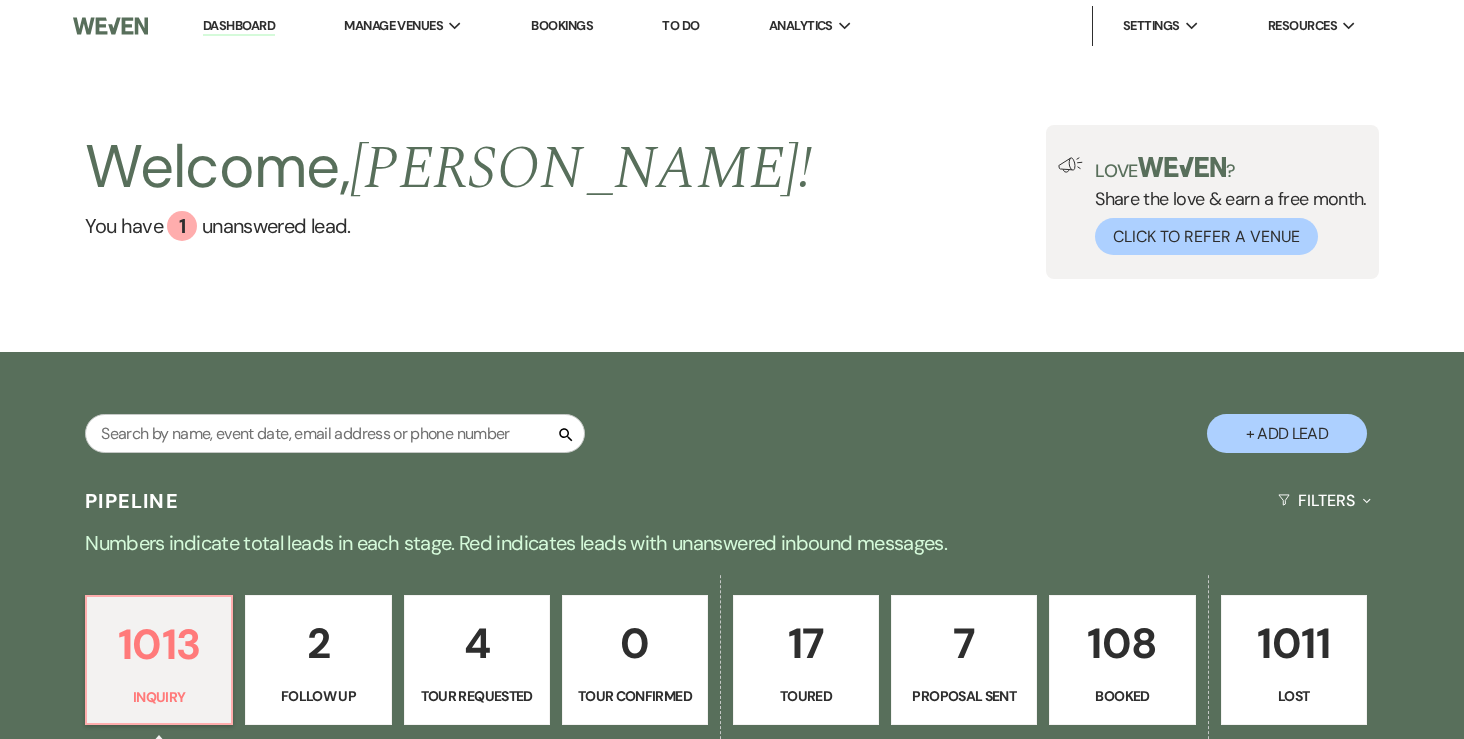 scroll, scrollTop: 213, scrollLeft: 0, axis: vertical 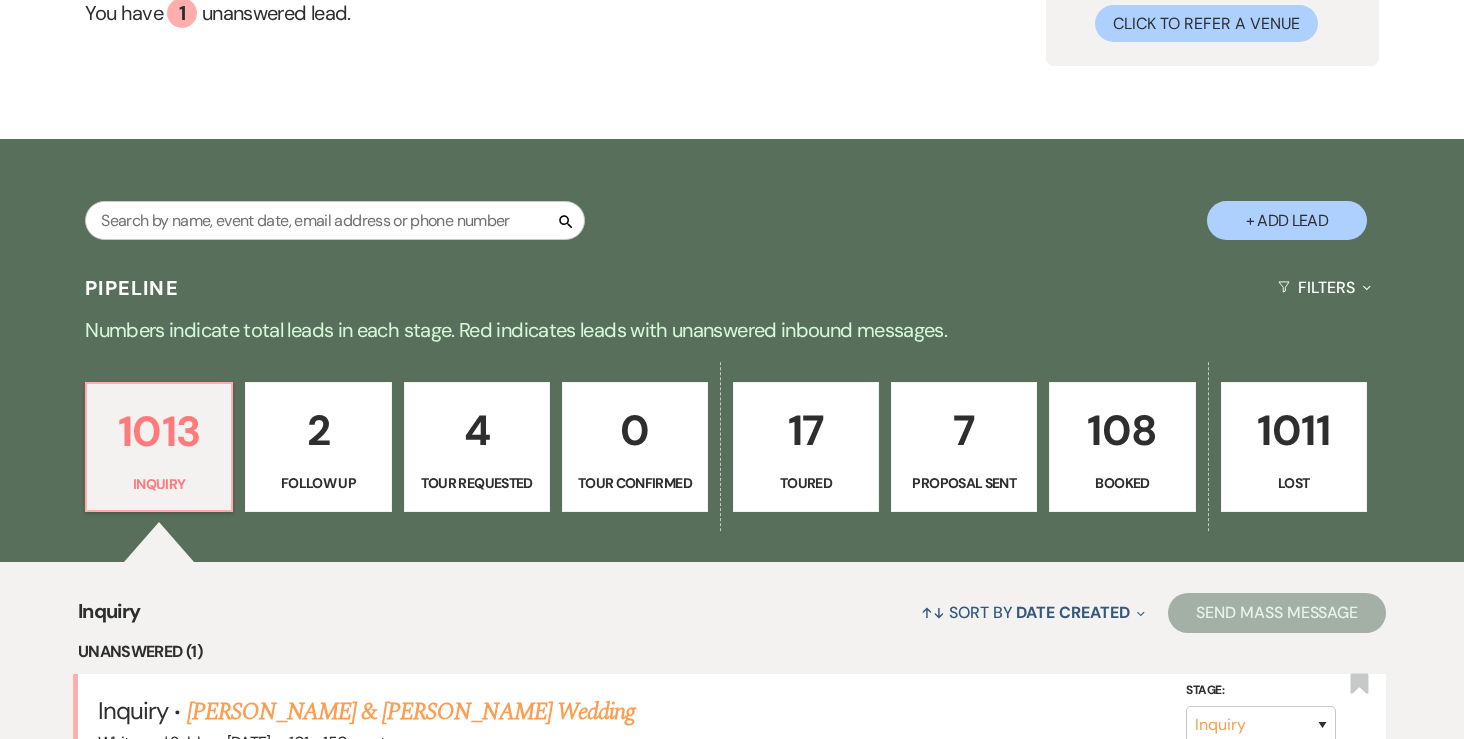 click on "7" at bounding box center (964, 430) 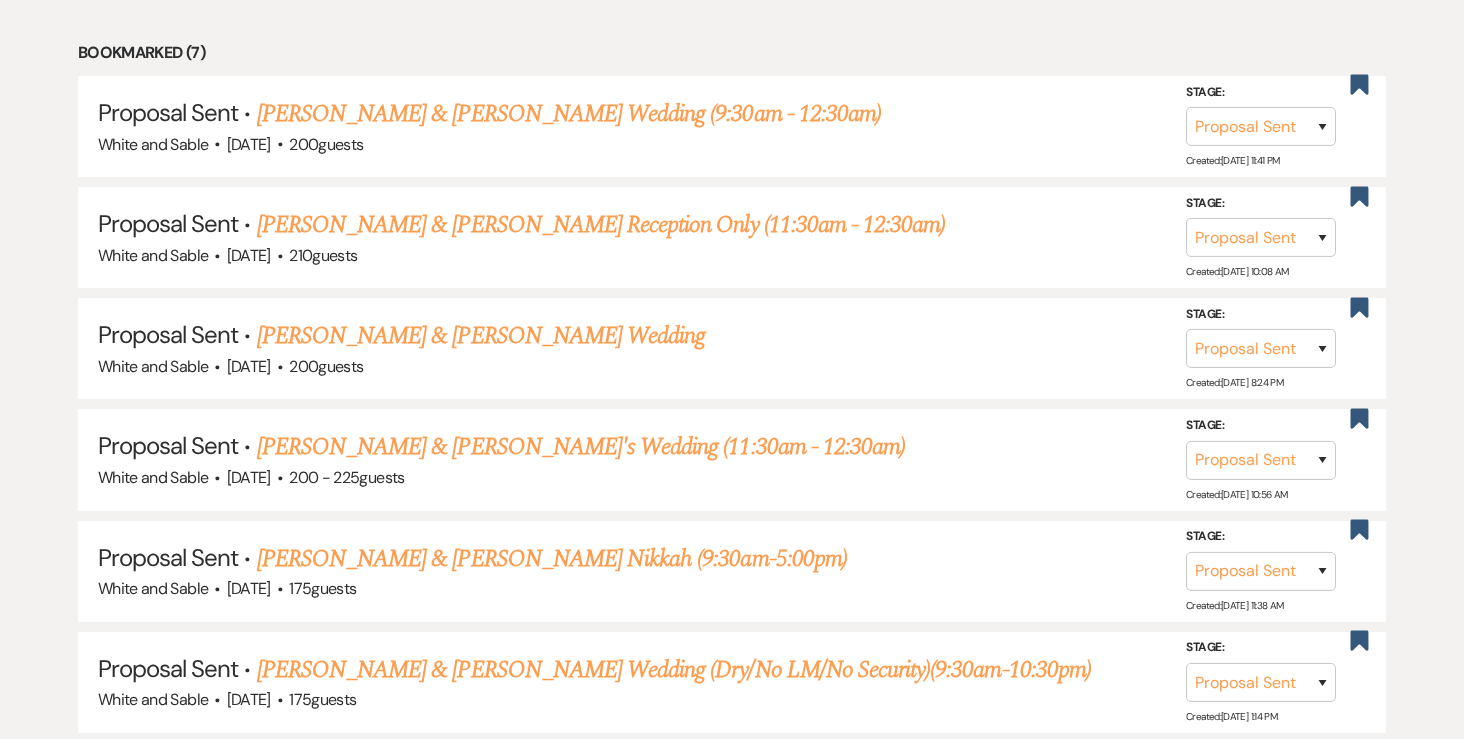 scroll, scrollTop: 940, scrollLeft: 0, axis: vertical 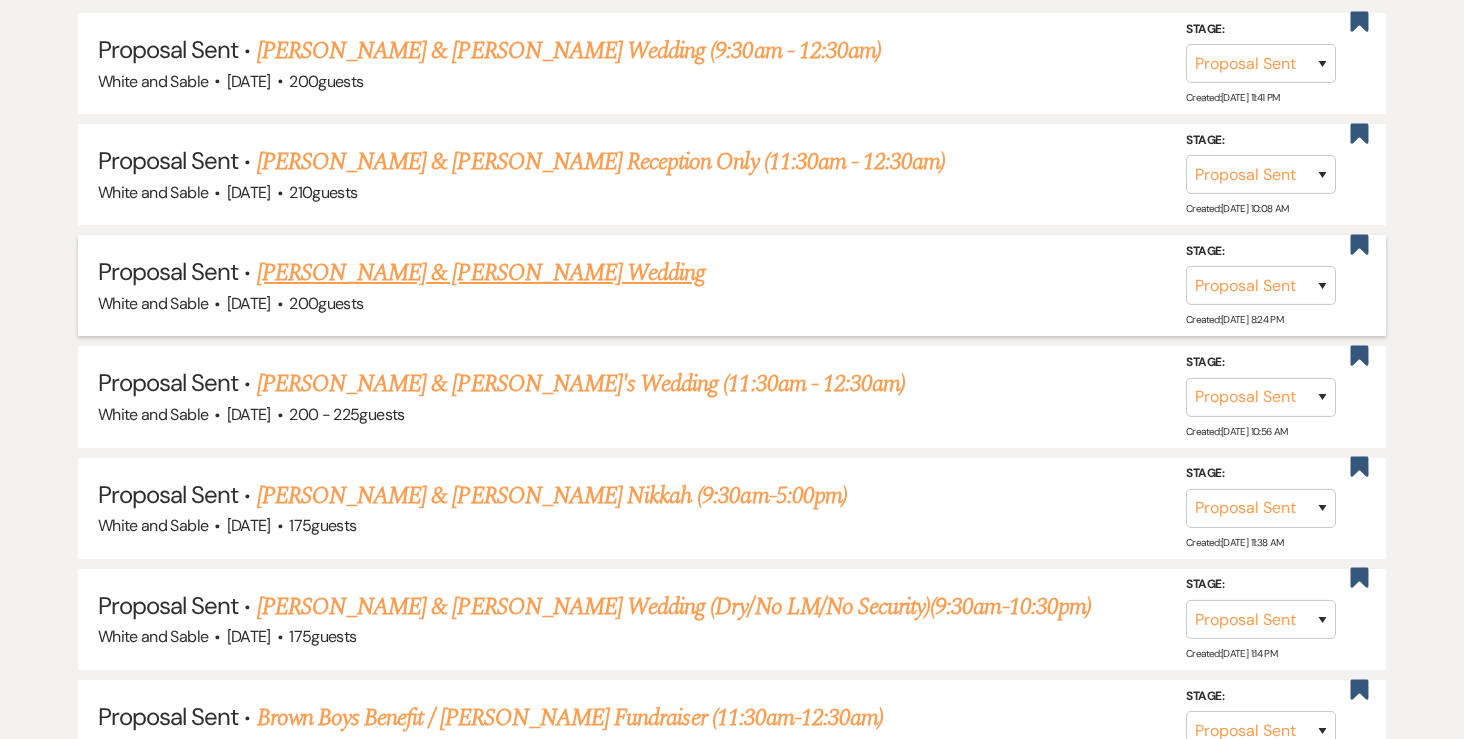 click on "[PERSON_NAME] & [PERSON_NAME] Wedding" at bounding box center (481, 273) 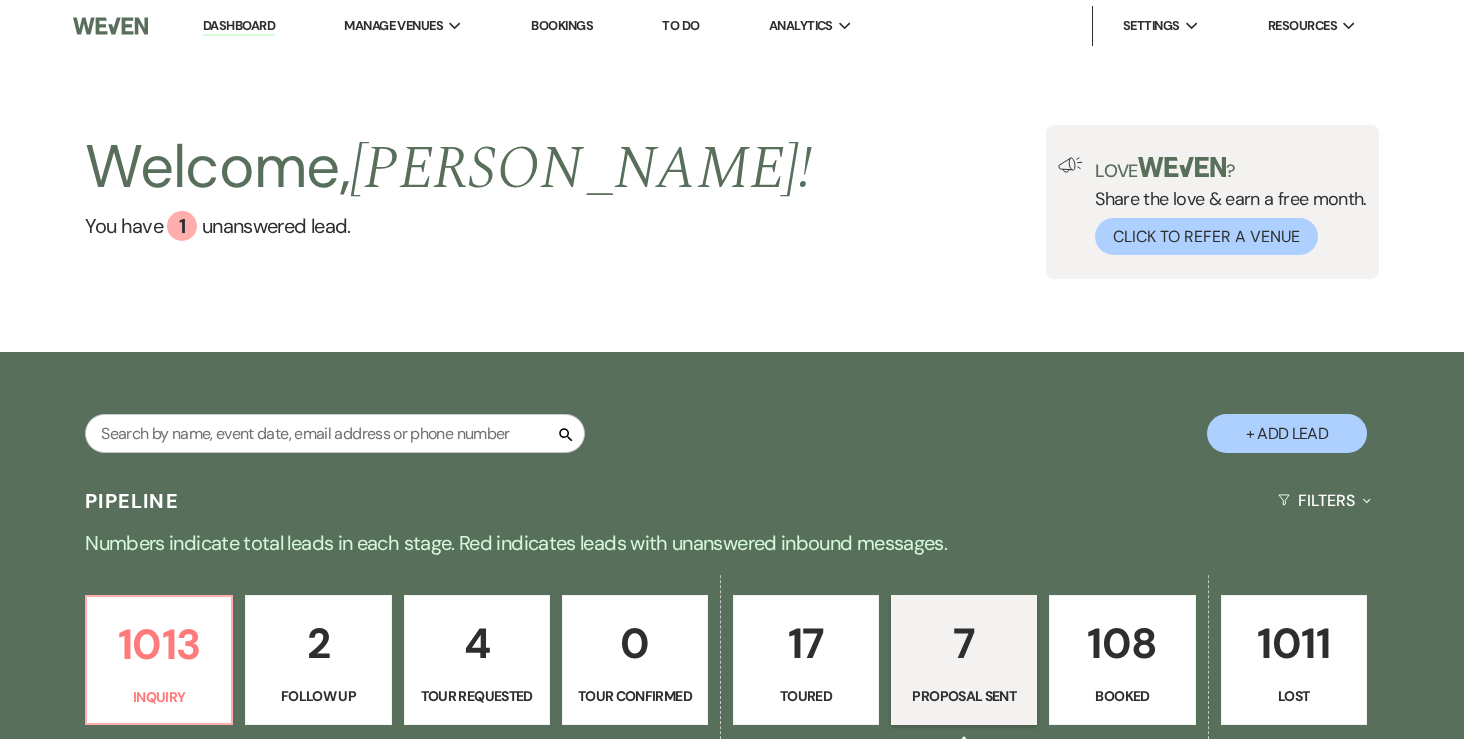select on "6" 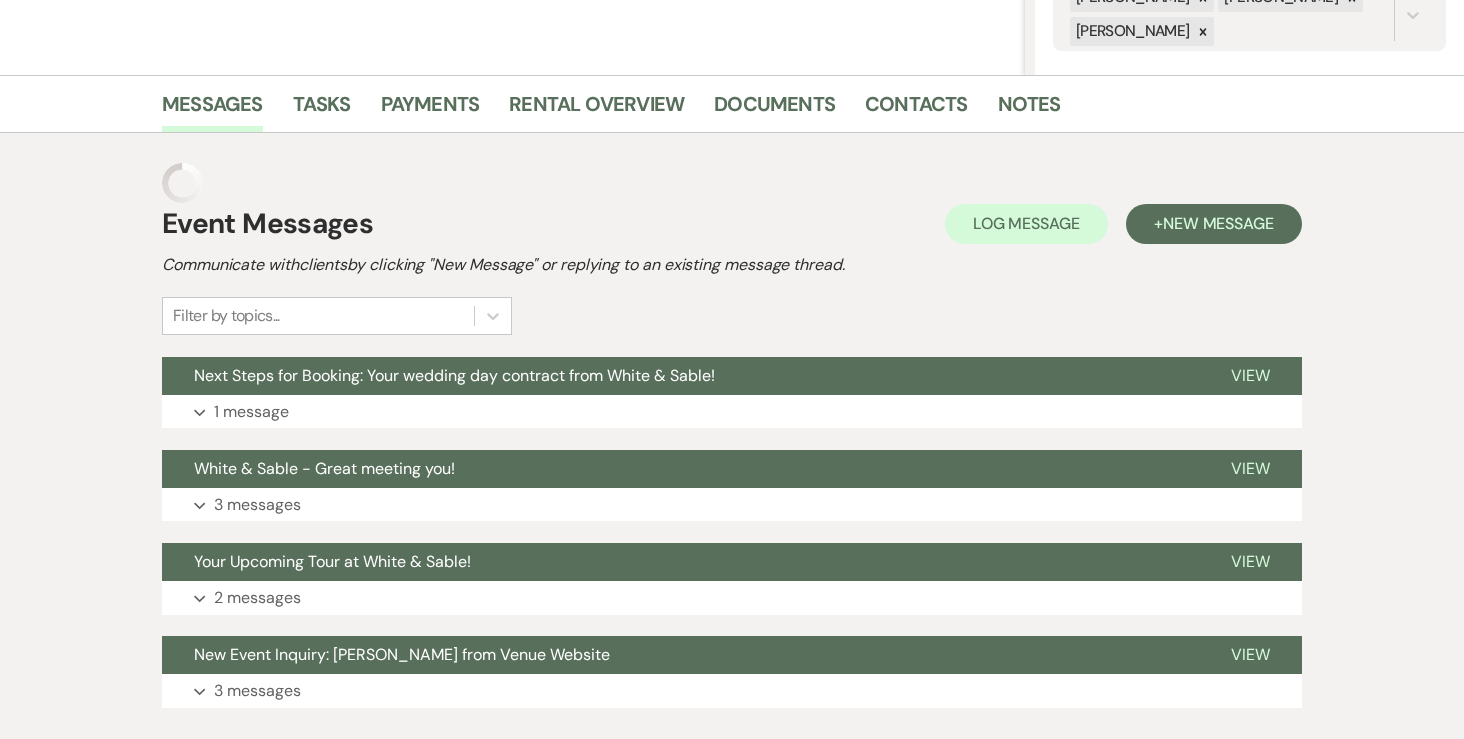 scroll, scrollTop: 439, scrollLeft: 0, axis: vertical 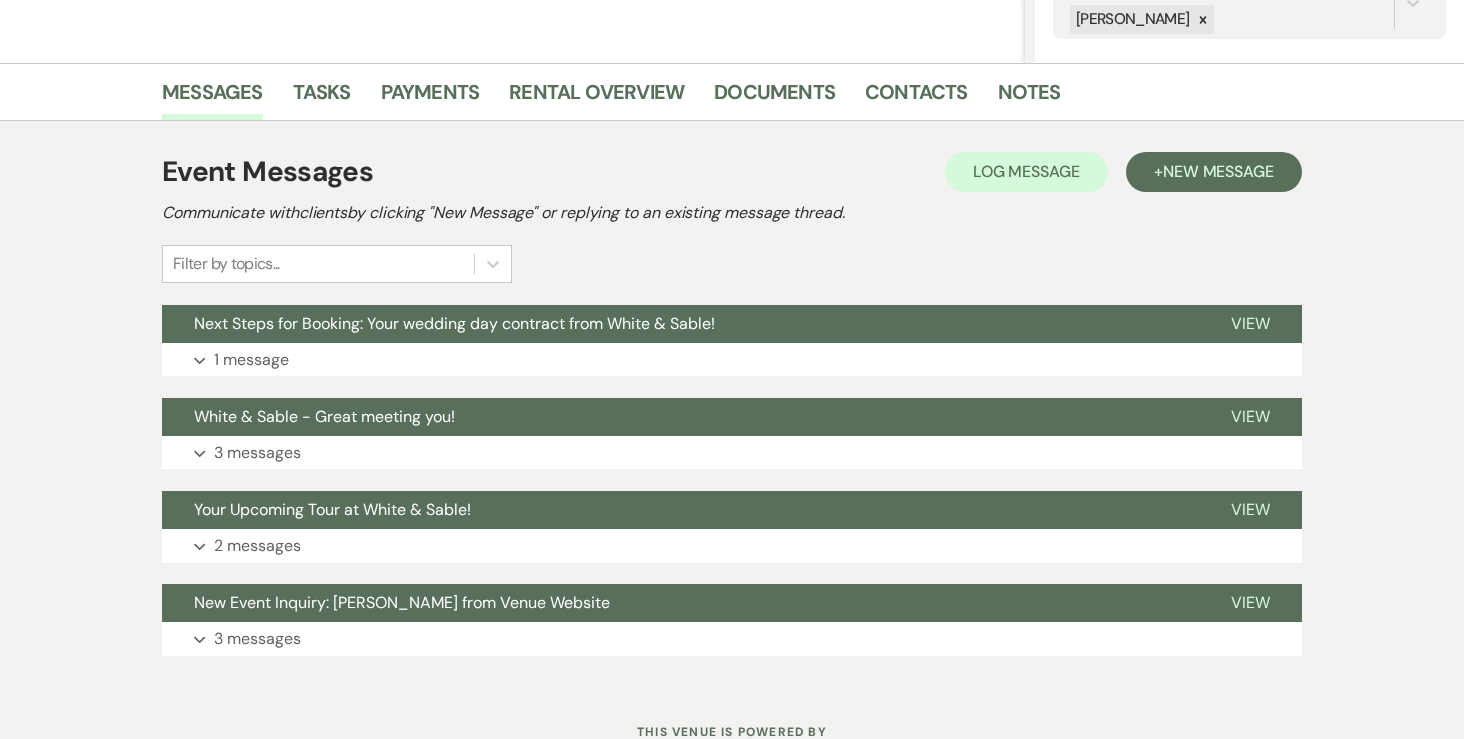 click on "Event Messages   Log Log Message +  New Message Communicate with  clients  by clicking "New Message" or replying to an existing message thread. Filter by topics... Next Steps for Booking: Your wedding day contract from White & Sable! View Expand 1 message White & Sable - Great meeting you! View Expand 3 messages Your Upcoming Tour at White & Sable!  View Expand 2 messages New Event Inquiry: [PERSON_NAME] from Venue Website View Expand 3 messages" at bounding box center (732, 403) 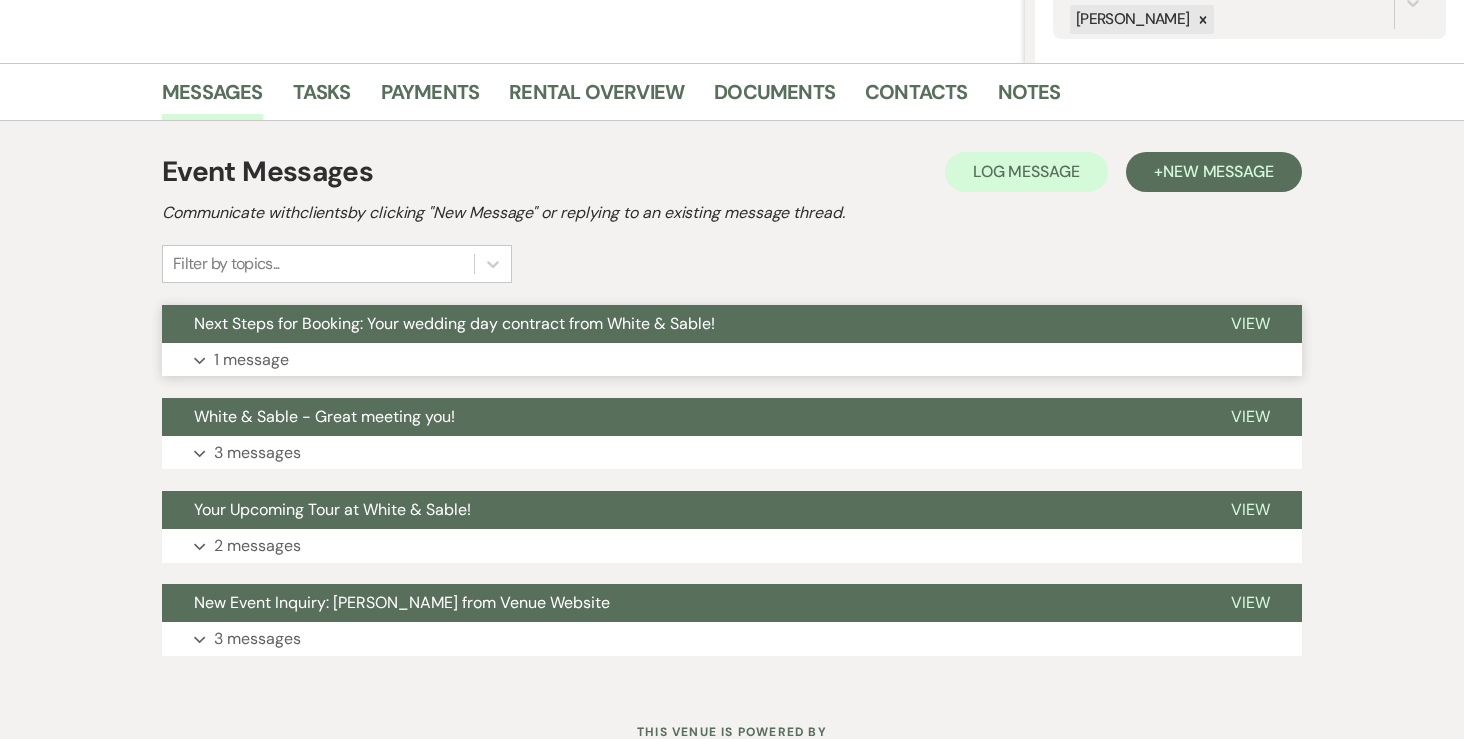 click on "Expand 1 message" at bounding box center (732, 360) 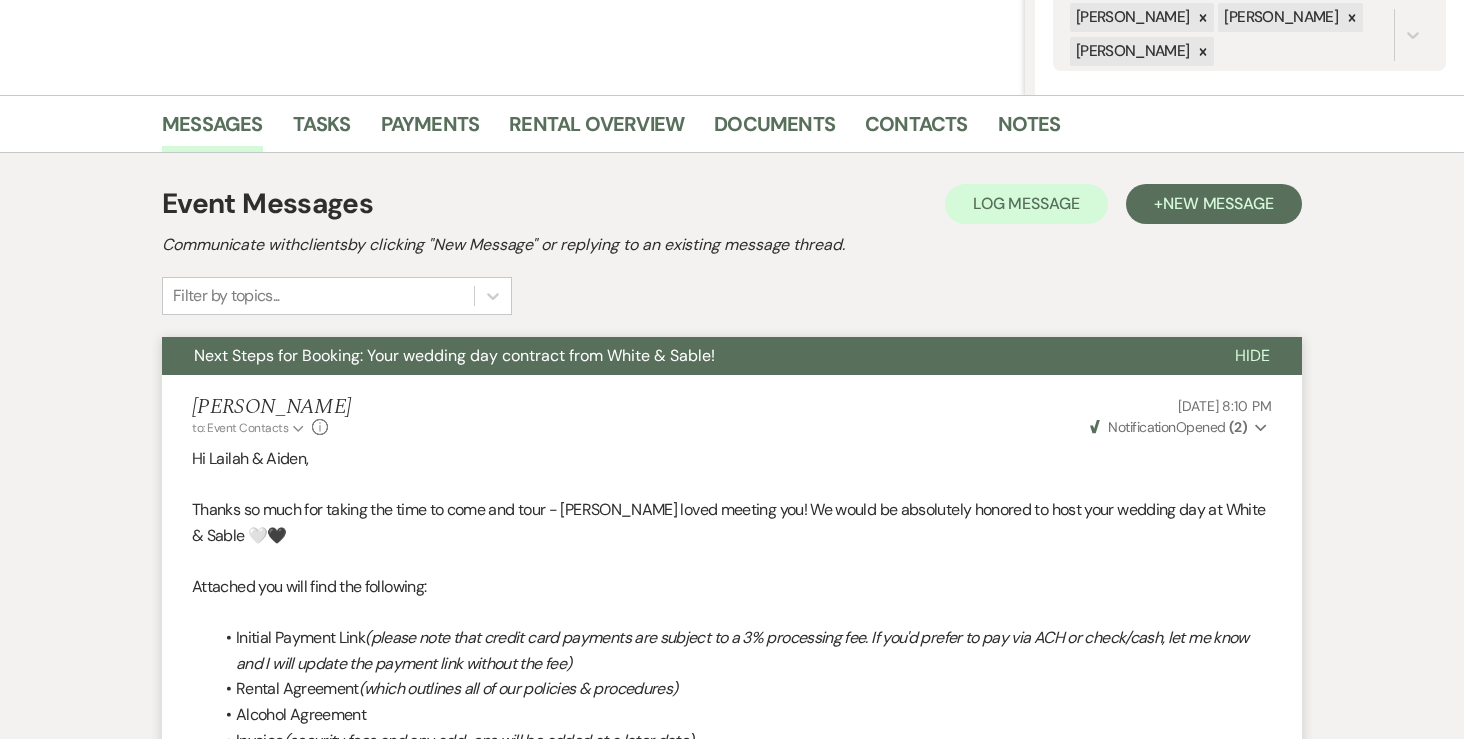 scroll, scrollTop: 126, scrollLeft: 0, axis: vertical 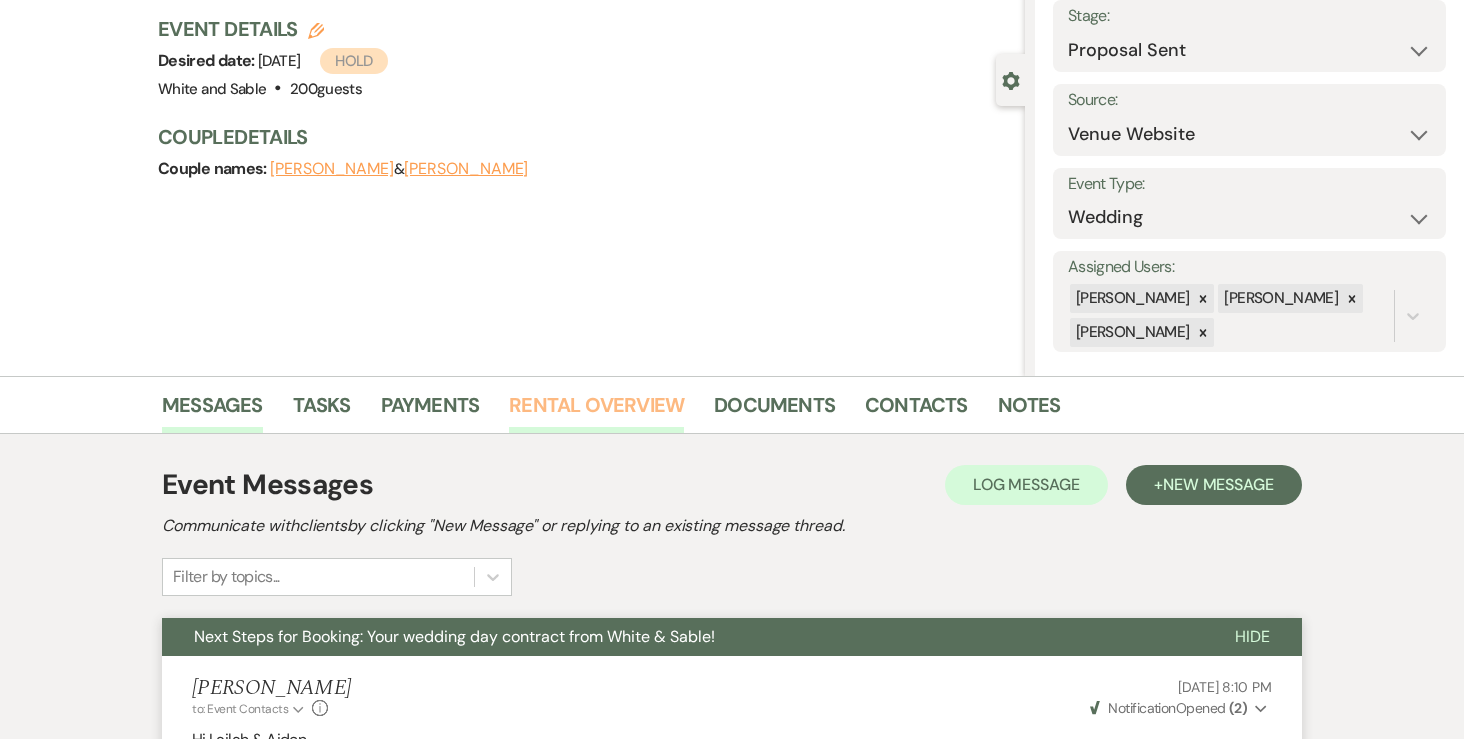 click on "Rental Overview" at bounding box center [596, 411] 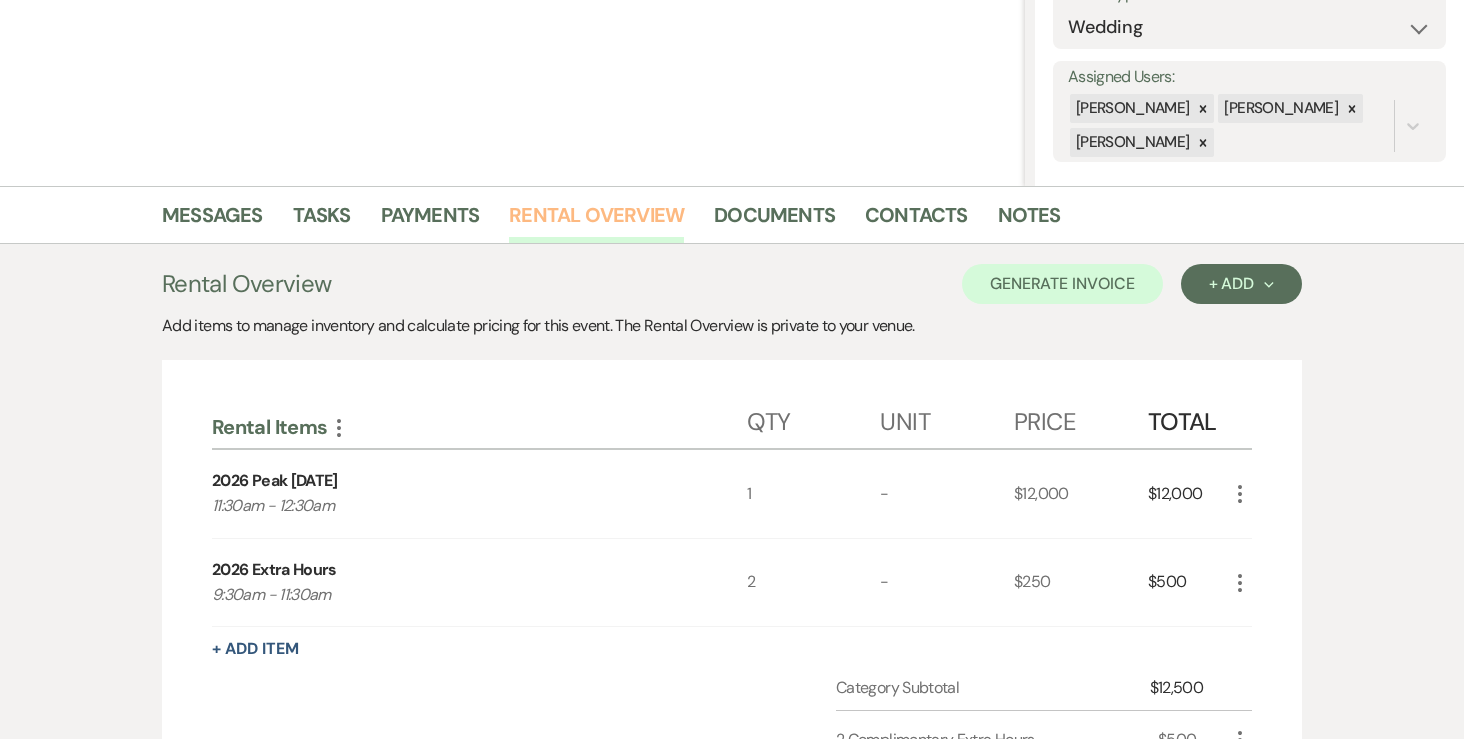 scroll, scrollTop: 341, scrollLeft: 0, axis: vertical 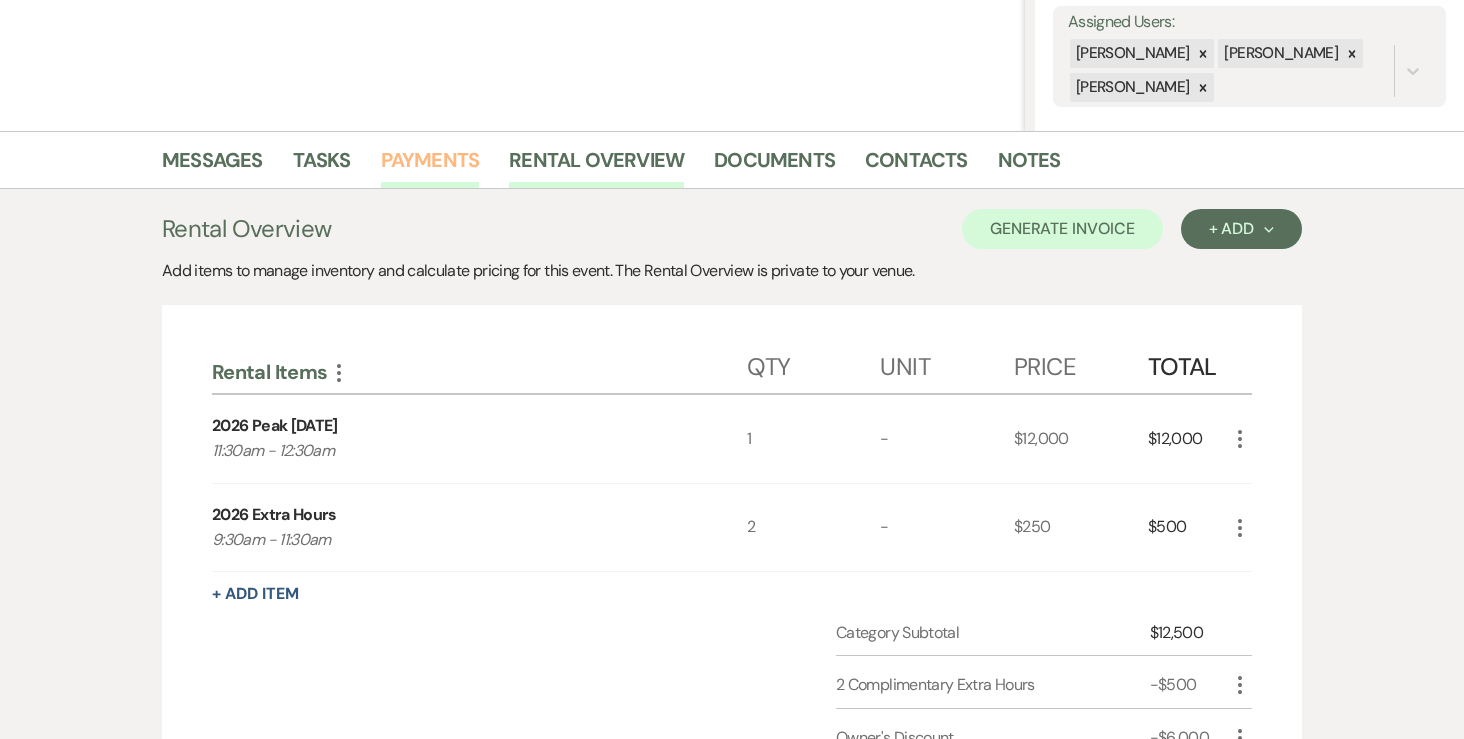 click on "Payments" at bounding box center [430, 166] 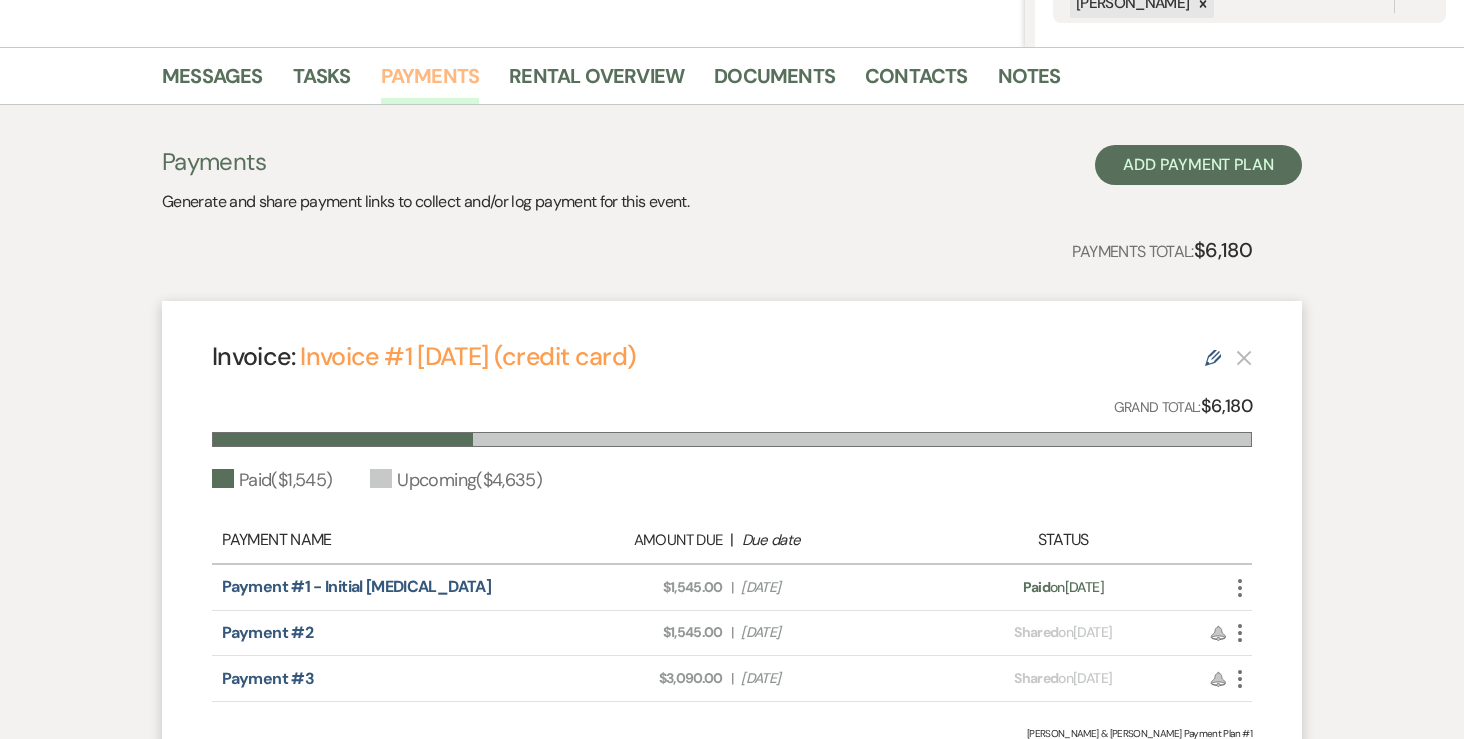 scroll, scrollTop: 371, scrollLeft: 0, axis: vertical 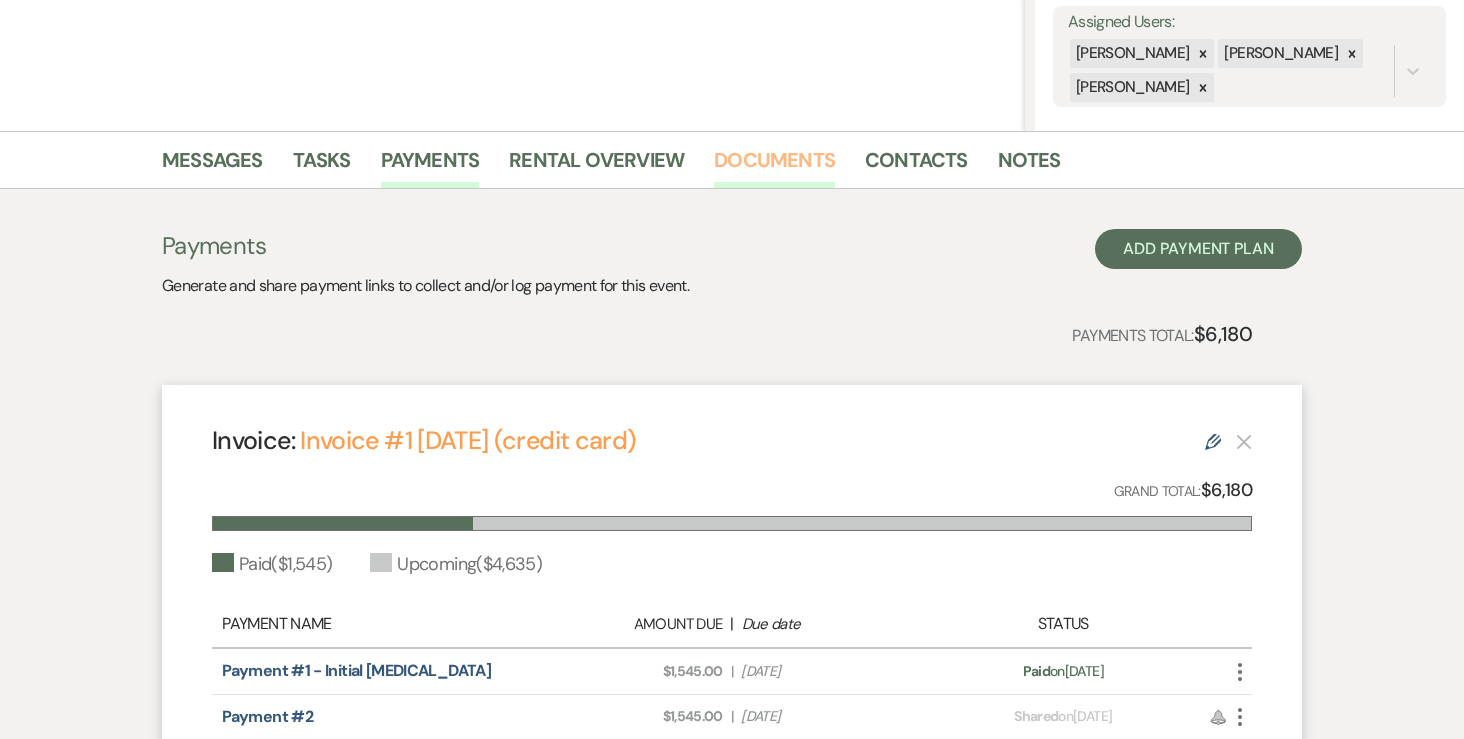 click on "Documents" at bounding box center [774, 166] 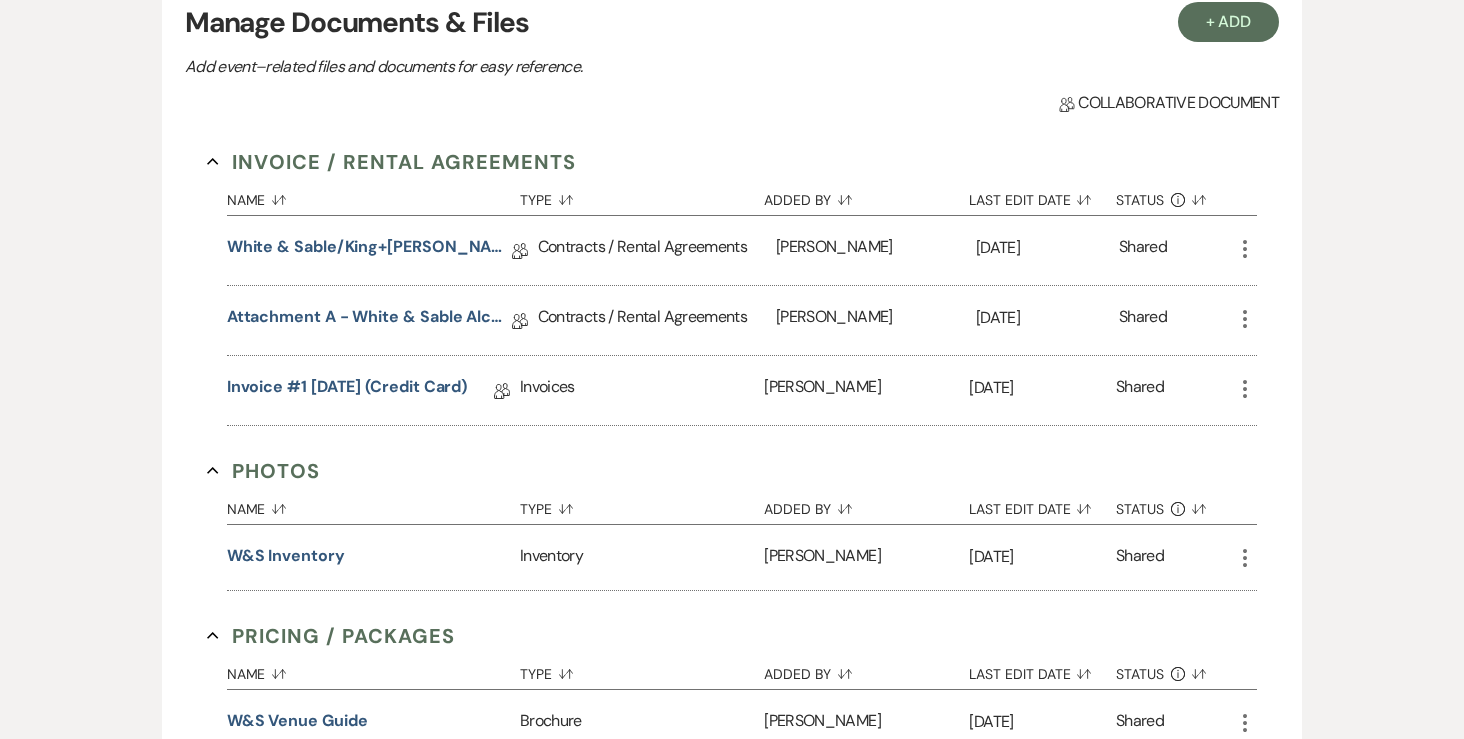 scroll, scrollTop: 772, scrollLeft: 0, axis: vertical 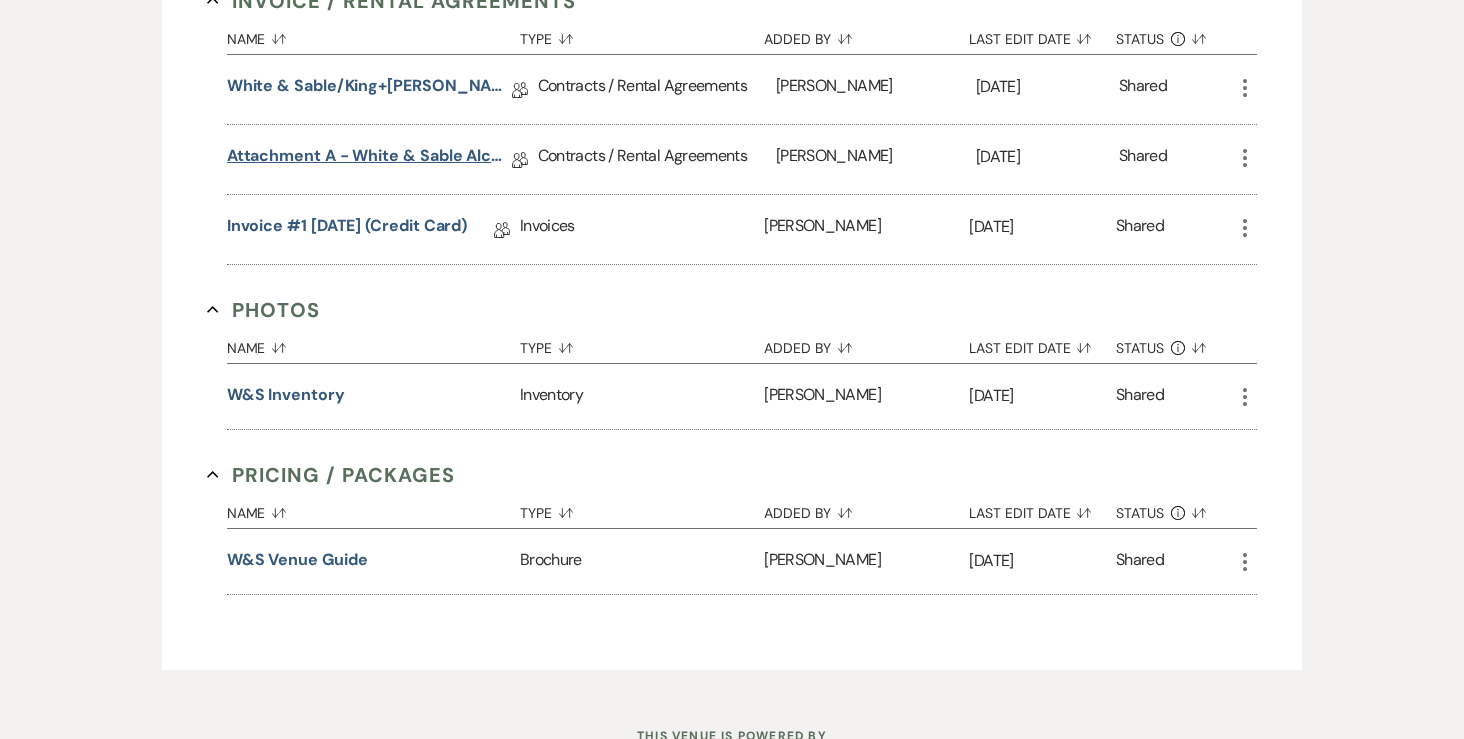 click on "Attachment A - White & Sable Alcohol Agreement" at bounding box center (369, 159) 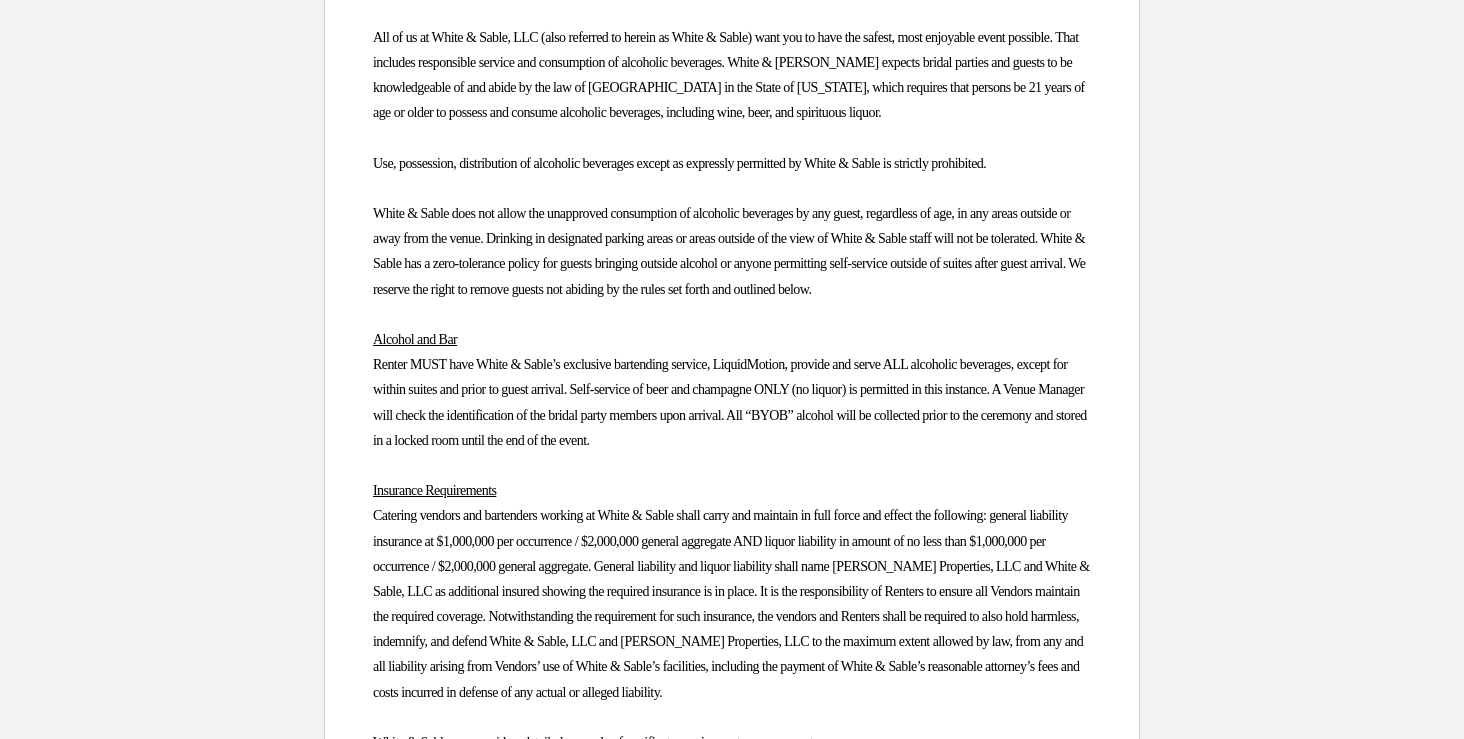 scroll, scrollTop: 0, scrollLeft: 0, axis: both 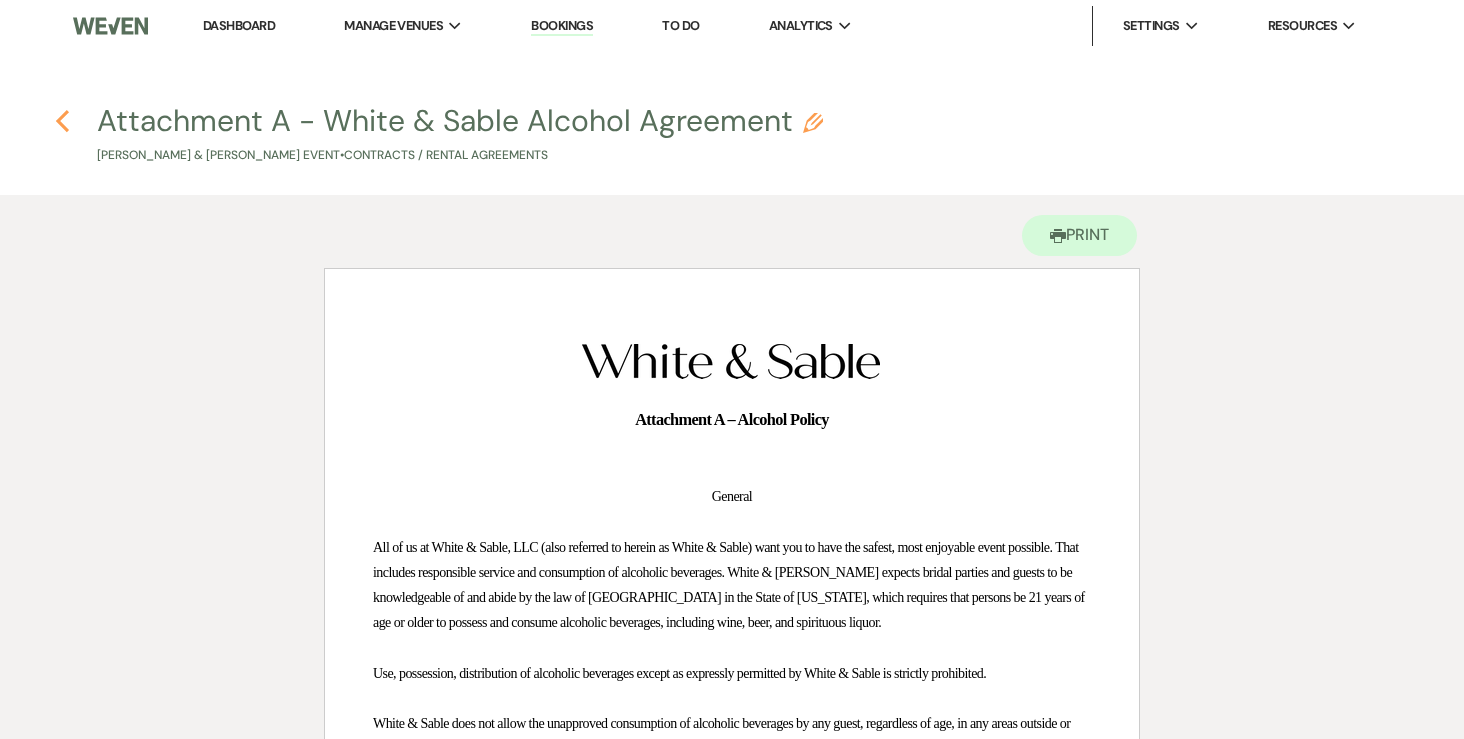 click 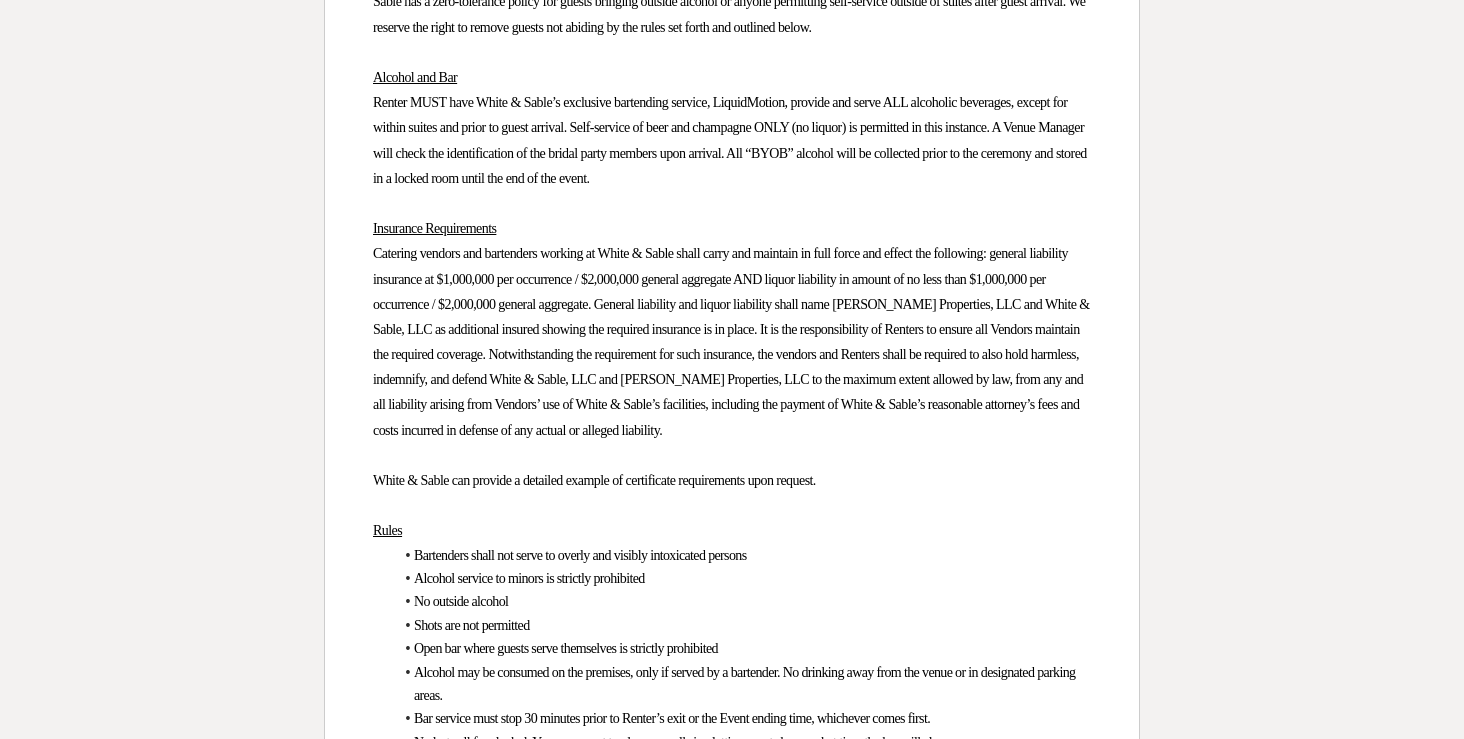 select on "6" 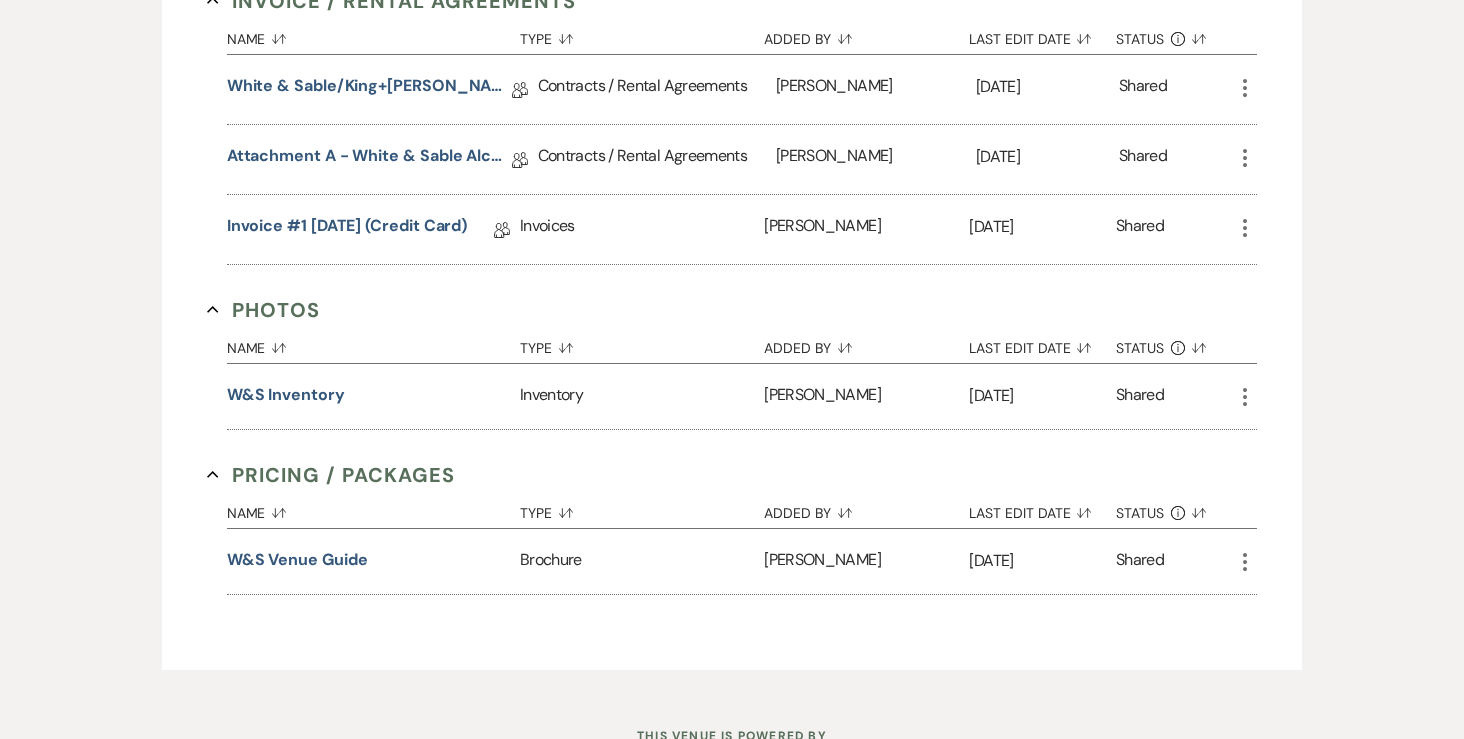 scroll, scrollTop: 704, scrollLeft: 0, axis: vertical 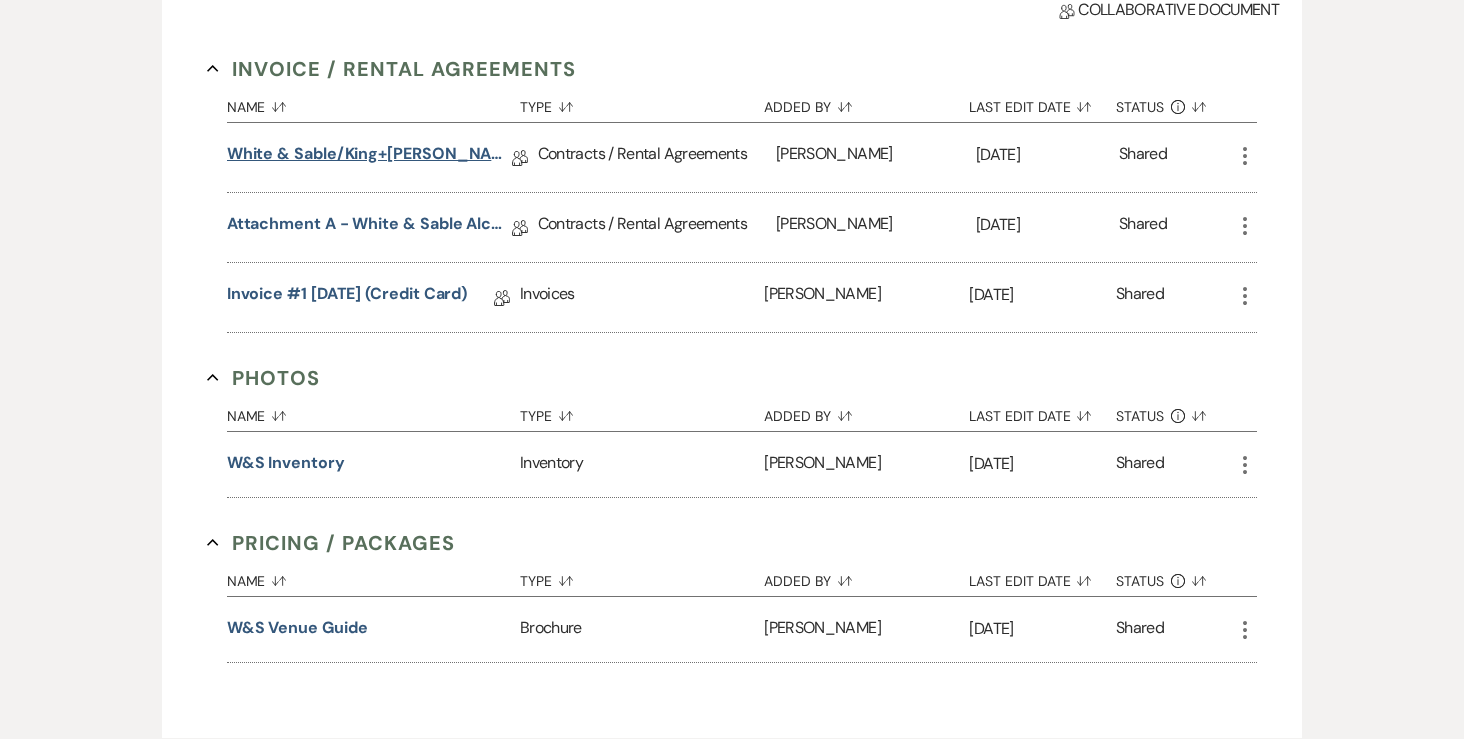 click on "White & Sable/King+[PERSON_NAME] Rental Agreement - [DATE]" at bounding box center (369, 157) 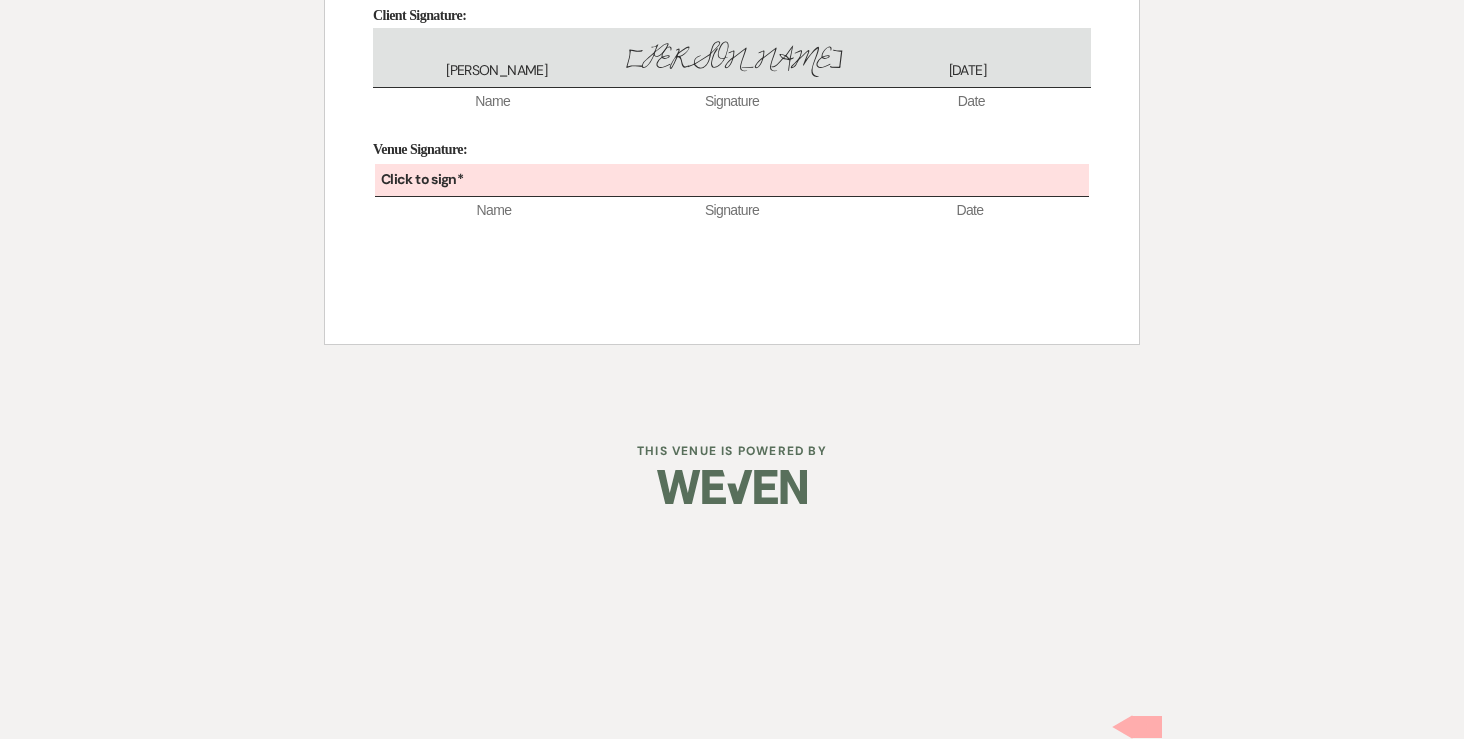 scroll, scrollTop: 13664, scrollLeft: 0, axis: vertical 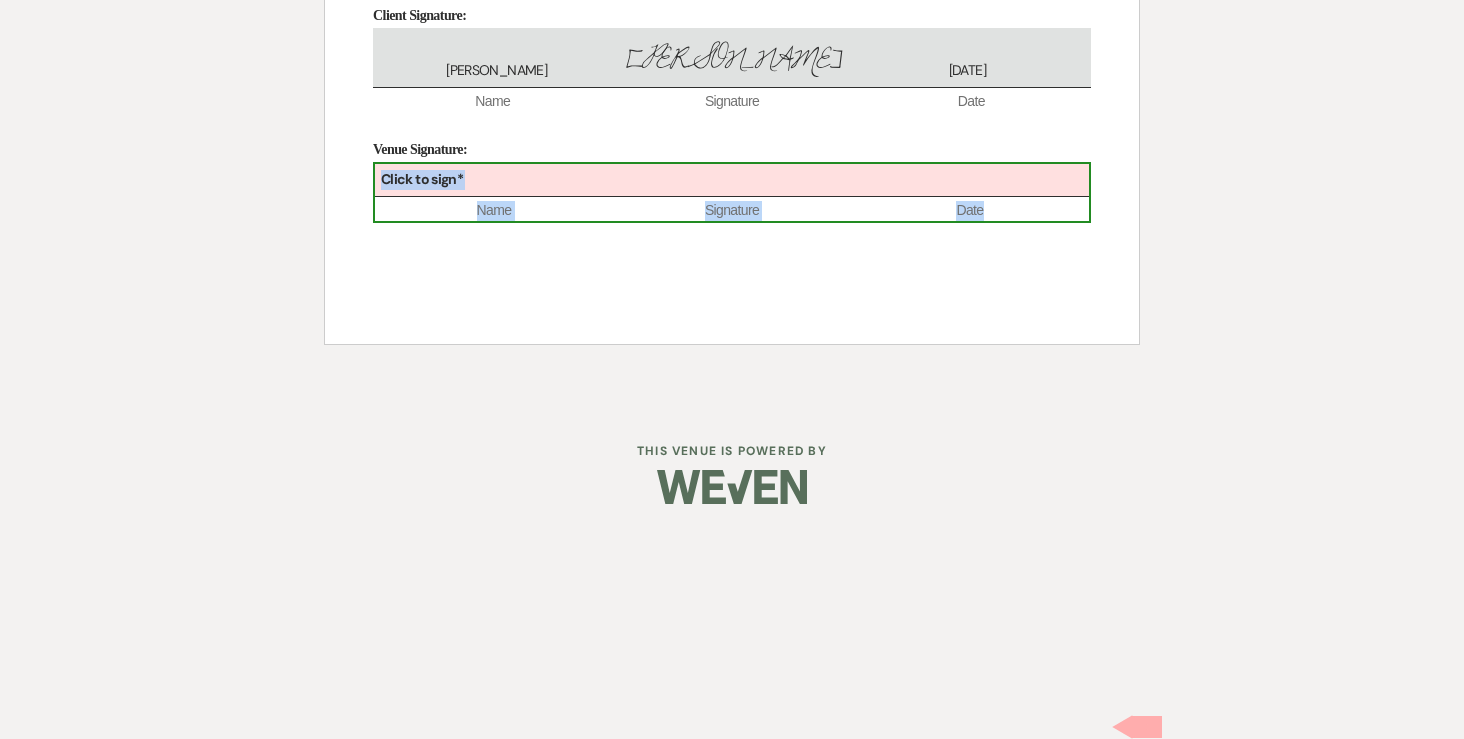 click on "Name" at bounding box center [494, 211] 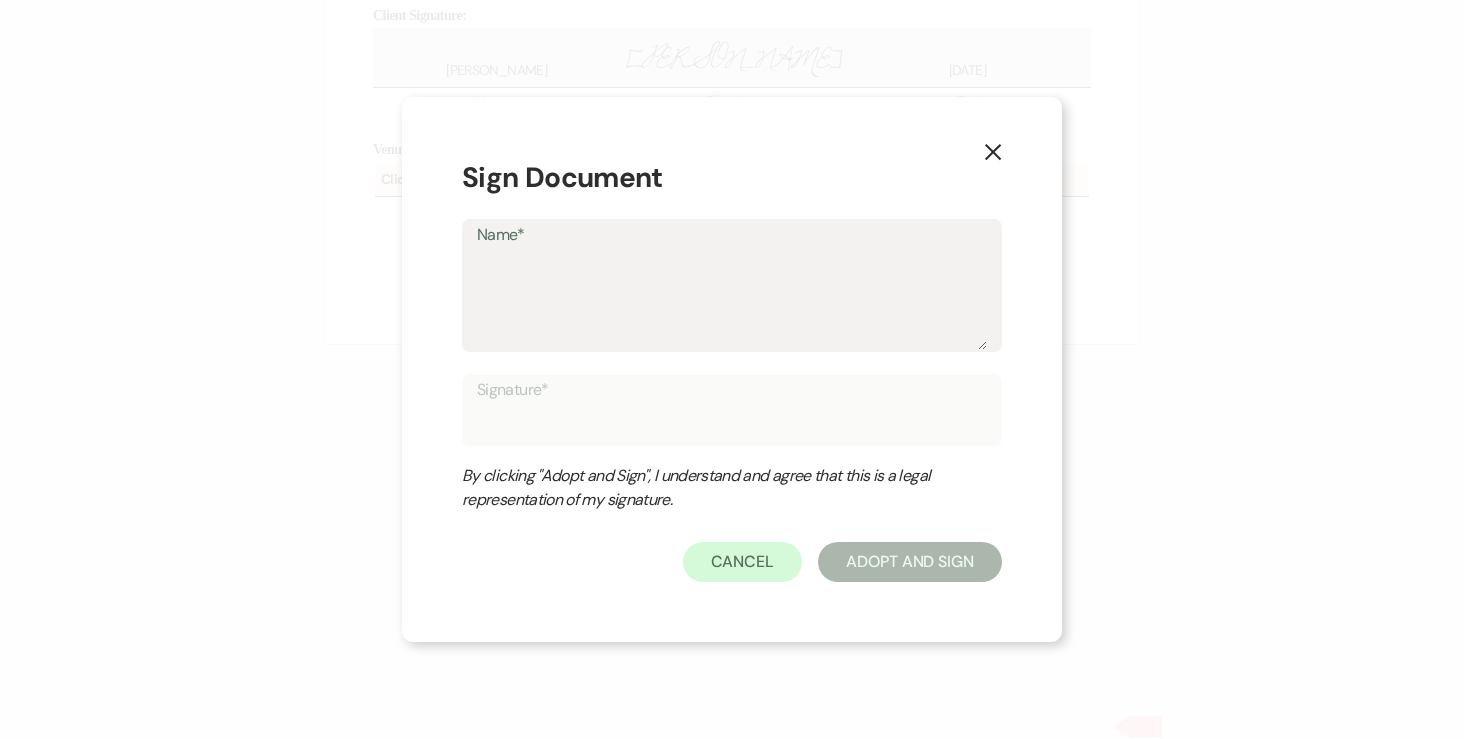 click on "Name*" at bounding box center (732, 300) 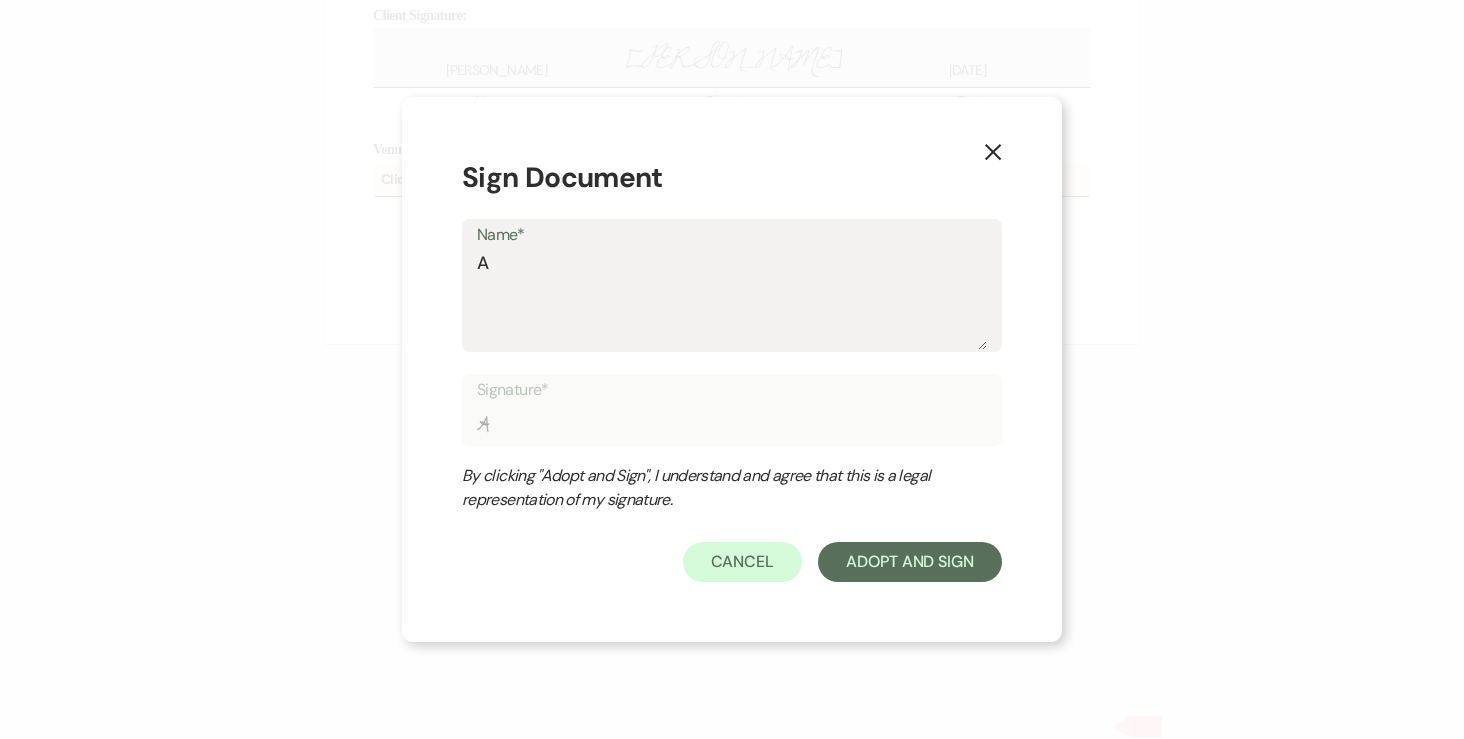 type on "An" 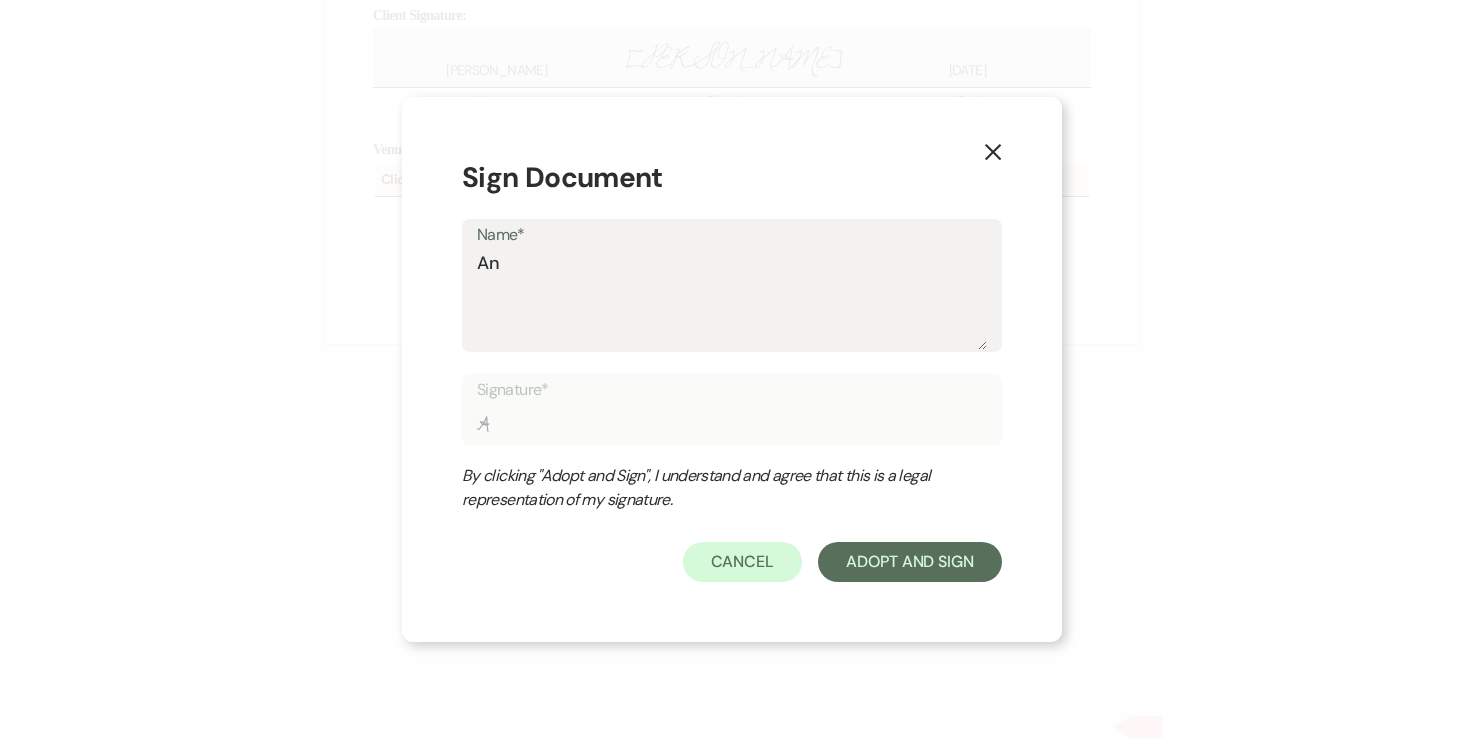 type on "An" 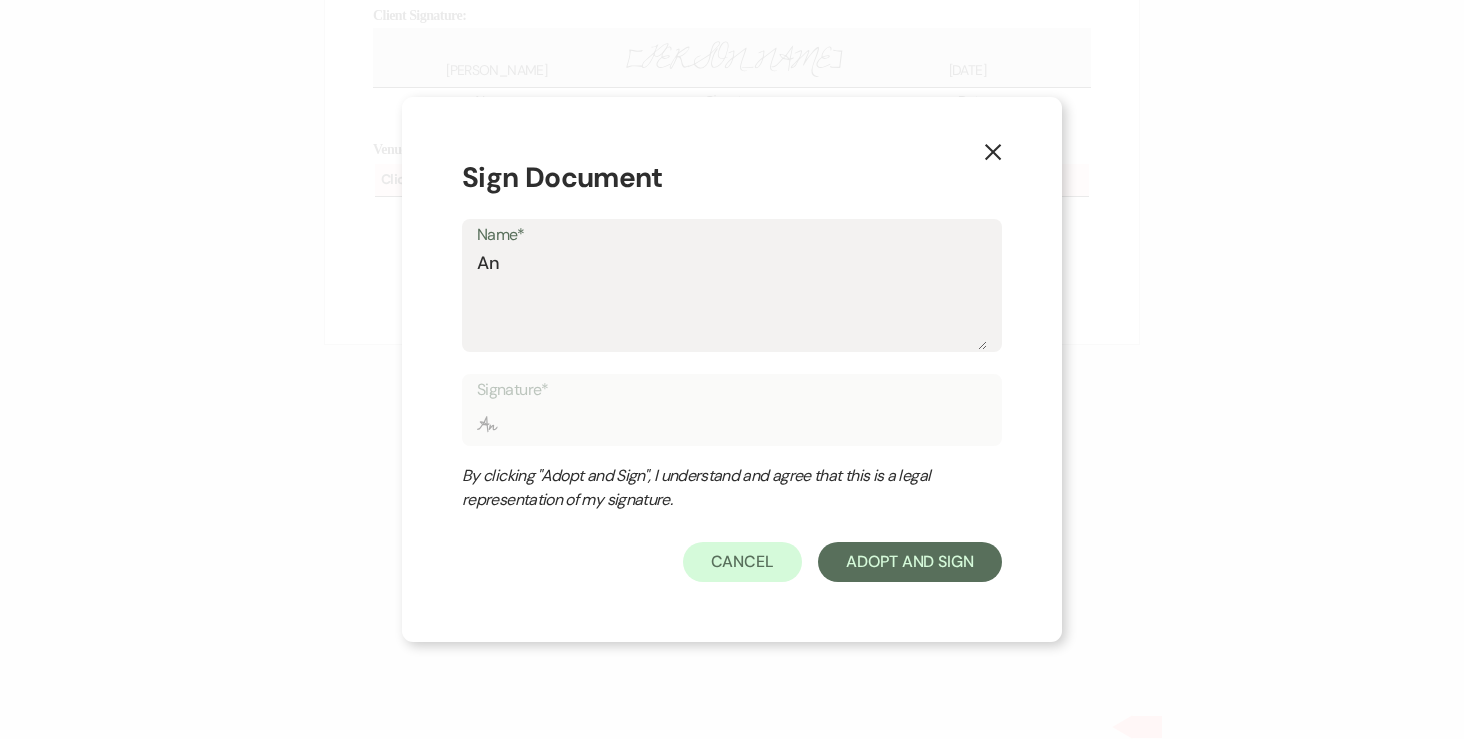 type on "Ang" 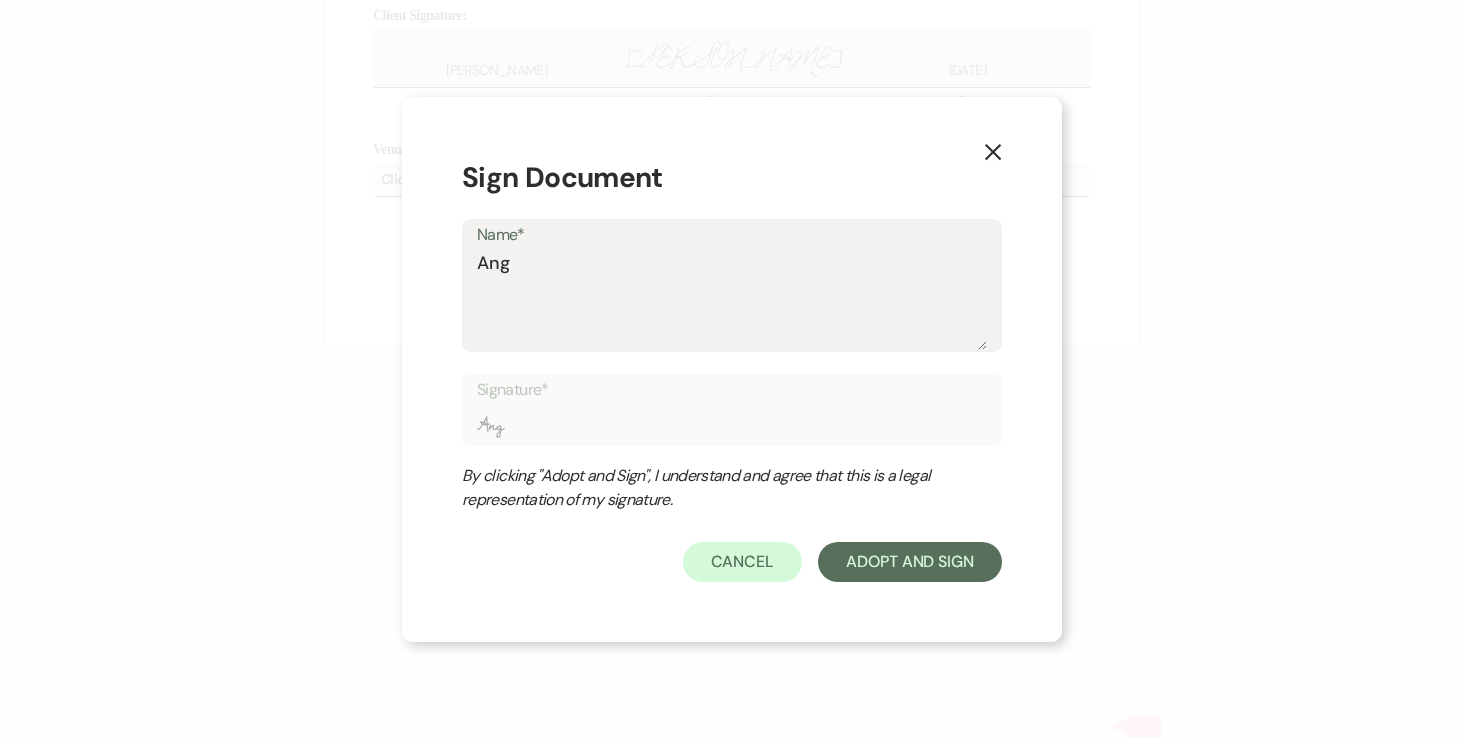 type on "Ange" 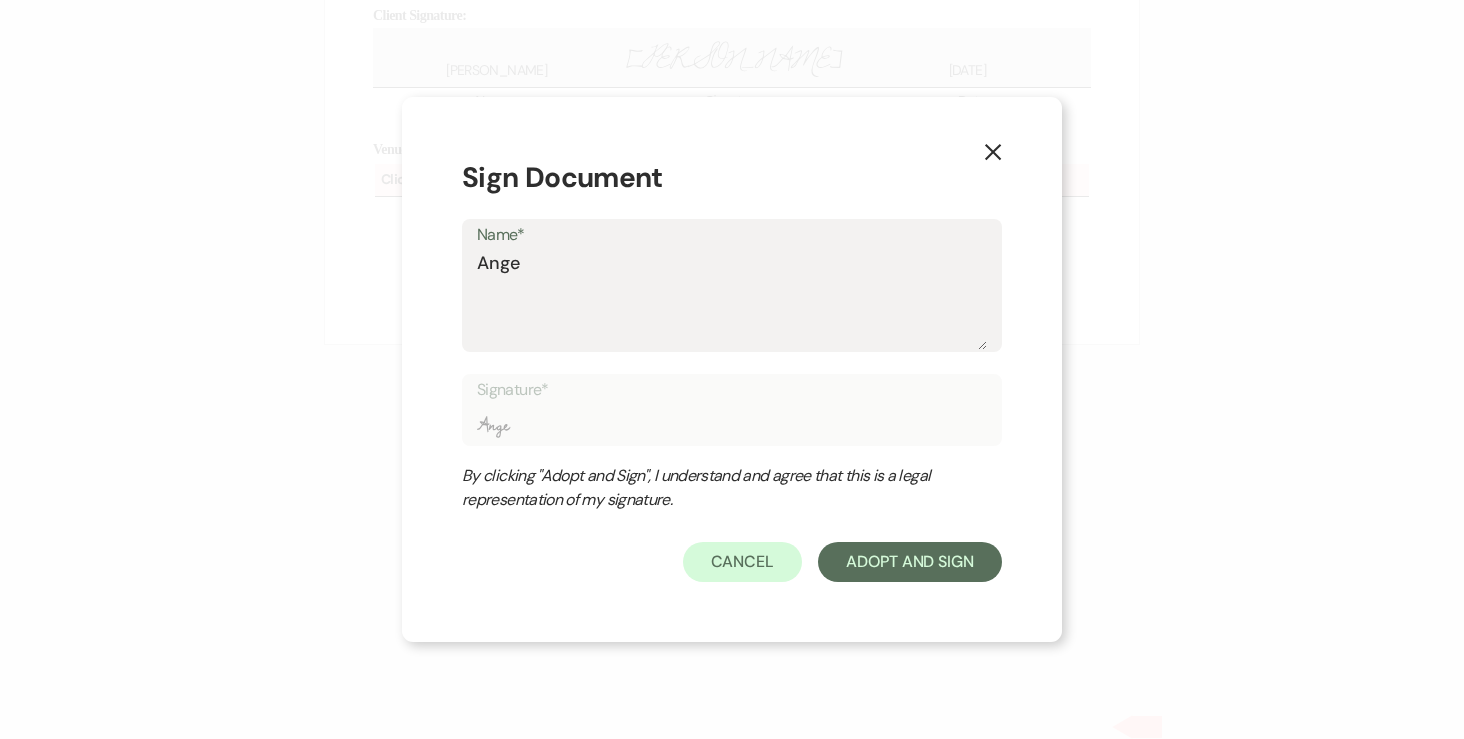 type on "Angel" 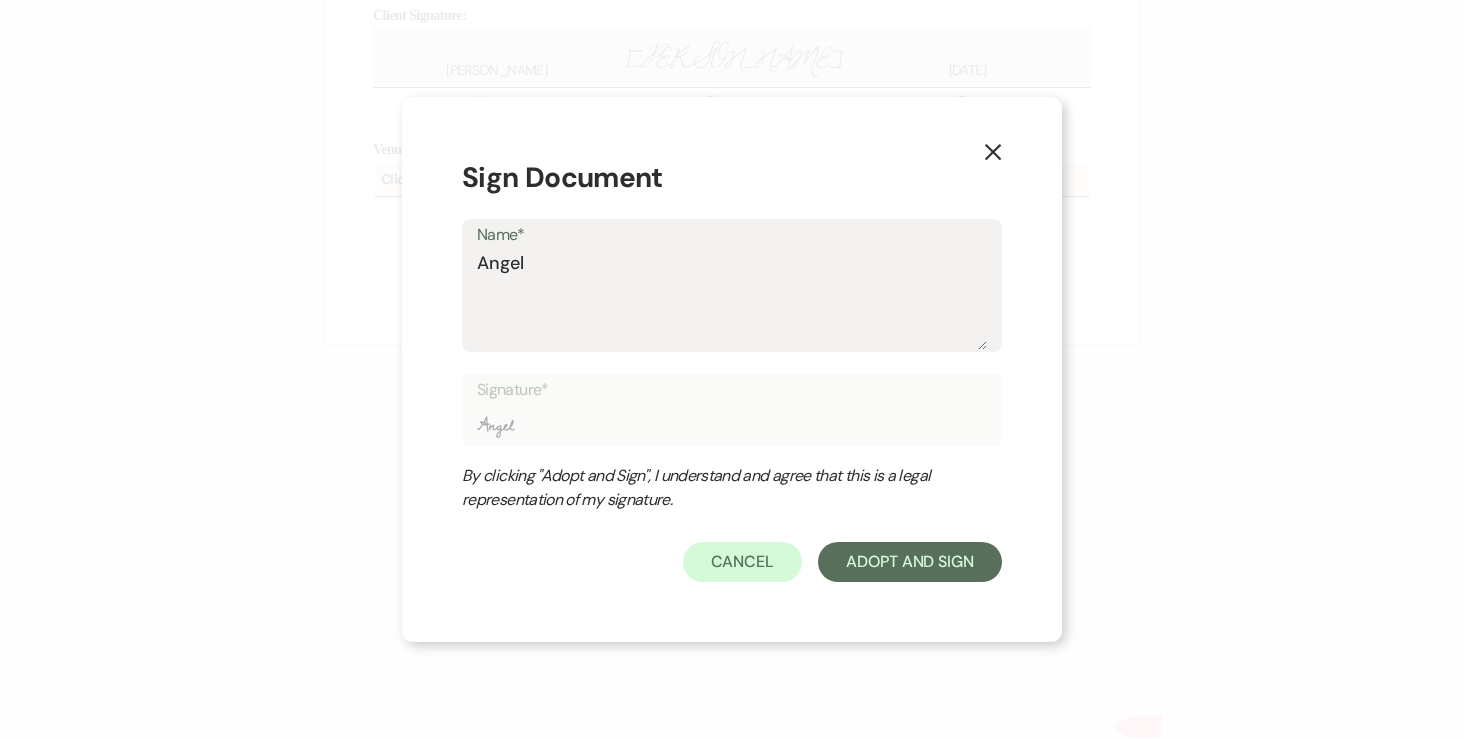 type on "[PERSON_NAME]" 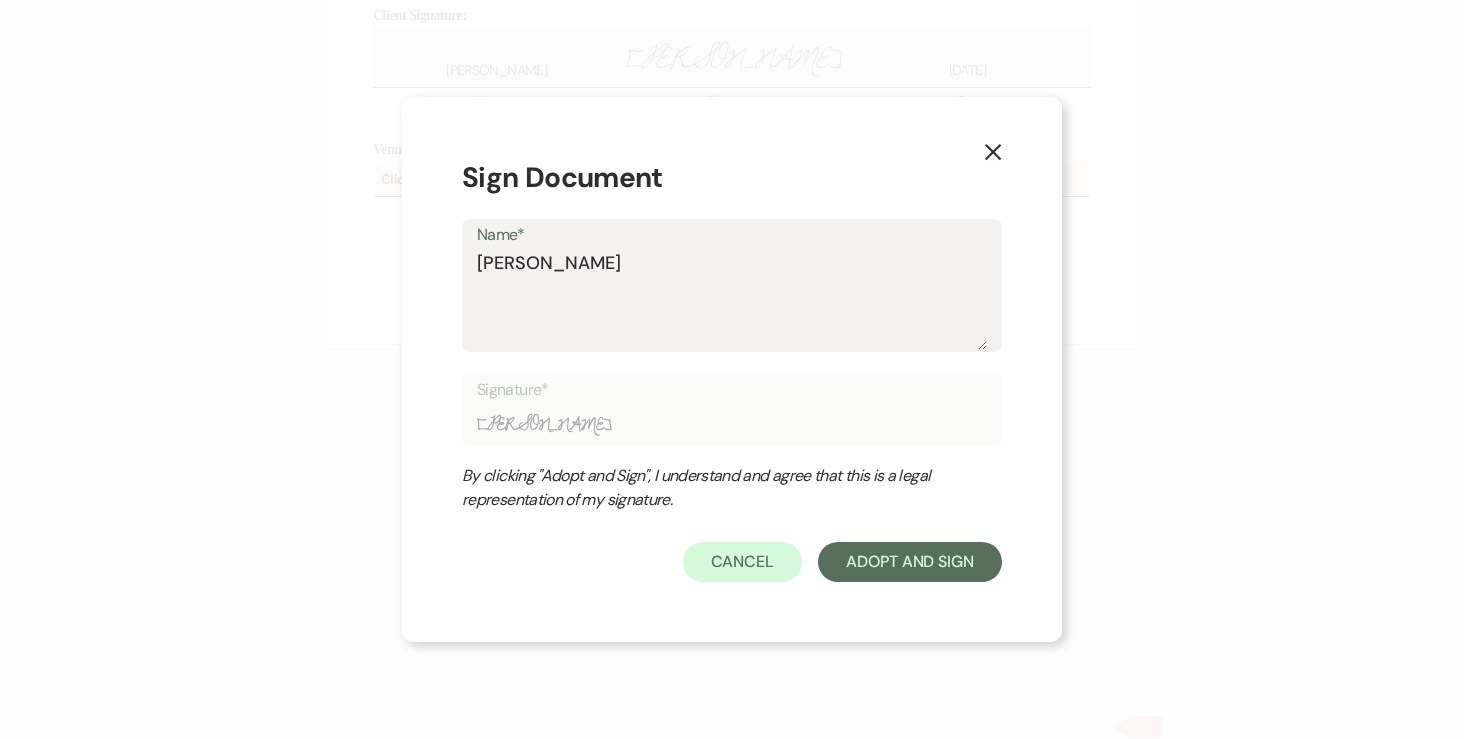 type on "[PERSON_NAME]" 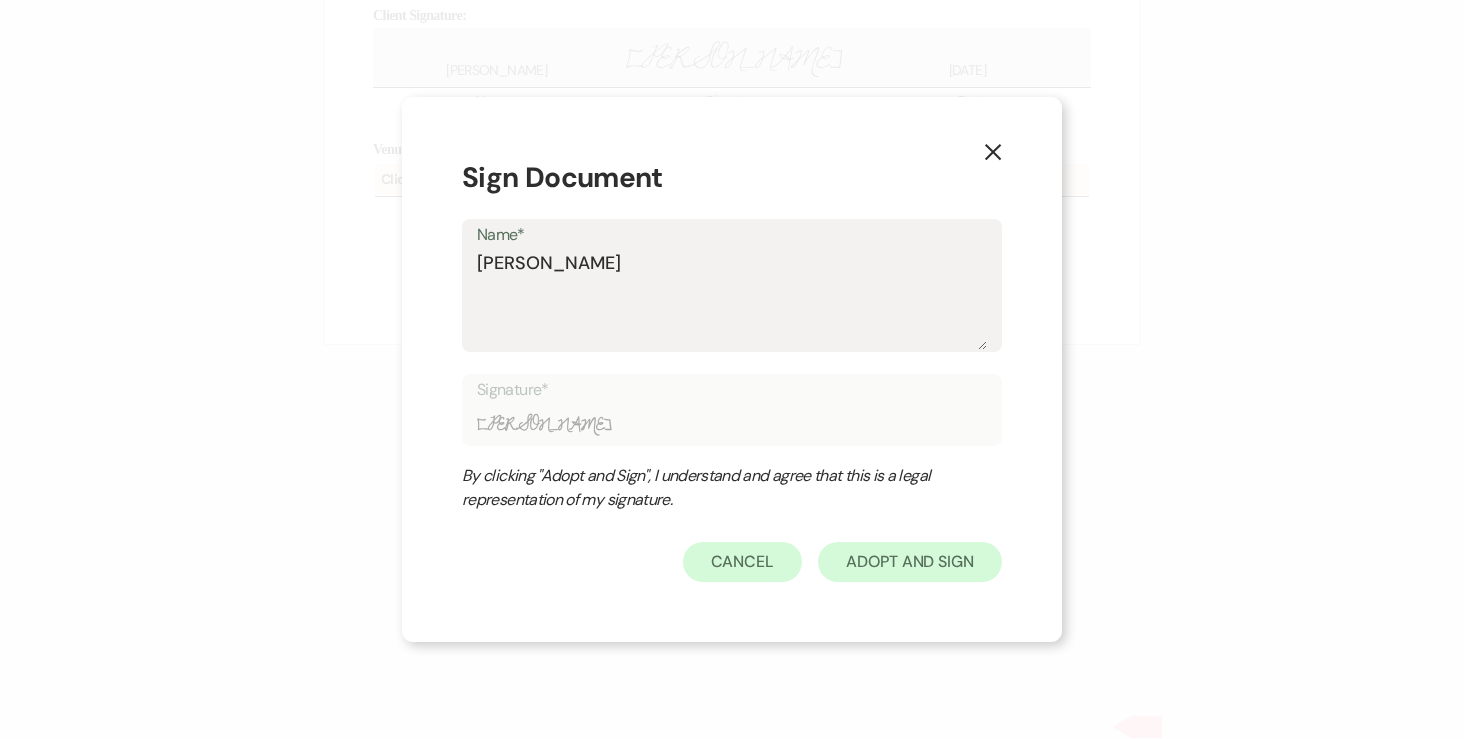 type on "[PERSON_NAME]" 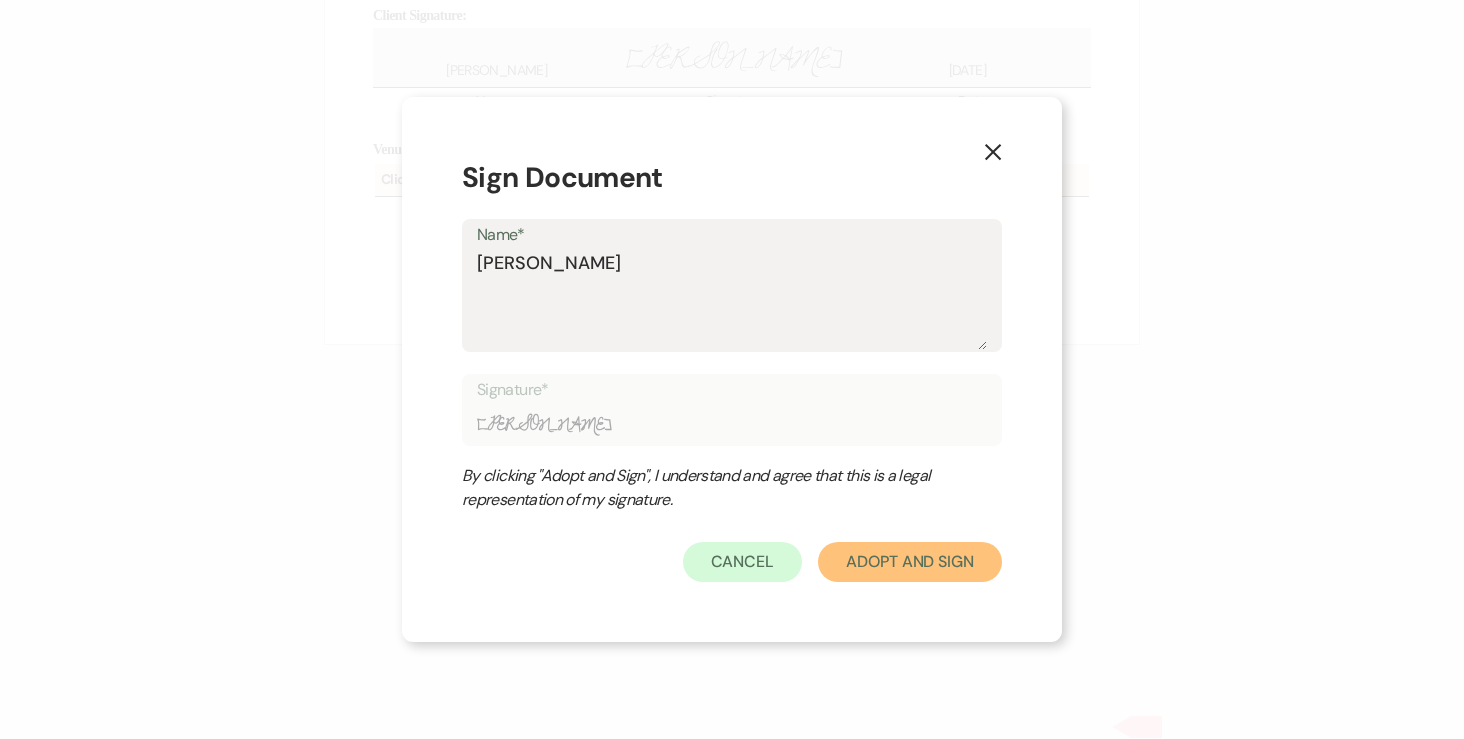 click on "Adopt And Sign" at bounding box center (910, 562) 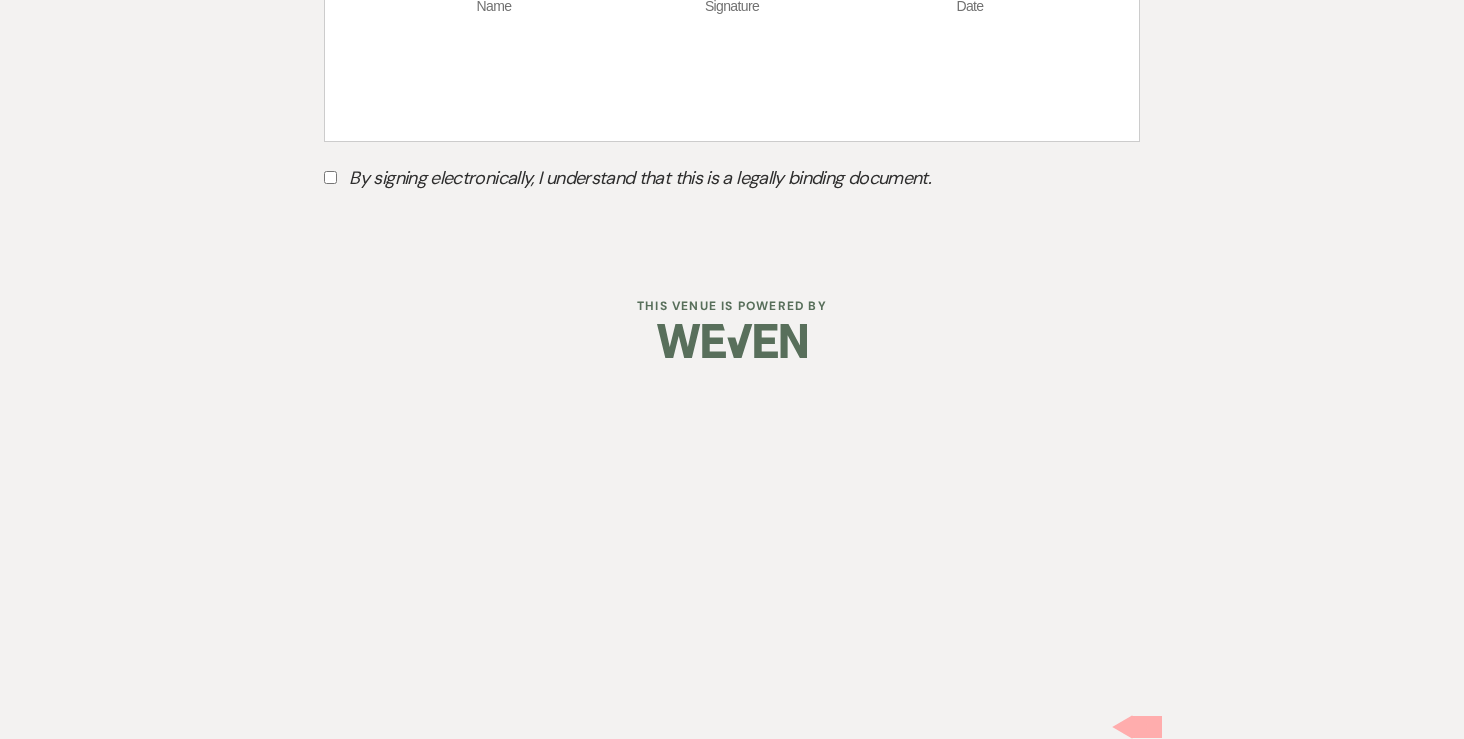 scroll, scrollTop: 13749, scrollLeft: 0, axis: vertical 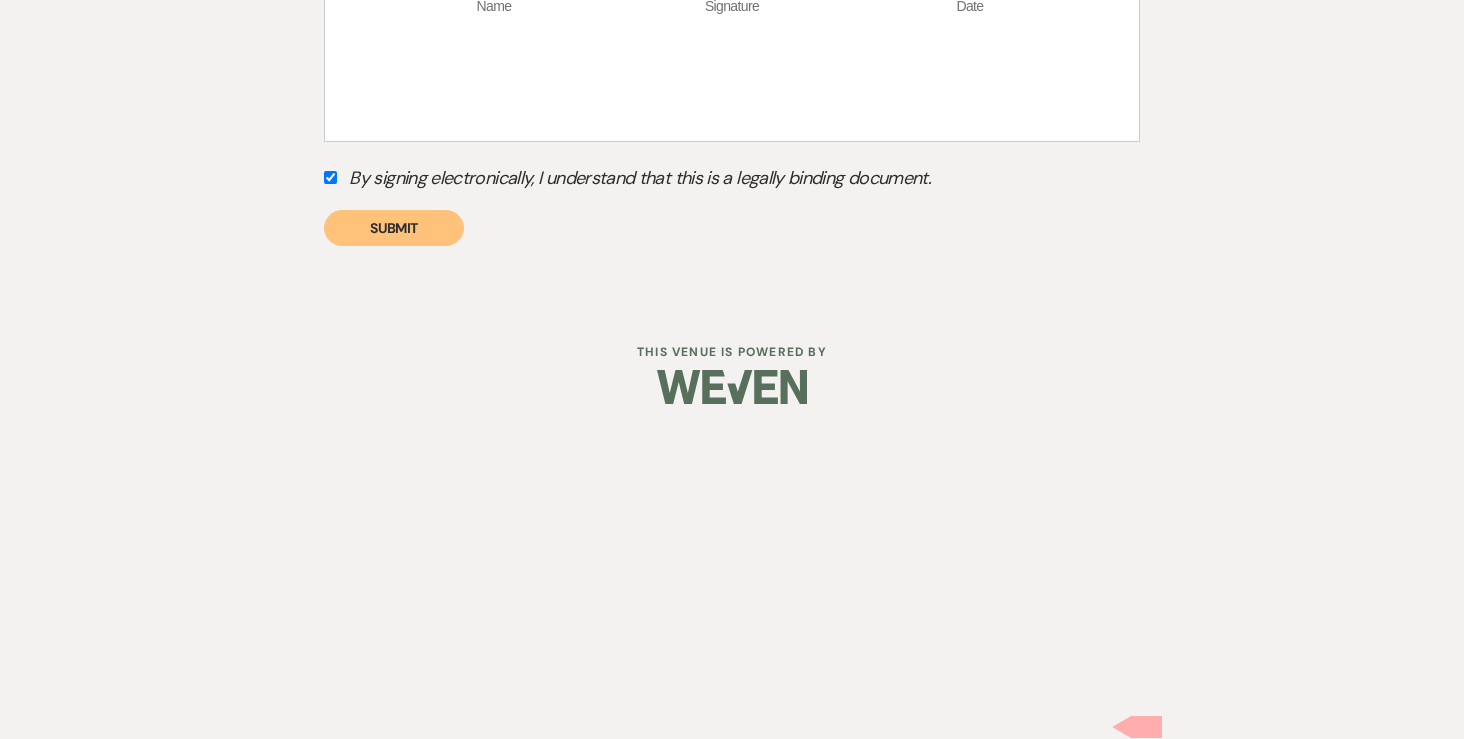 click on "Submit" at bounding box center (394, 228) 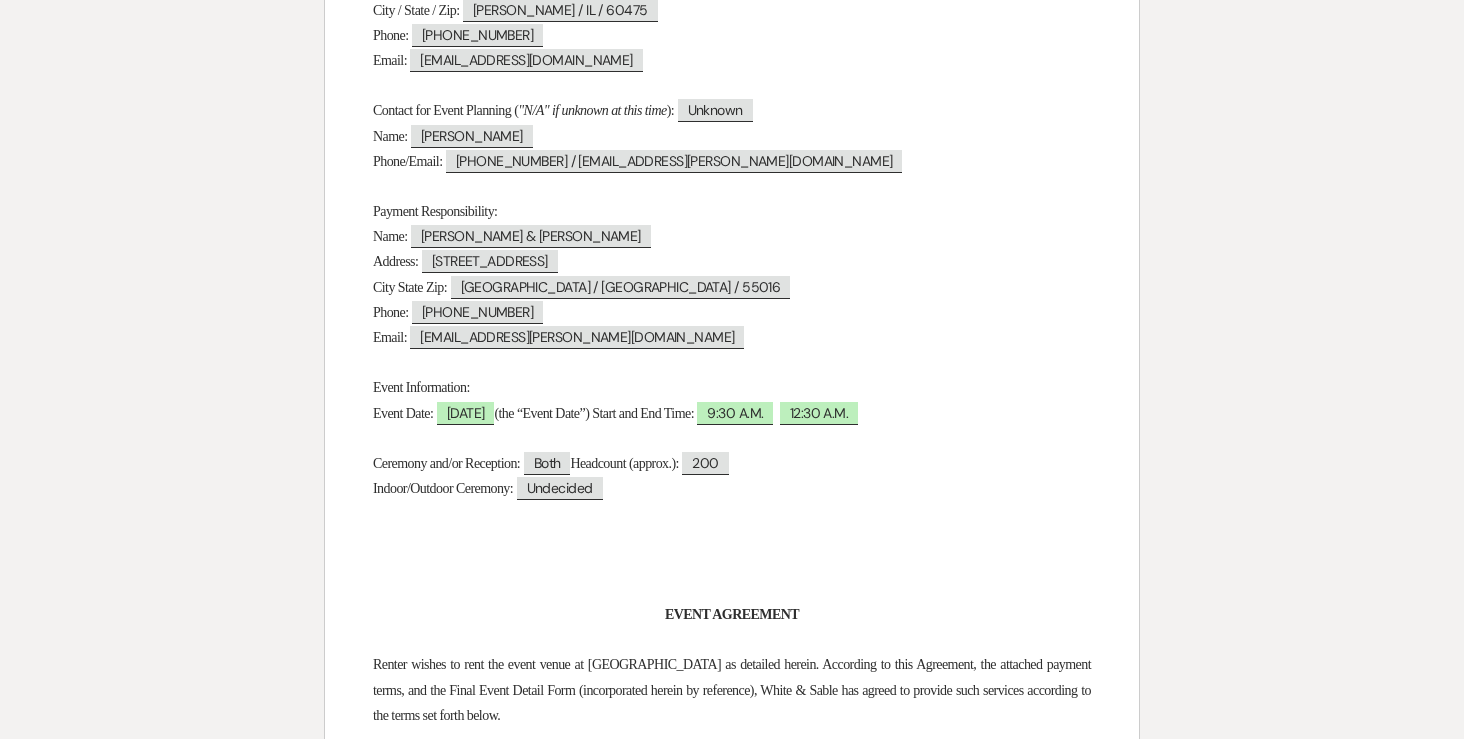 scroll, scrollTop: 0, scrollLeft: 0, axis: both 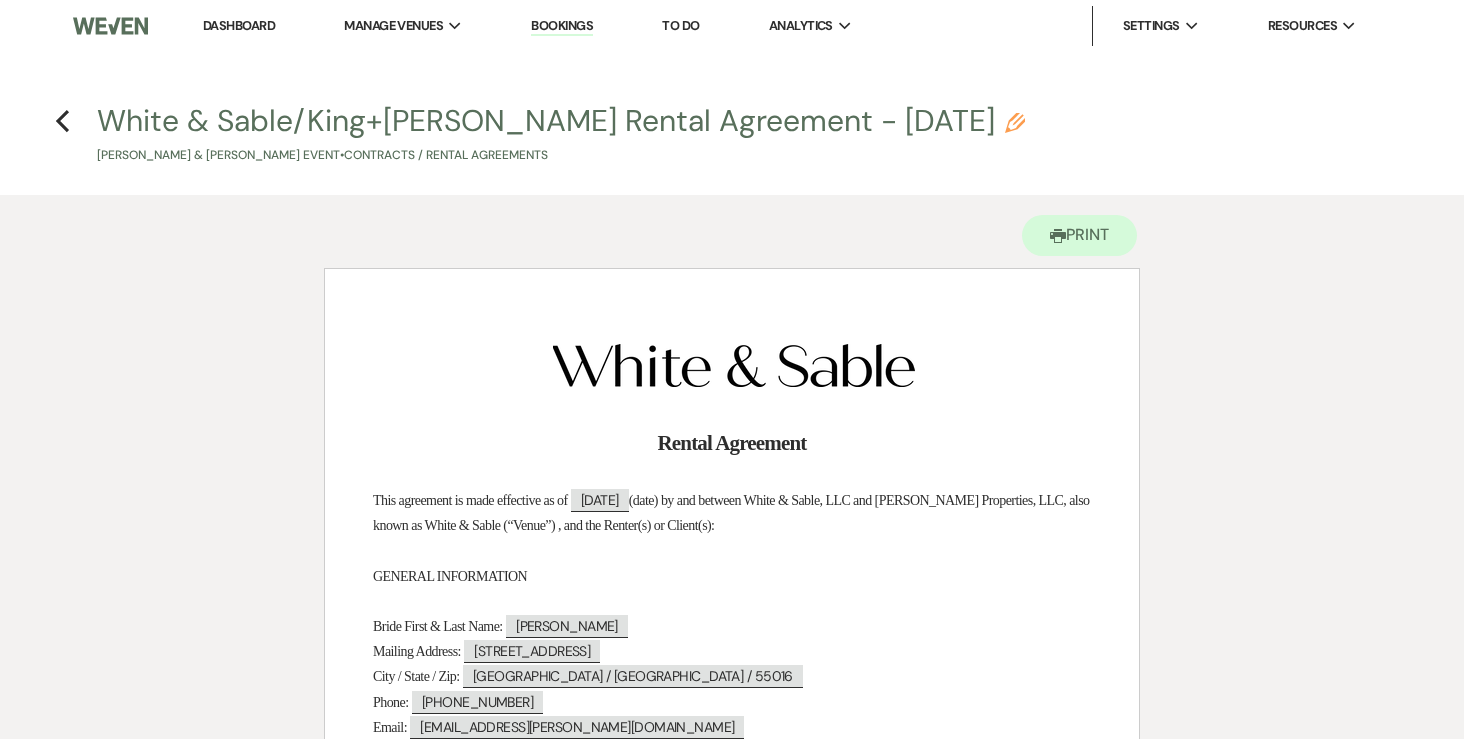 click on "Previous White & Sable/King+[PERSON_NAME] Rental Agreement - [DATE] Pencil [PERSON_NAME] & [PERSON_NAME] Event  •  Contracts / Rental Agreements" at bounding box center (732, 132) 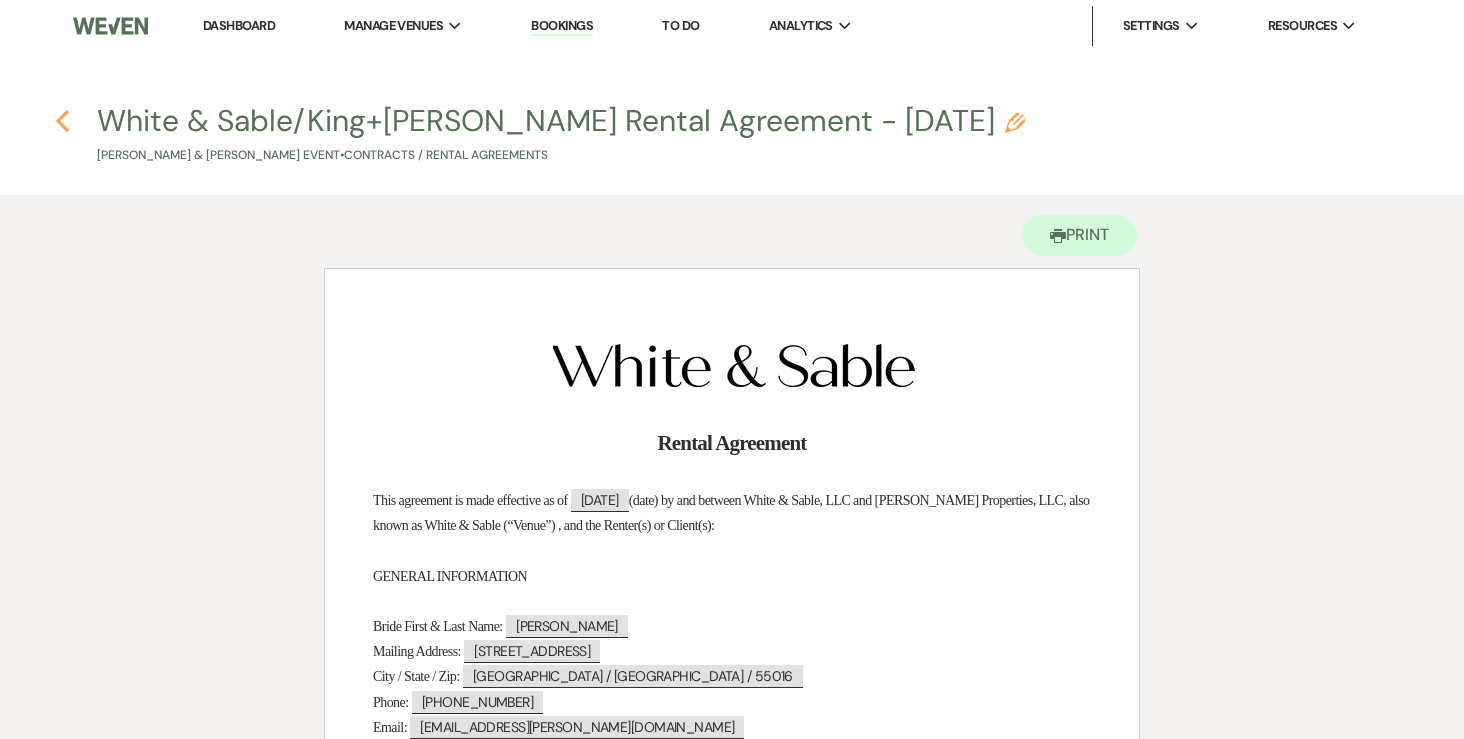 click 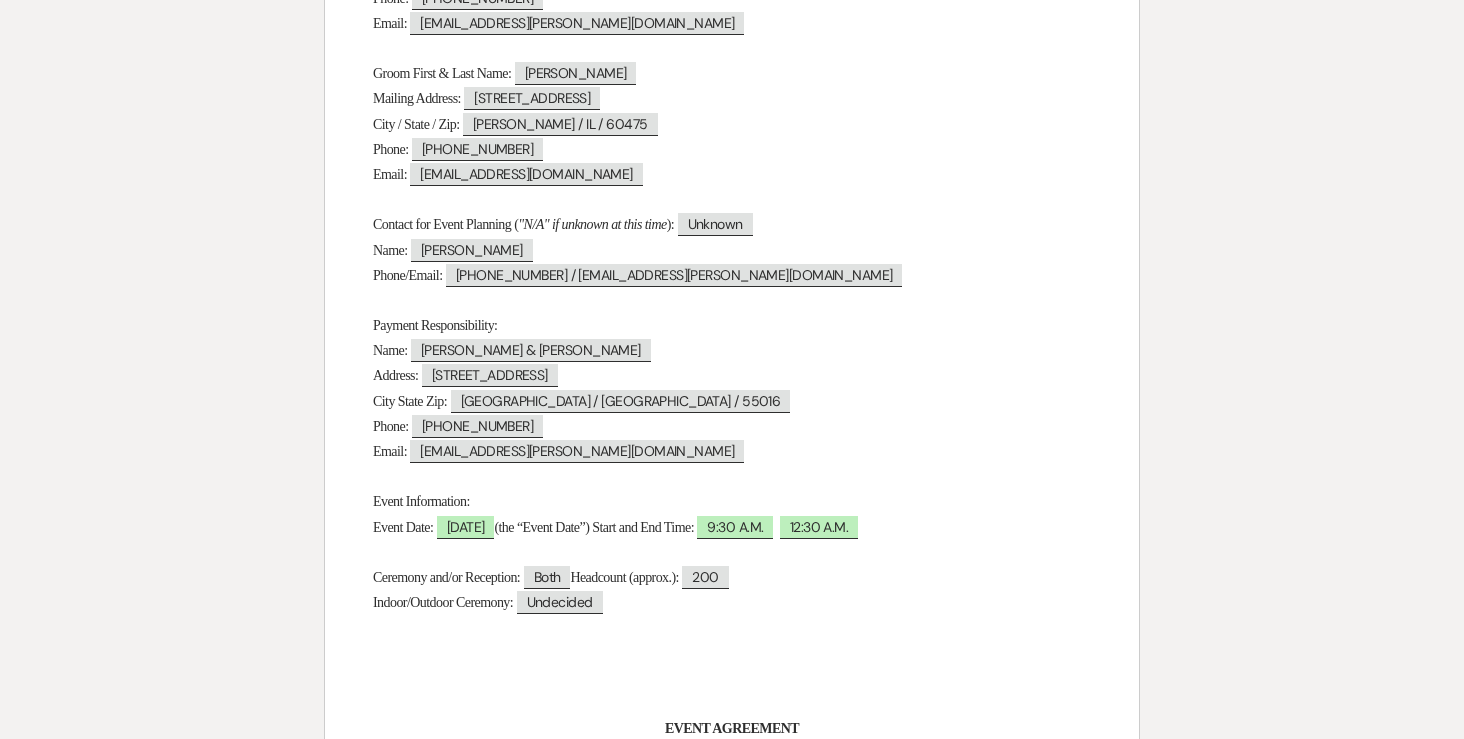 select on "6" 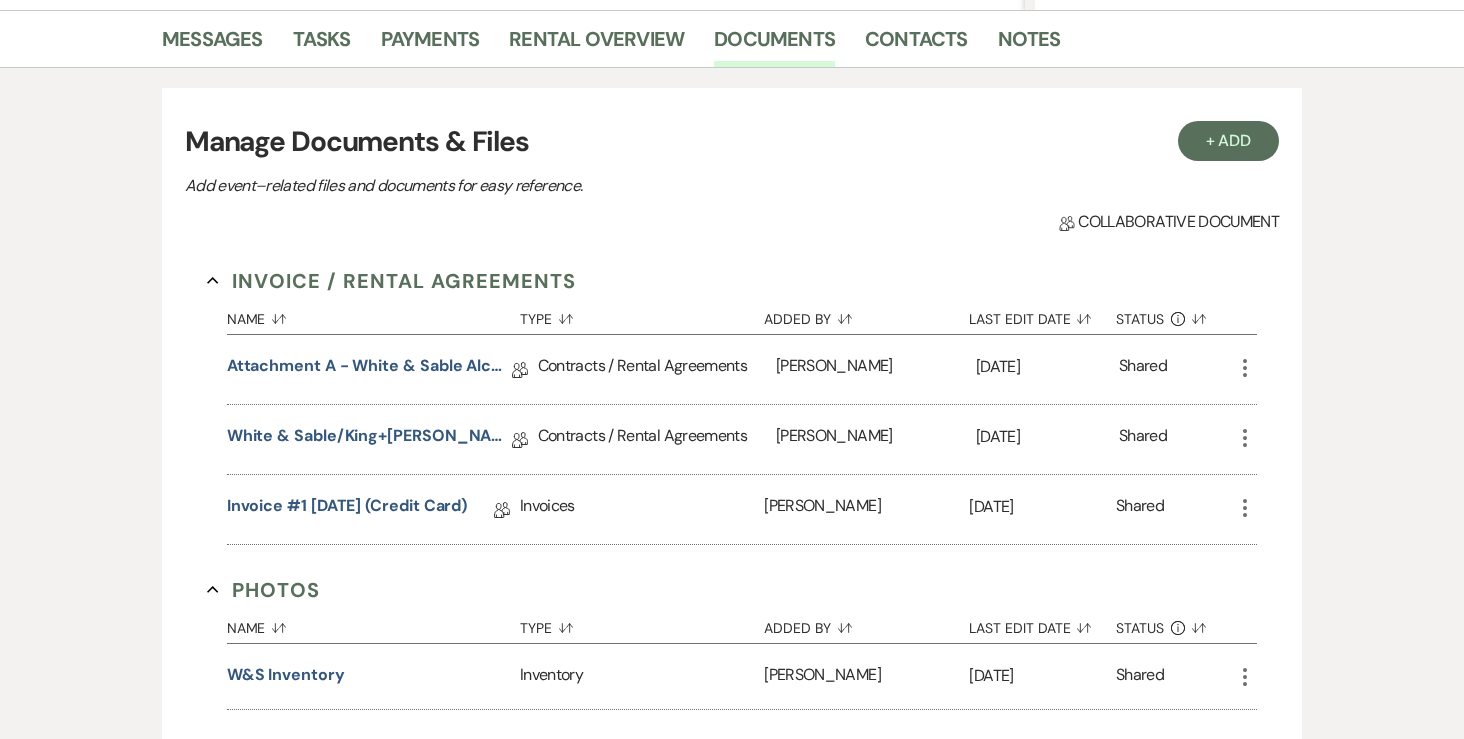 scroll, scrollTop: 56, scrollLeft: 0, axis: vertical 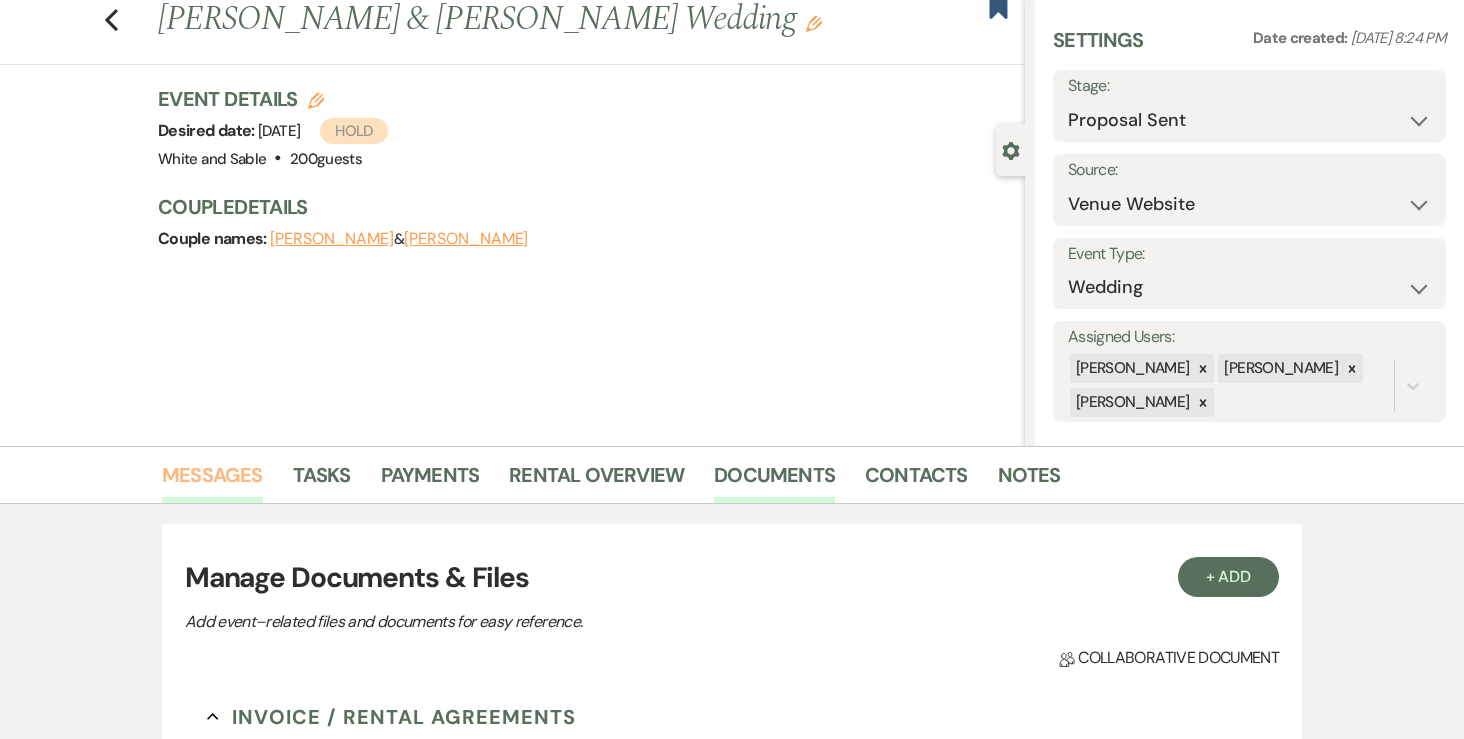 click on "Messages" at bounding box center [212, 481] 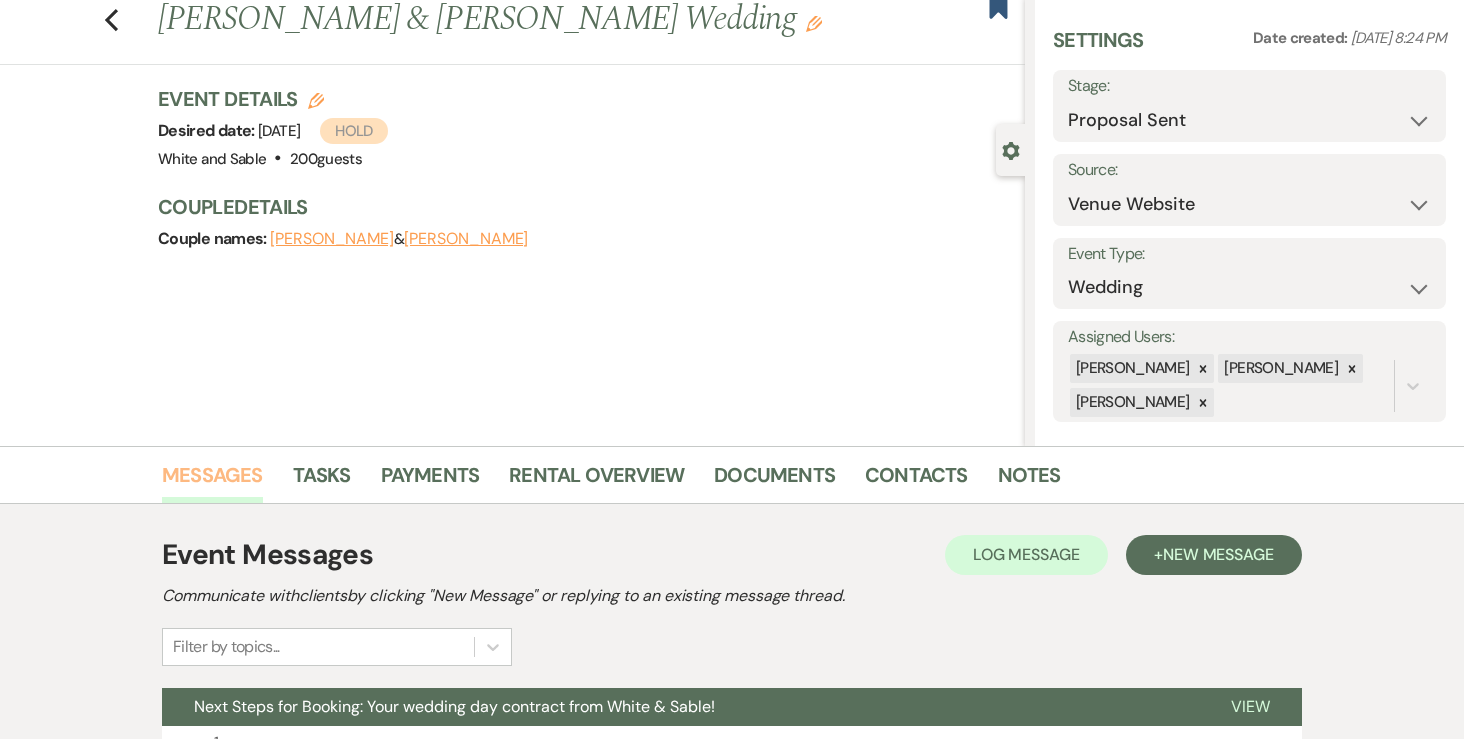 scroll, scrollTop: 514, scrollLeft: 0, axis: vertical 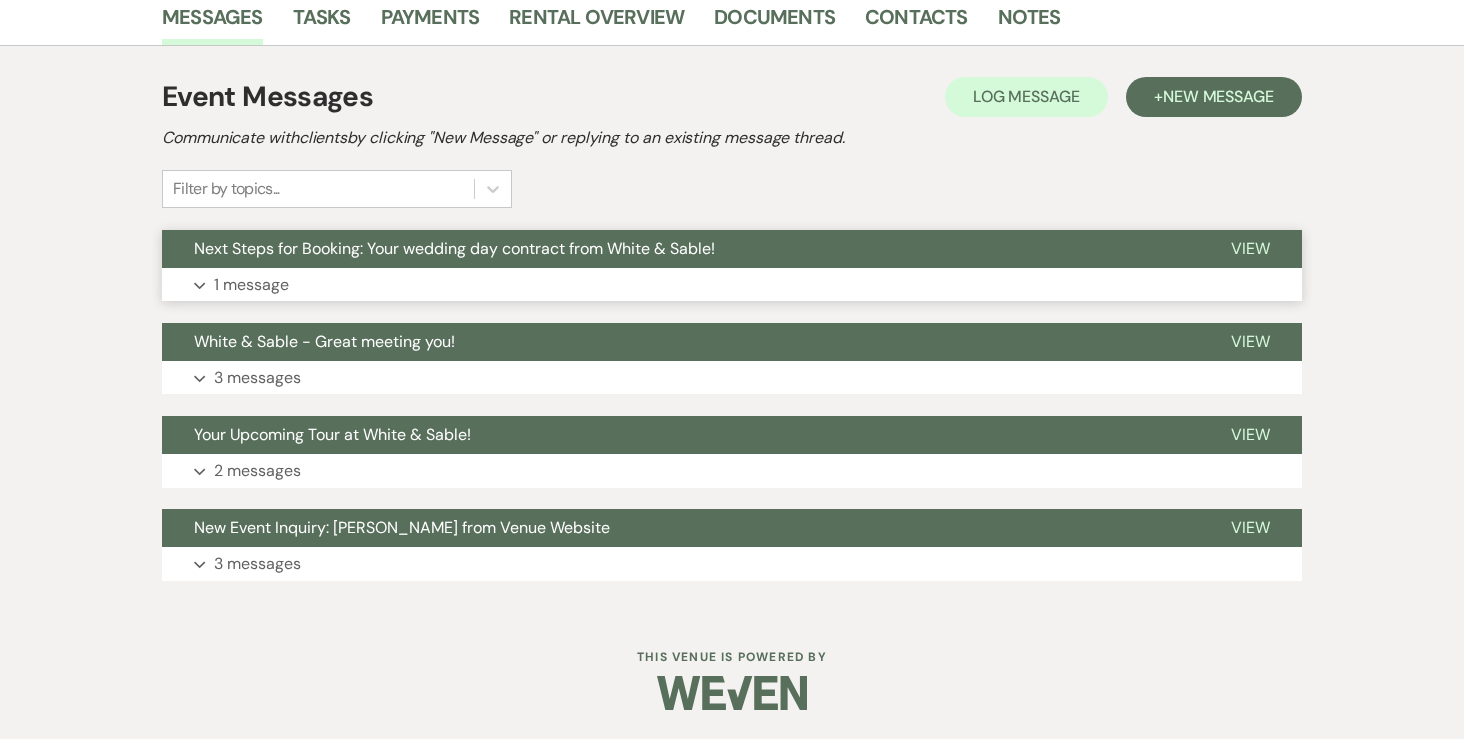 click on "1 message" at bounding box center (251, 285) 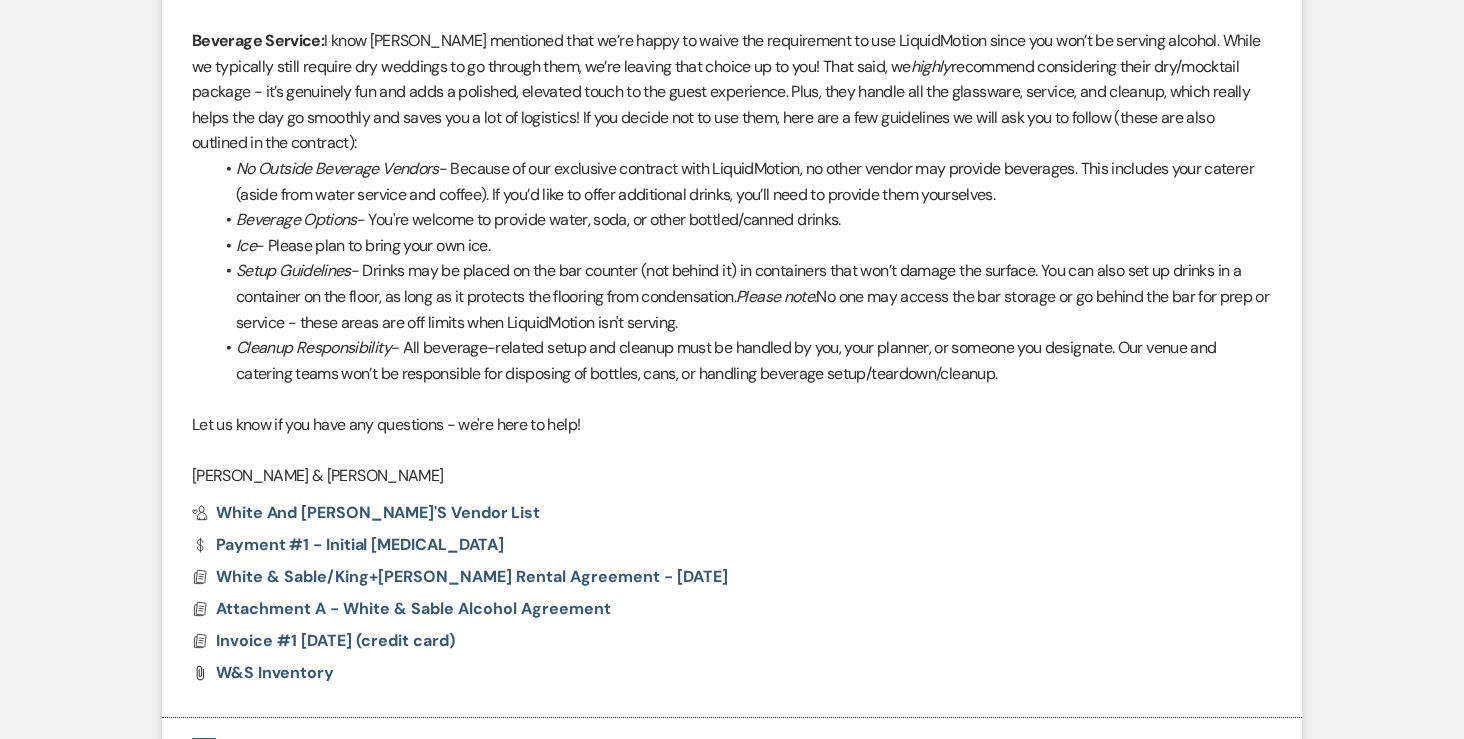 scroll, scrollTop: 1792, scrollLeft: 0, axis: vertical 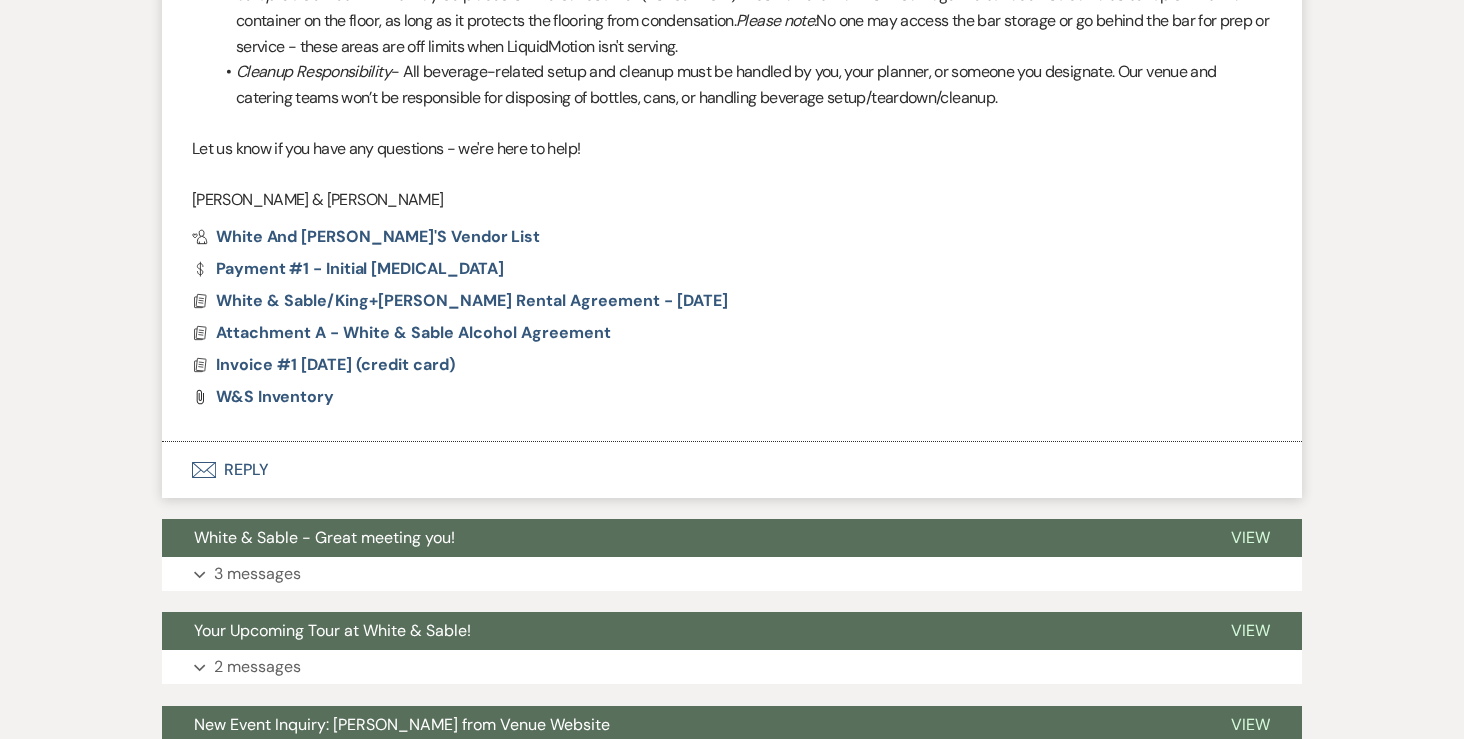 click on "Envelope Reply" at bounding box center (732, 470) 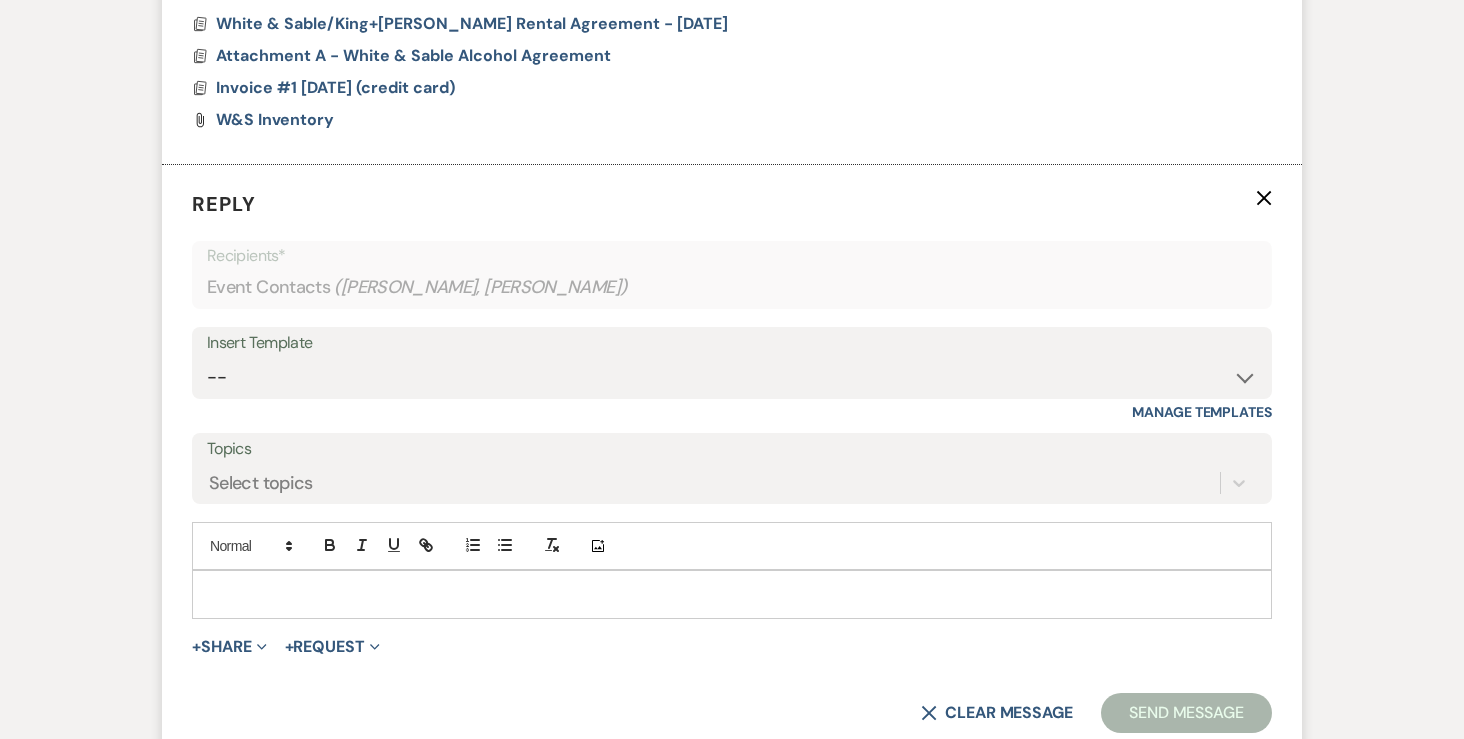 scroll, scrollTop: 2107, scrollLeft: 0, axis: vertical 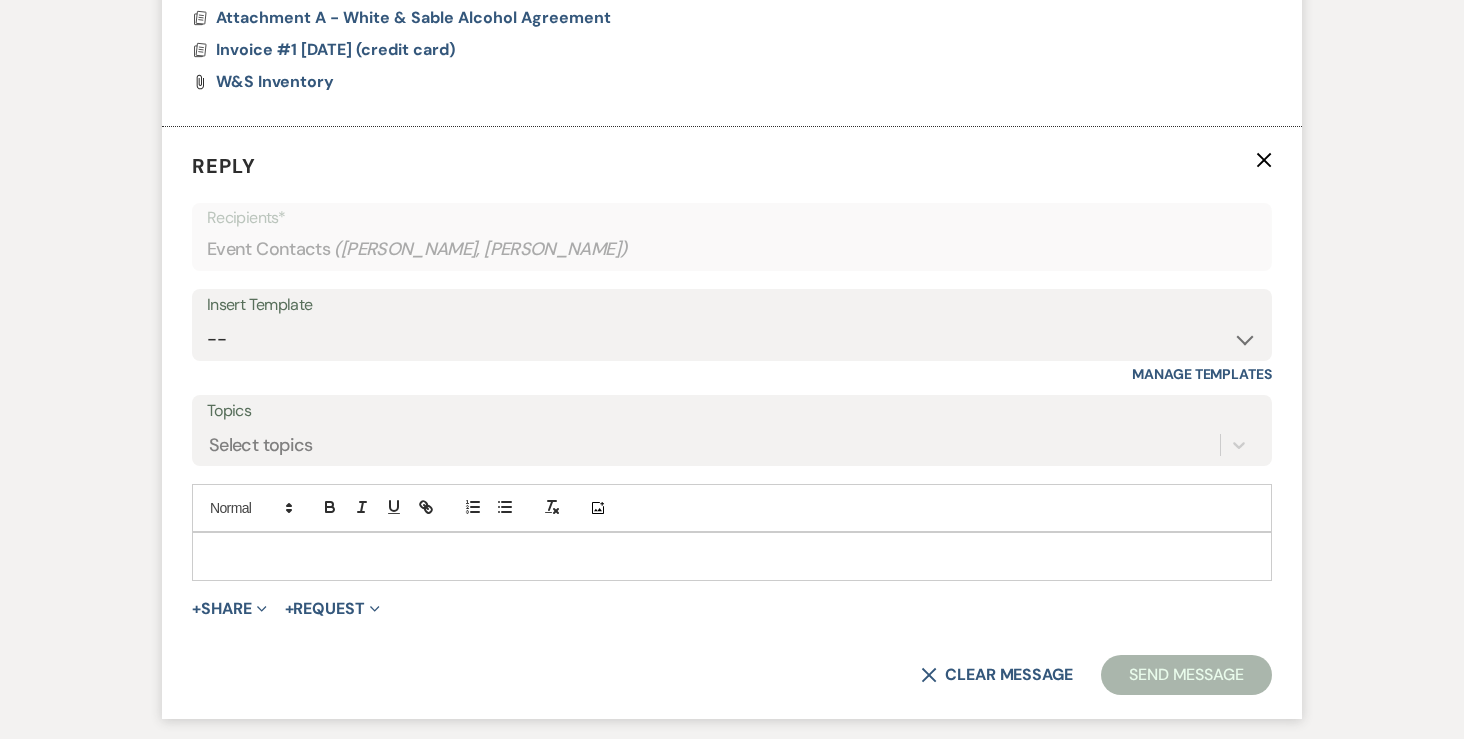 click at bounding box center [732, 556] 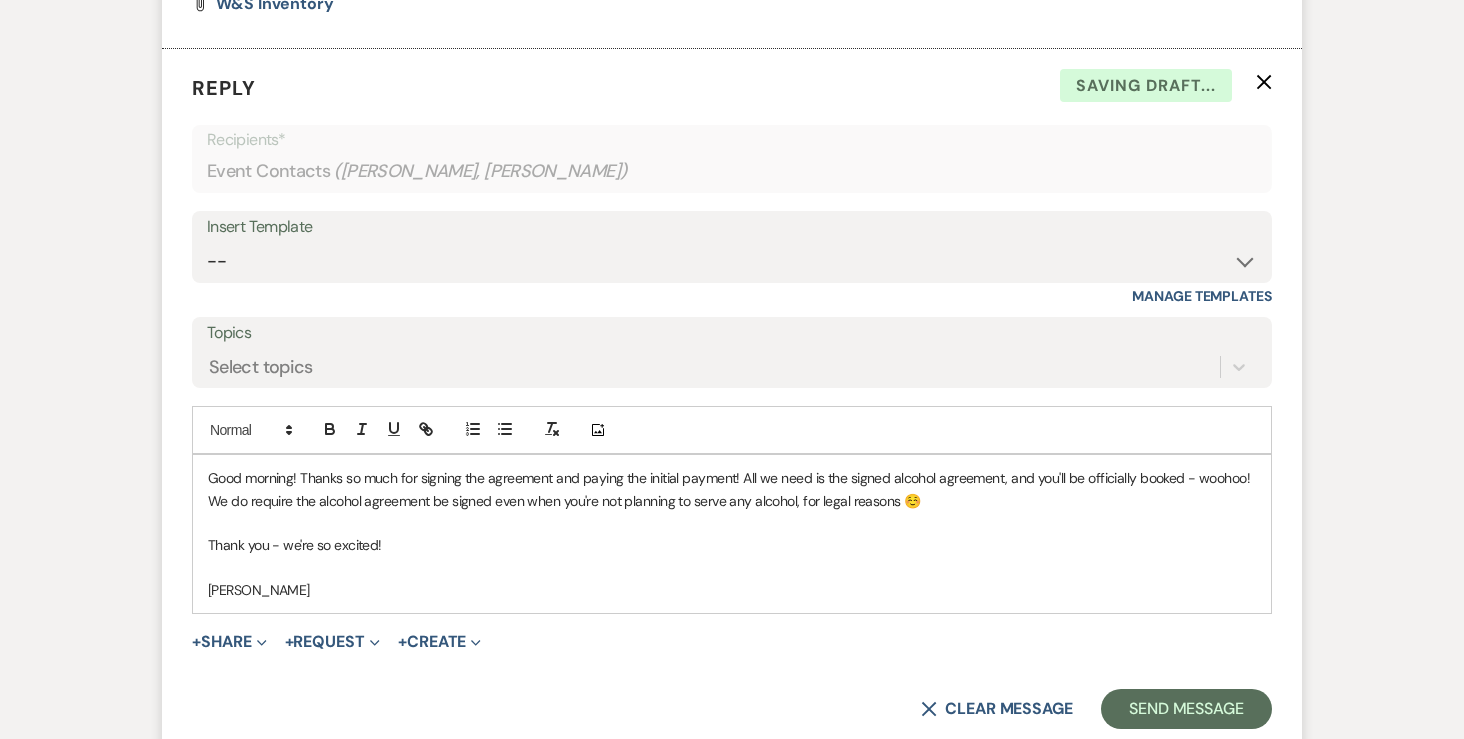 scroll, scrollTop: 2233, scrollLeft: 0, axis: vertical 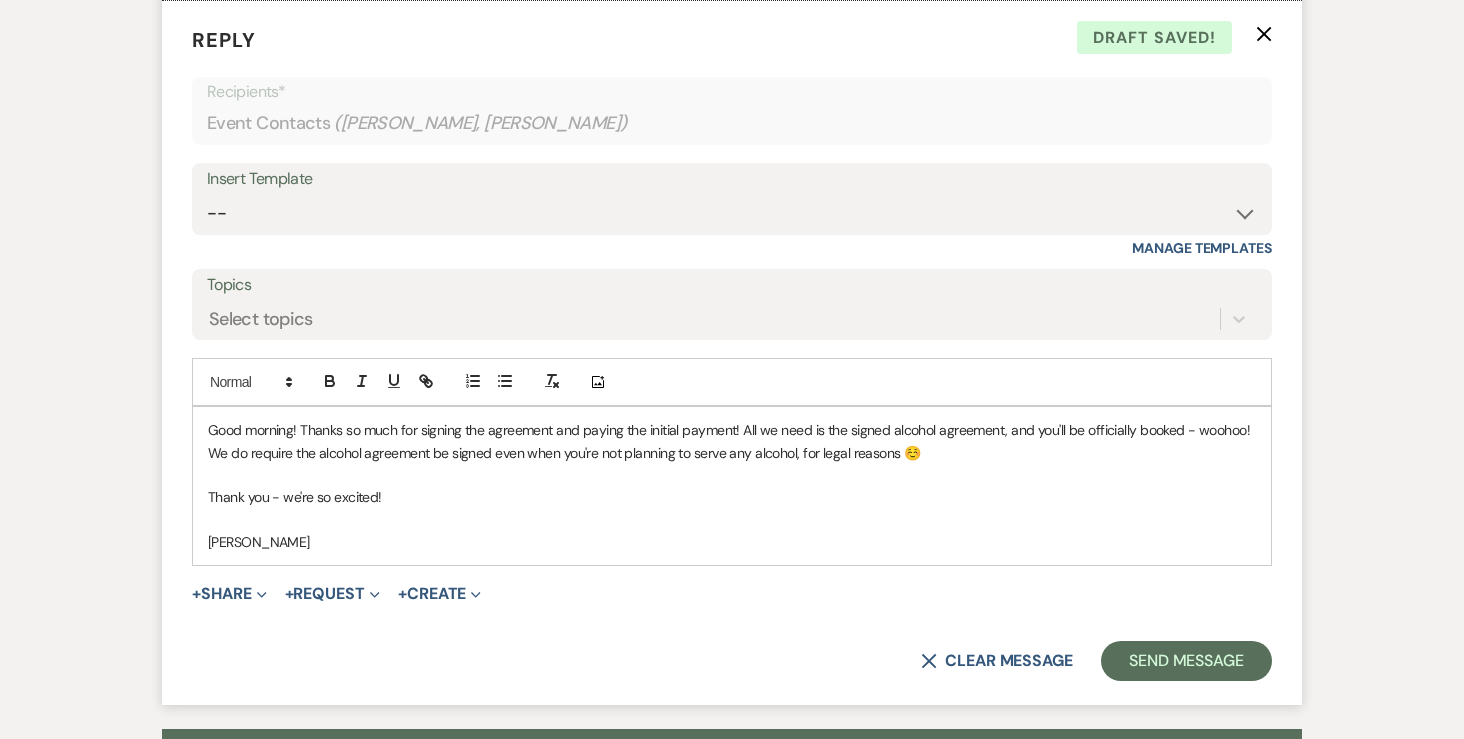 click on "Good morning! Thanks so much for signing the agreement and paying the initial payment! All we need is the signed alcohol agreement, and you'll be officially booked - woohoo!  We do require the alcohol agreement be signed even when you're not planning to serve any alcohol, for legal reasons ☺️" at bounding box center (732, 441) 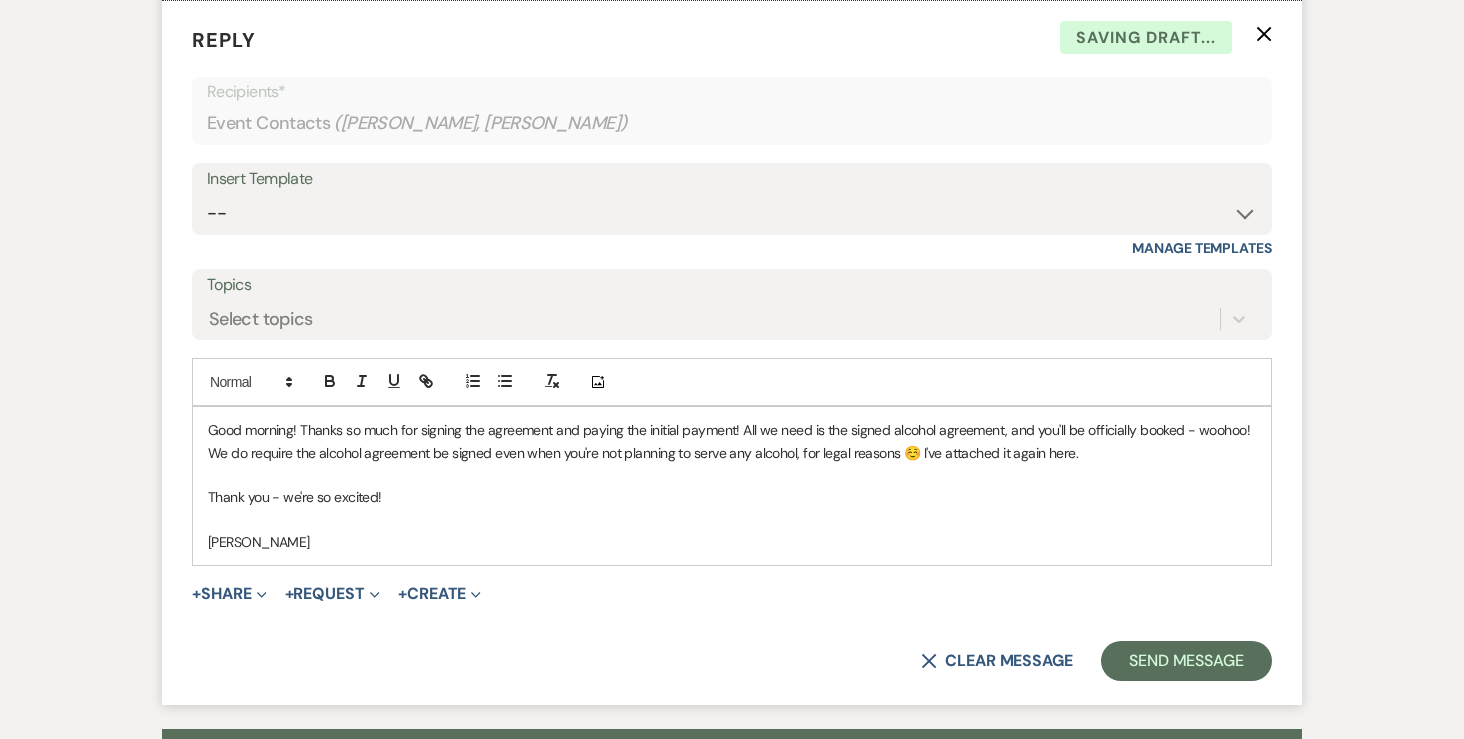 click on "Reply   X Saving draft... Recipients* Event Contacts   ( [PERSON_NAME], [PERSON_NAME] )   Insert Template   -- Inquiry Response (Venue Guide) Schedule - Venue Tour Appt Confirmation Schedule - Venue Tour Appt Reminder Tour - Reschedule Tour - Follow-Up (Venue Guide) Proposal - Wedding Wedding Onboarding - Welcome Guide and Weven Planning Portal Introduction Inquiry Follow-Up: 5 Tips for Stress-Free Planning Inquiry - Available Dates Inquiry Follow-Up: Tour Invitation Inquiry Follow-Up: Unique Features Inquiry Follow-Up: Planning at W&S Insurance Exception Response [DATE] Weddings [DATE] Weddings Baseball Poop or get off toliet (Venue Guide) Concession Speech Onboarding - Welcome Magazine and Weven Planning Portal Introduction (NON-Wedding Events) Day-of Coordinators Schedule - Venue IN-PERSON Tour Appt Confirmation Outside Food Info [PERSON_NAME] Films [DATE] Weddings Hire a Host / Host a Toast Follow-follow up Recommended Vendors Weekend Tours Catering Guidelines & Vendor COI Requirements Cancellation Form Topics" at bounding box center (732, 353) 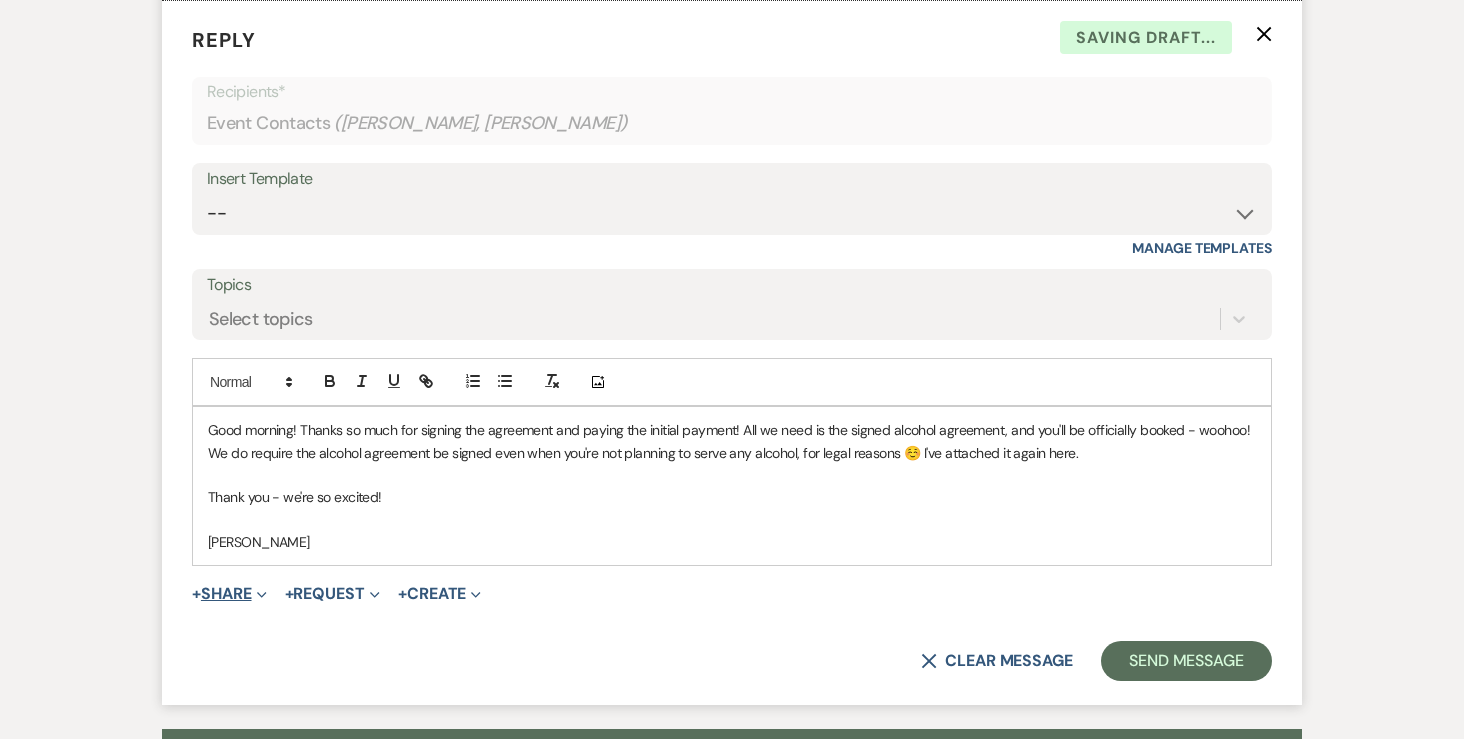 click on "+  Share Expand" at bounding box center (229, 594) 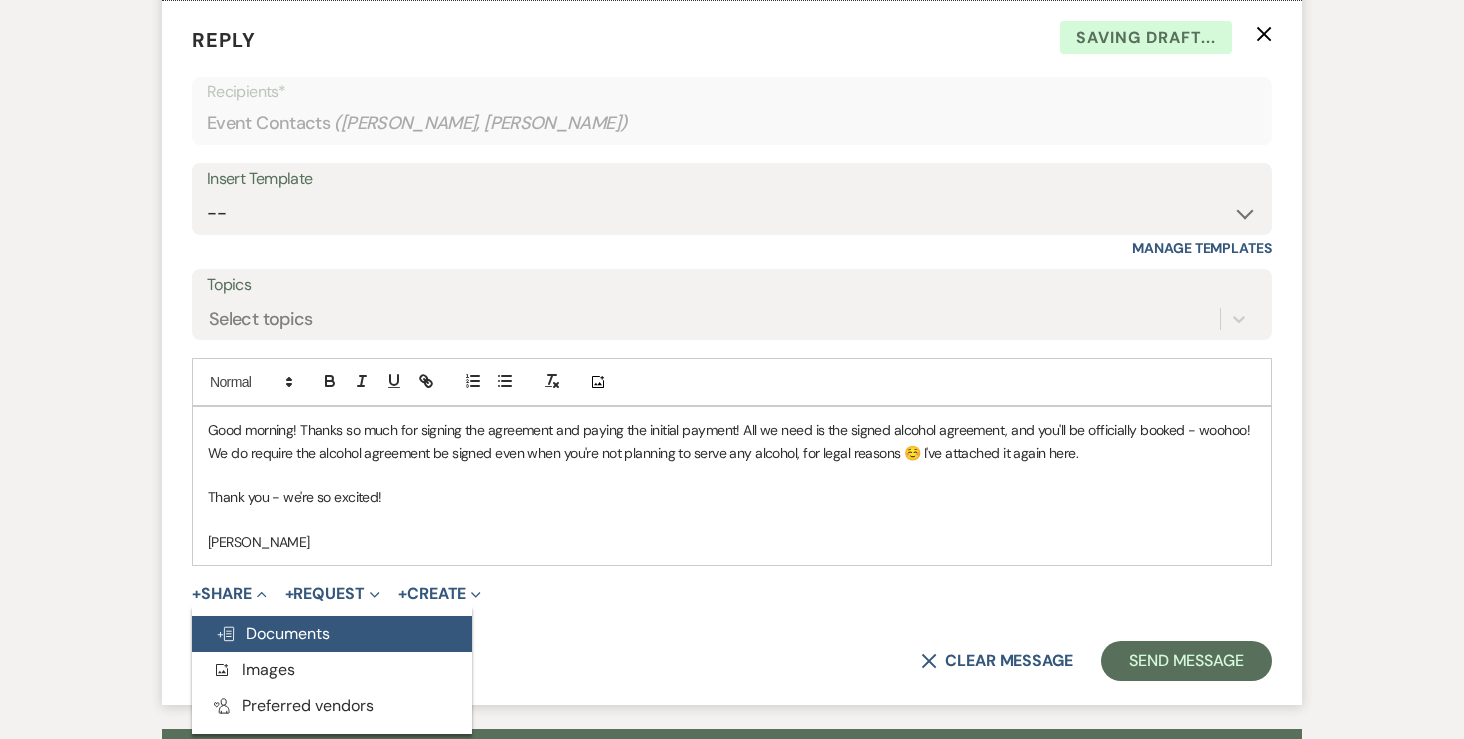 click on "Doc Upload Documents" at bounding box center [332, 634] 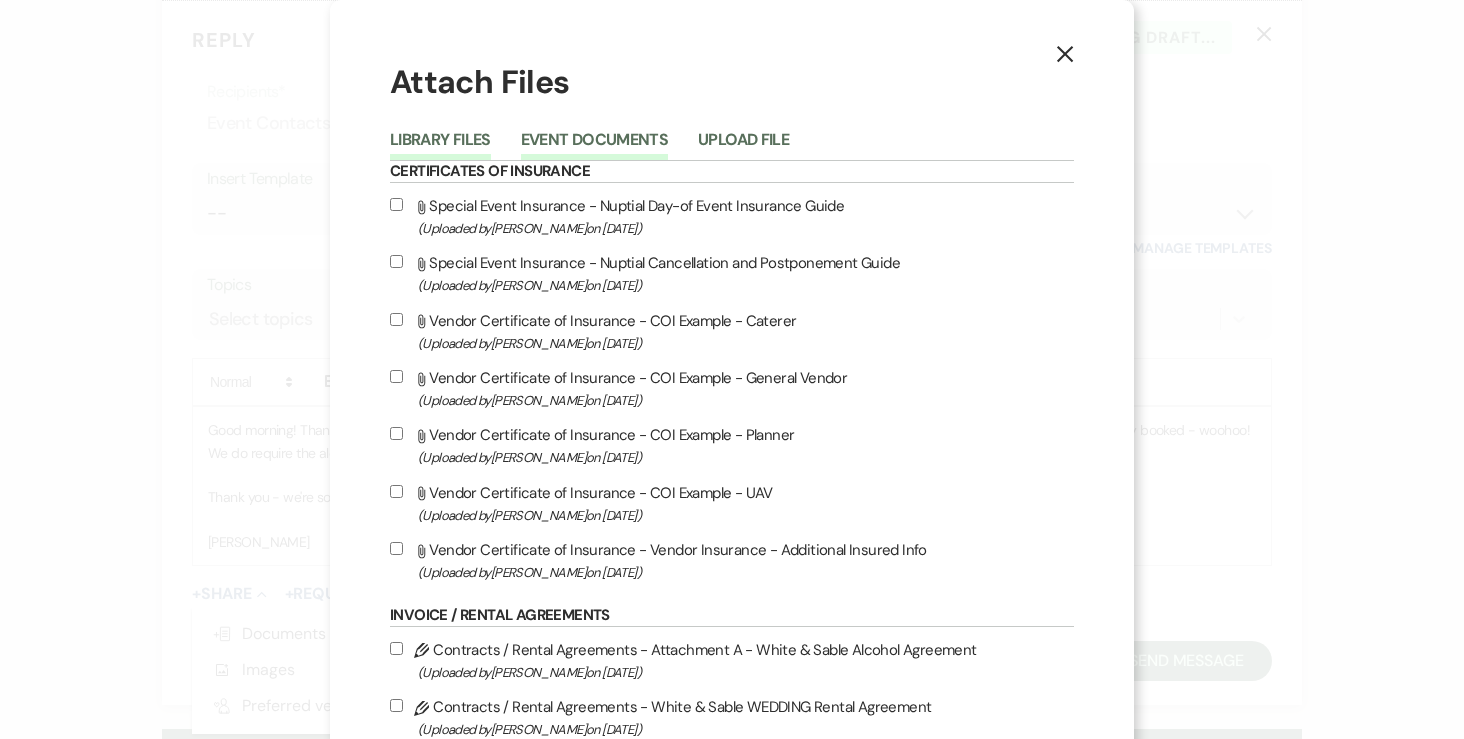 click on "Event Documents" at bounding box center (594, 146) 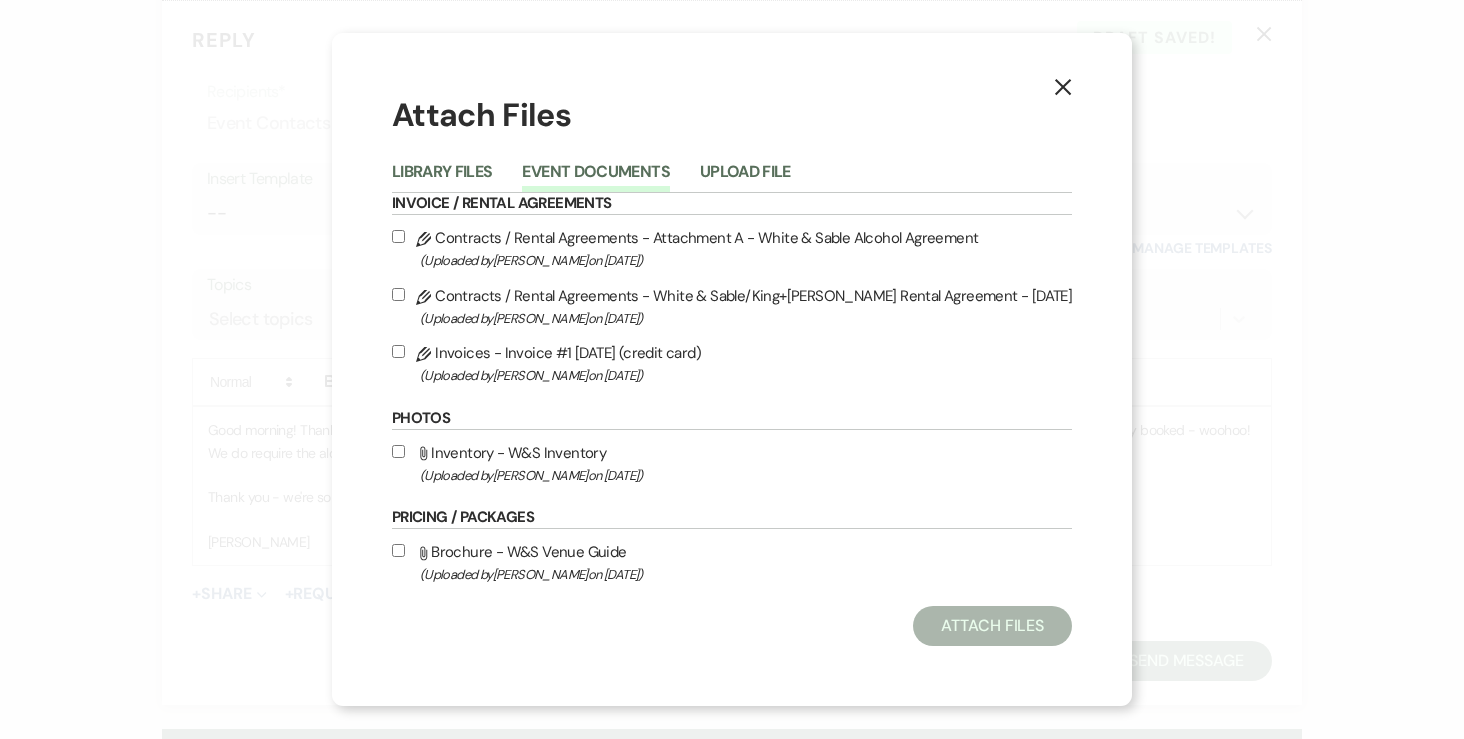 click on "Pencil Contracts / Rental Agreements - Attachment A - White & Sable Alcohol Agreement (Uploaded by  [PERSON_NAME]  on   [DATE] )" at bounding box center [398, 236] 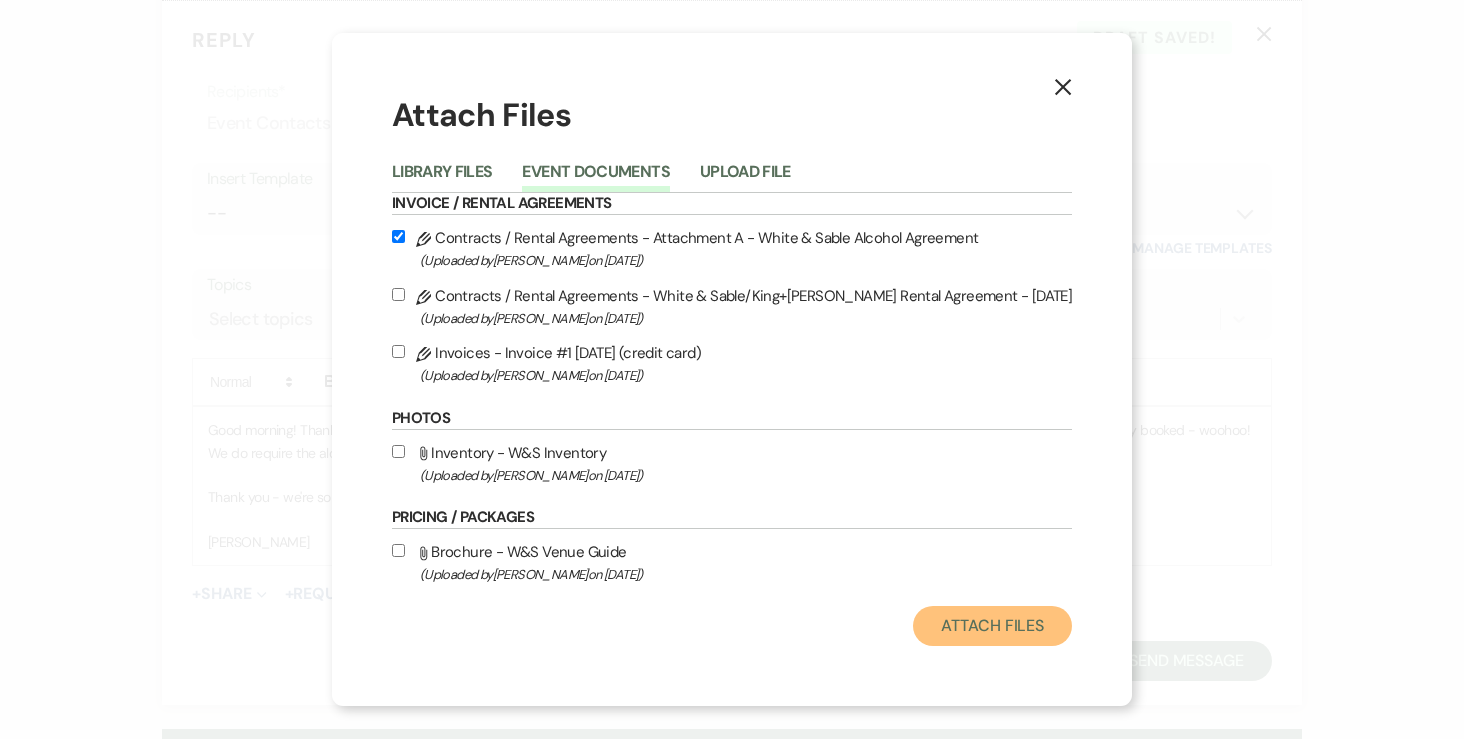 click on "Attach Files" at bounding box center (992, 626) 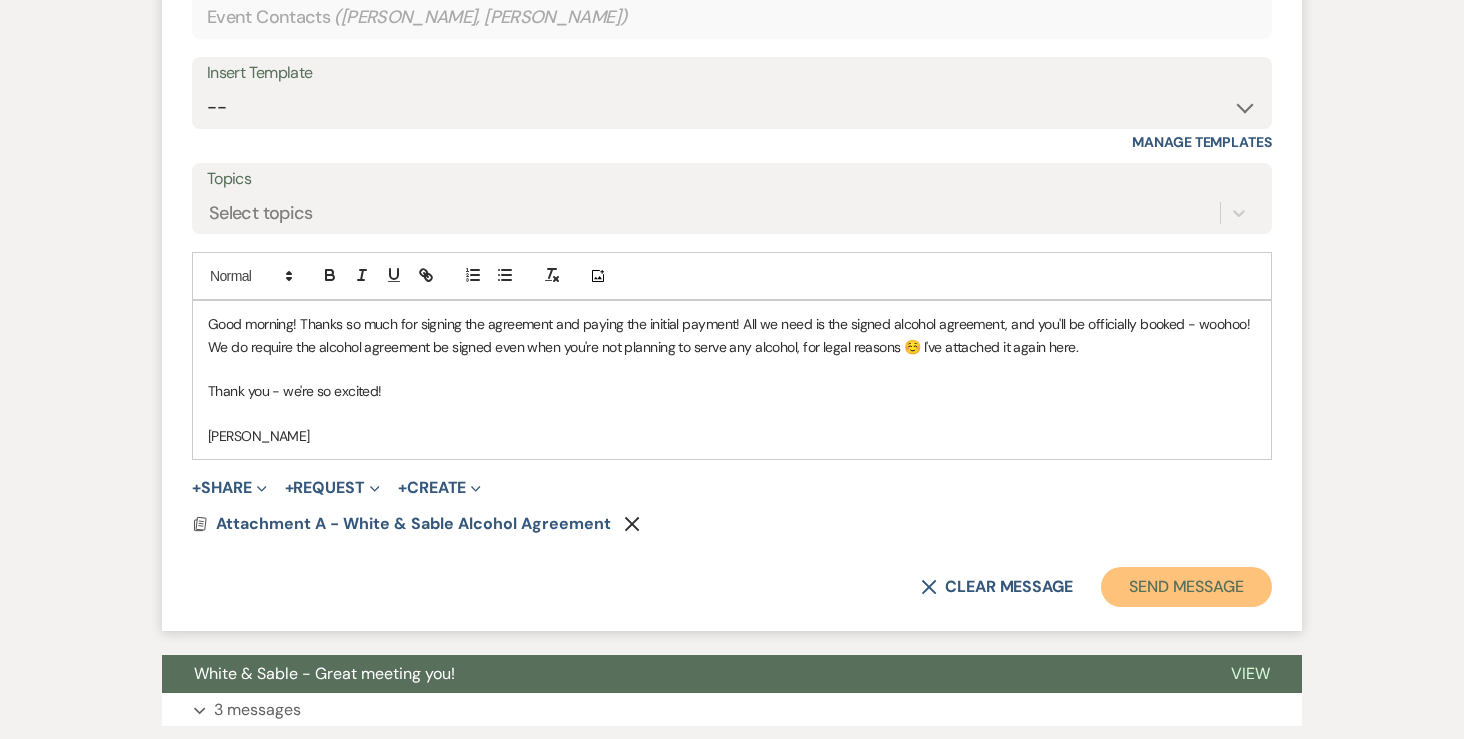 click on "Send Message" at bounding box center [1186, 587] 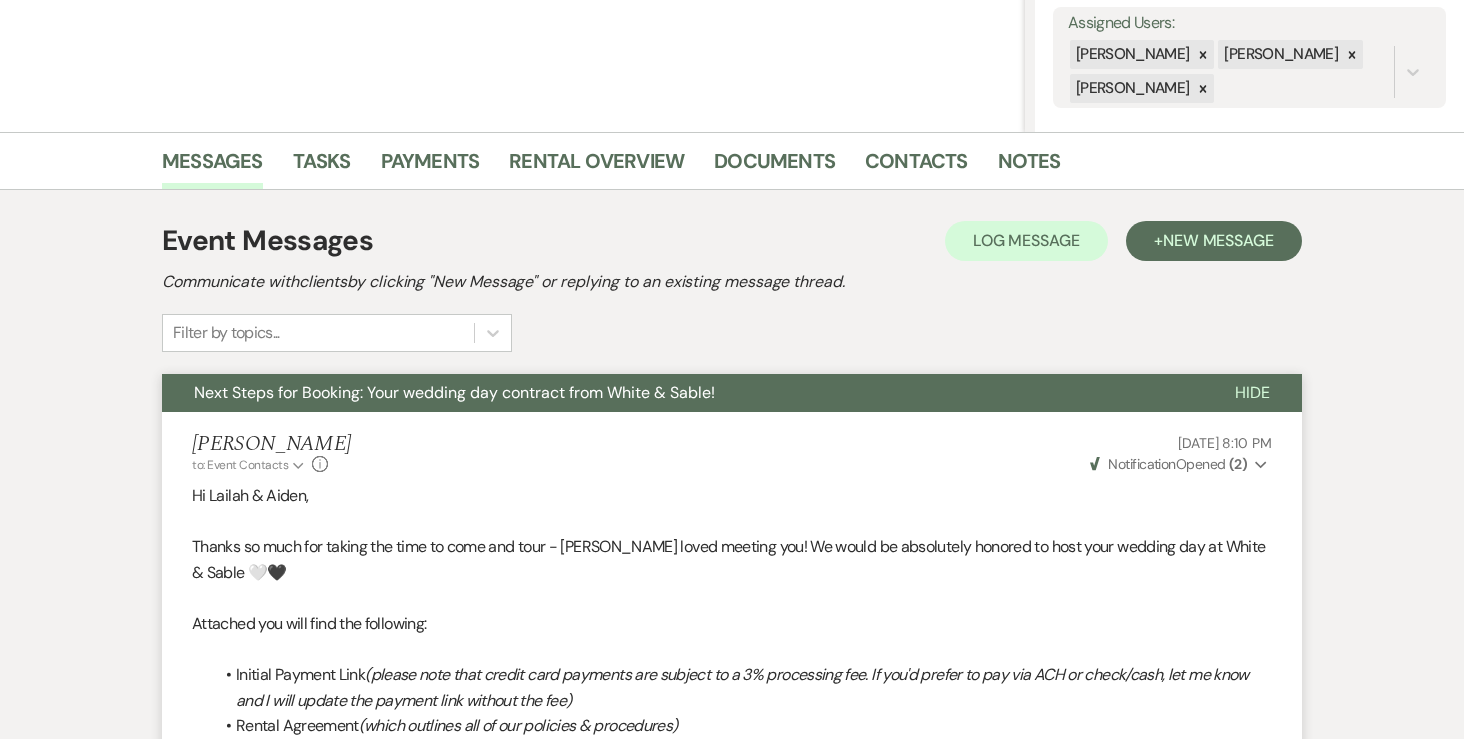 scroll, scrollTop: 0, scrollLeft: 0, axis: both 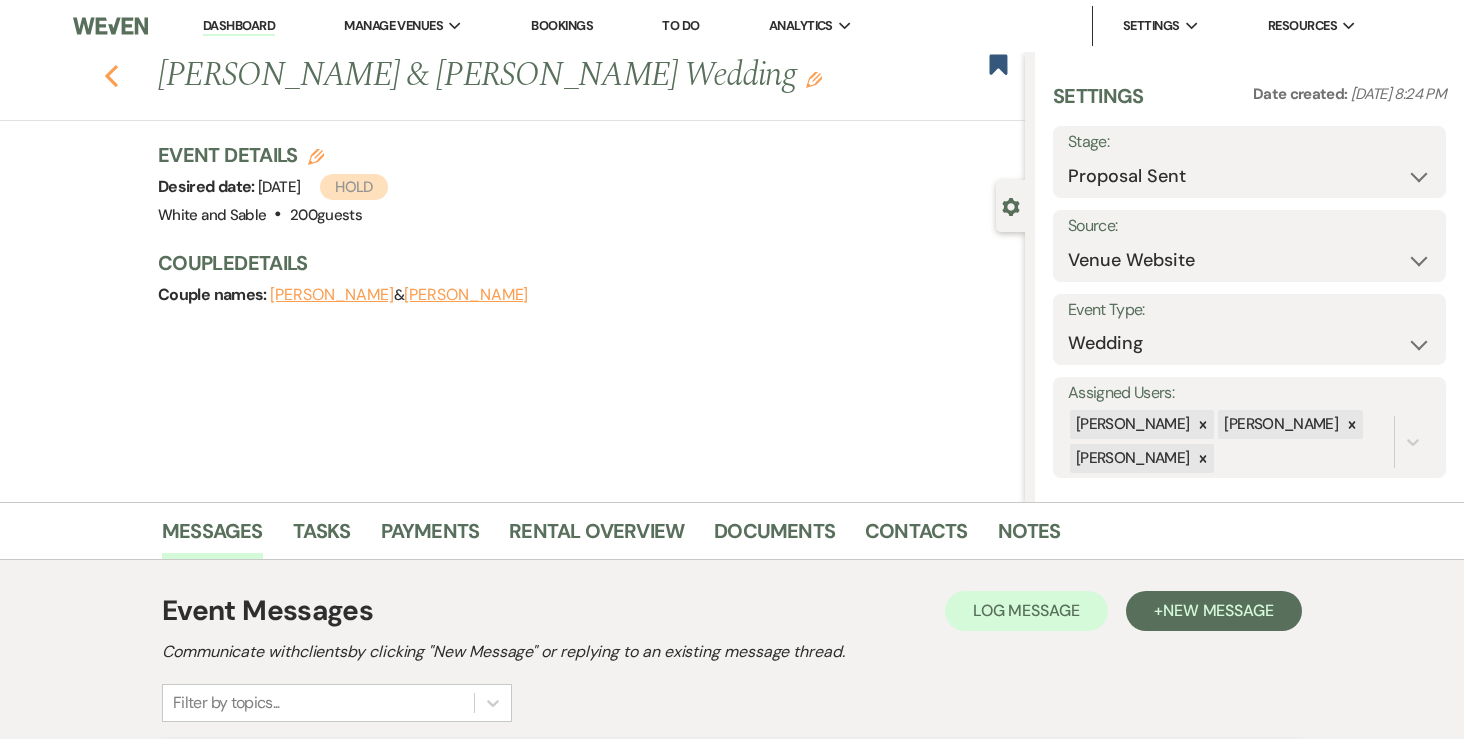 click on "Previous" 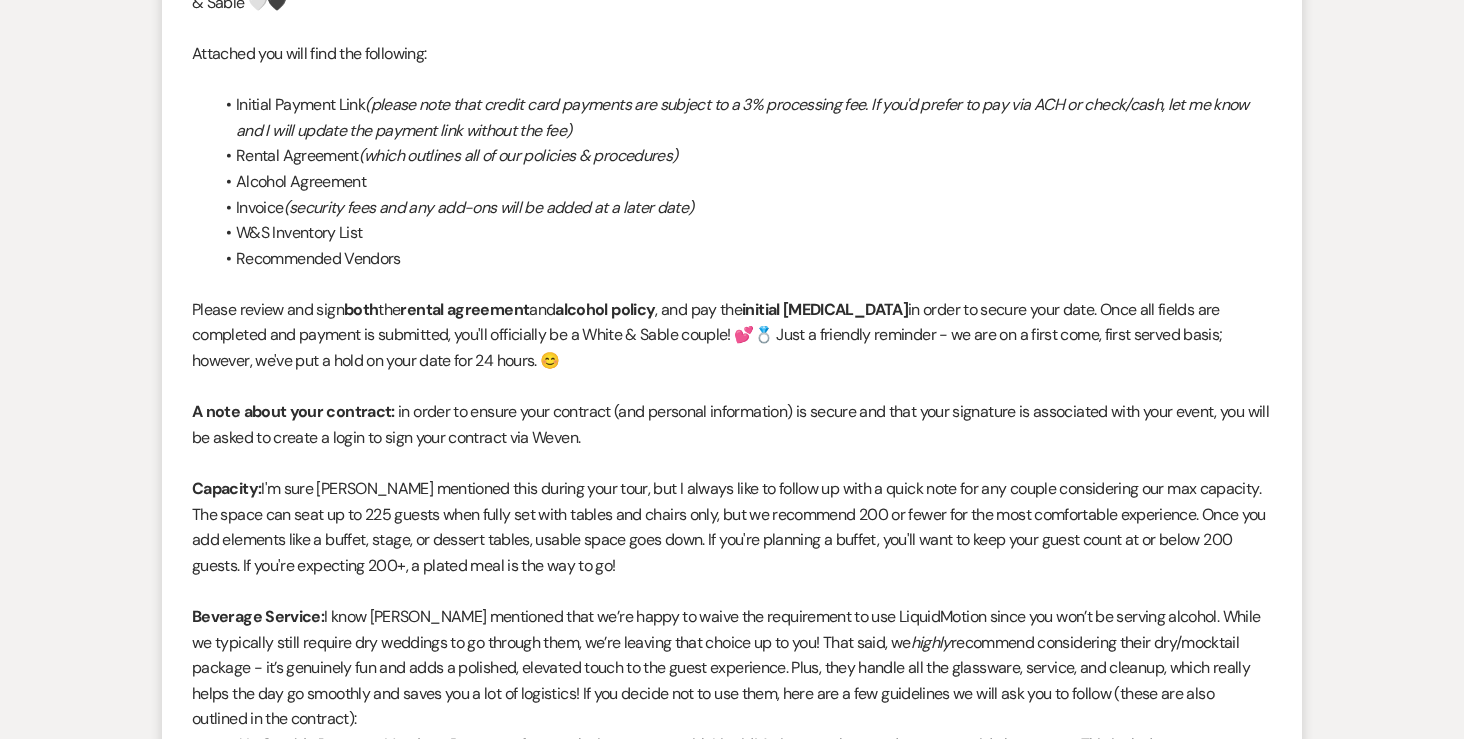 select on "6" 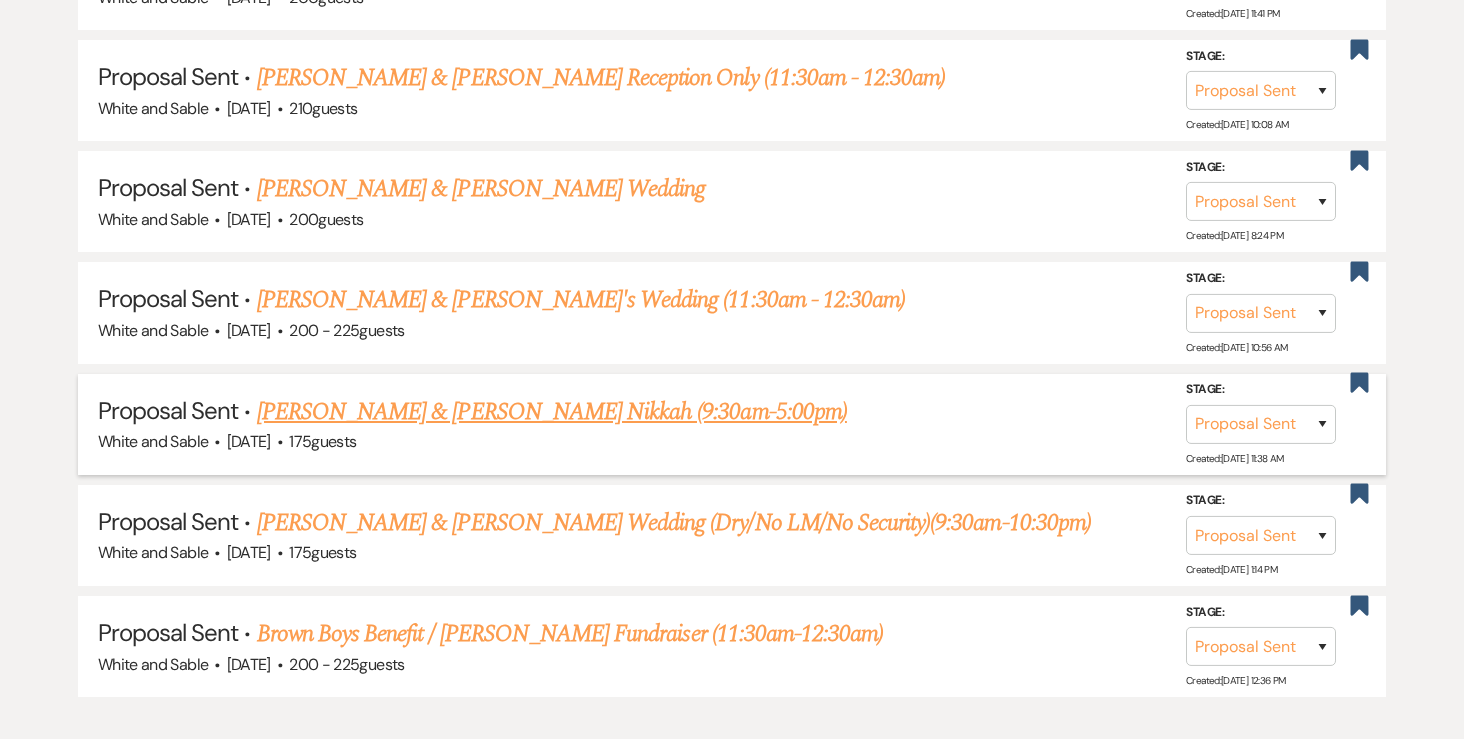 scroll, scrollTop: 1025, scrollLeft: 0, axis: vertical 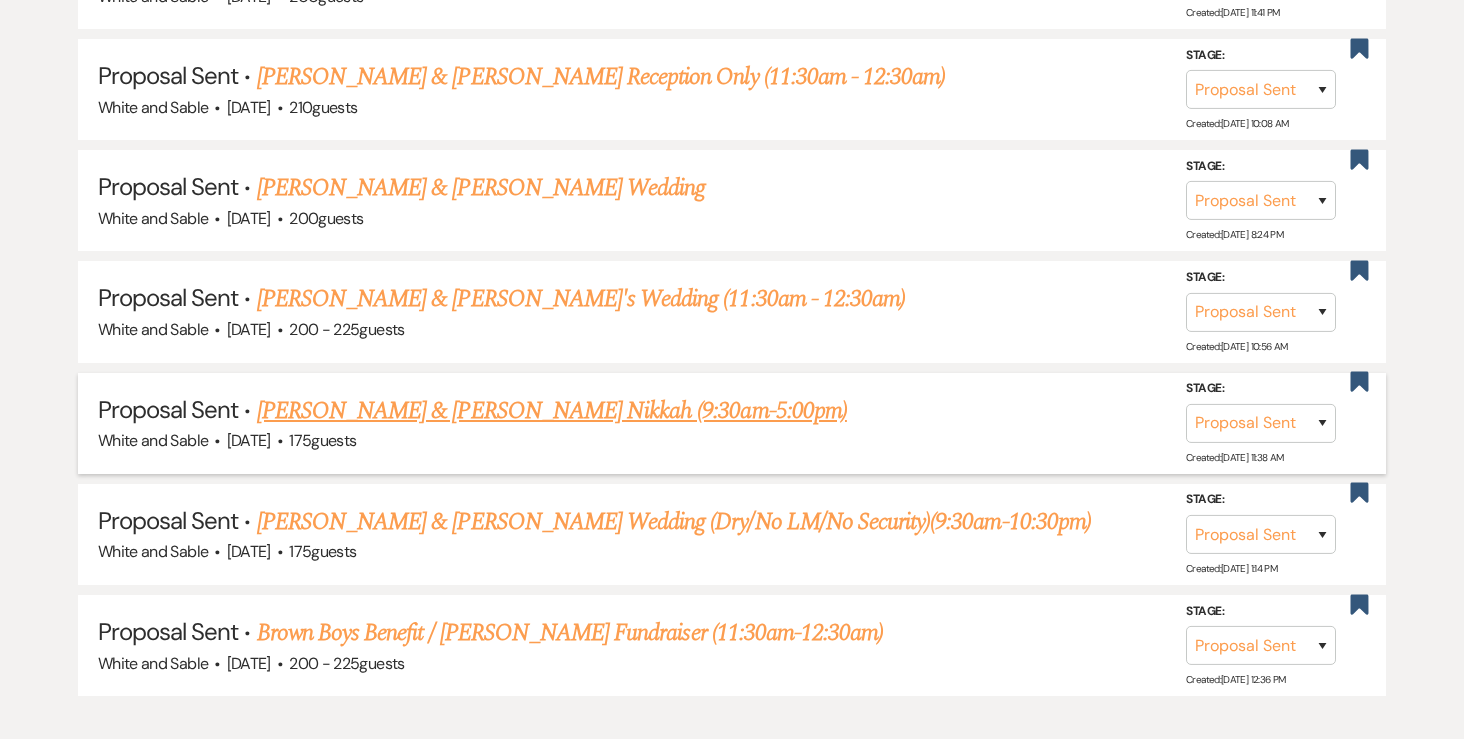 click on "[PERSON_NAME] & [PERSON_NAME] Nikkah (9:30am-5:00pm)" at bounding box center [552, 411] 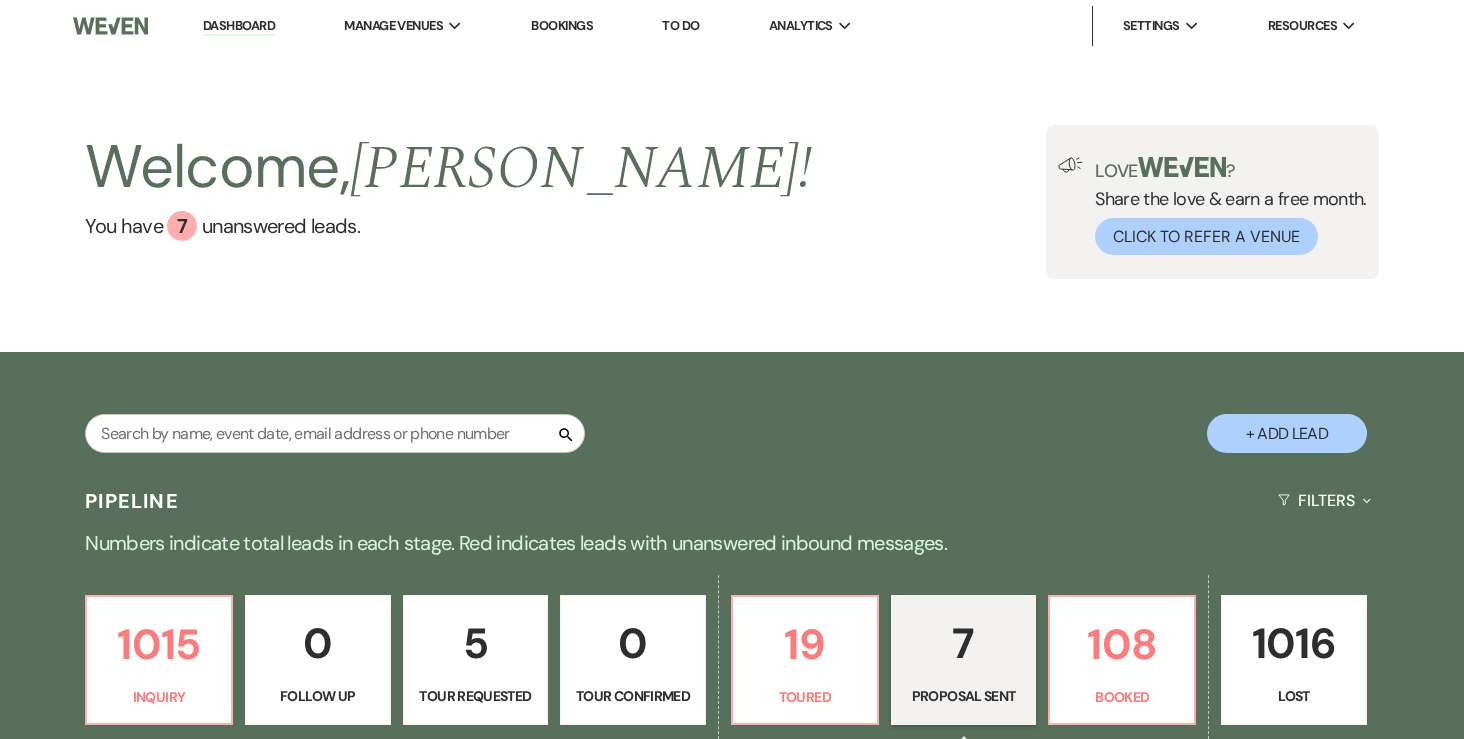 select on "6" 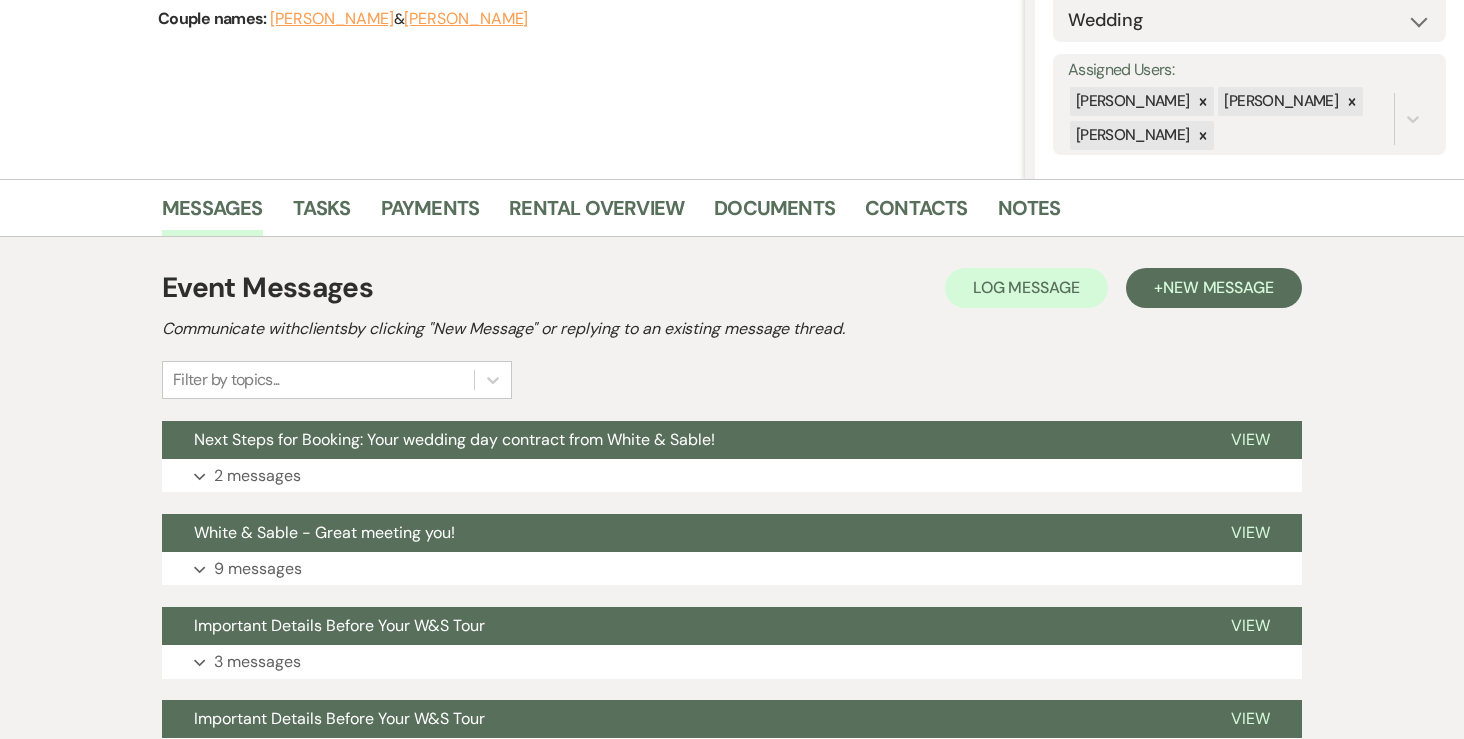 scroll, scrollTop: 363, scrollLeft: 0, axis: vertical 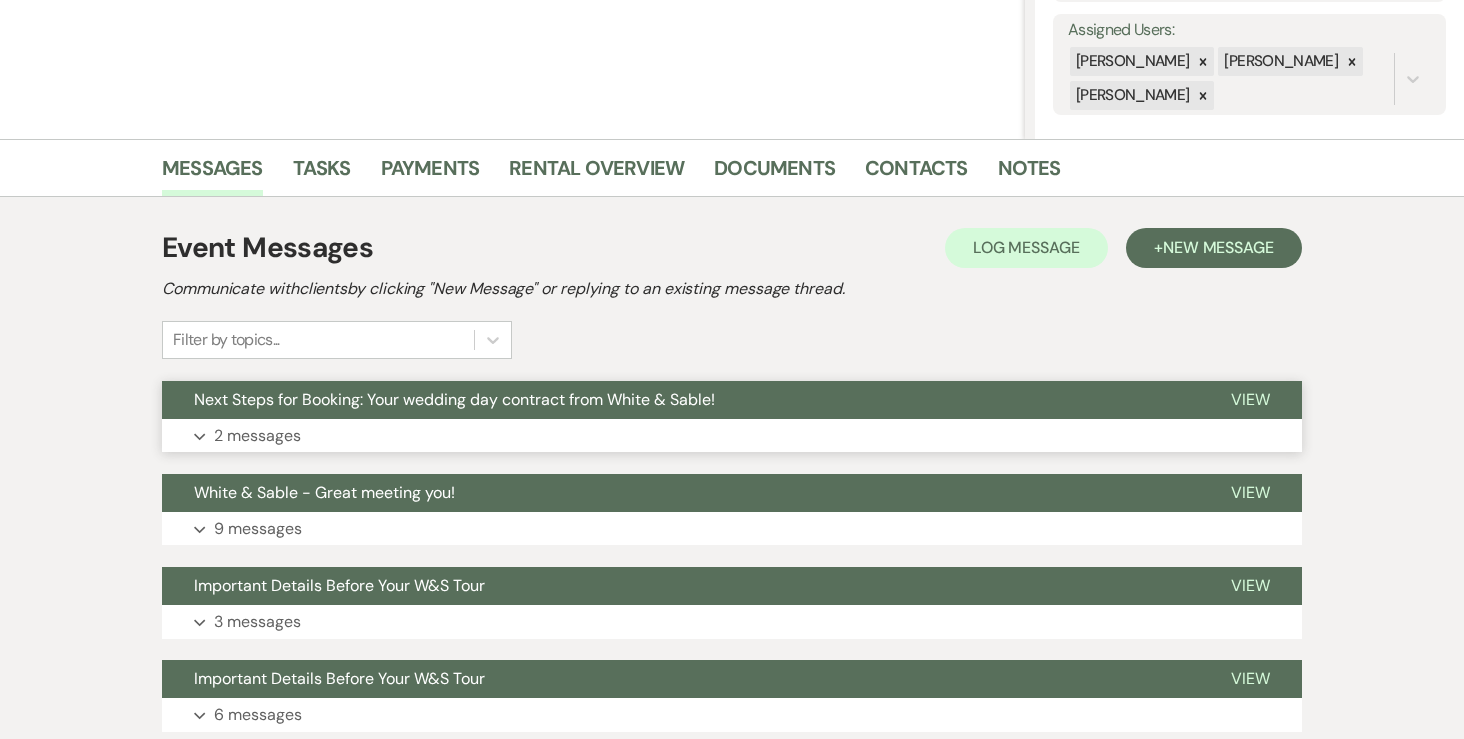 click on "Expand 2 messages" at bounding box center (732, 436) 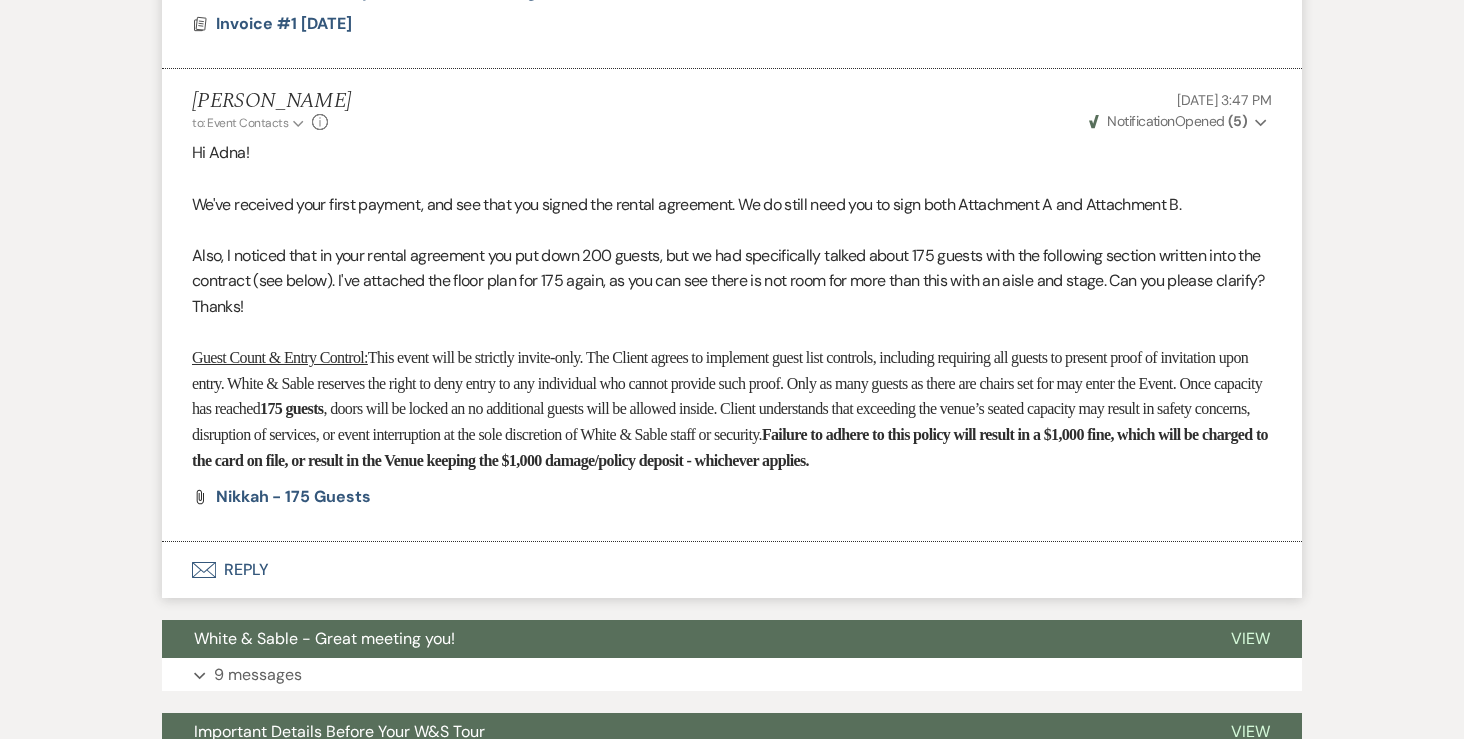 scroll, scrollTop: 1870, scrollLeft: 0, axis: vertical 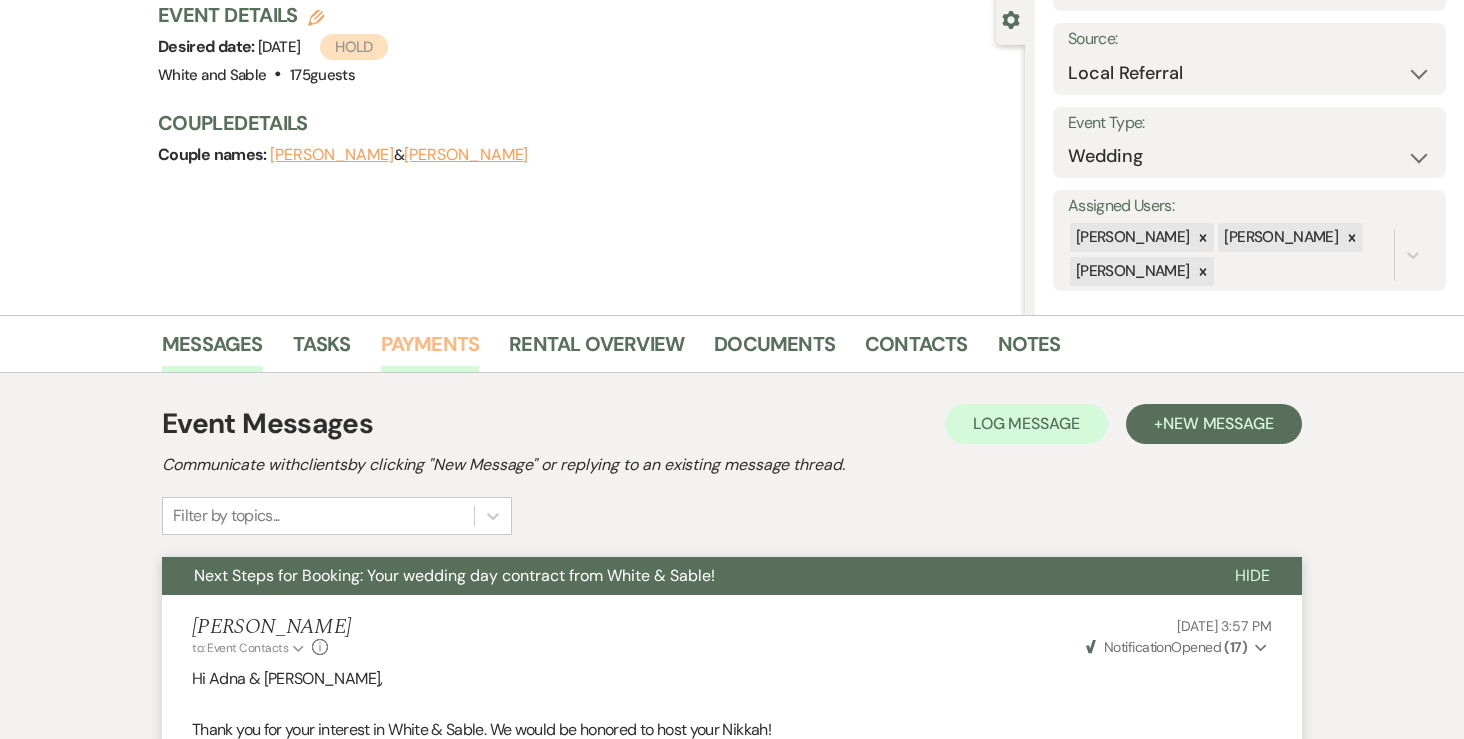 click on "Payments" at bounding box center (430, 350) 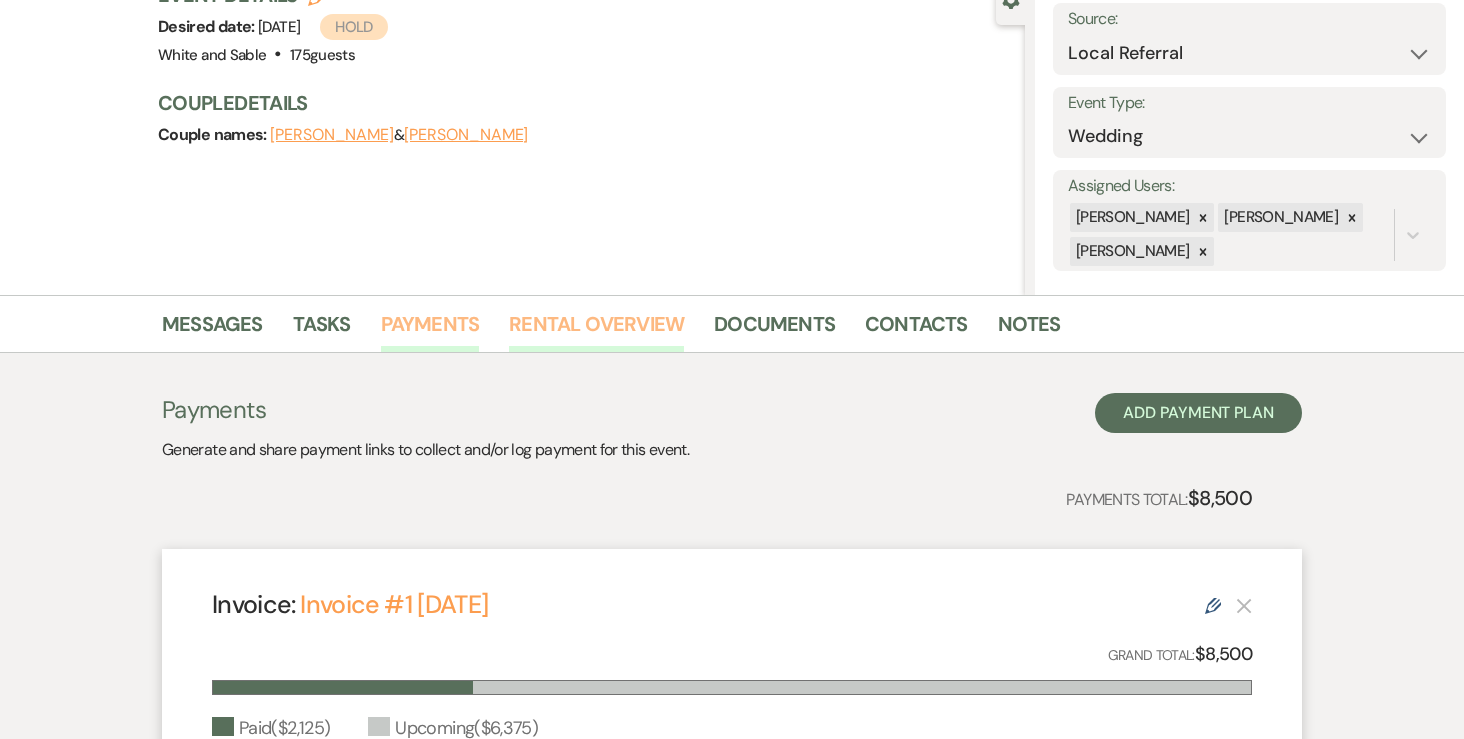 scroll, scrollTop: 0, scrollLeft: 0, axis: both 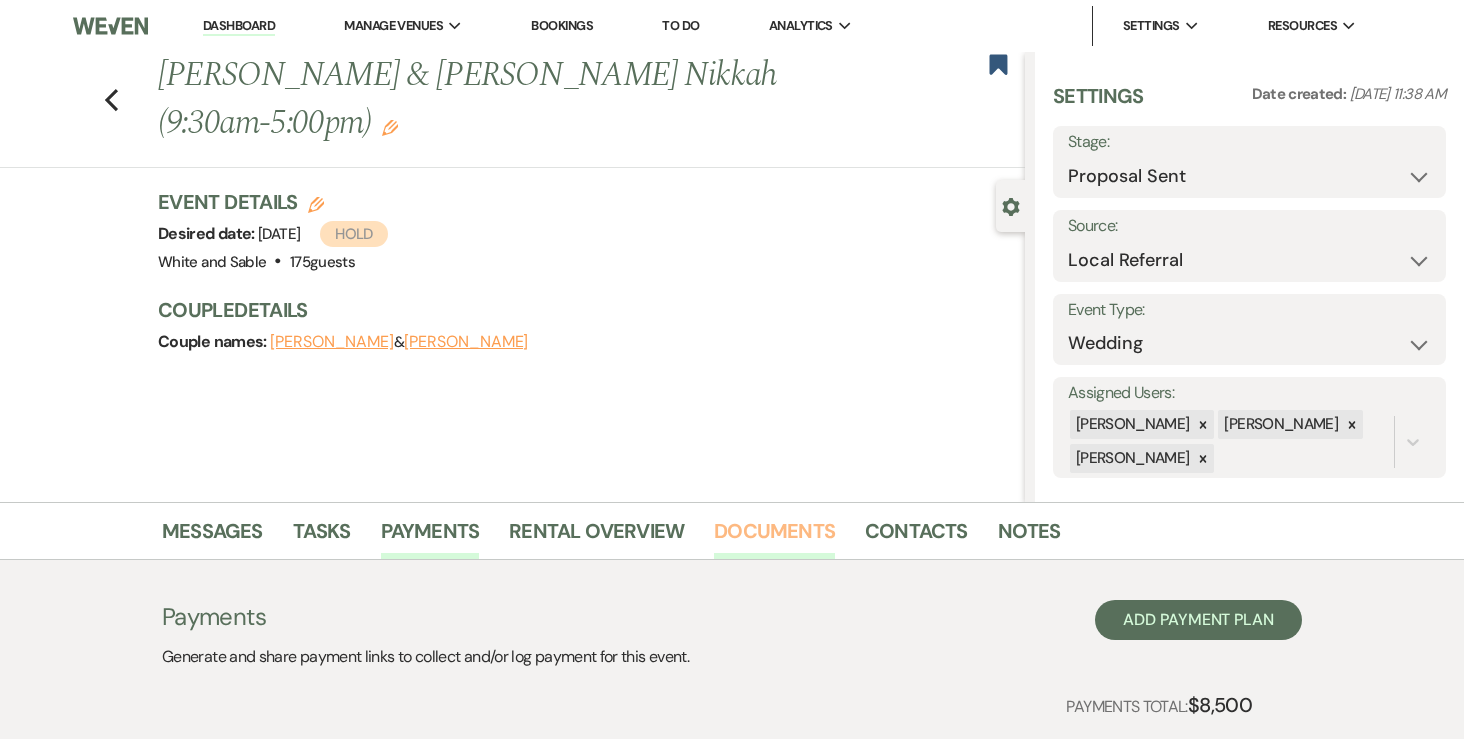 click on "Documents" at bounding box center [774, 537] 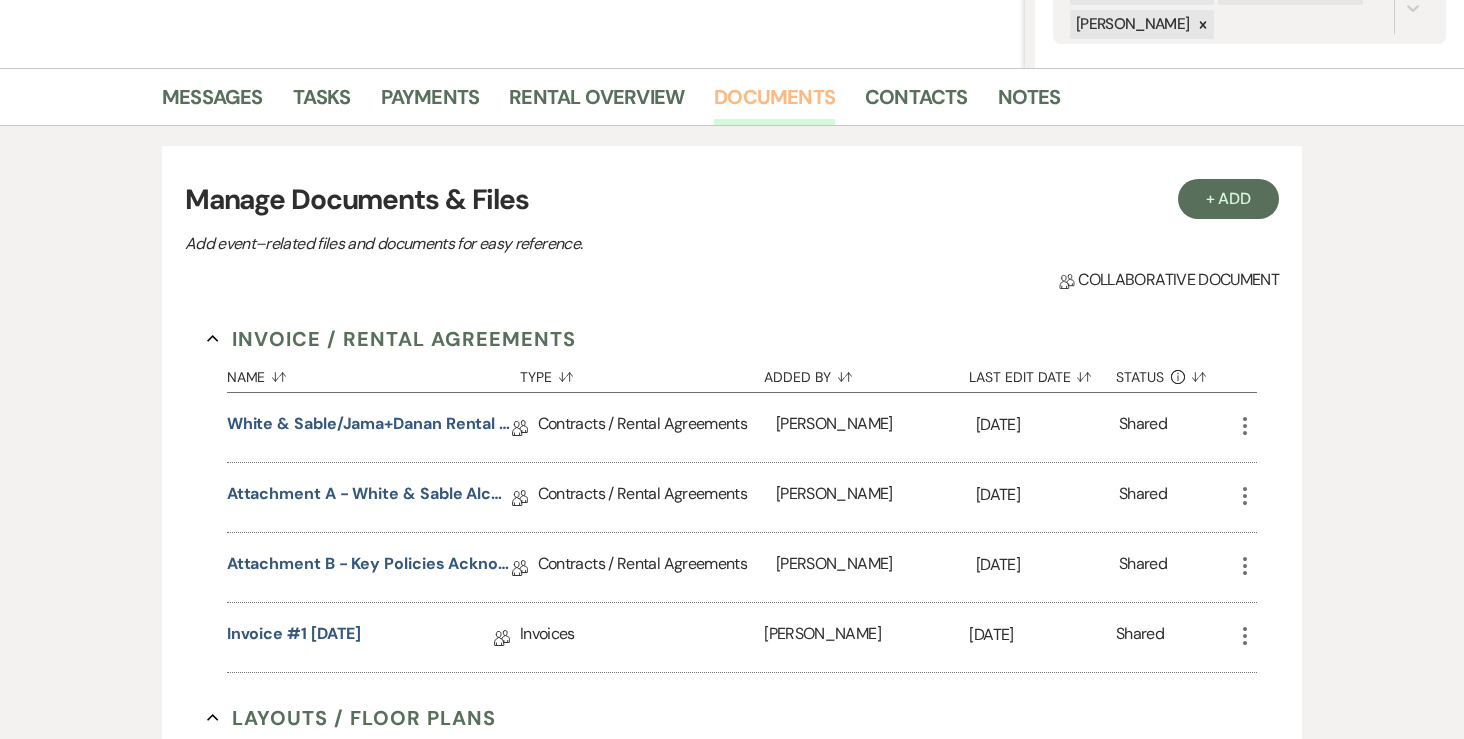 scroll, scrollTop: 462, scrollLeft: 0, axis: vertical 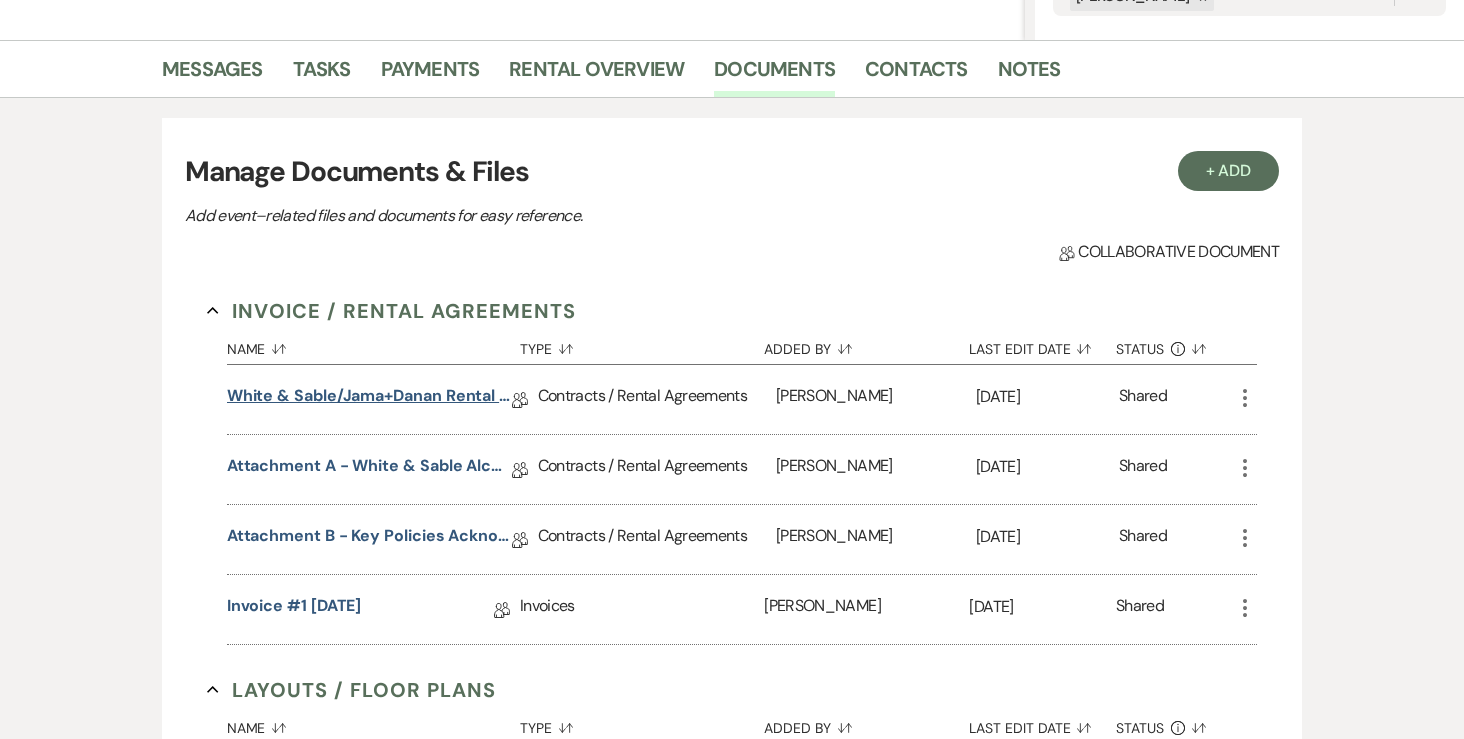 click on "White & Sable/Jama+Danan Rental Agreement - [DATE]" at bounding box center [369, 399] 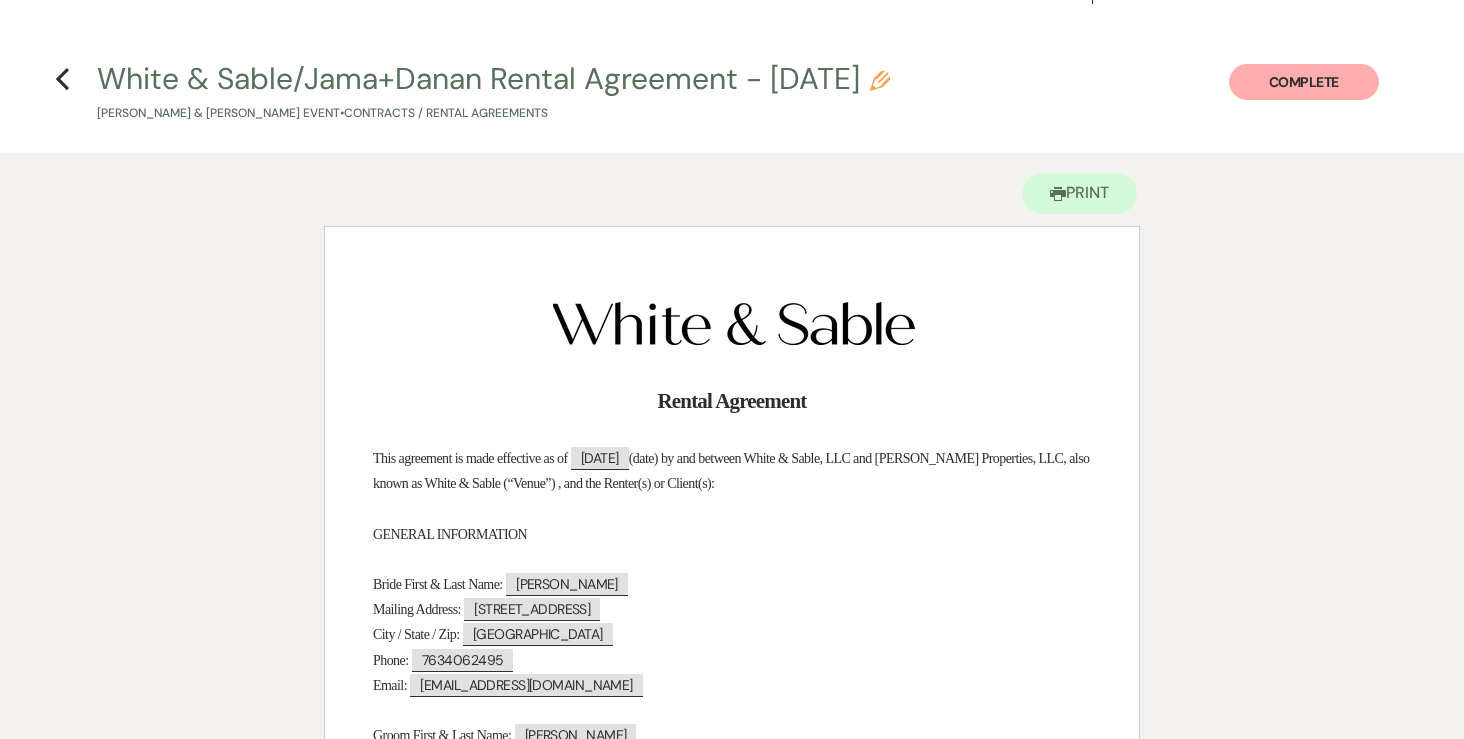 scroll, scrollTop: 0, scrollLeft: 0, axis: both 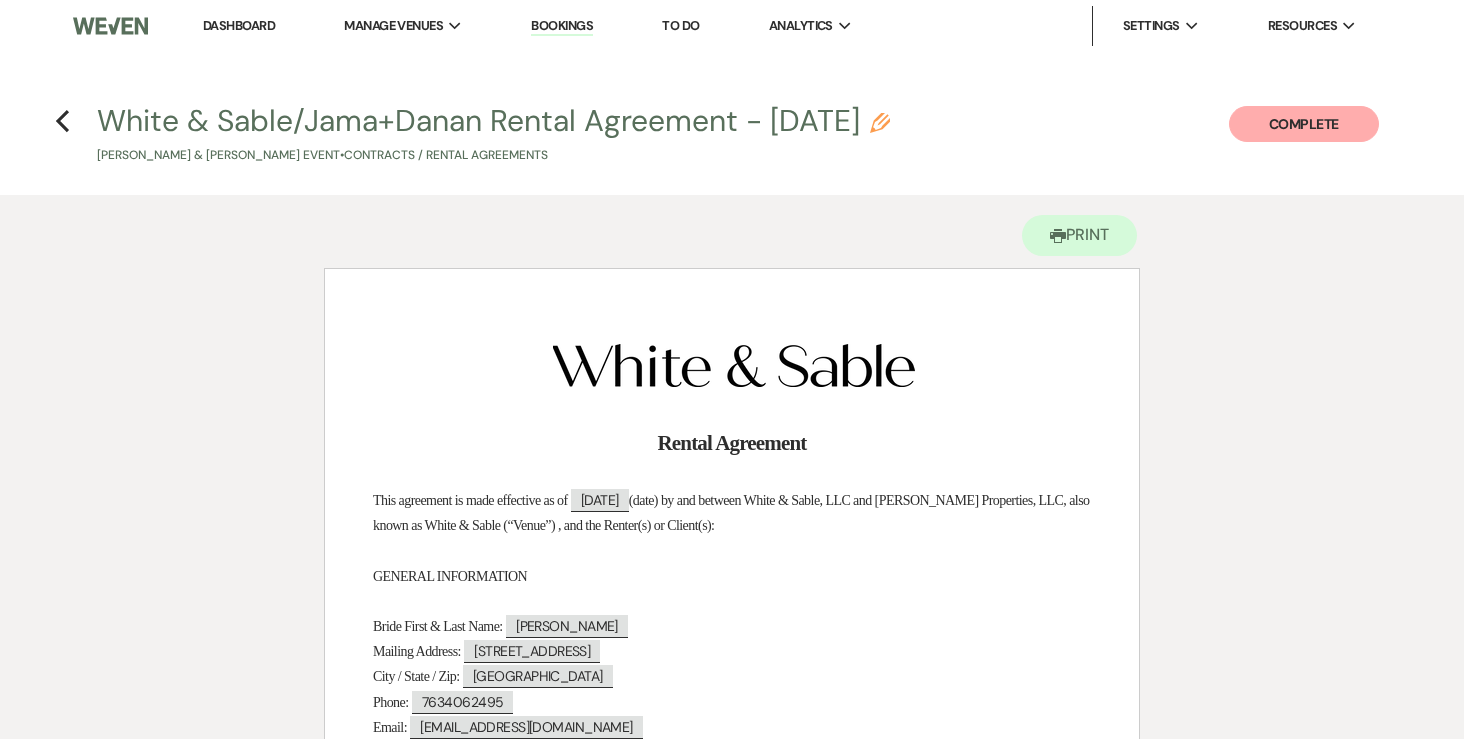 click on "Previous White & Sable/Jama+Danan Rental Agreement - [DATE] Pencil Adna Jama & [PERSON_NAME] Event  •  Contracts / Rental Agreements Complete" at bounding box center [732, 132] 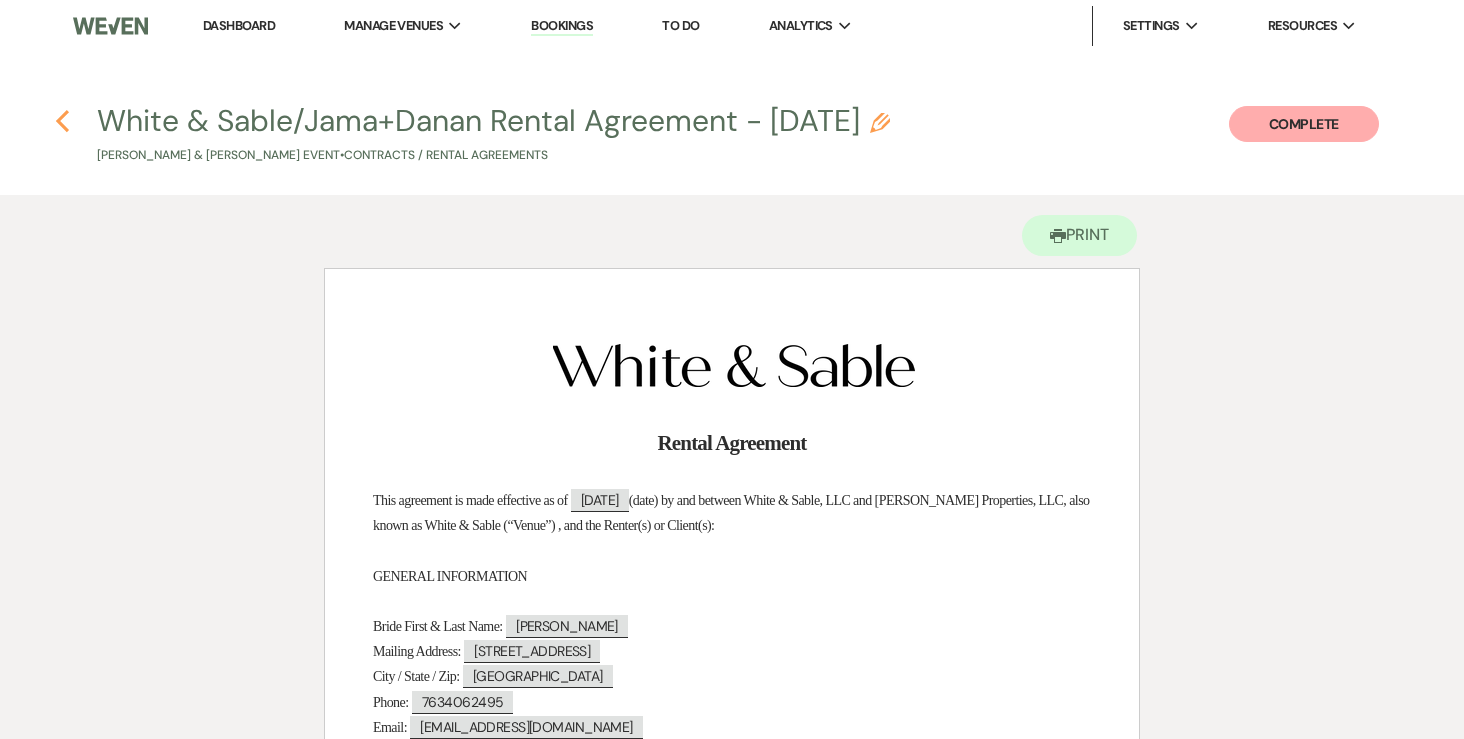 click on "Previous" 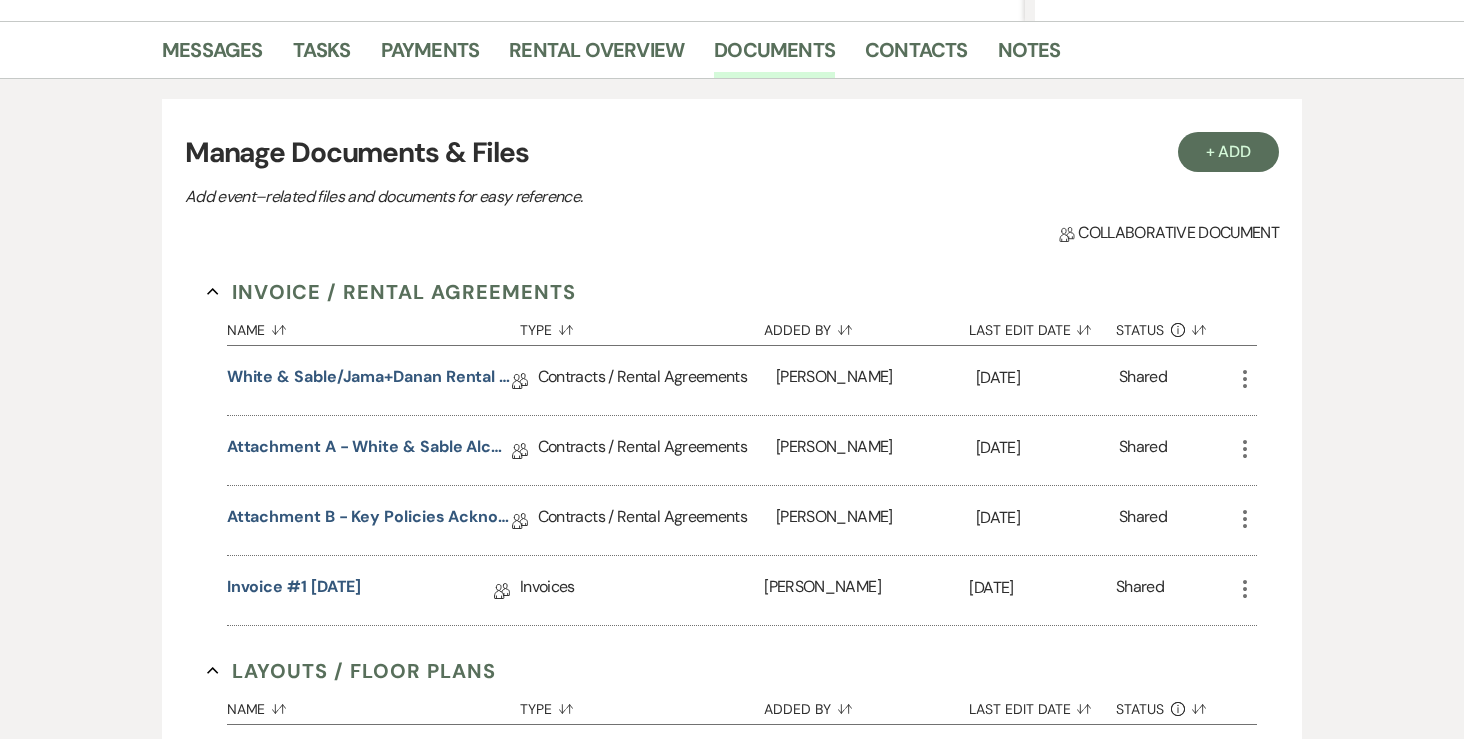 scroll, scrollTop: 485, scrollLeft: 0, axis: vertical 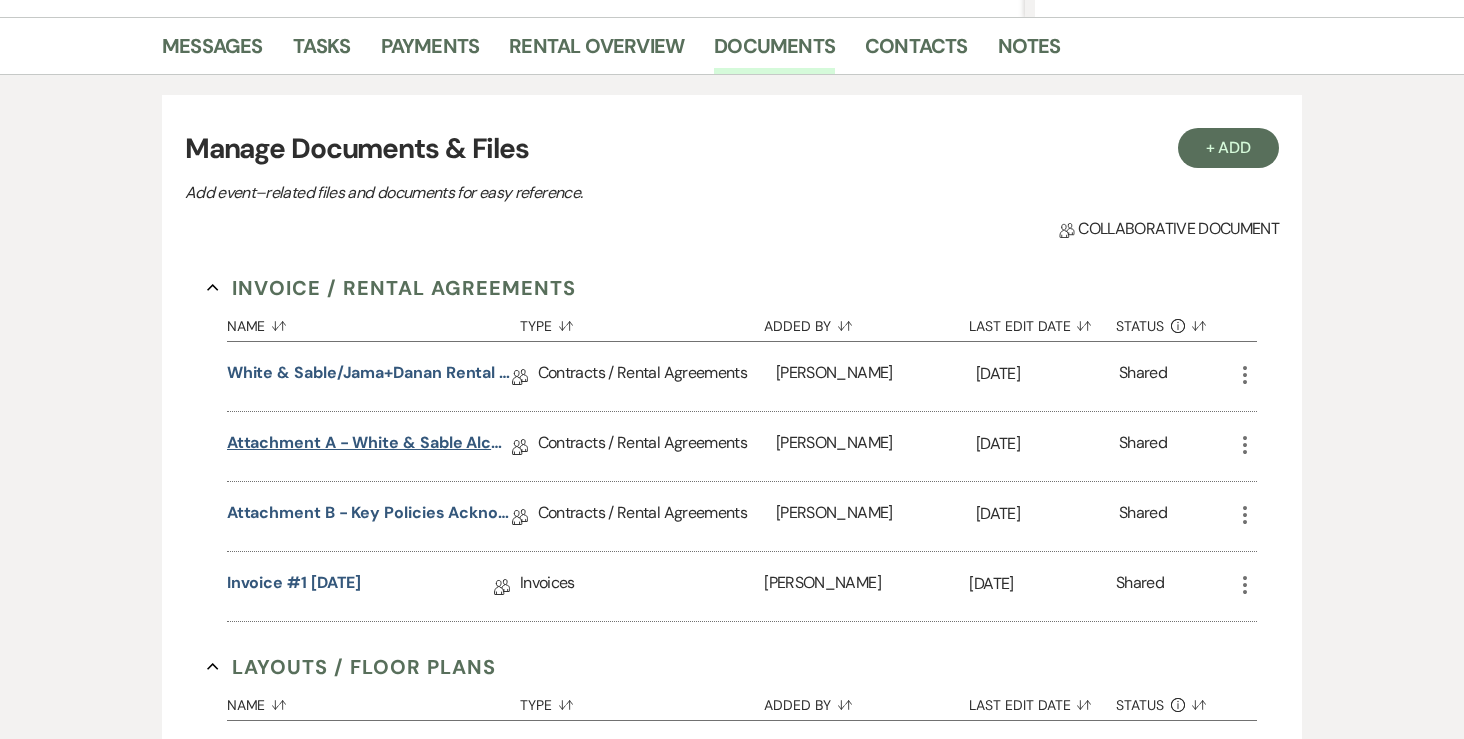 click on "Attachment A - White & Sable Alcohol Agreement" at bounding box center [369, 446] 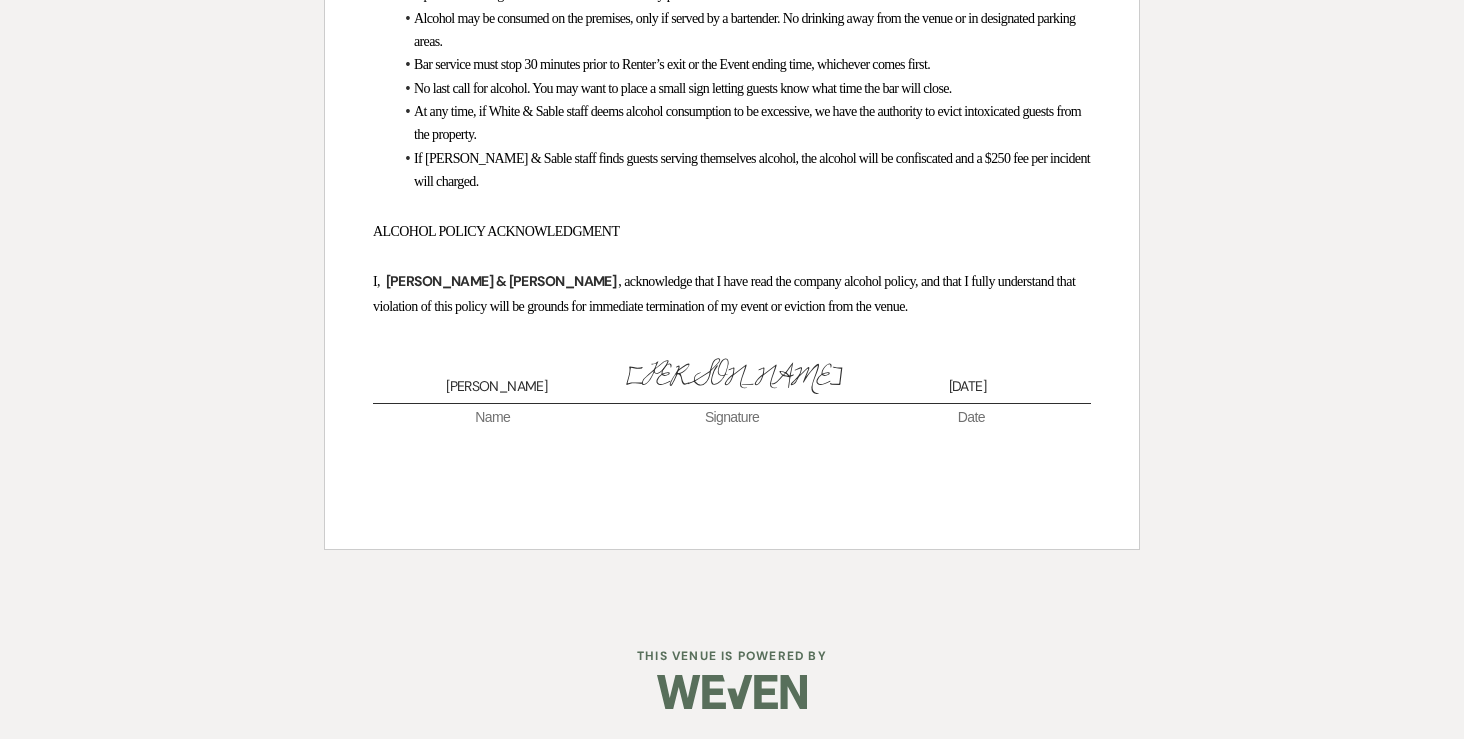 scroll, scrollTop: 0, scrollLeft: 0, axis: both 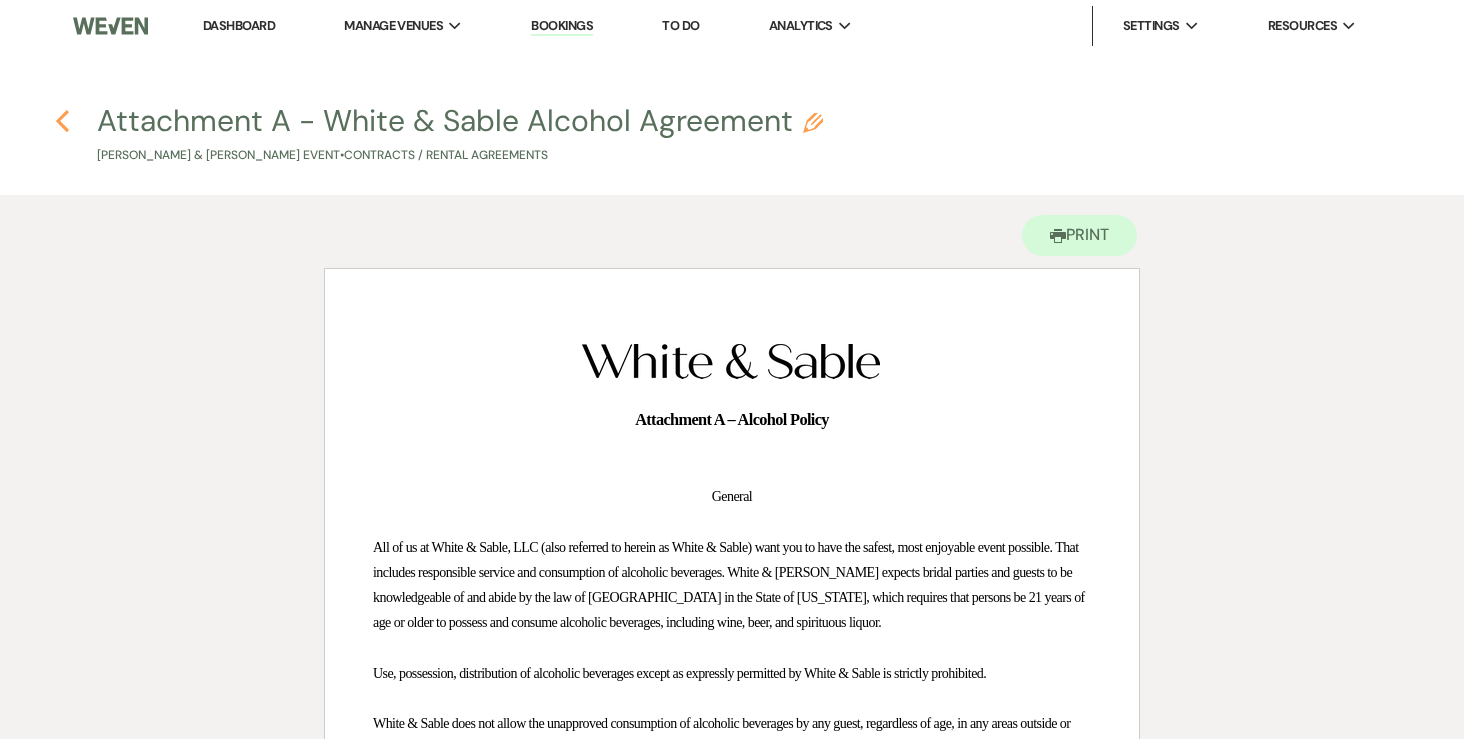 click on "Previous" 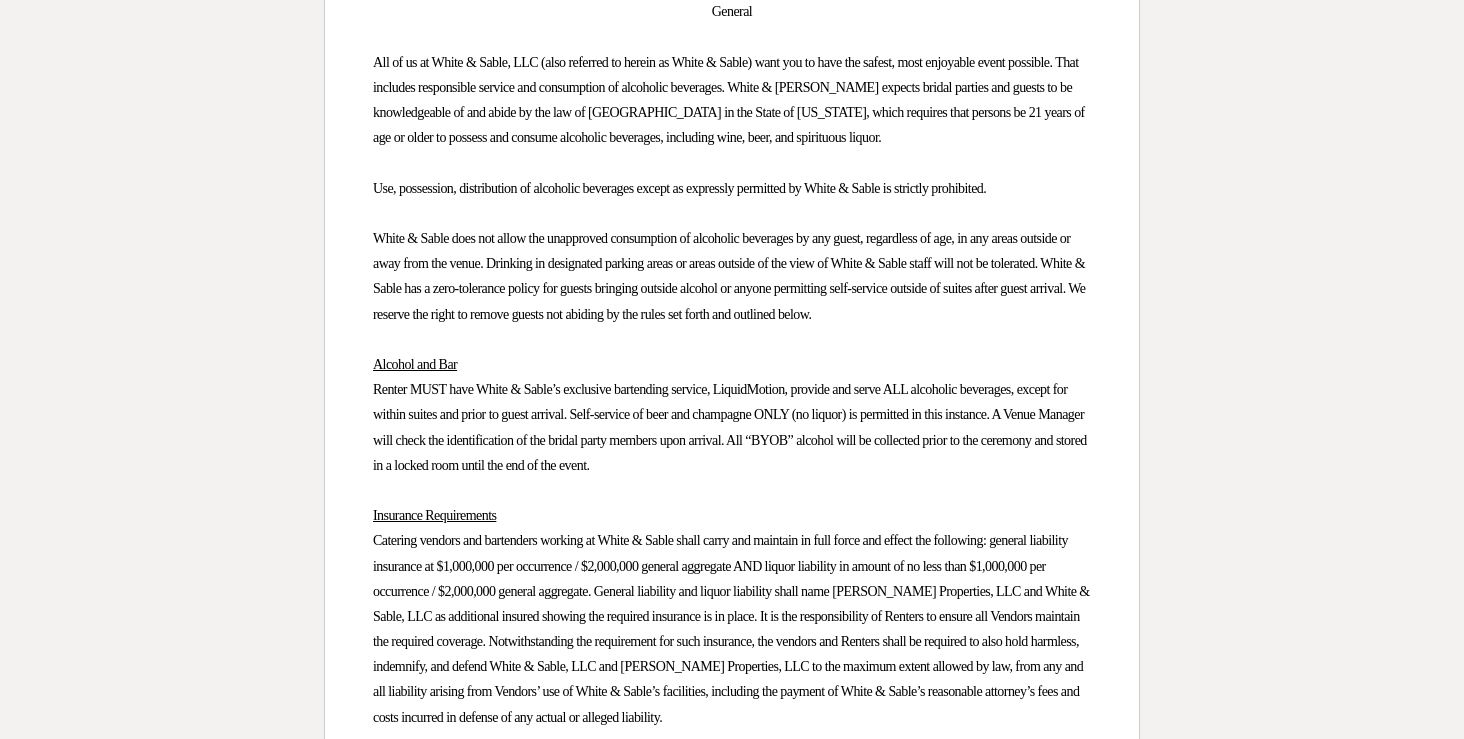 select on "6" 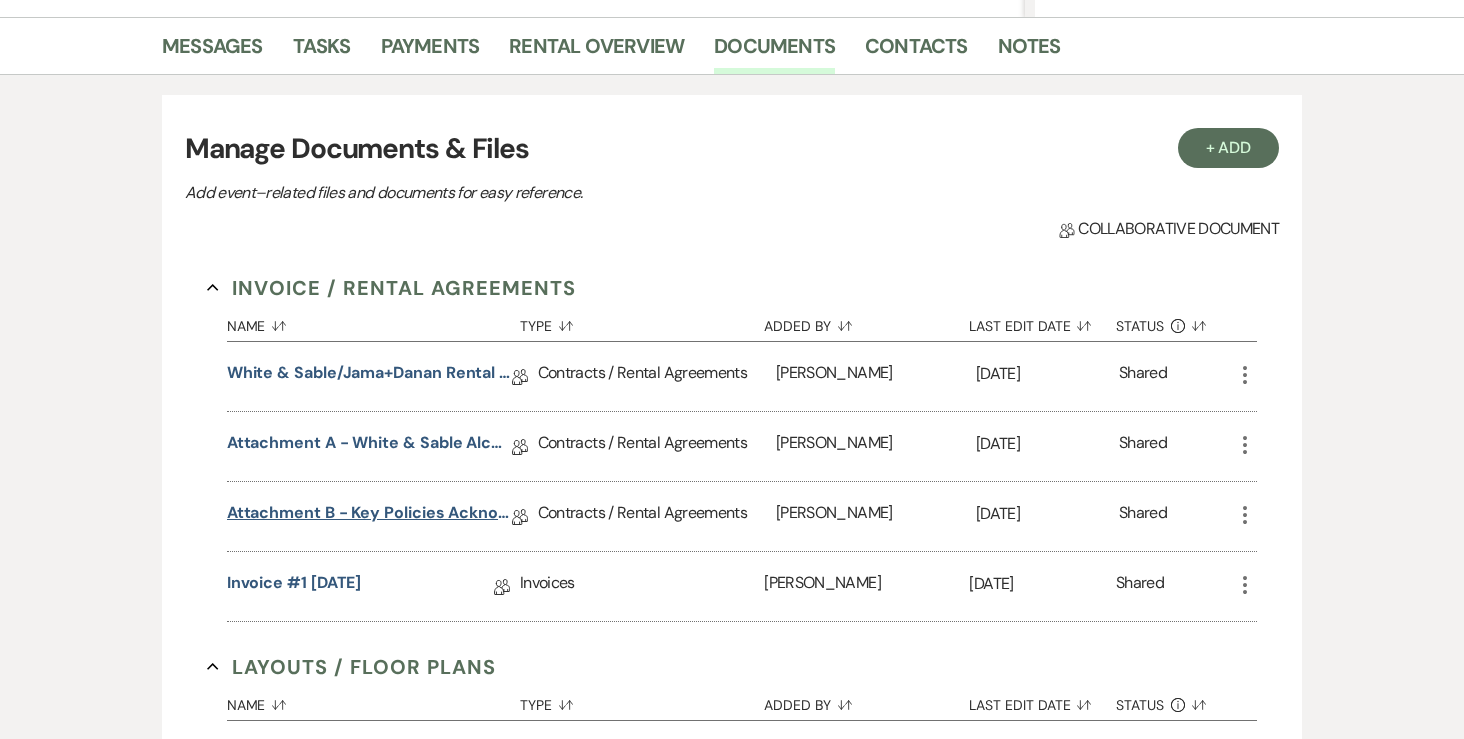 click on "Attachment B - Key Policies Acknowledgement - [PERSON_NAME] & [PERSON_NAME]" at bounding box center [369, 516] 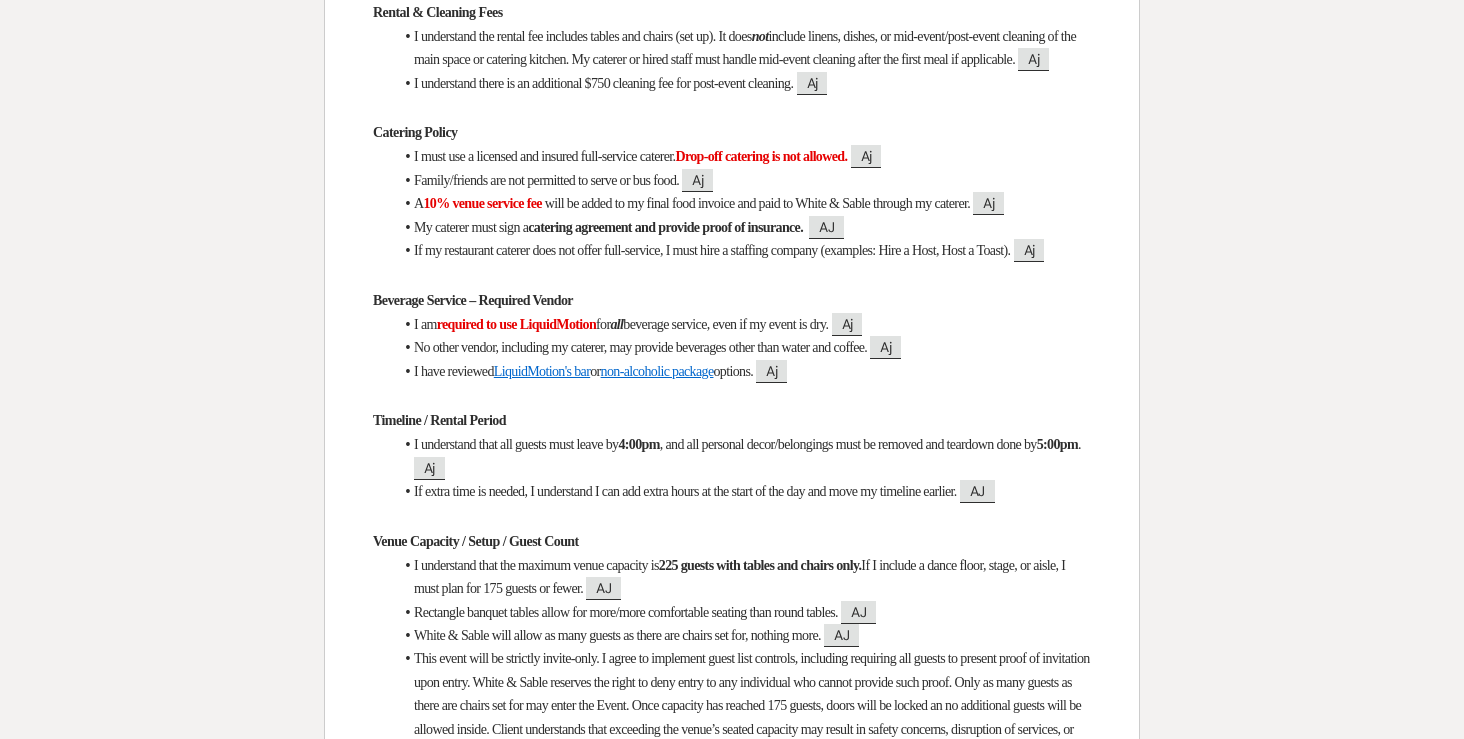scroll, scrollTop: 0, scrollLeft: 0, axis: both 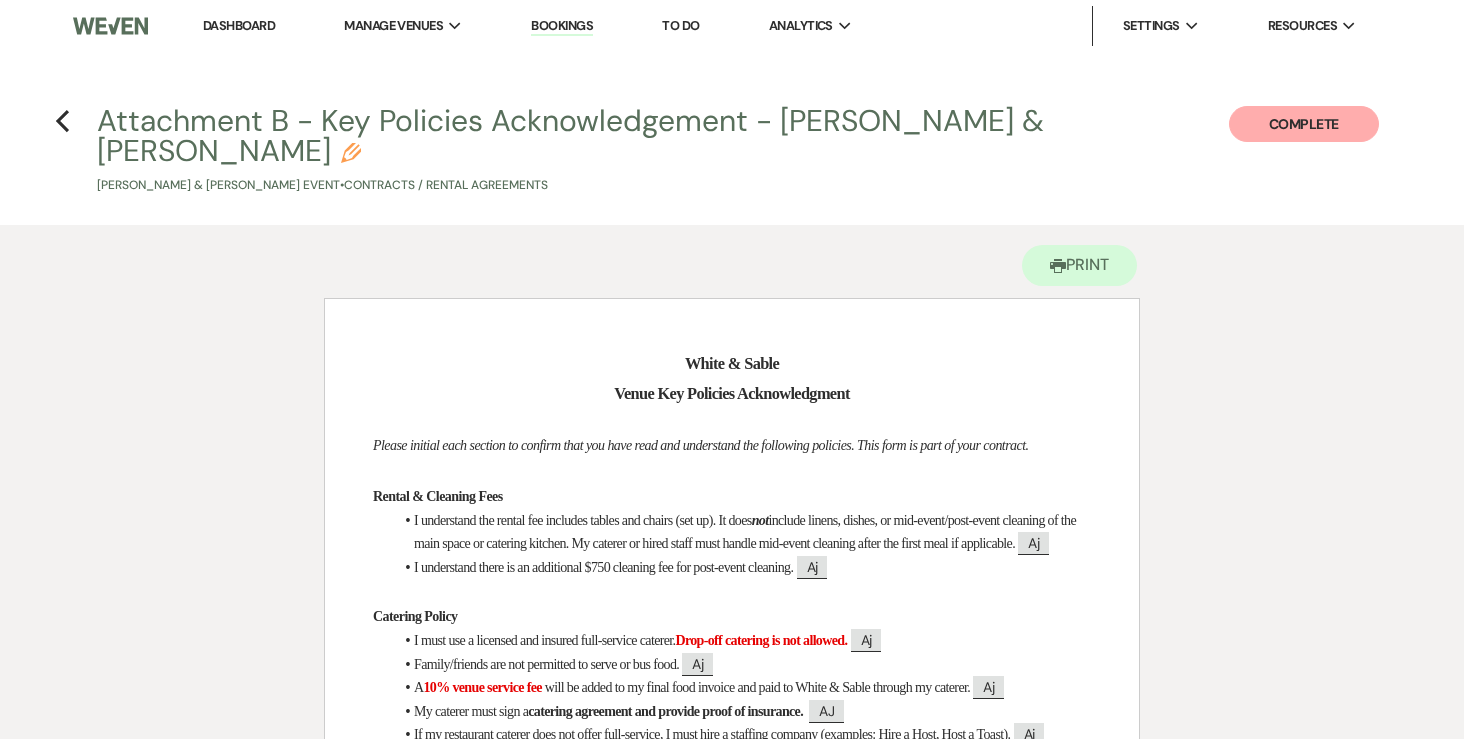 click on "Previous Attachment B - Key Policies Acknowledgement - [PERSON_NAME] & [PERSON_NAME] & [PERSON_NAME] Event  •  Contracts / Rental Agreements Complete" at bounding box center (732, 147) 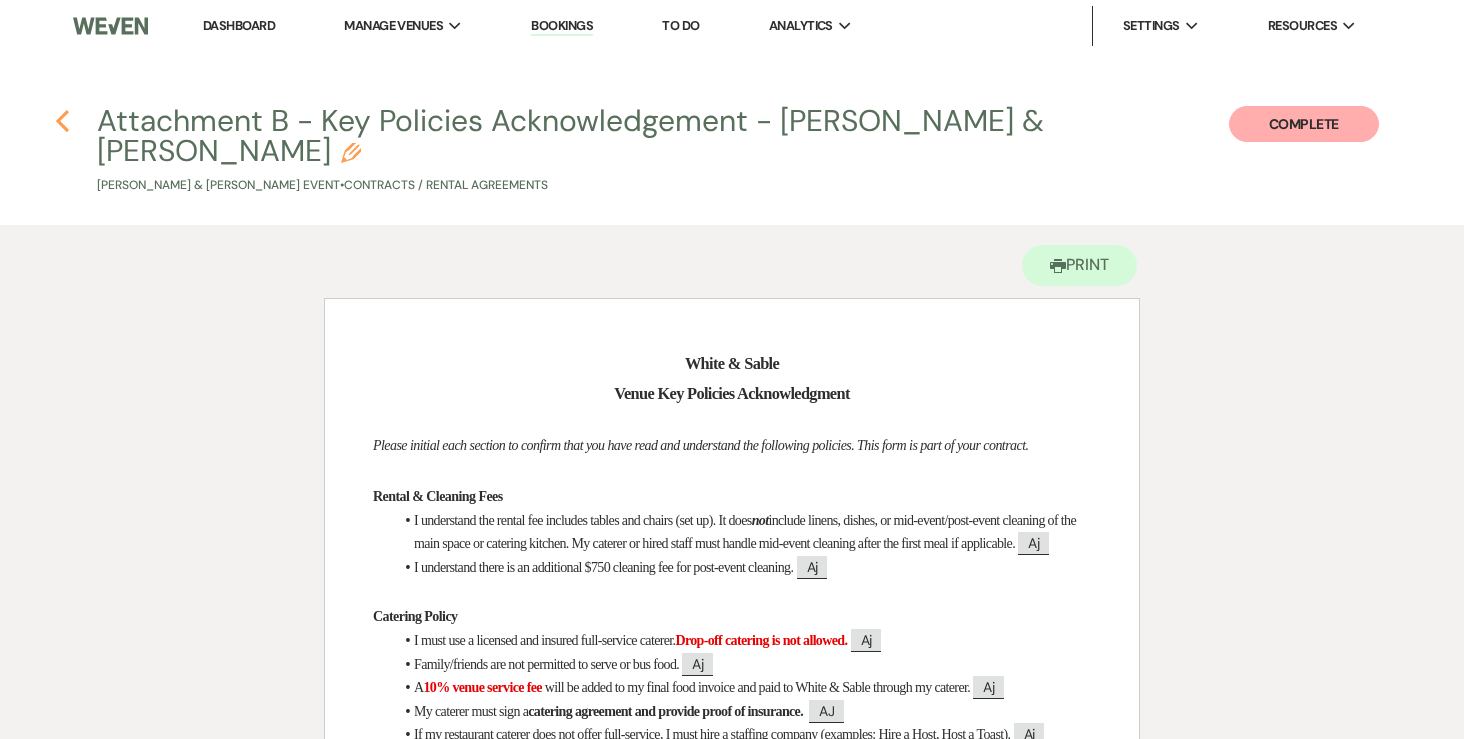 click on "Previous" 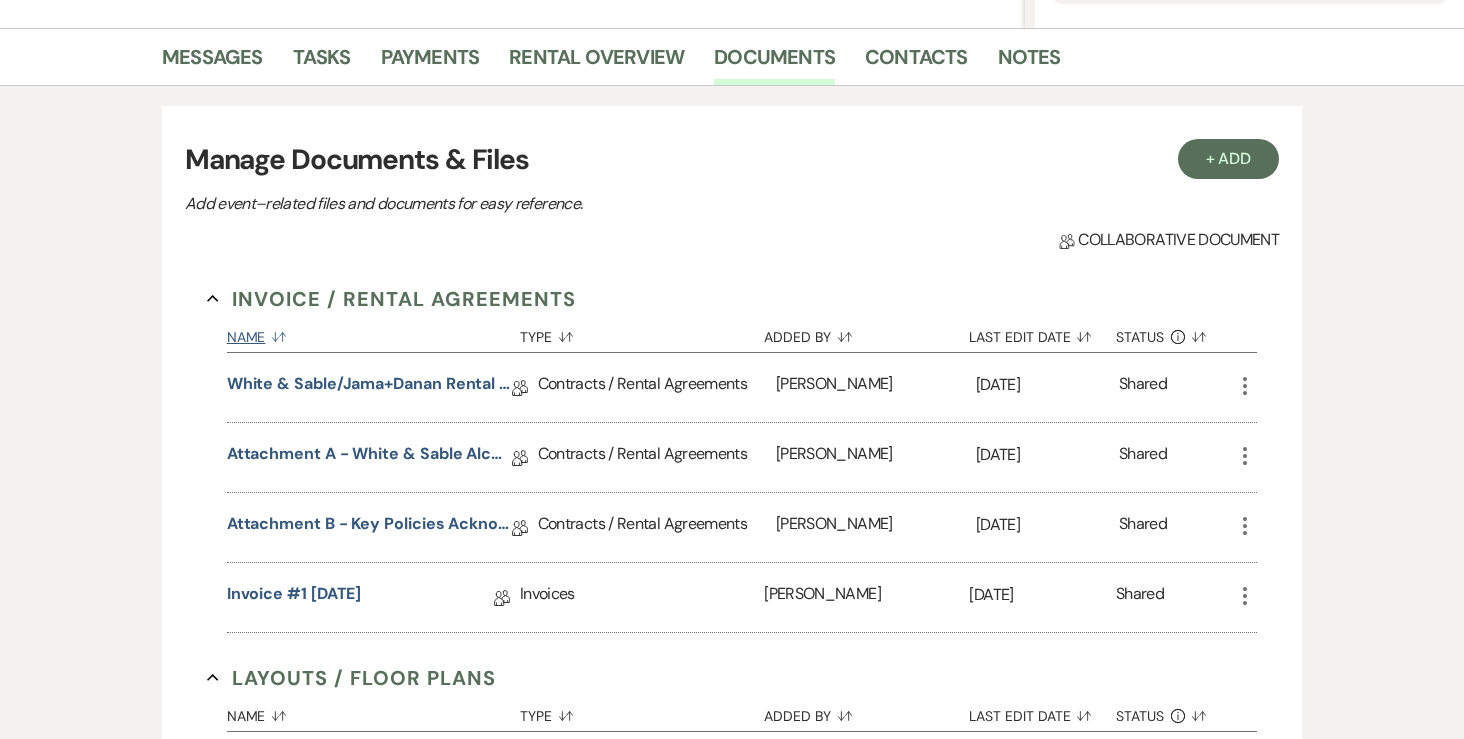 scroll, scrollTop: 450, scrollLeft: 0, axis: vertical 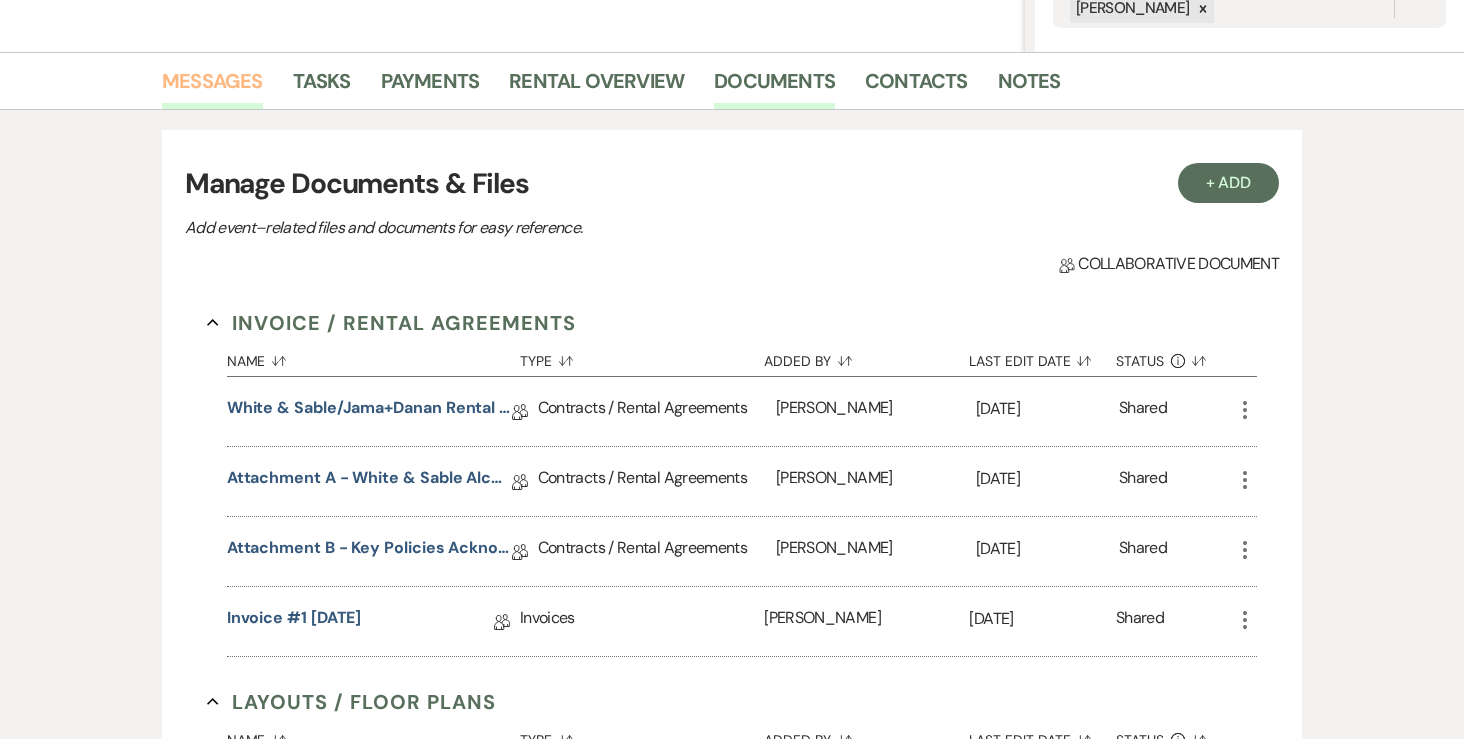 click on "Messages" at bounding box center (212, 87) 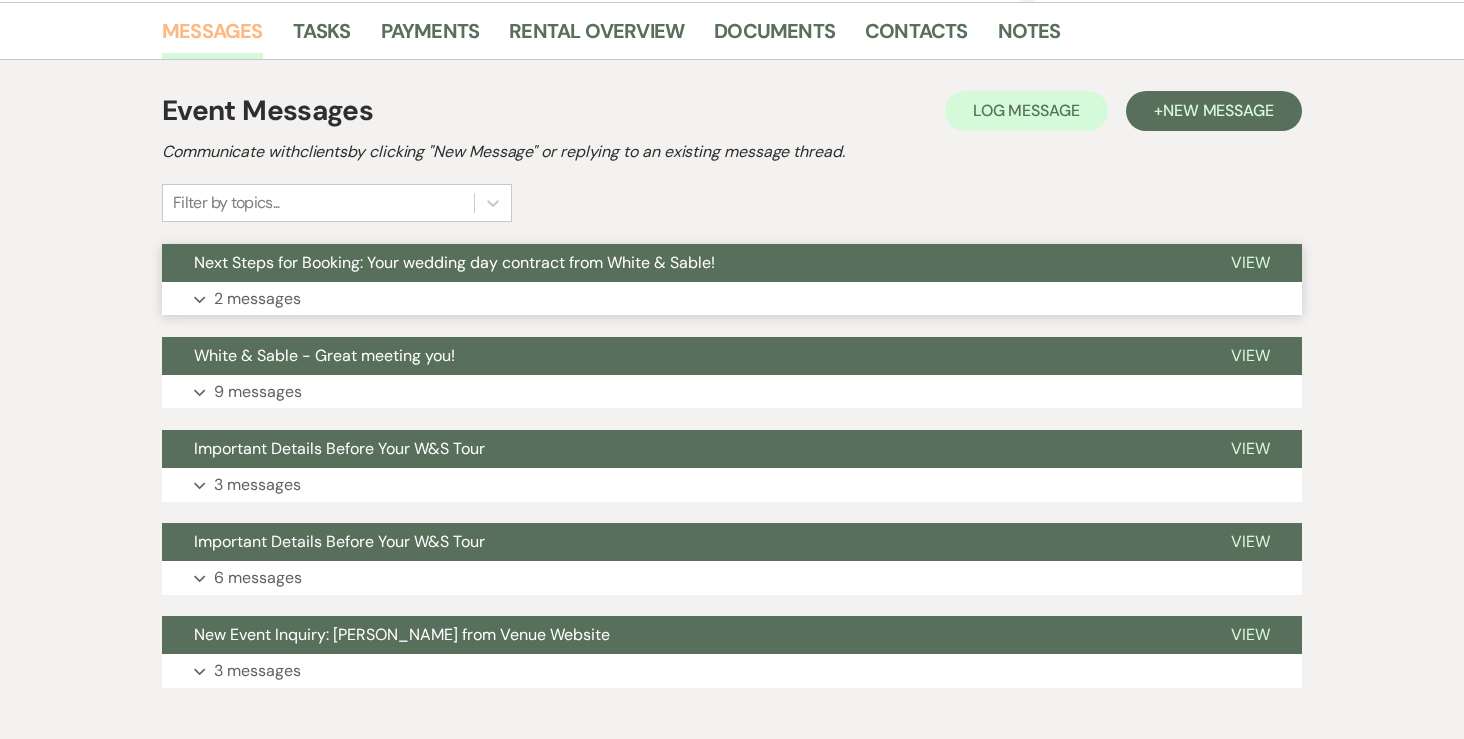 scroll, scrollTop: 502, scrollLeft: 0, axis: vertical 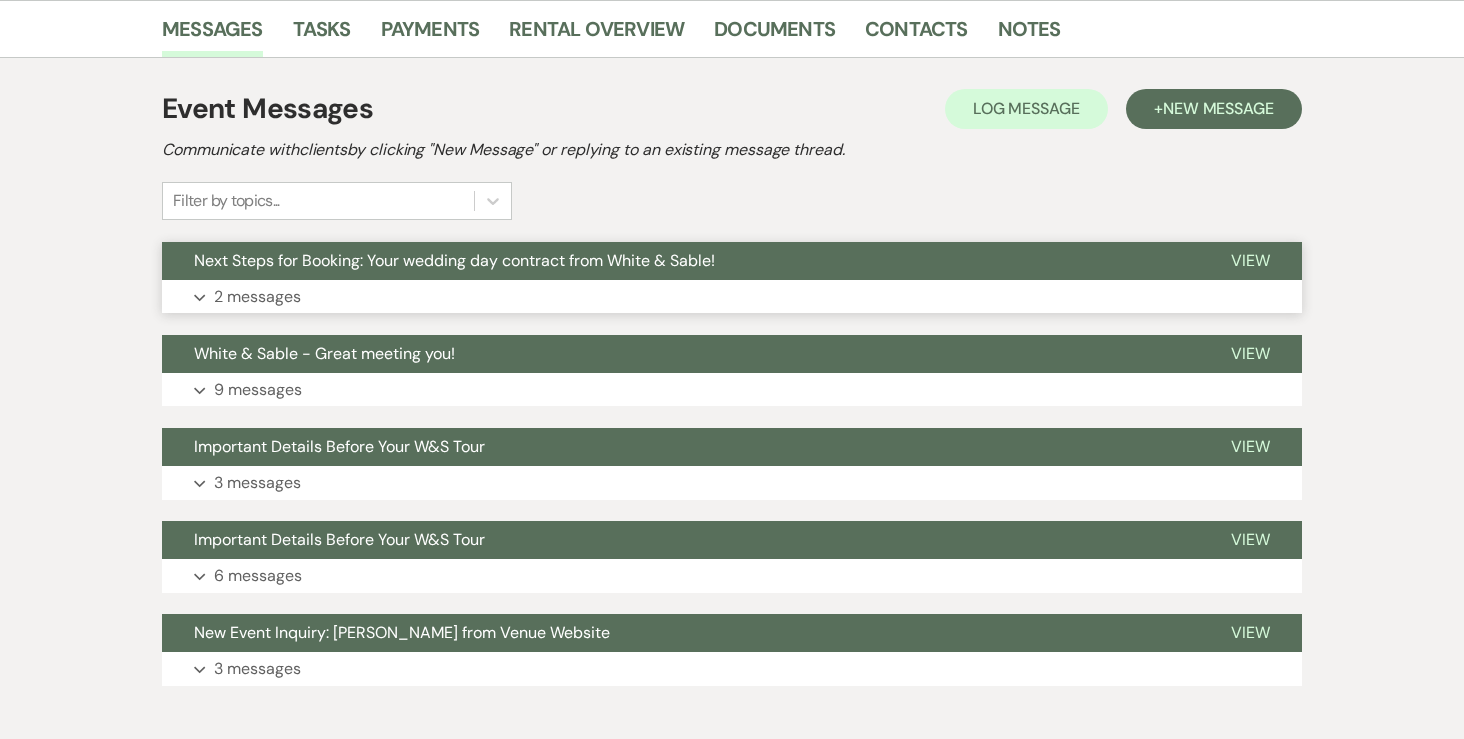 click on "2 messages" at bounding box center [257, 297] 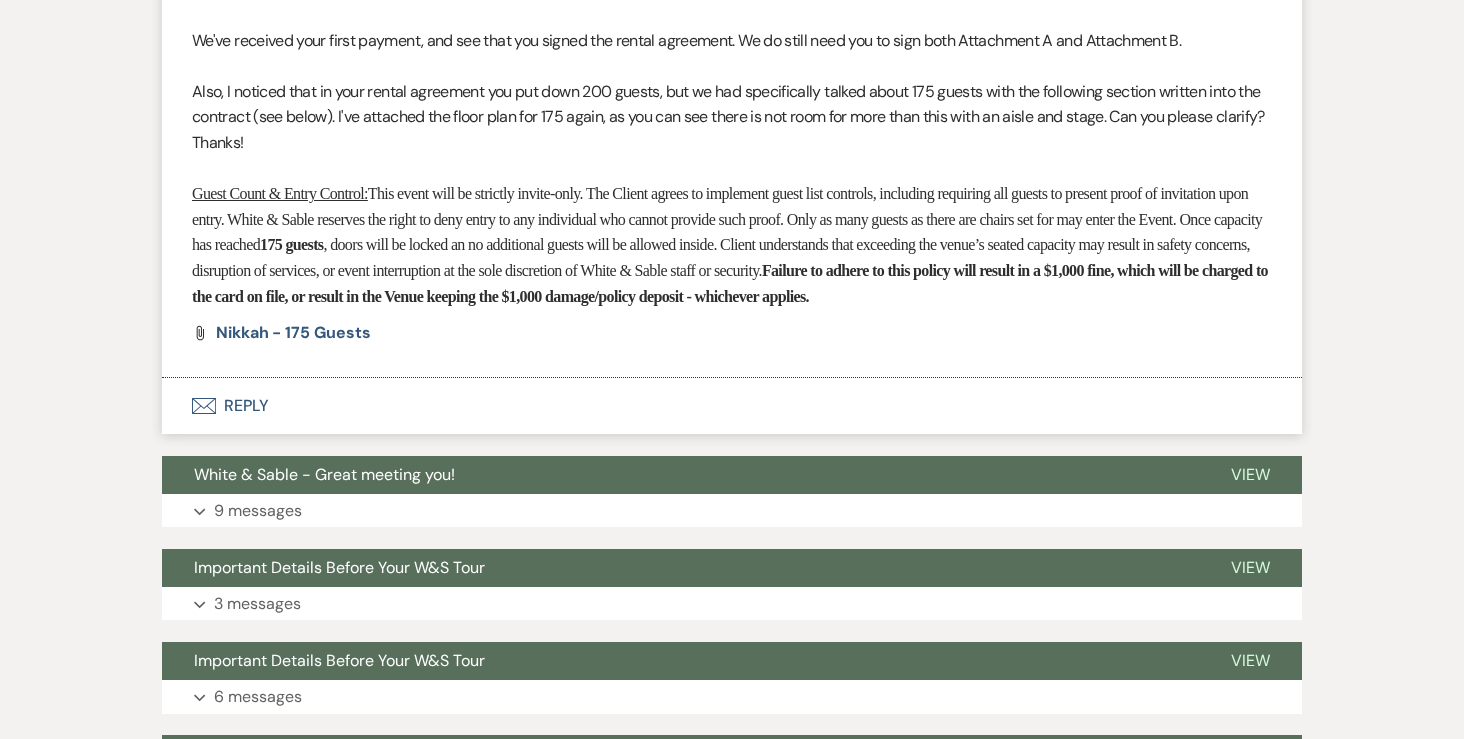 click on "Envelope Reply" at bounding box center [732, 406] 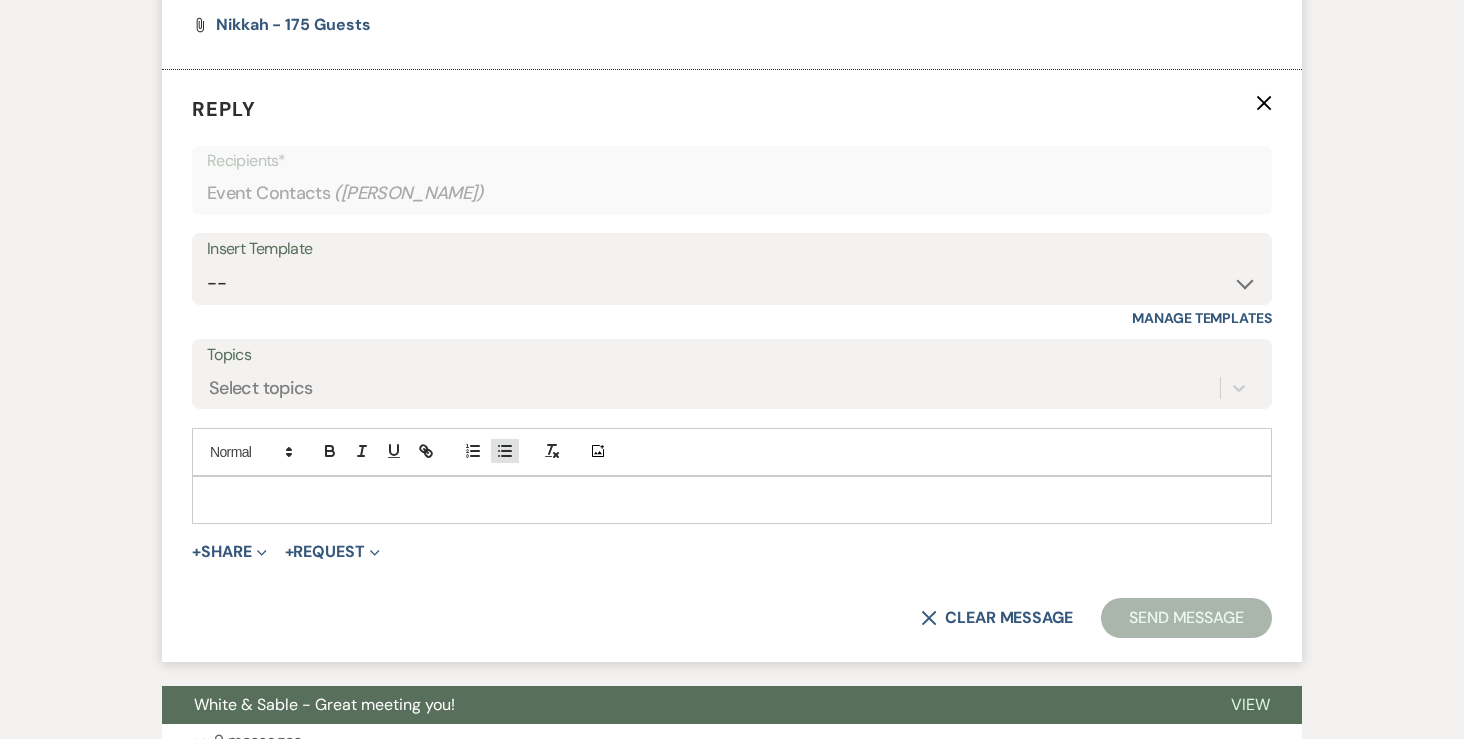 scroll, scrollTop: 2358, scrollLeft: 0, axis: vertical 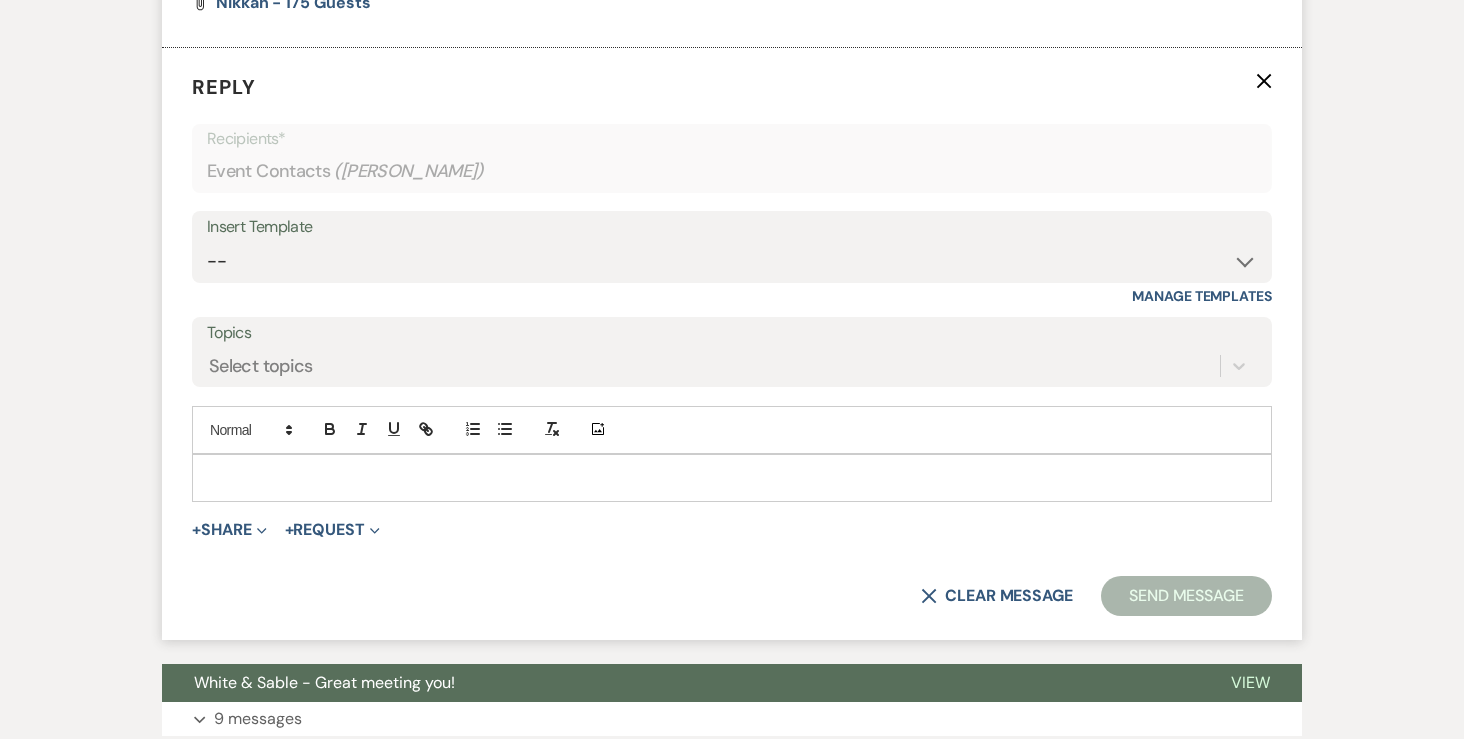 click at bounding box center (732, 478) 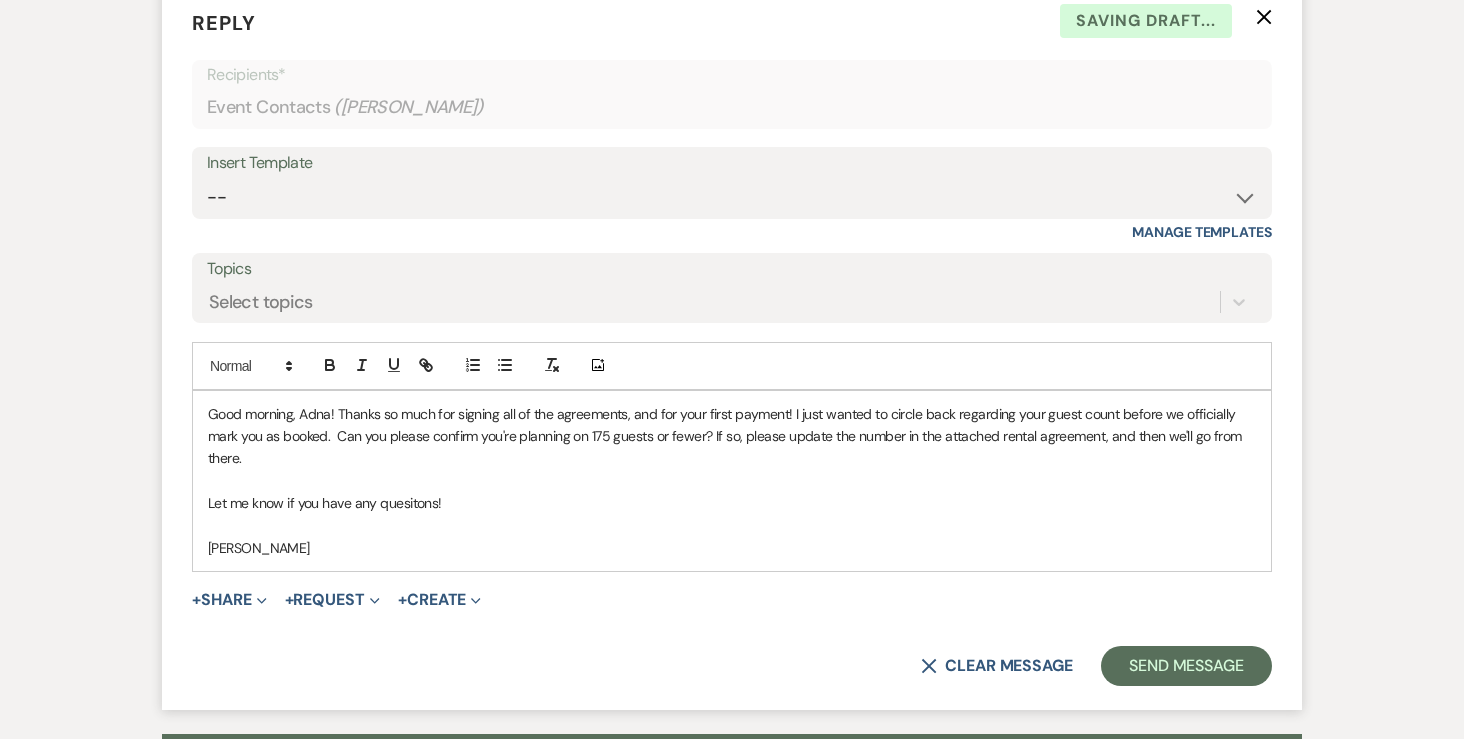 scroll, scrollTop: 2427, scrollLeft: 0, axis: vertical 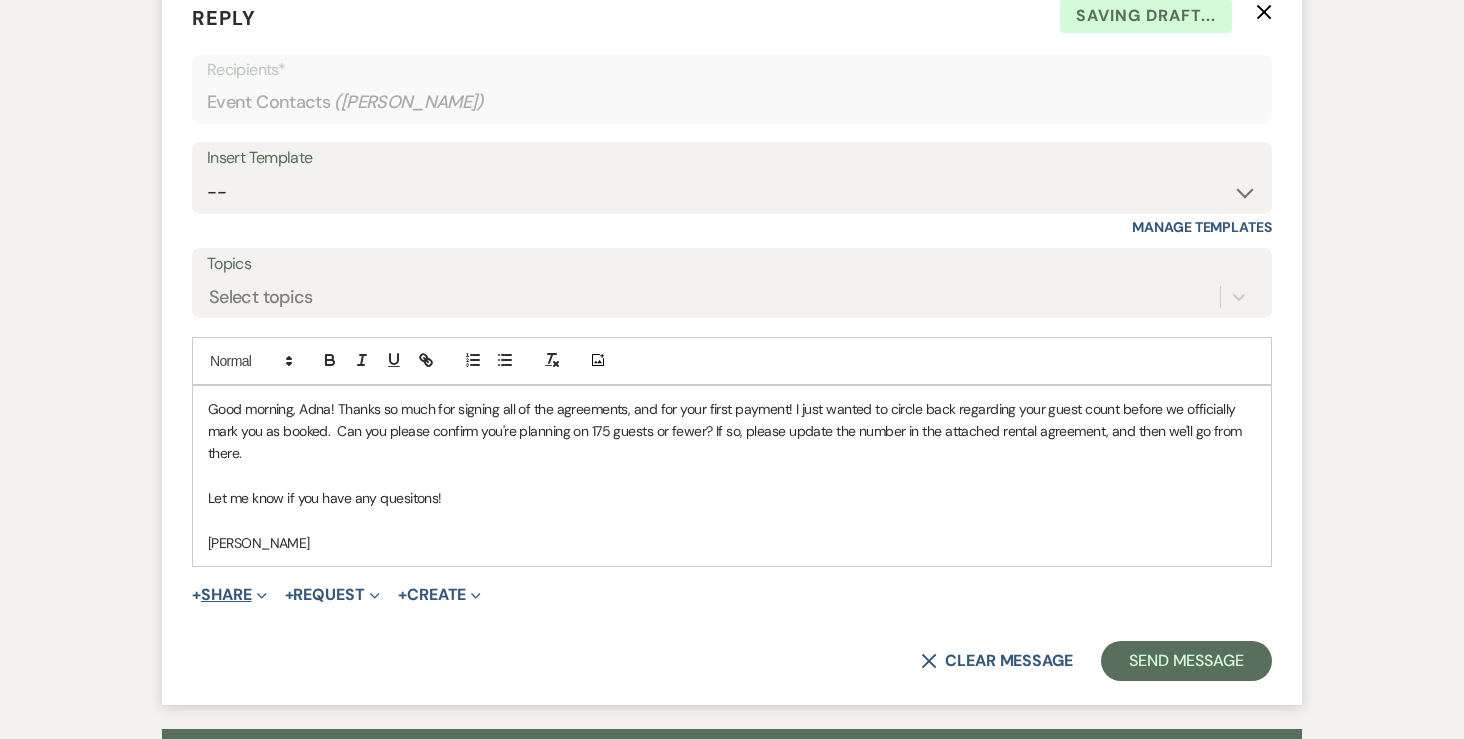 click on "+  Share Expand" at bounding box center [229, 595] 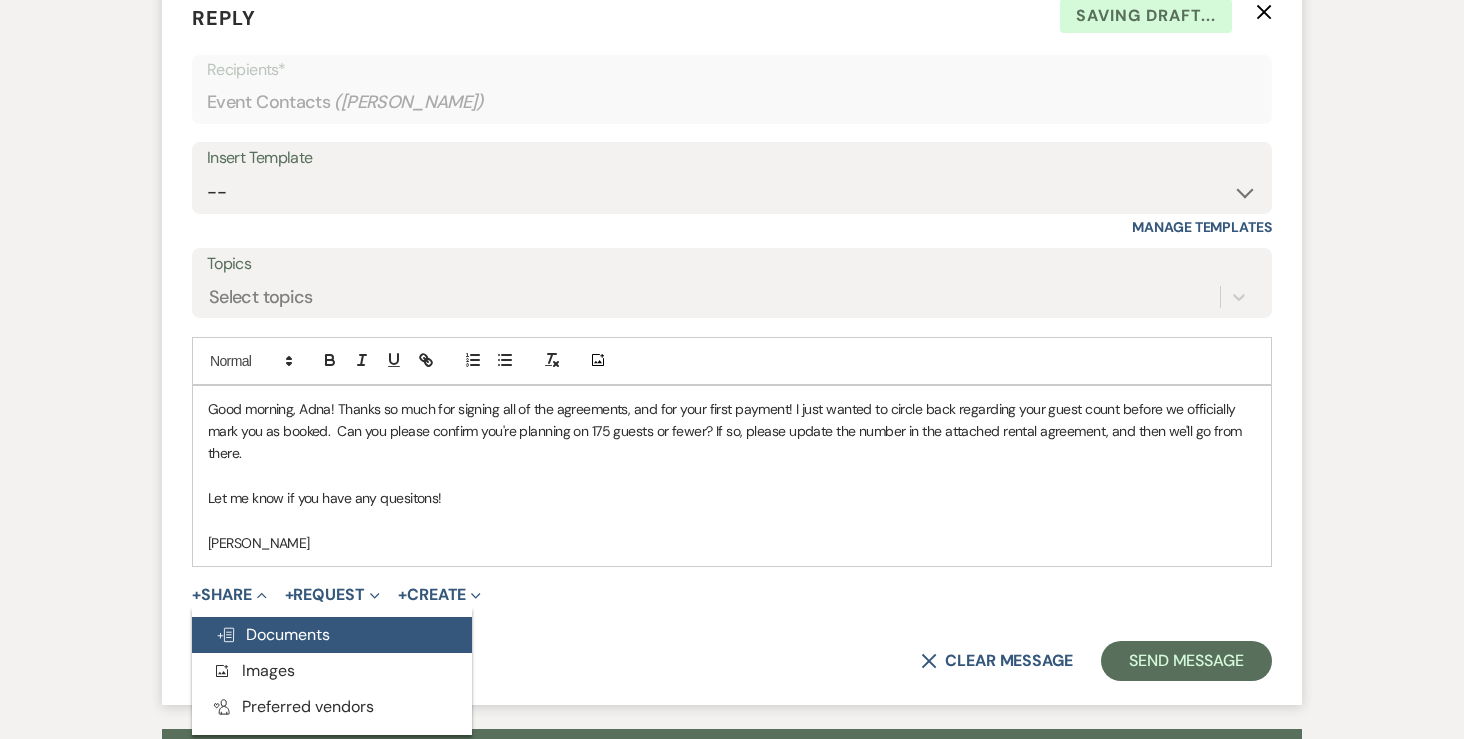 click on "Doc Upload Documents" at bounding box center (332, 635) 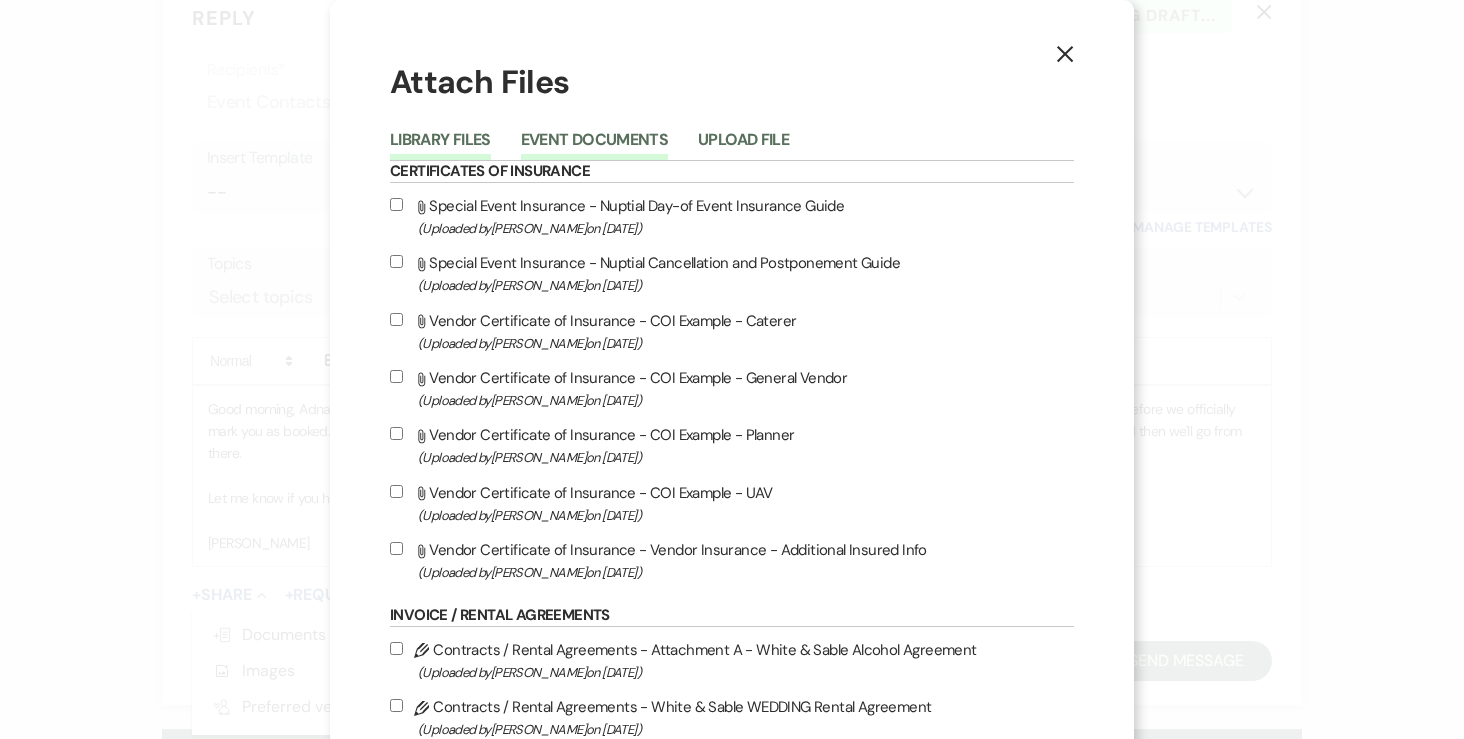 click on "Event Documents" at bounding box center (594, 146) 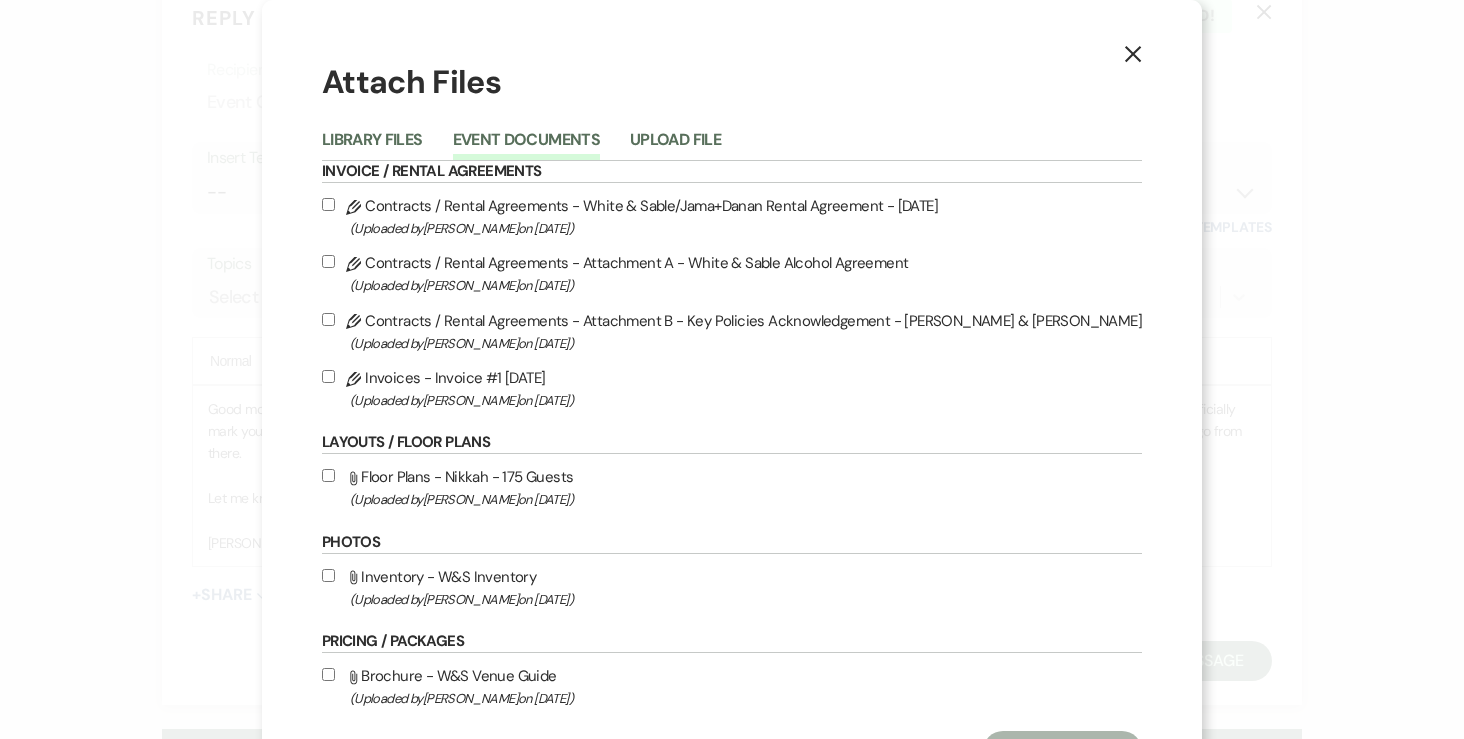 click on "Pencil Contracts / Rental Agreements - White & Sable/Jama+Danan Rental Agreement - [DATE] (Uploaded by  [PERSON_NAME]  on   [DATE] )" at bounding box center [328, 204] 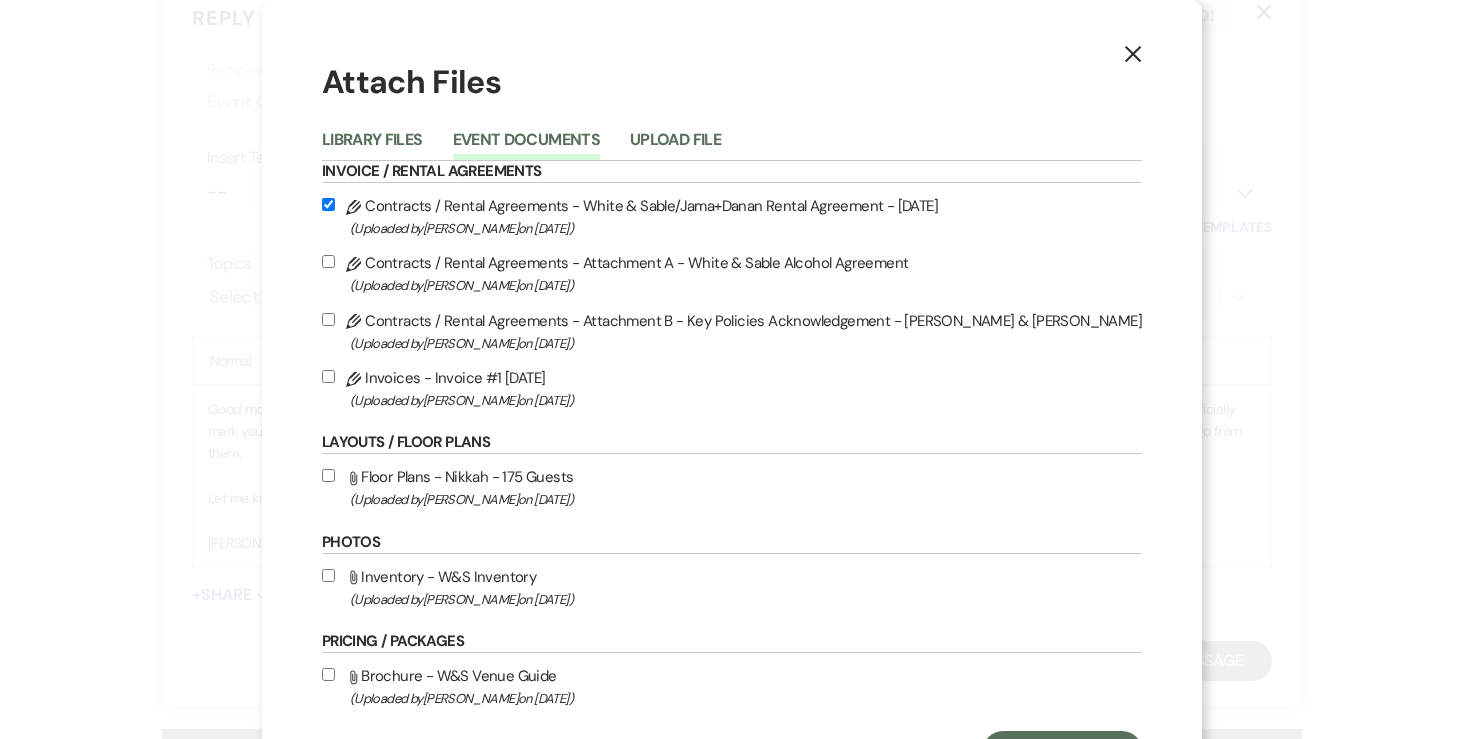 scroll, scrollTop: 94, scrollLeft: 0, axis: vertical 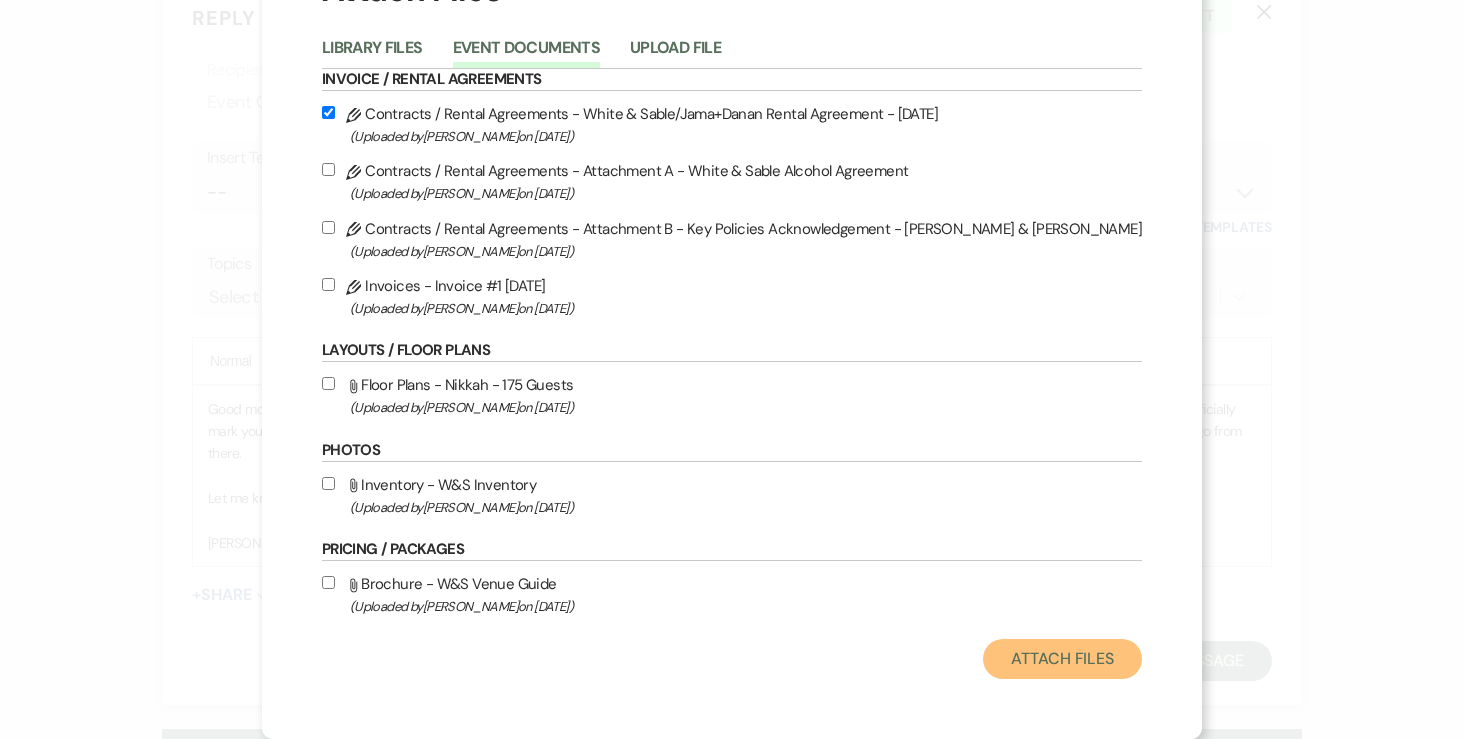click on "Attach Files" at bounding box center (1062, 659) 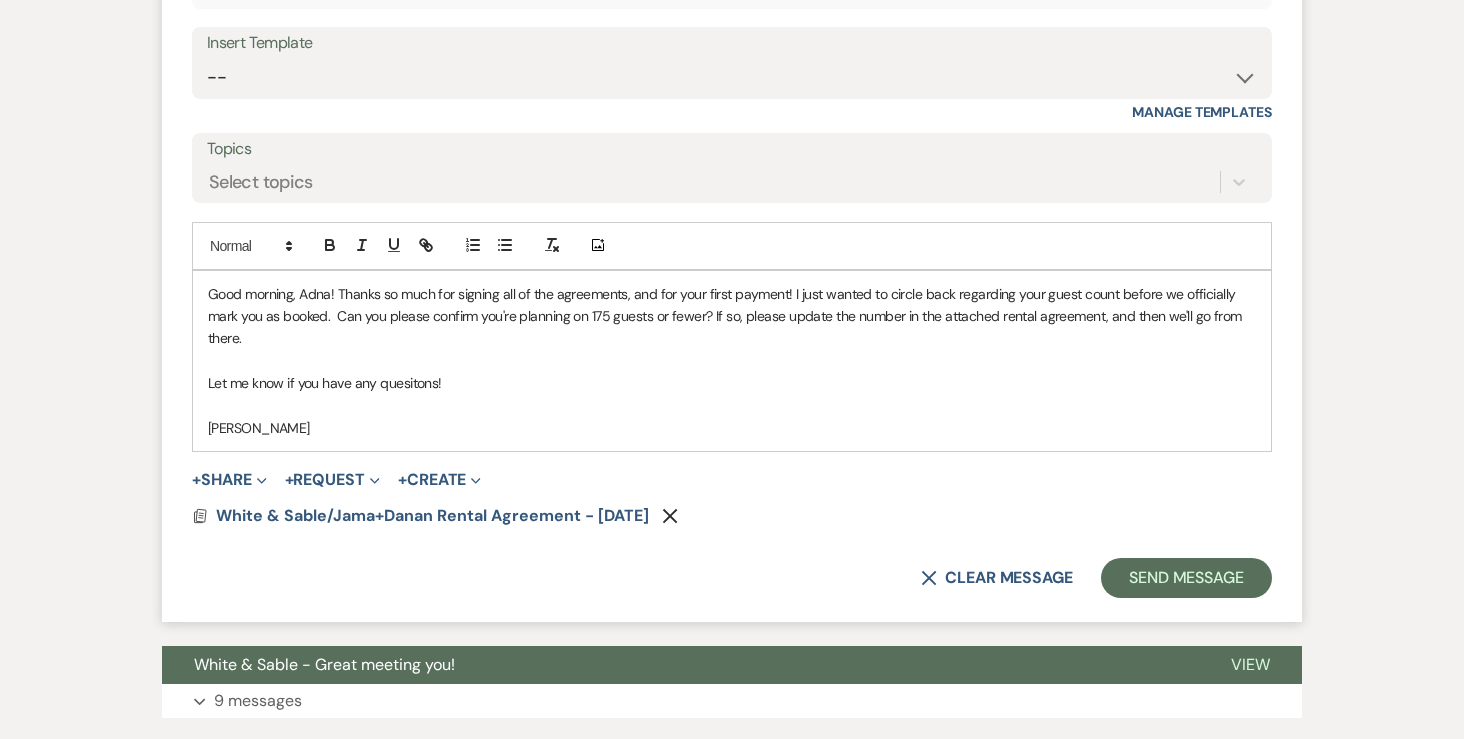 scroll, scrollTop: 2543, scrollLeft: 0, axis: vertical 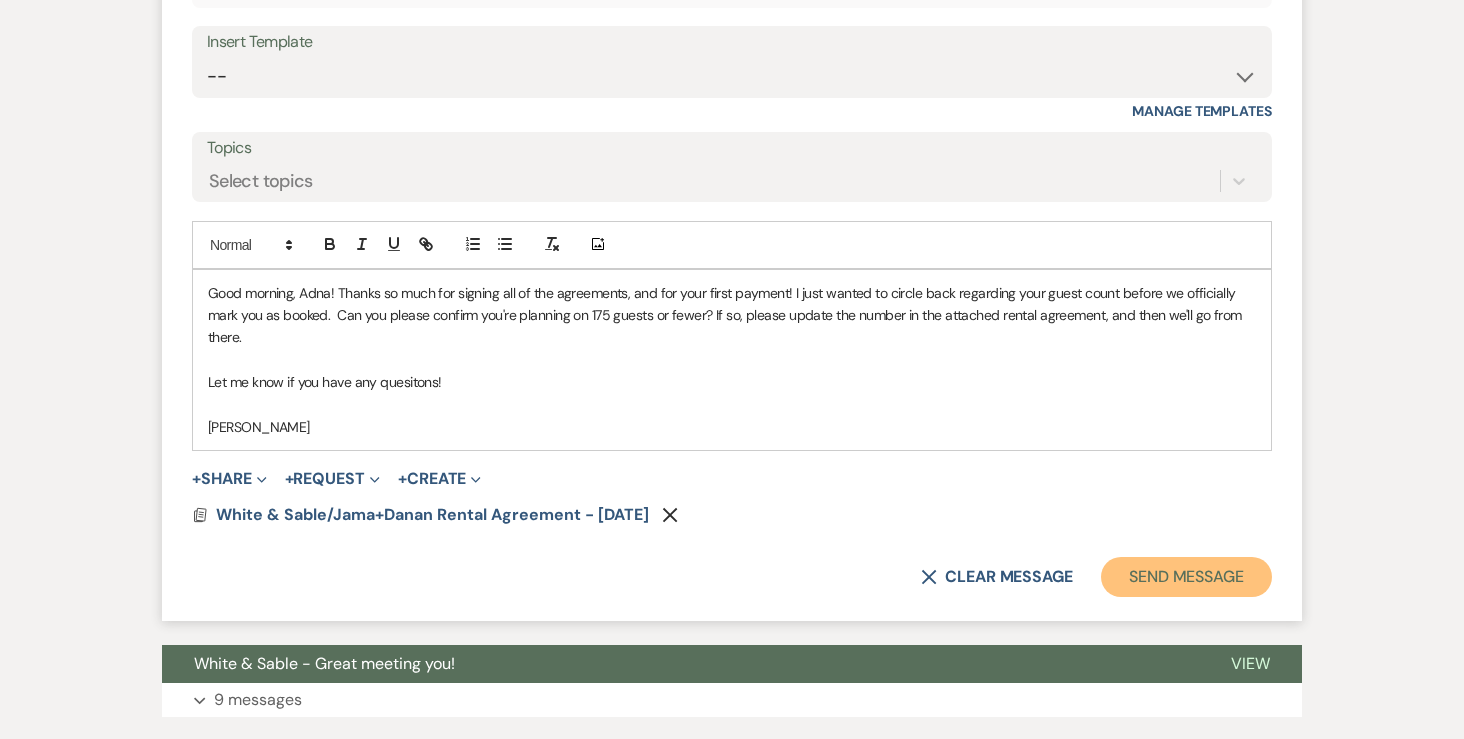 click on "Send Message" at bounding box center (1186, 577) 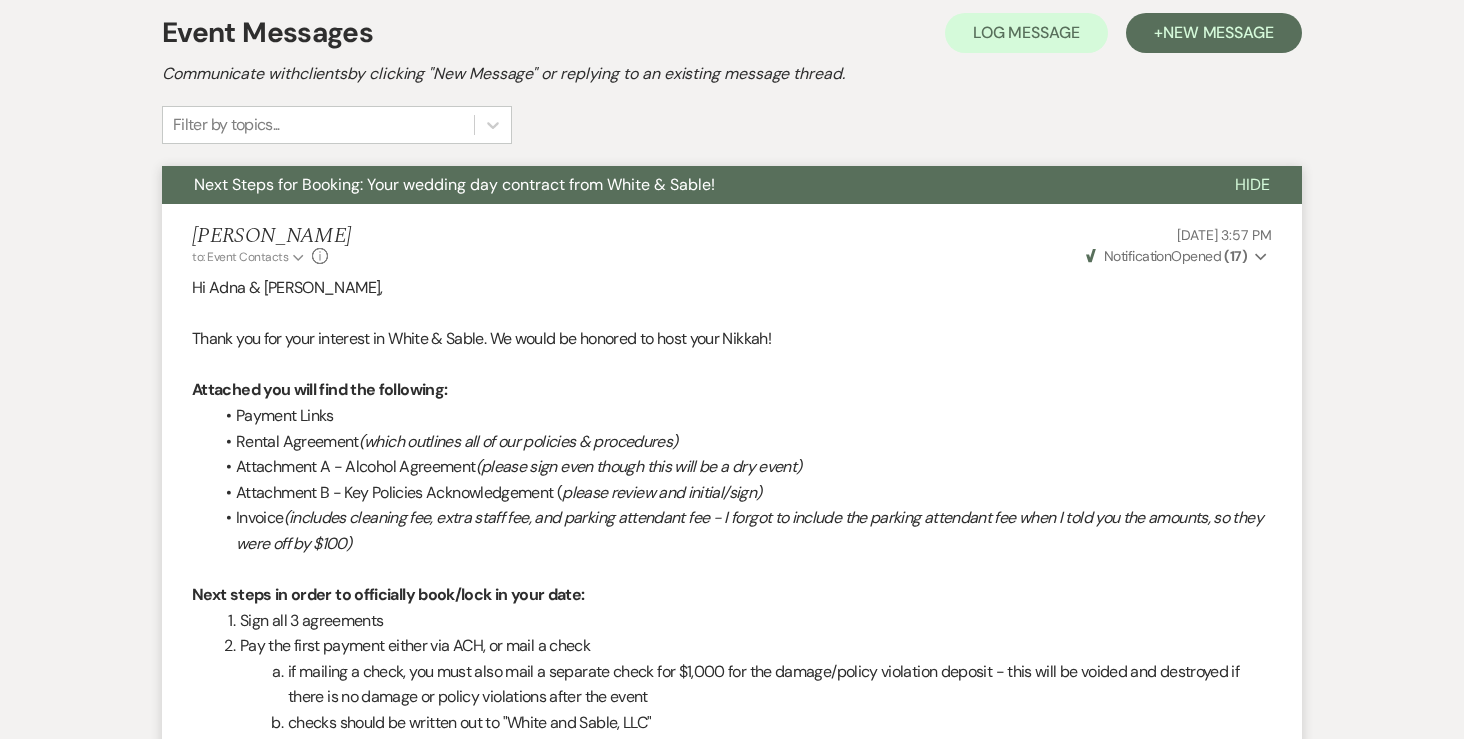 scroll, scrollTop: 0, scrollLeft: 0, axis: both 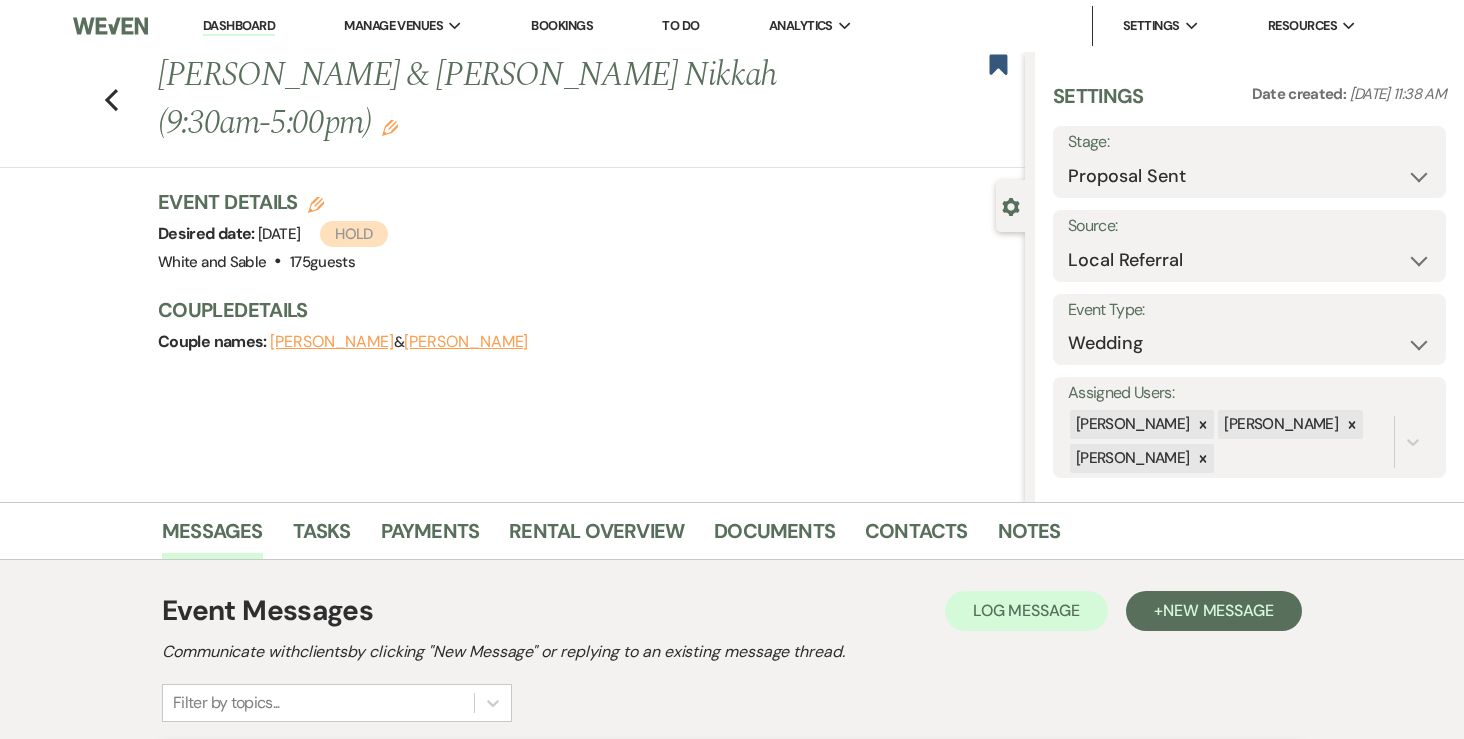 click on "Dashboard" at bounding box center [239, 26] 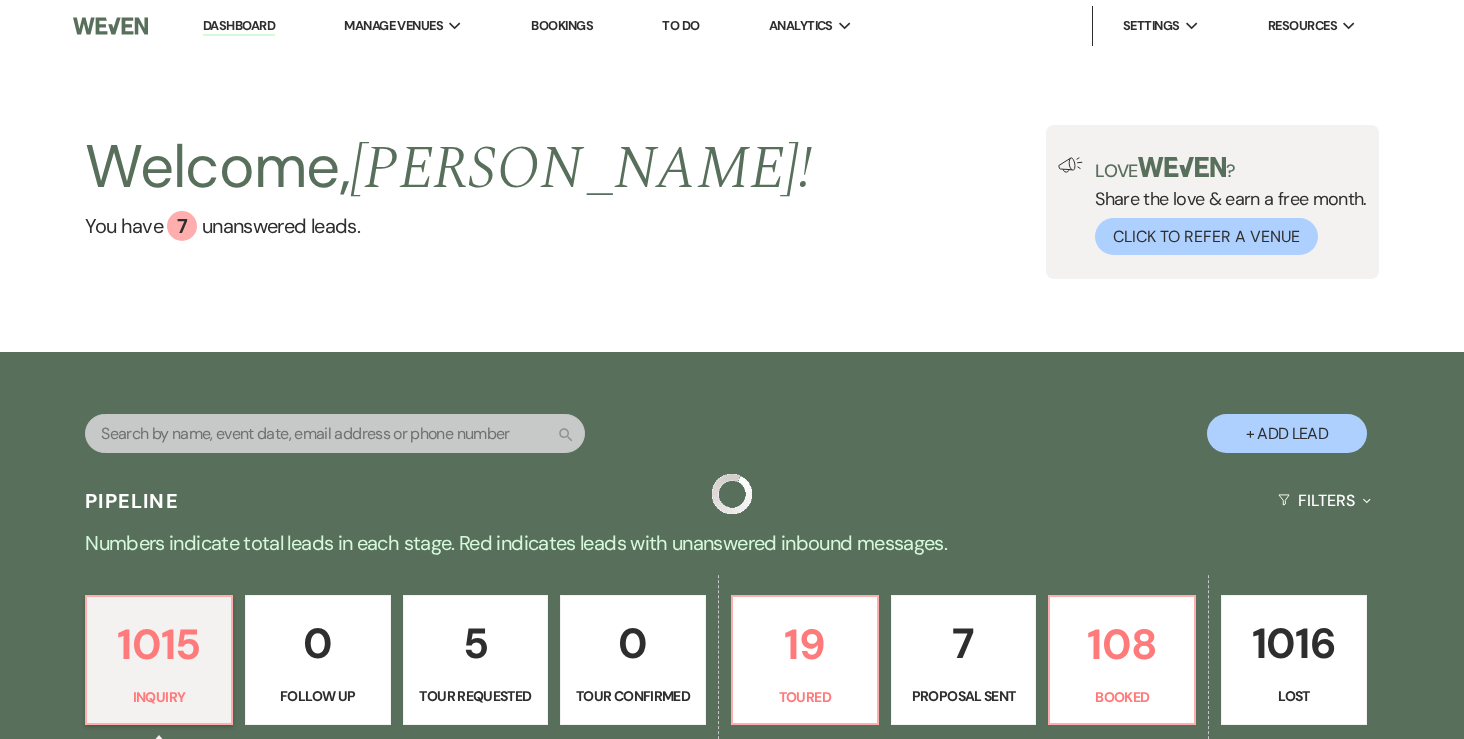 scroll, scrollTop: 244, scrollLeft: 0, axis: vertical 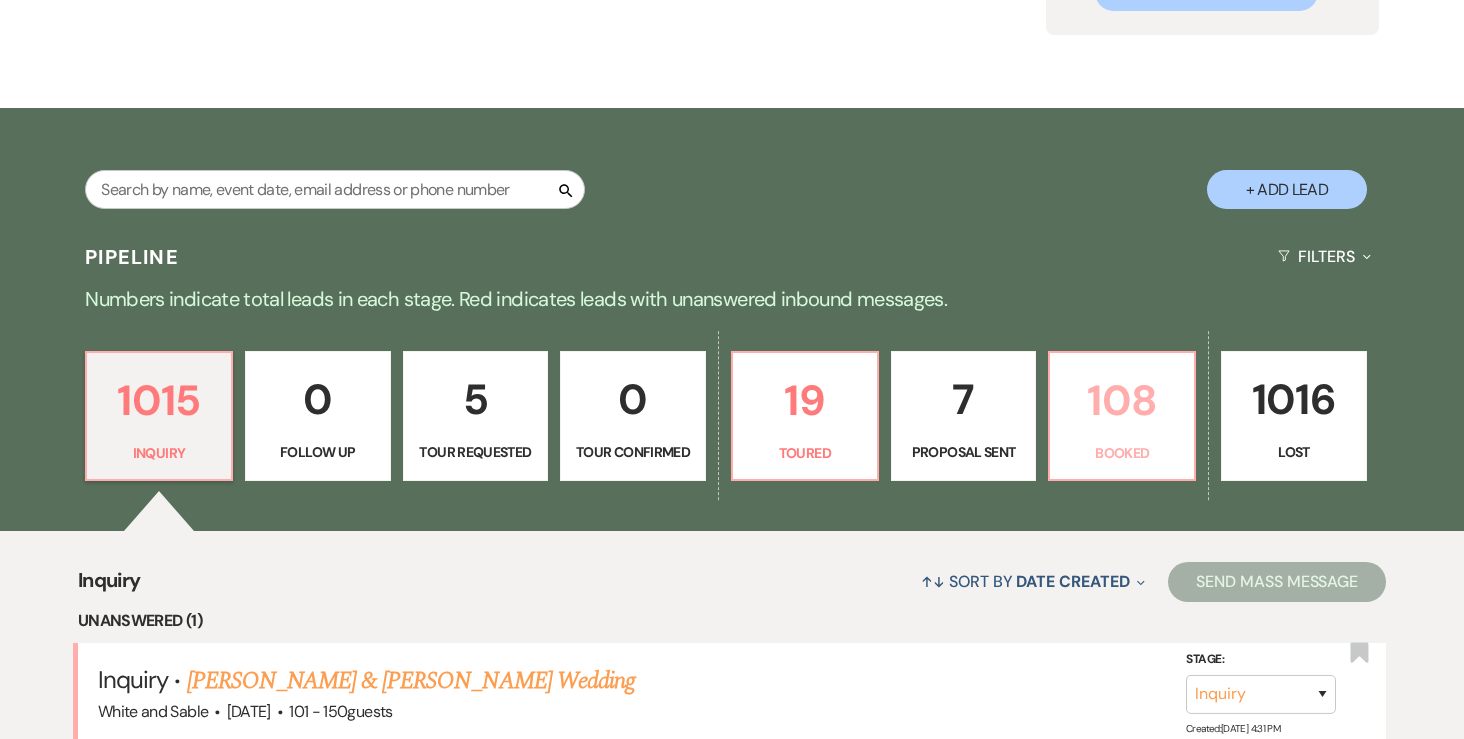 click on "108" at bounding box center (1122, 400) 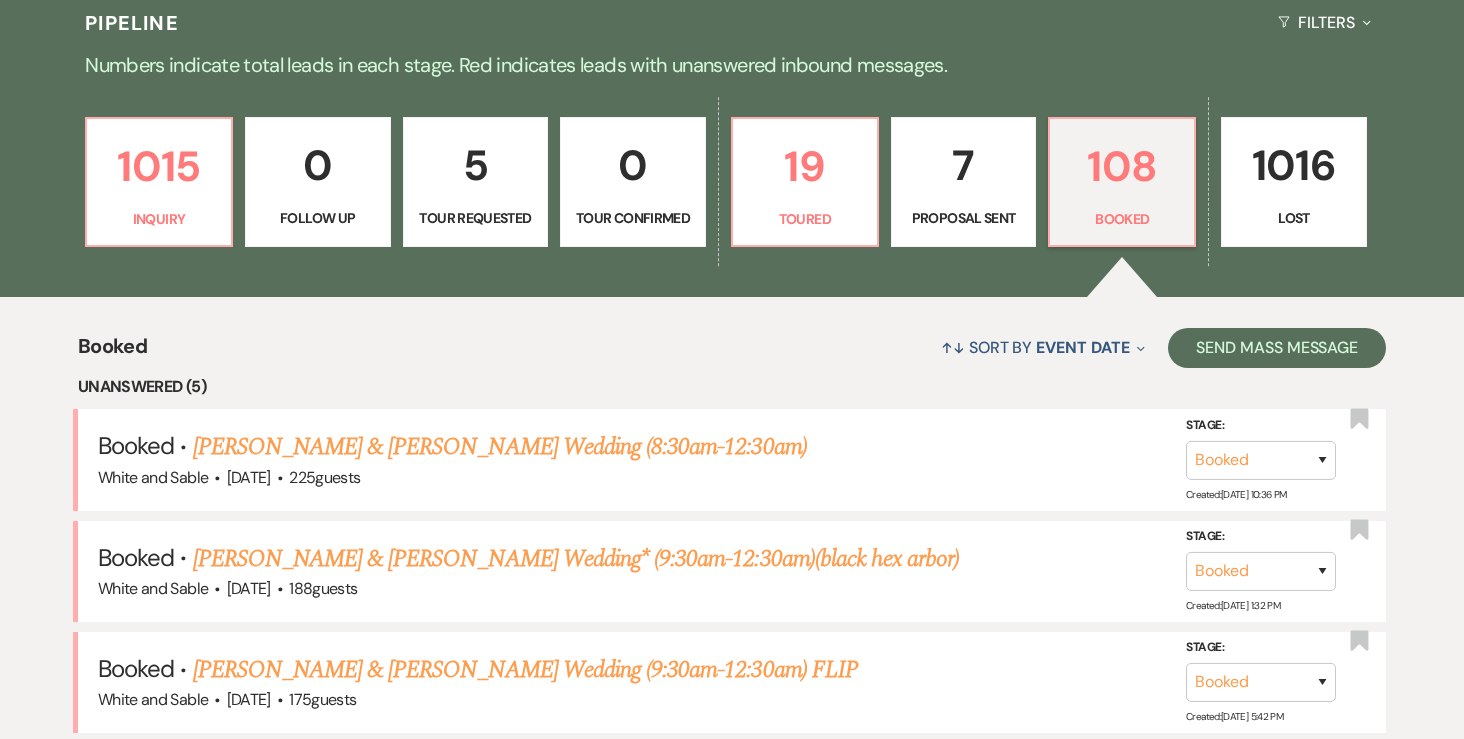 scroll, scrollTop: 510, scrollLeft: 0, axis: vertical 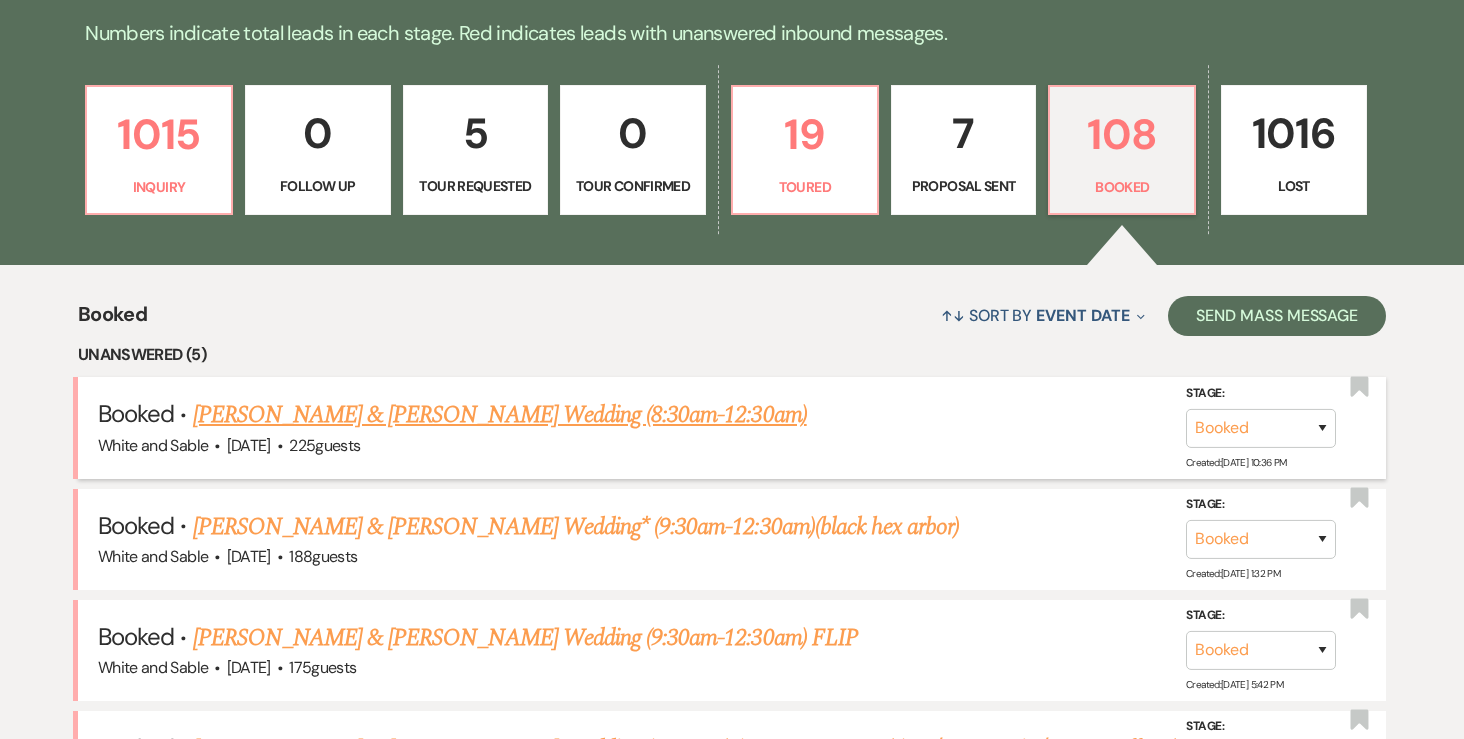 click on "[PERSON_NAME] & [PERSON_NAME] Wedding (8:30am-12:30am)" at bounding box center (500, 415) 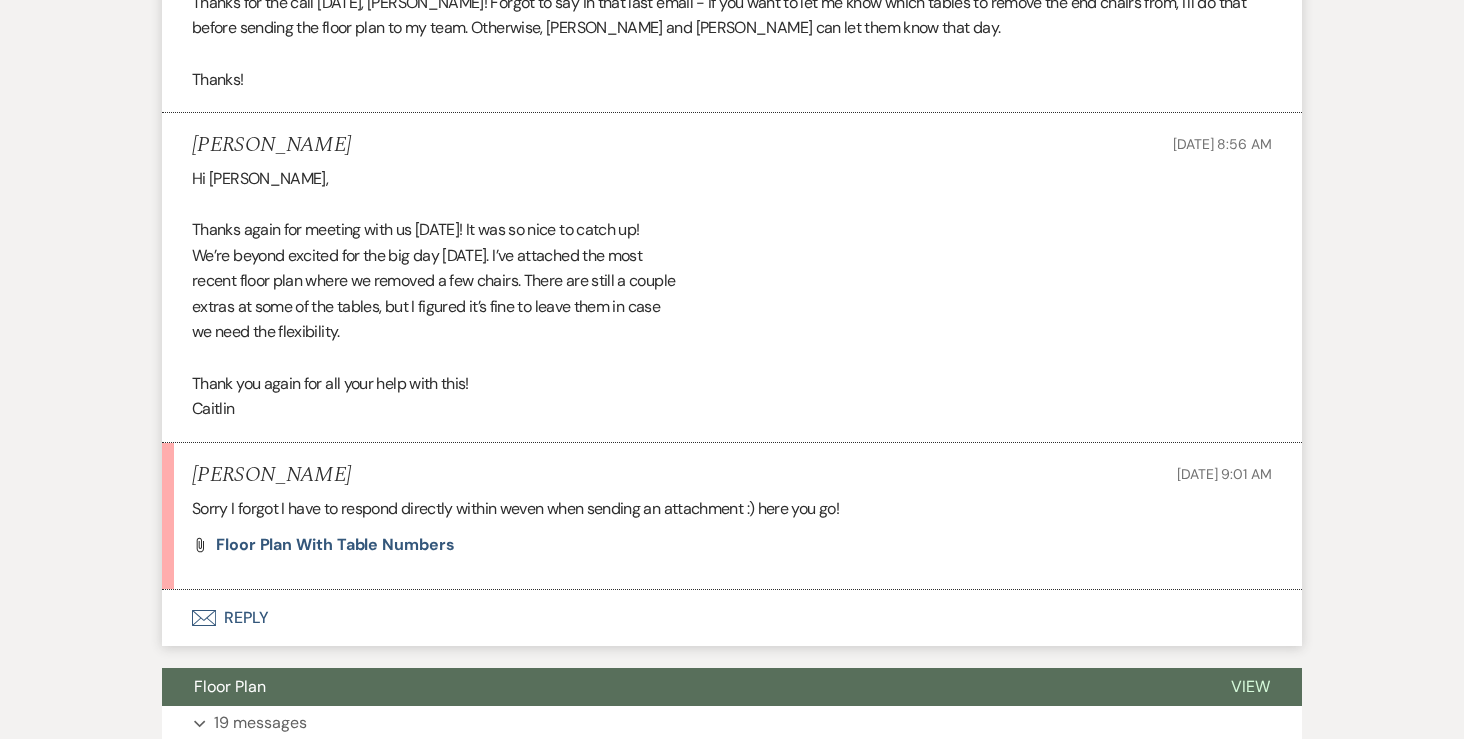 scroll, scrollTop: 2601, scrollLeft: 0, axis: vertical 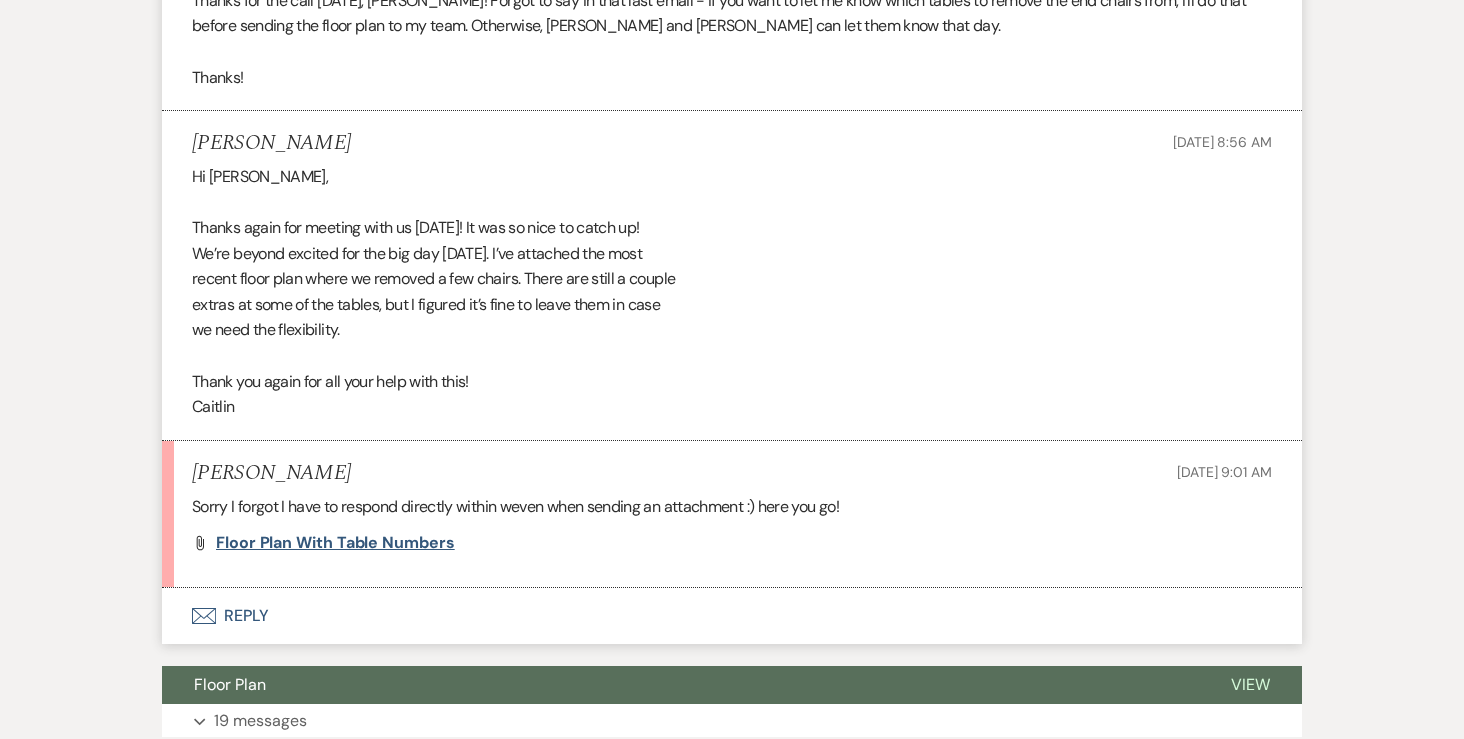 click on "Floor plan with table numbers" at bounding box center (335, 542) 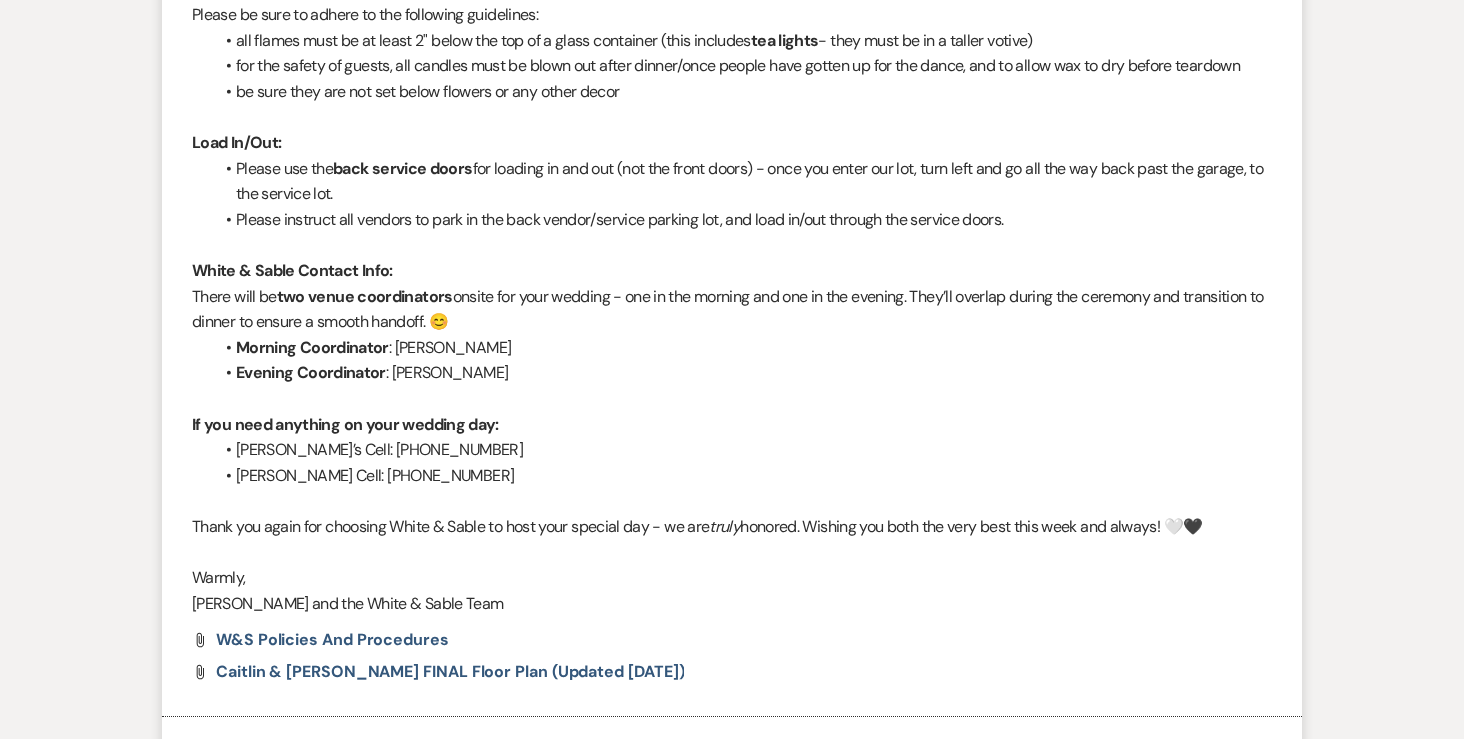 scroll, scrollTop: 1626, scrollLeft: 0, axis: vertical 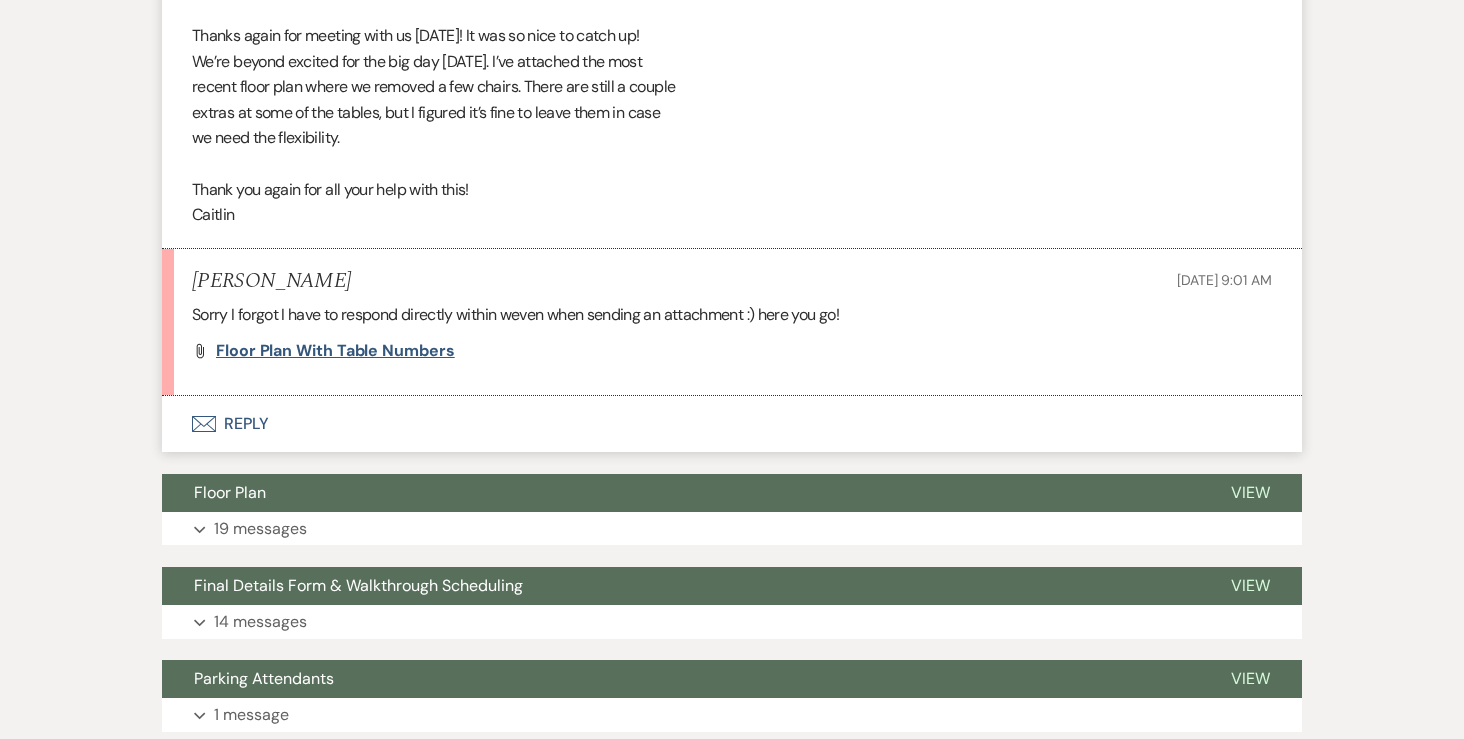click on "Floor plan with table numbers" at bounding box center [335, 350] 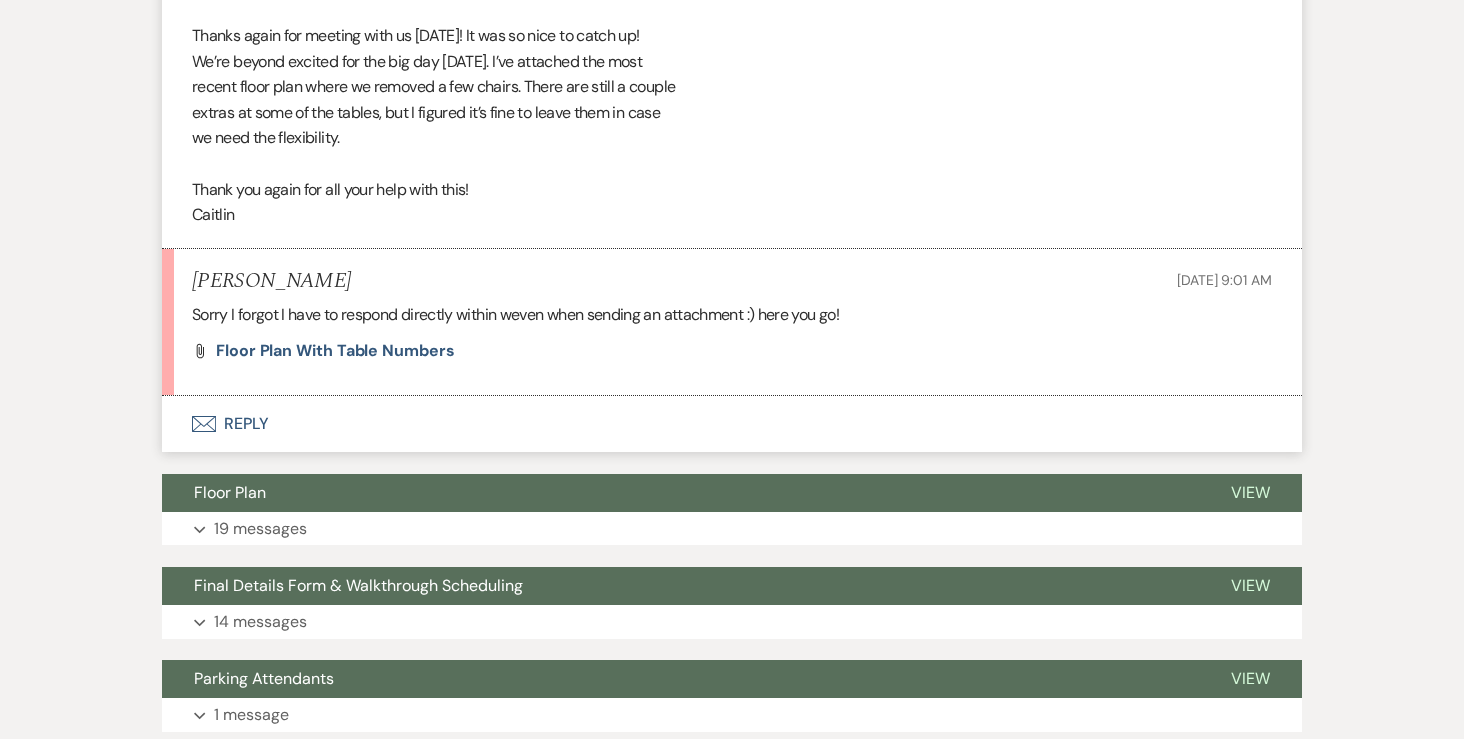 click on "Envelope Reply" at bounding box center [732, 424] 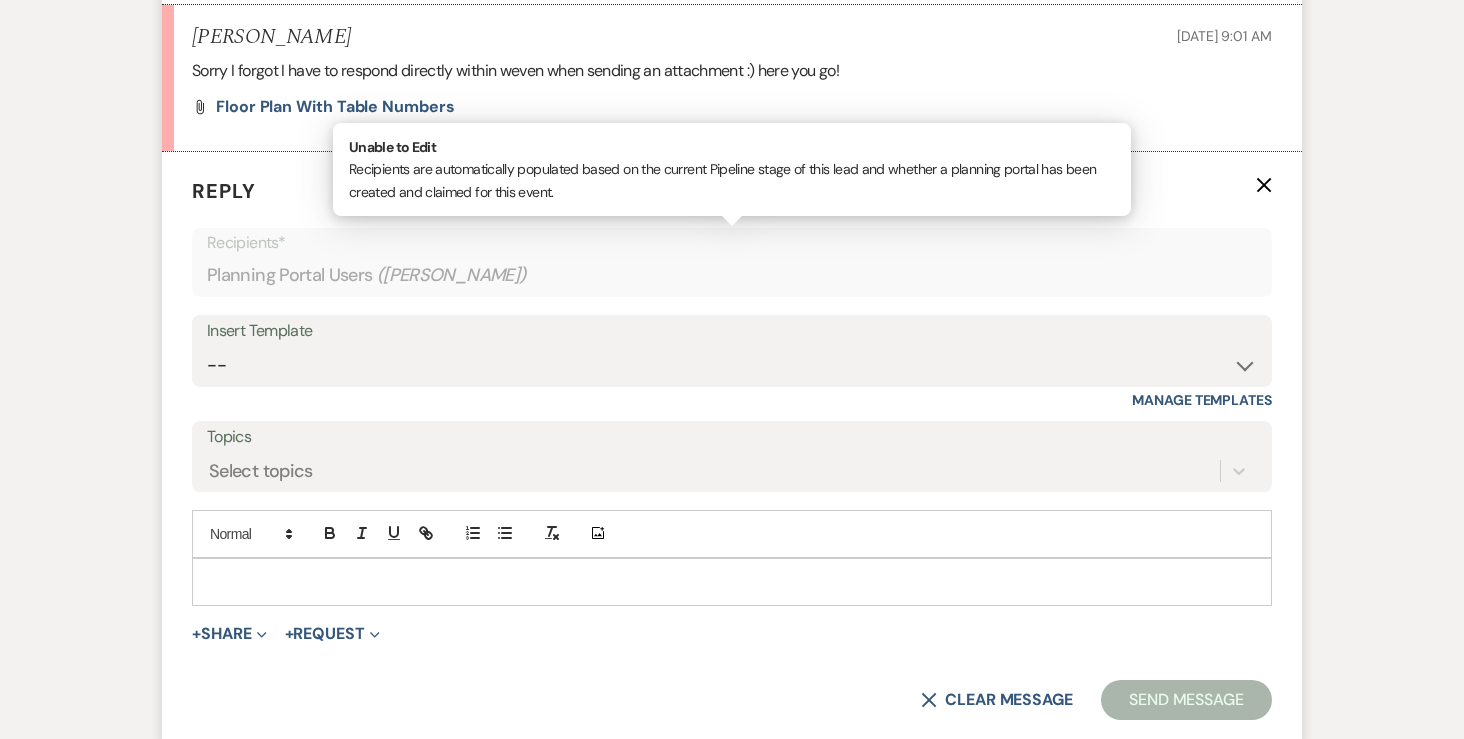scroll, scrollTop: 3068, scrollLeft: 0, axis: vertical 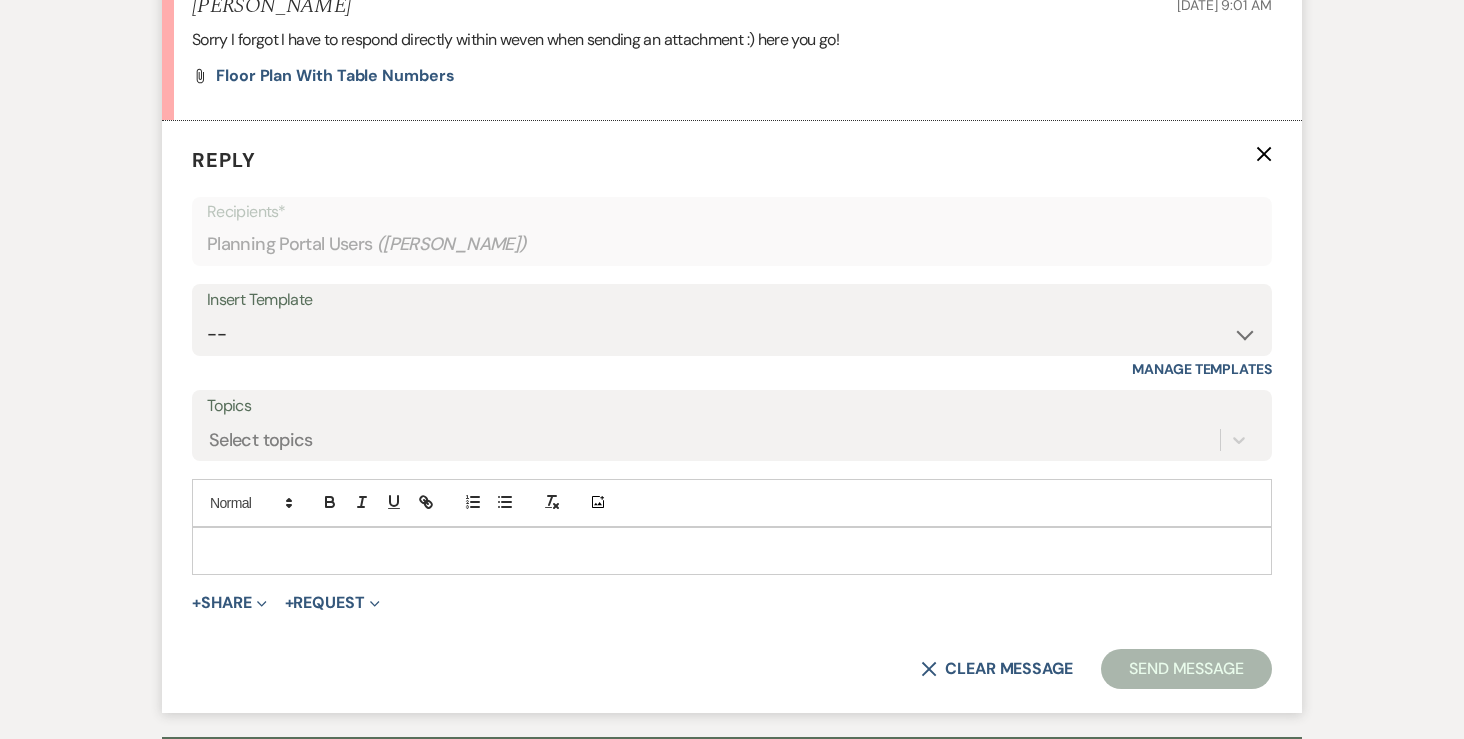 click at bounding box center [732, 551] 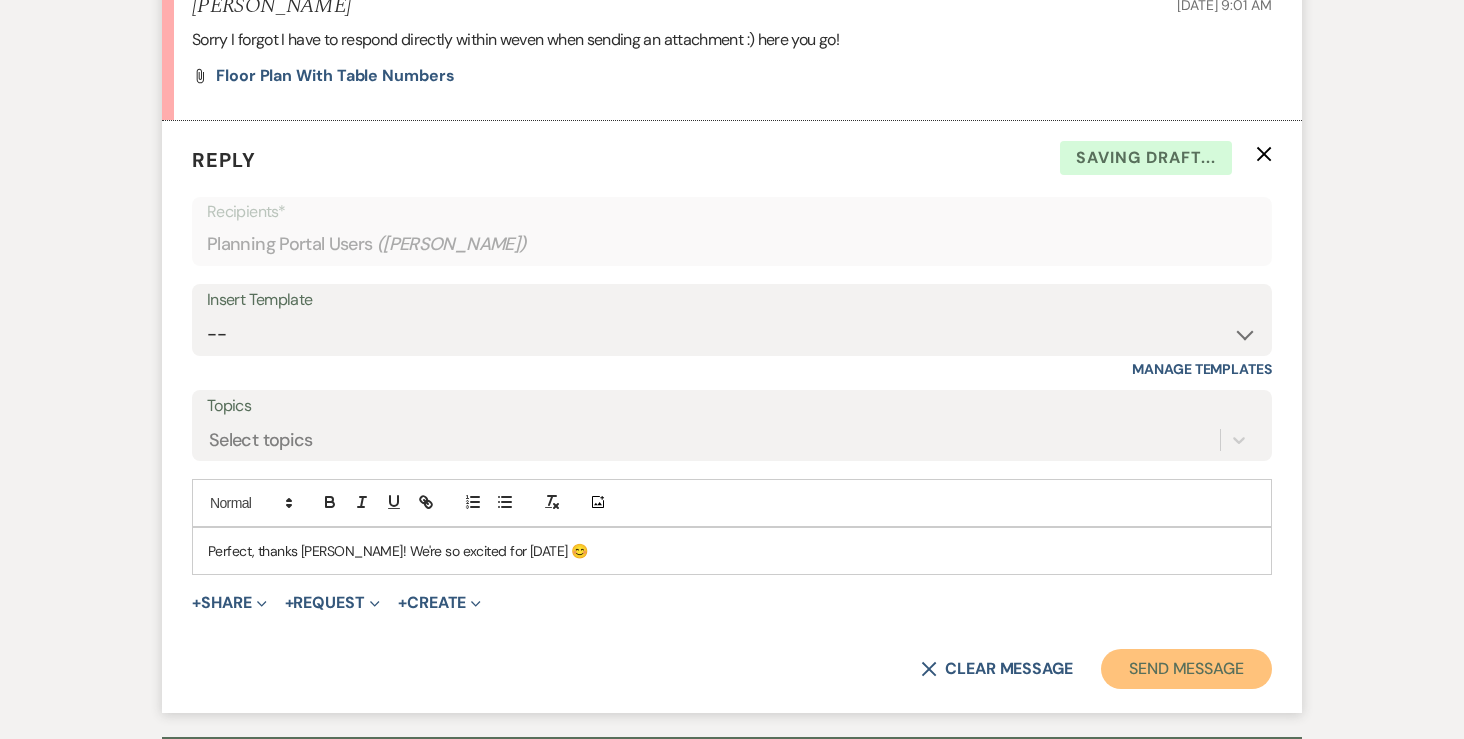 click on "Send Message" at bounding box center [1186, 669] 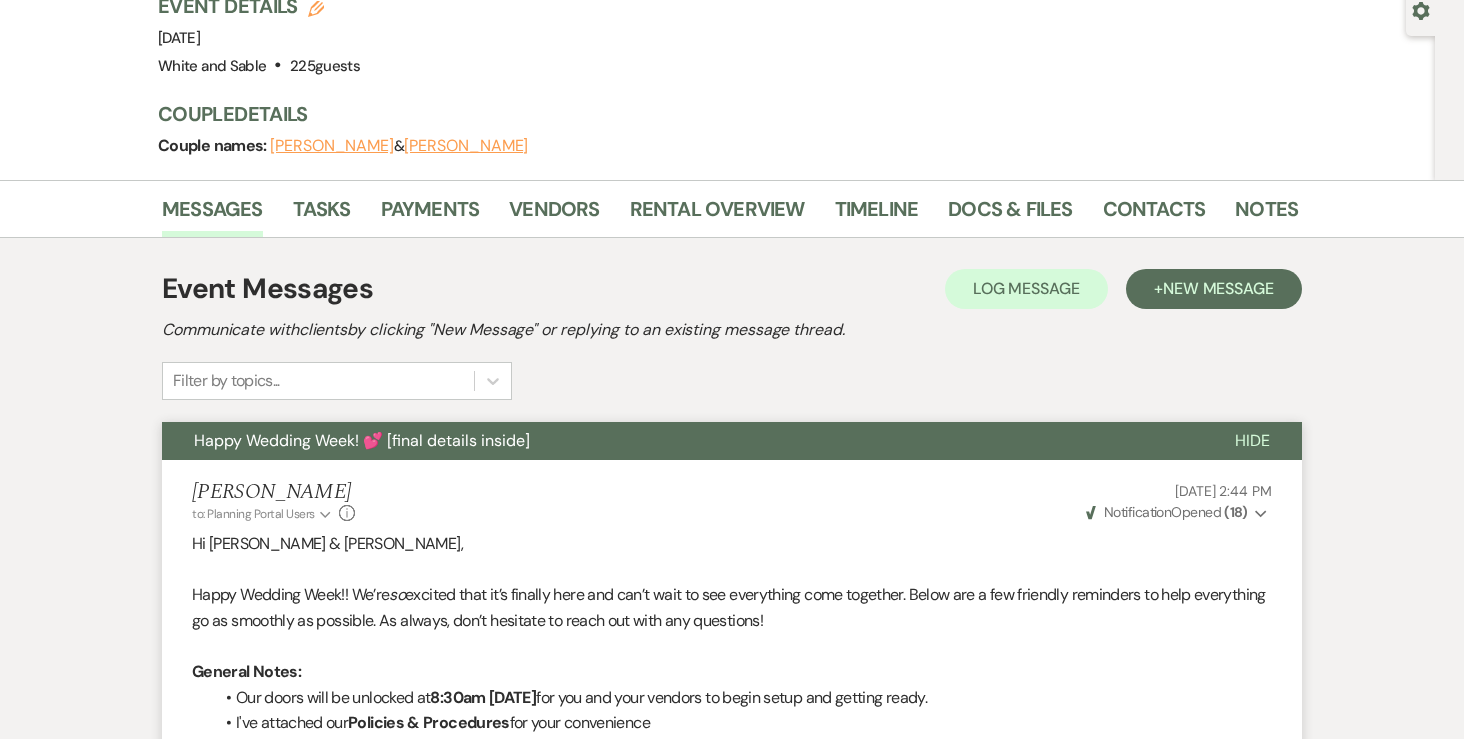 scroll, scrollTop: 0, scrollLeft: 0, axis: both 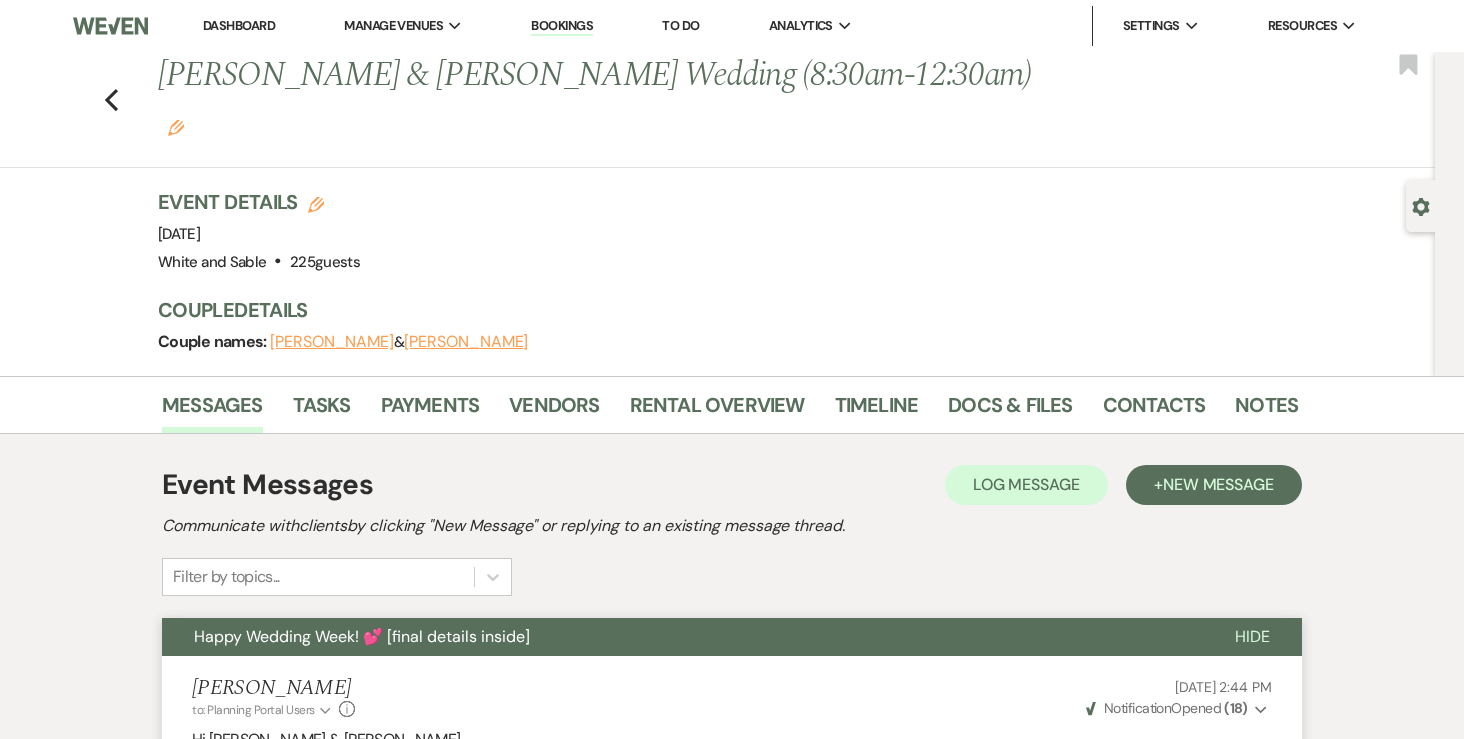 click on "Dashboard" at bounding box center [239, 25] 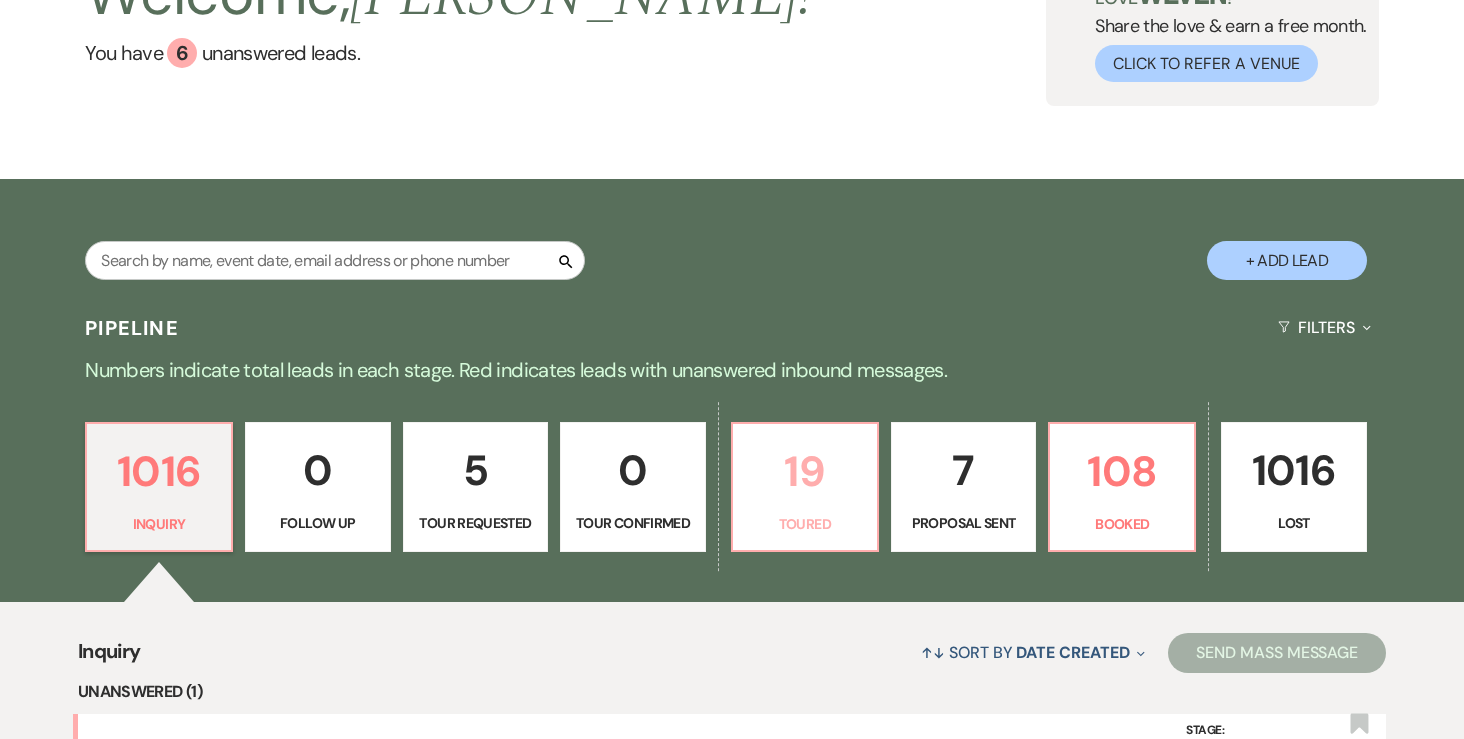 click on "19" at bounding box center (805, 471) 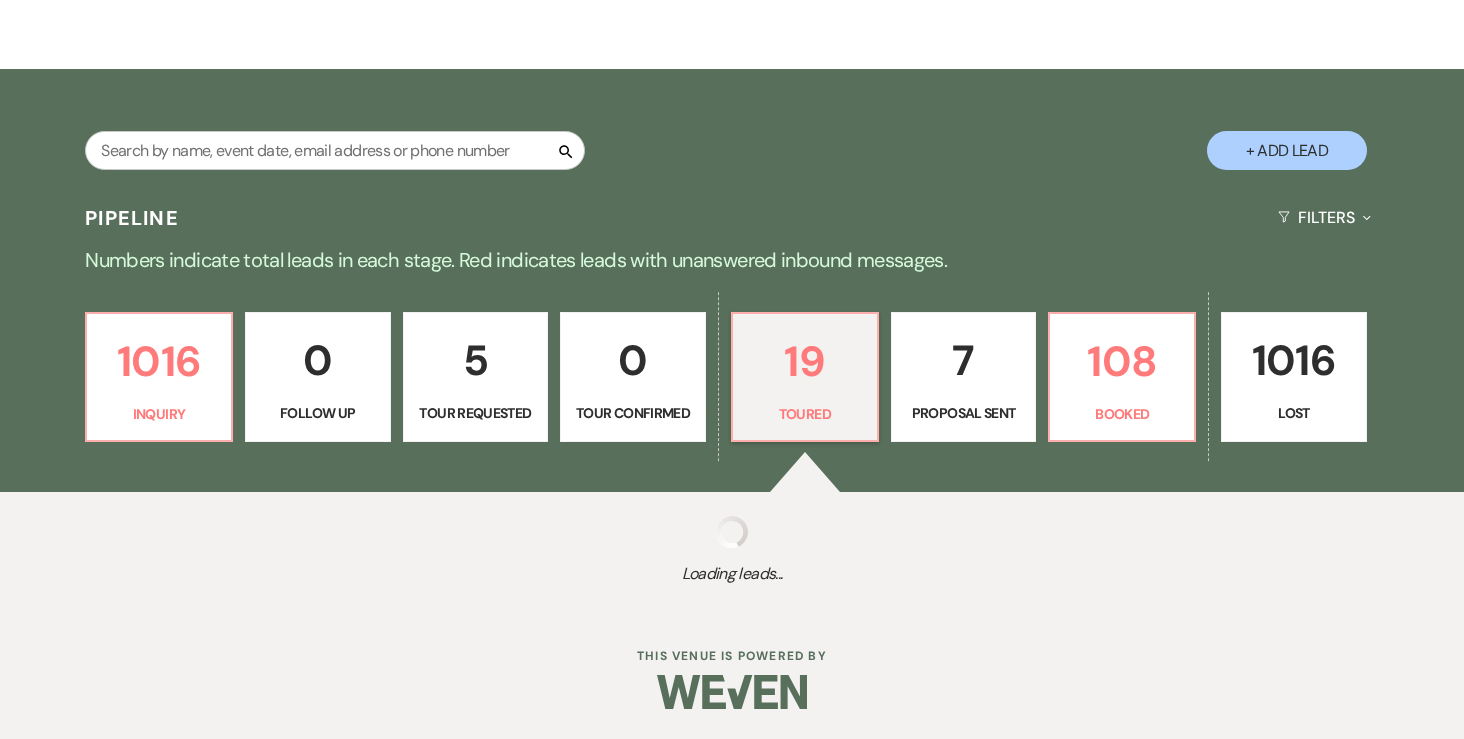 select on "5" 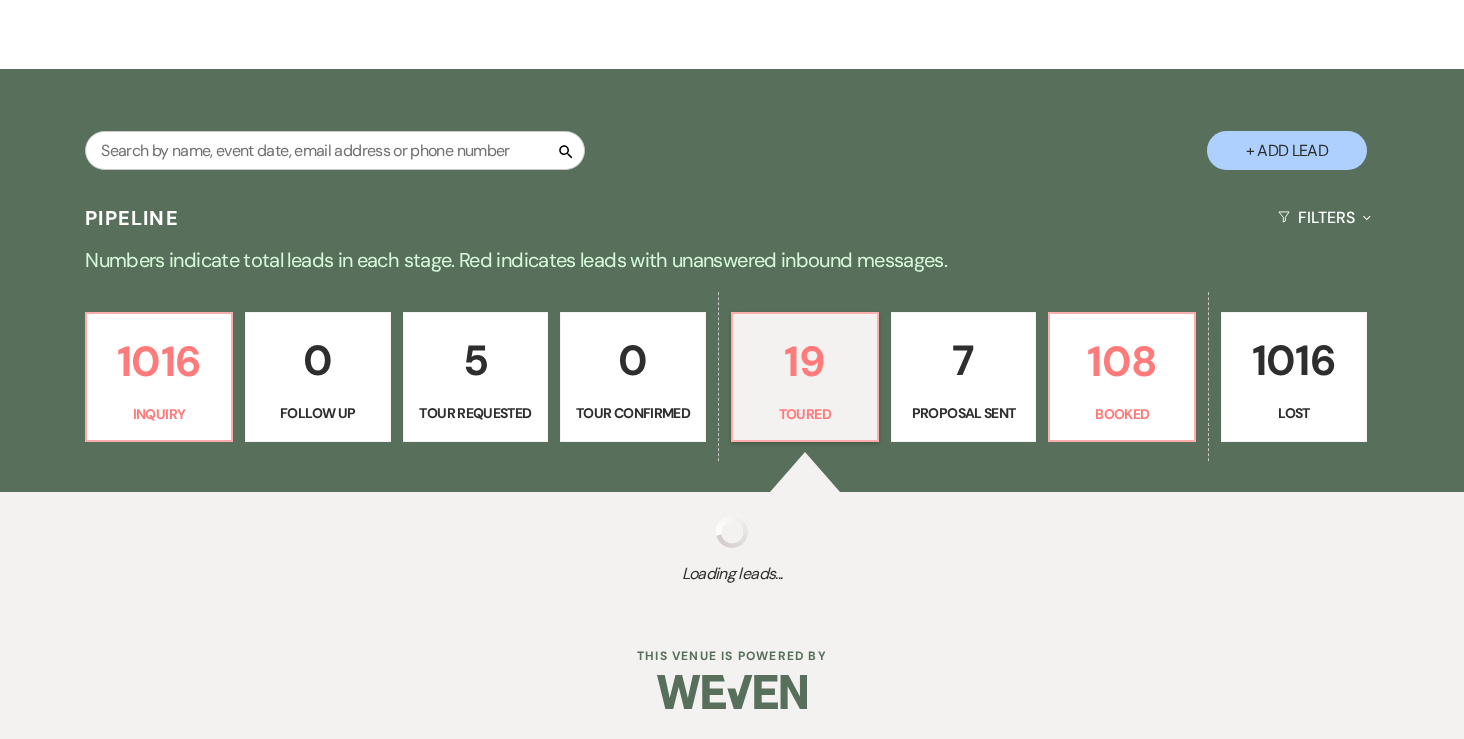 select on "5" 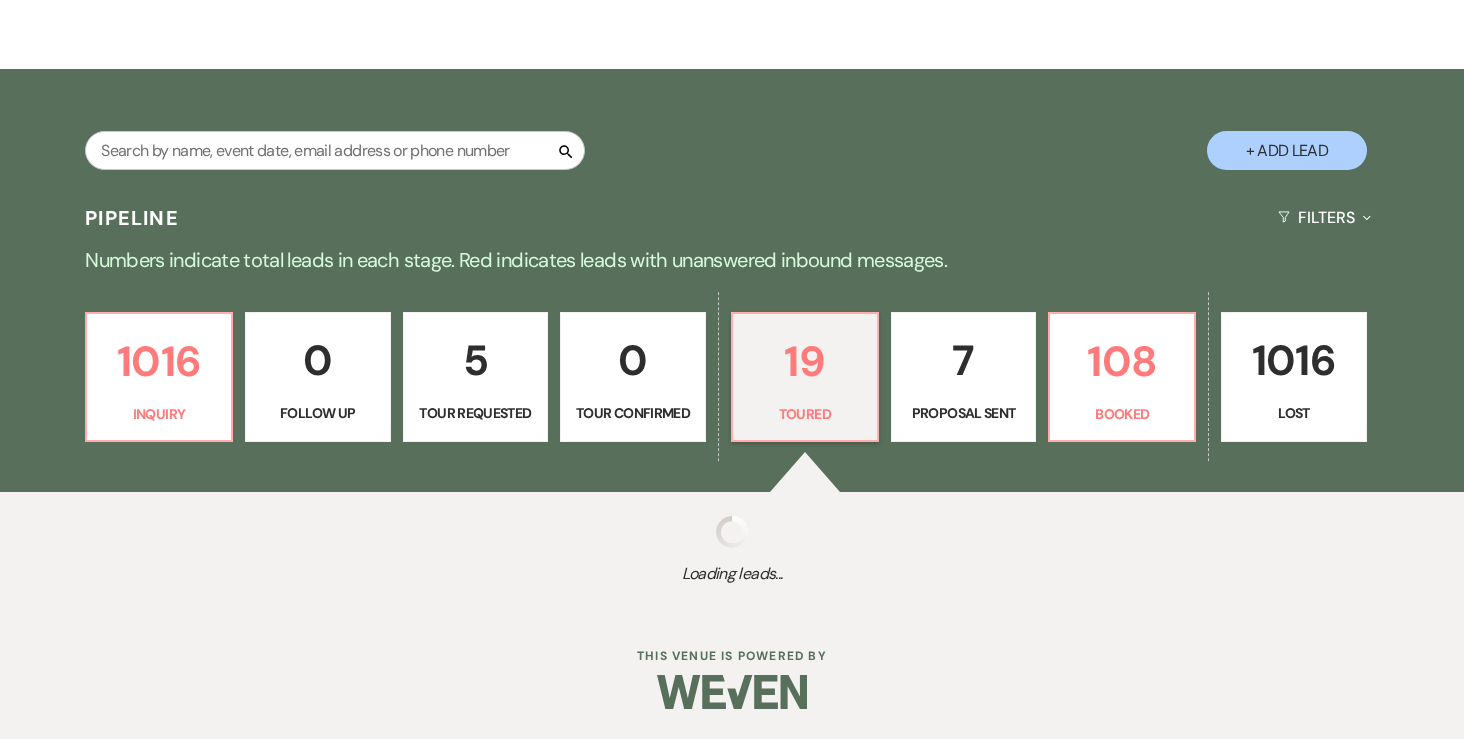 select on "5" 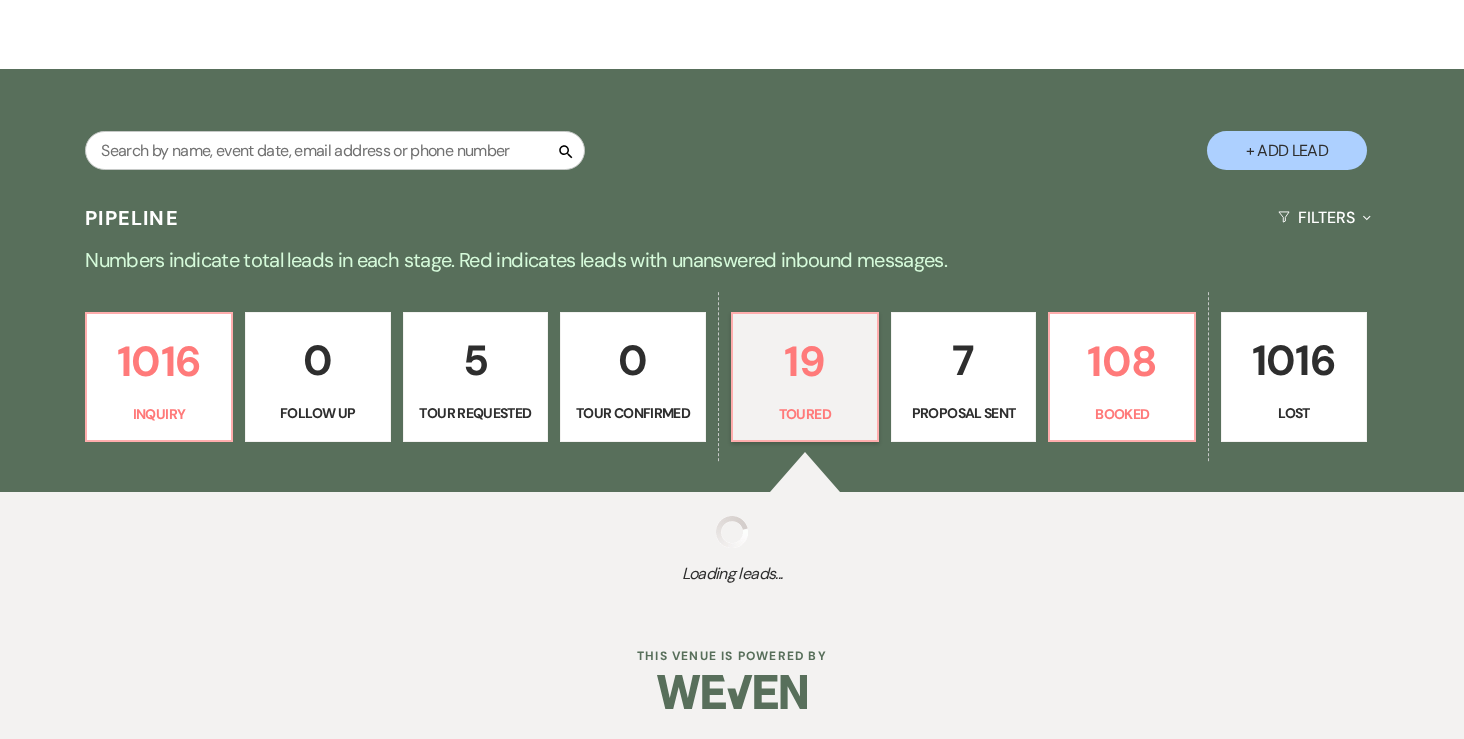 select on "5" 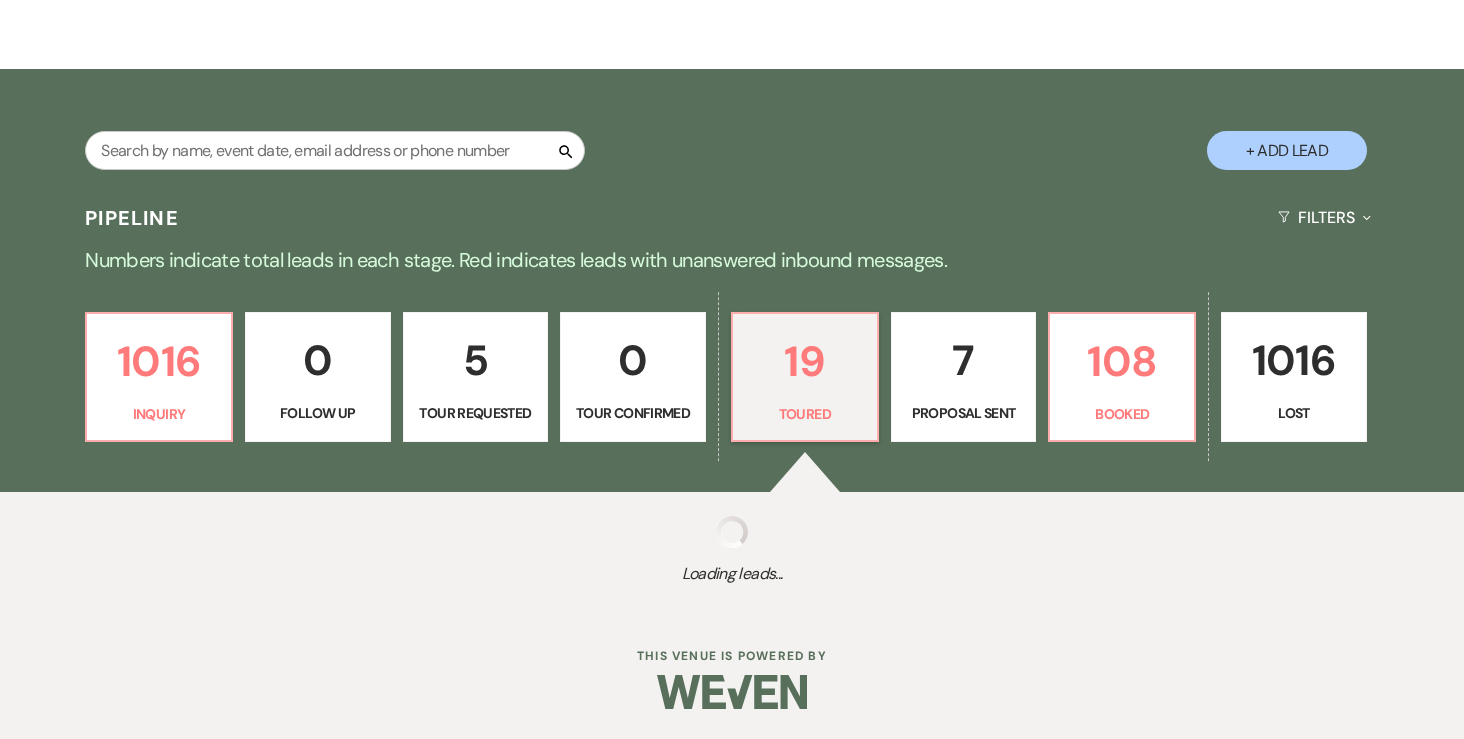 select on "5" 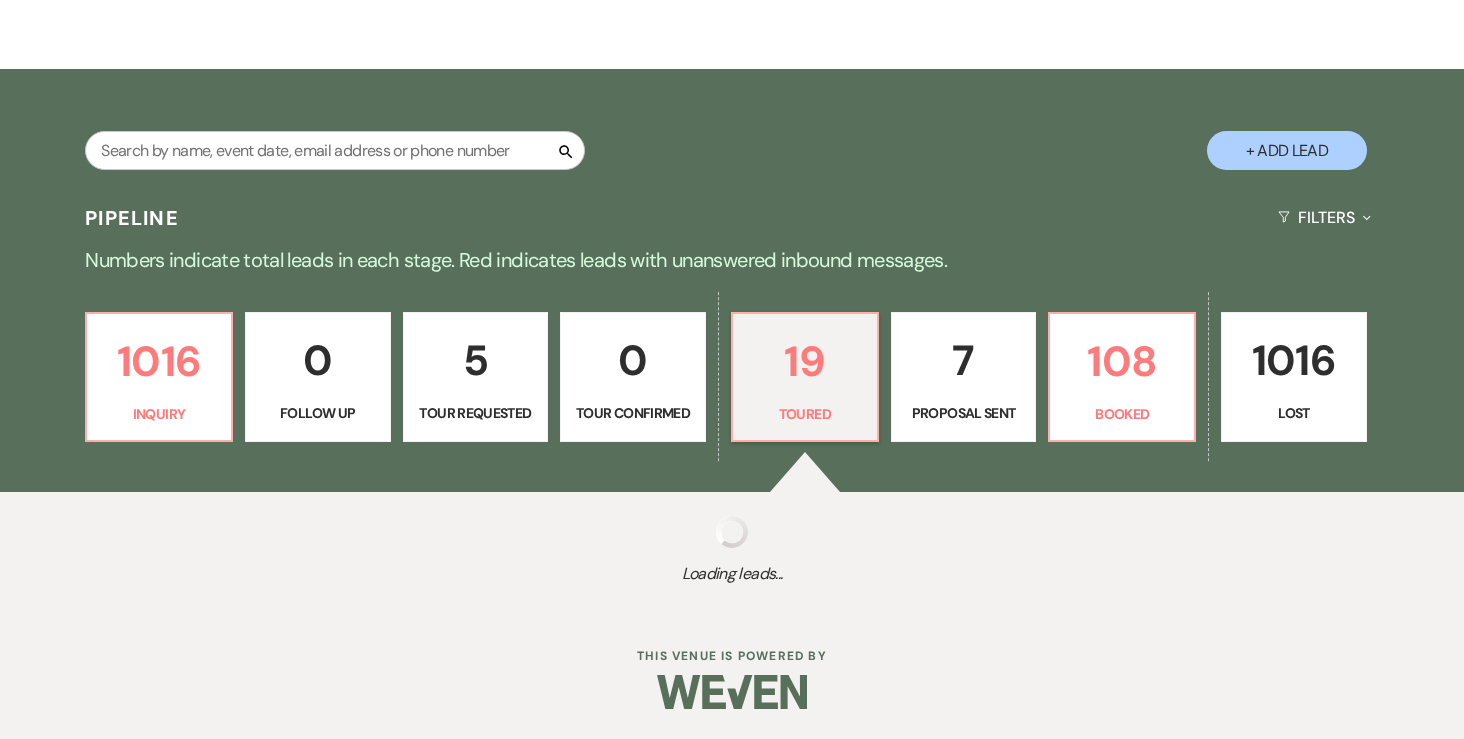 select on "5" 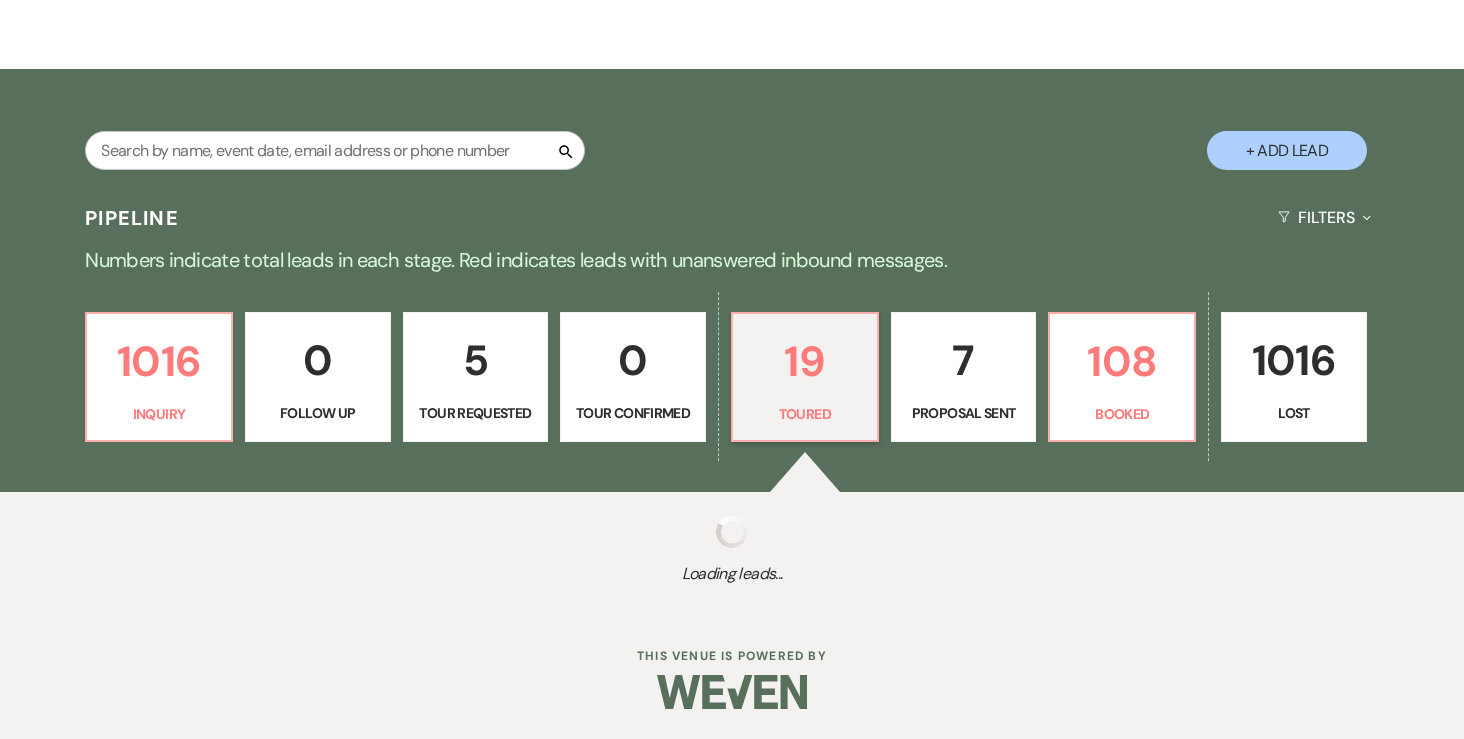 select on "5" 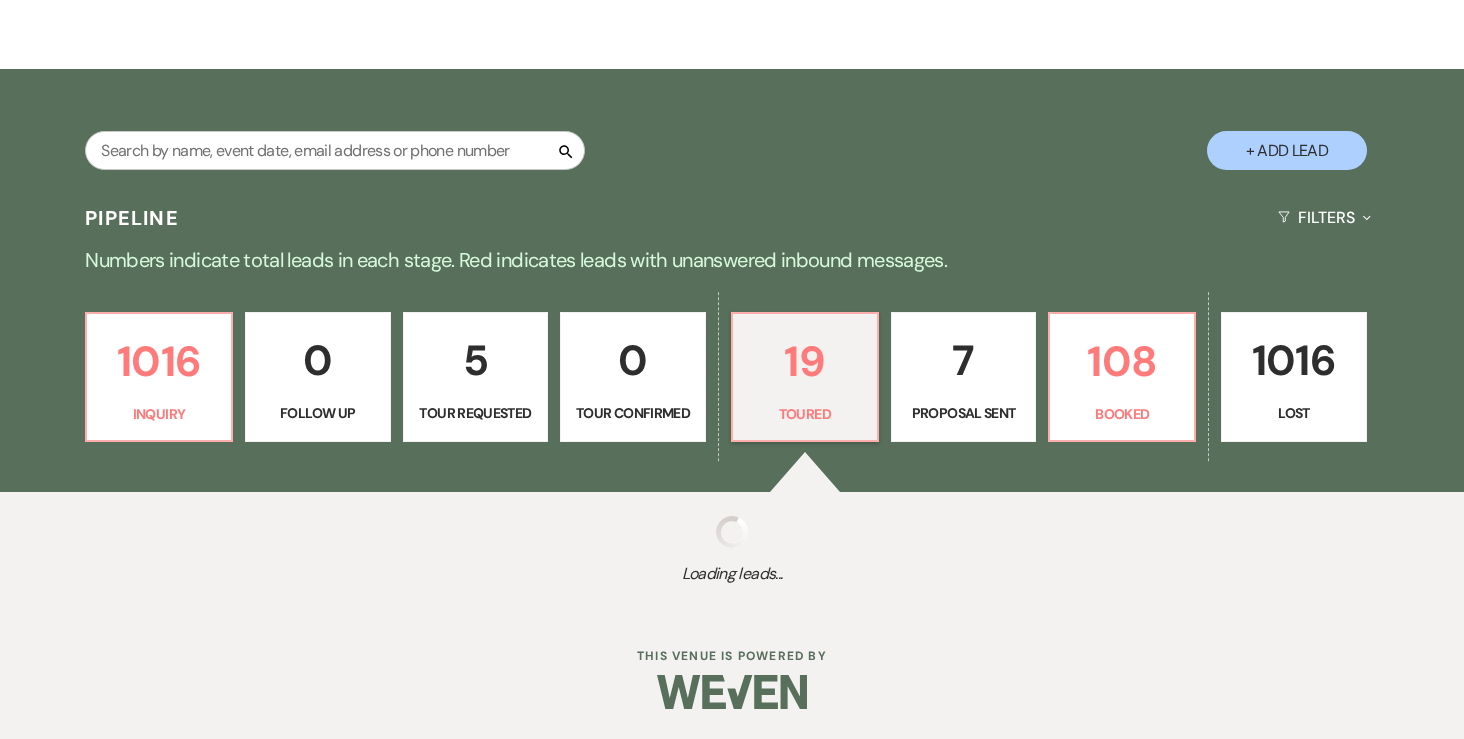 select on "5" 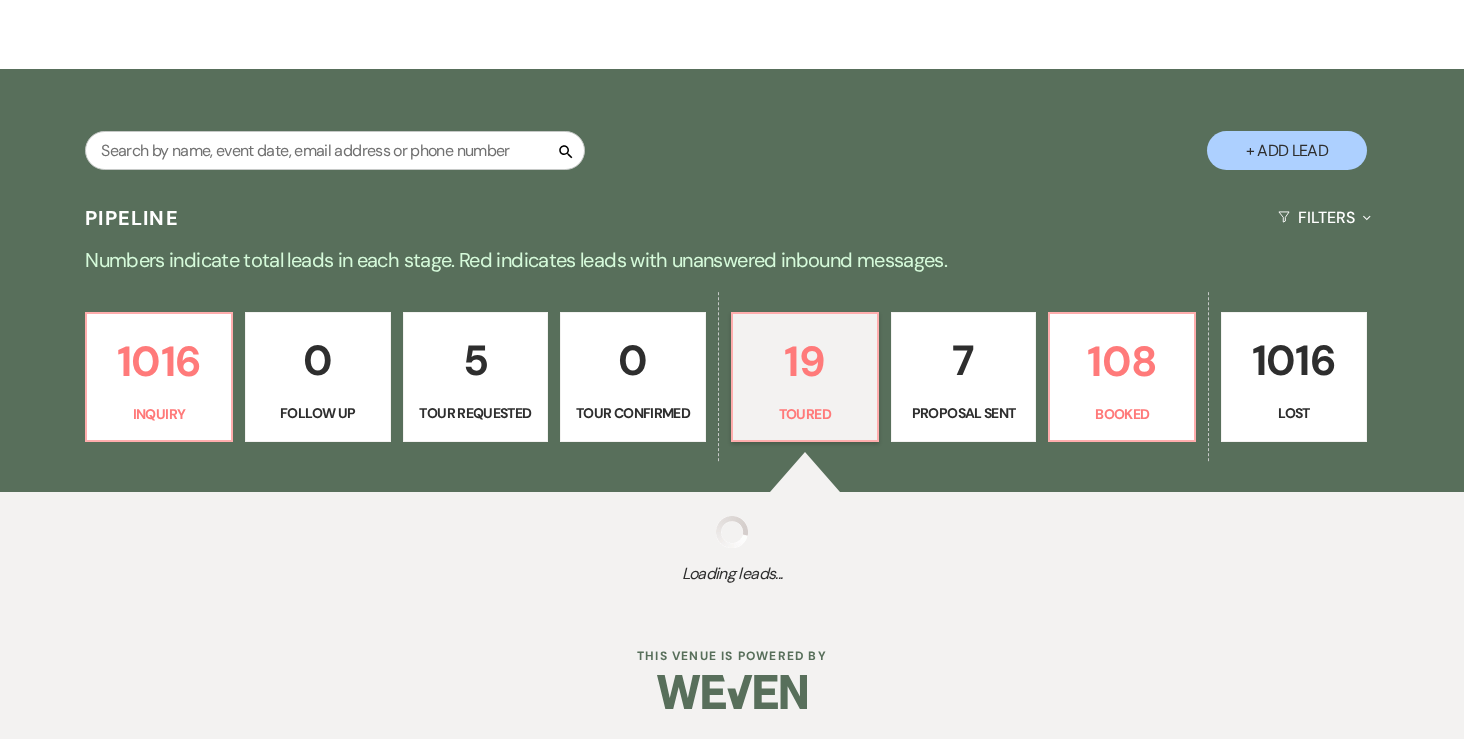 select on "5" 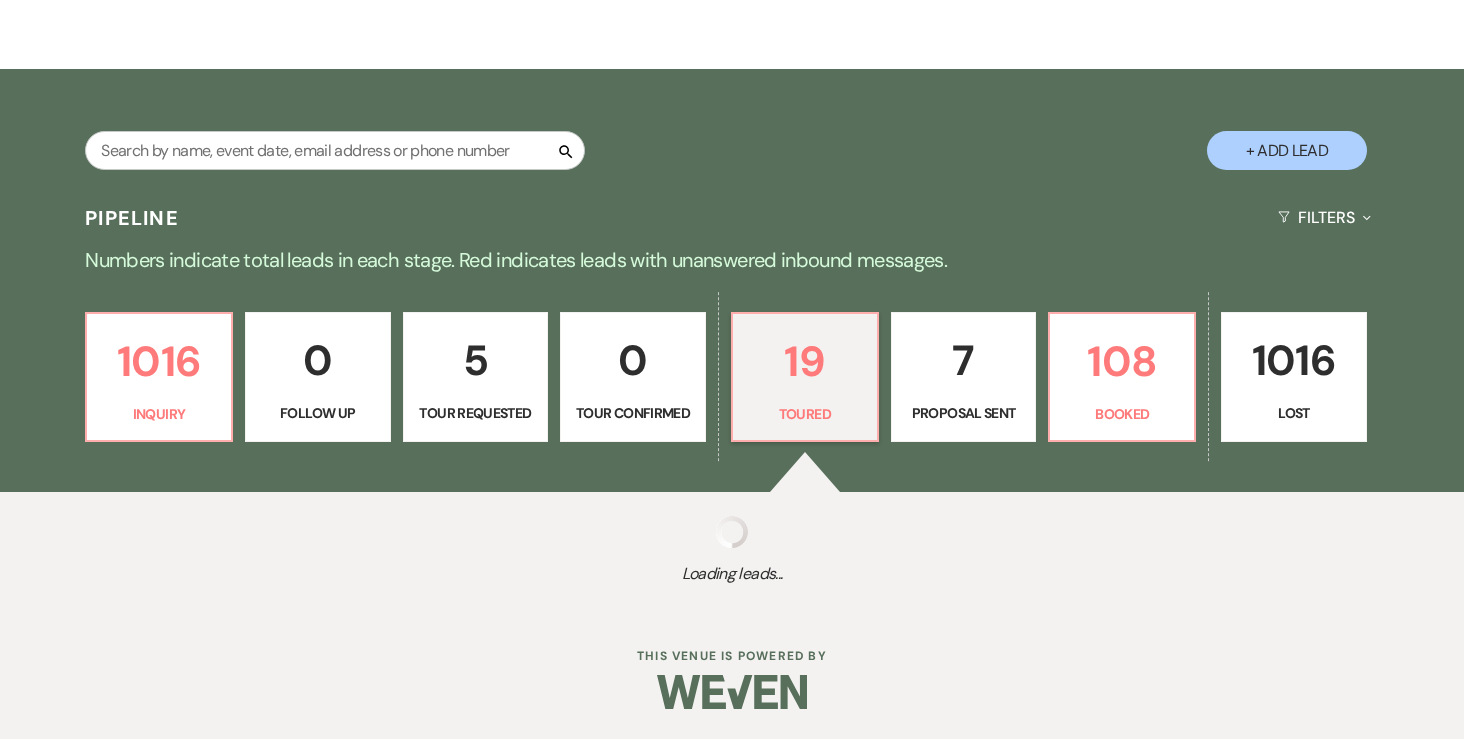 select on "5" 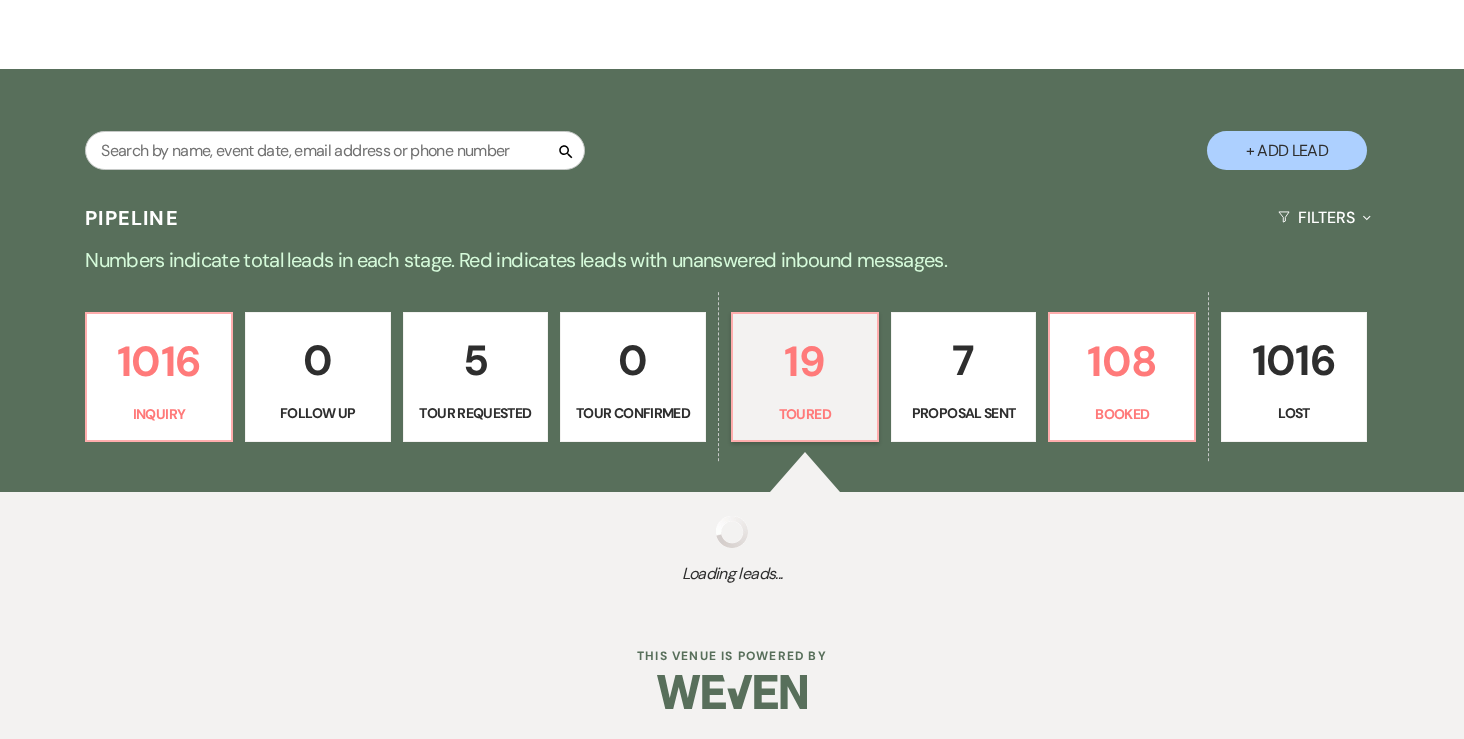 select on "5" 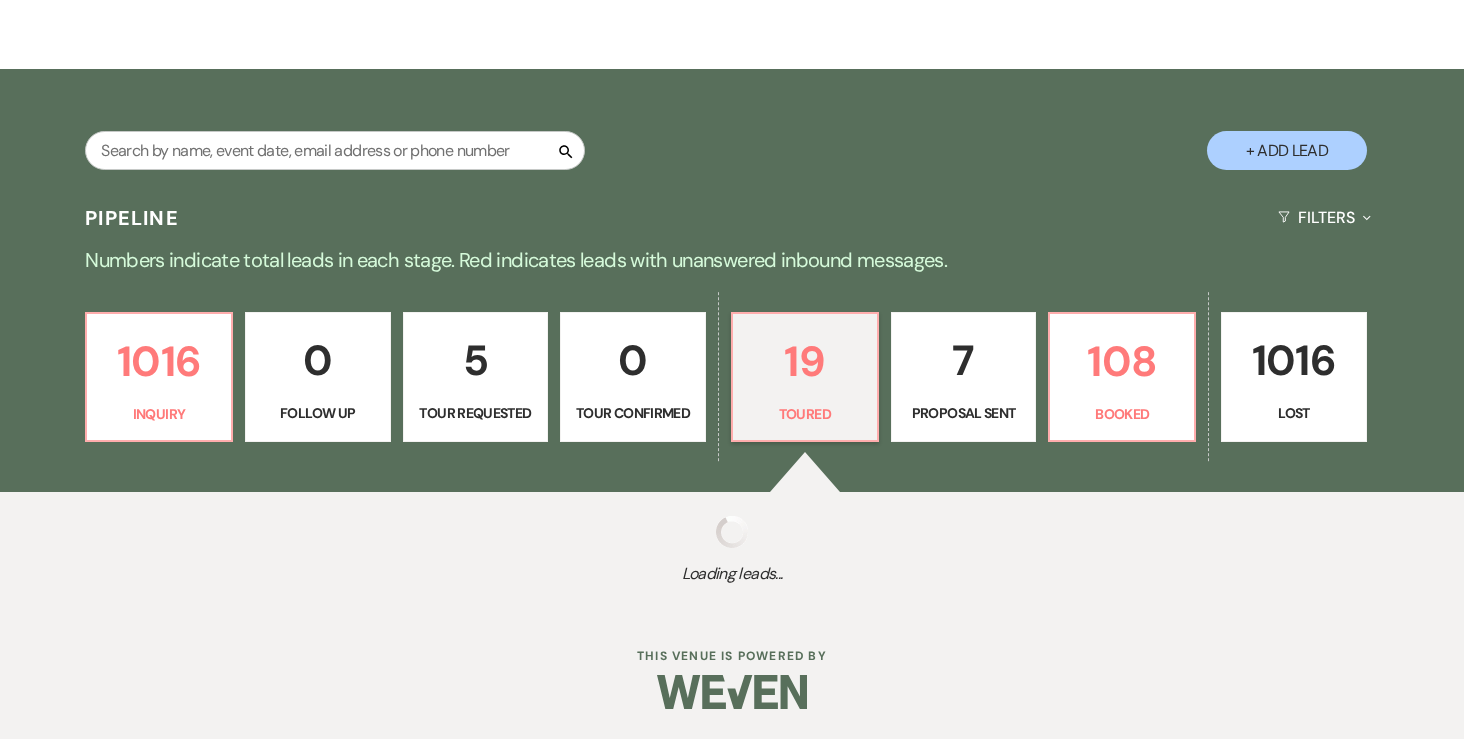 select on "5" 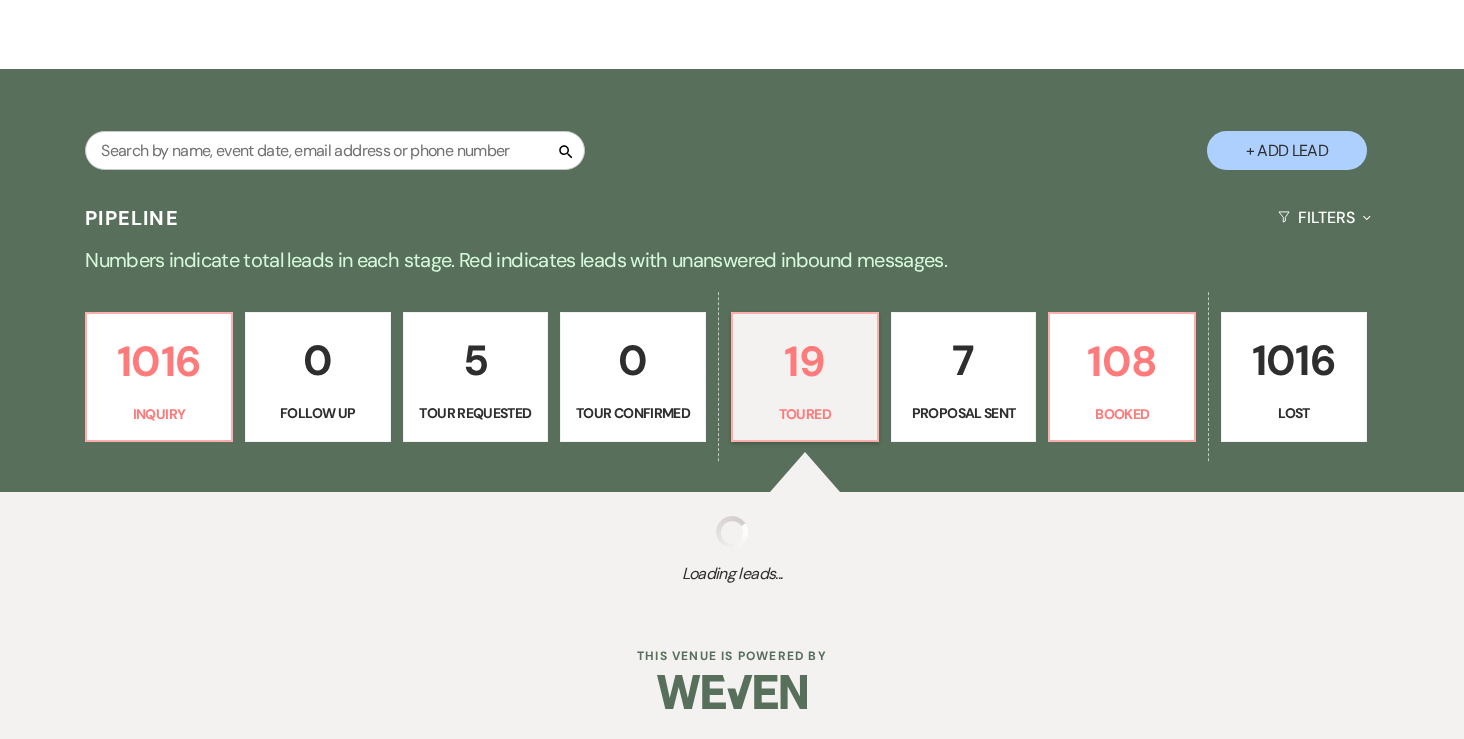 select on "5" 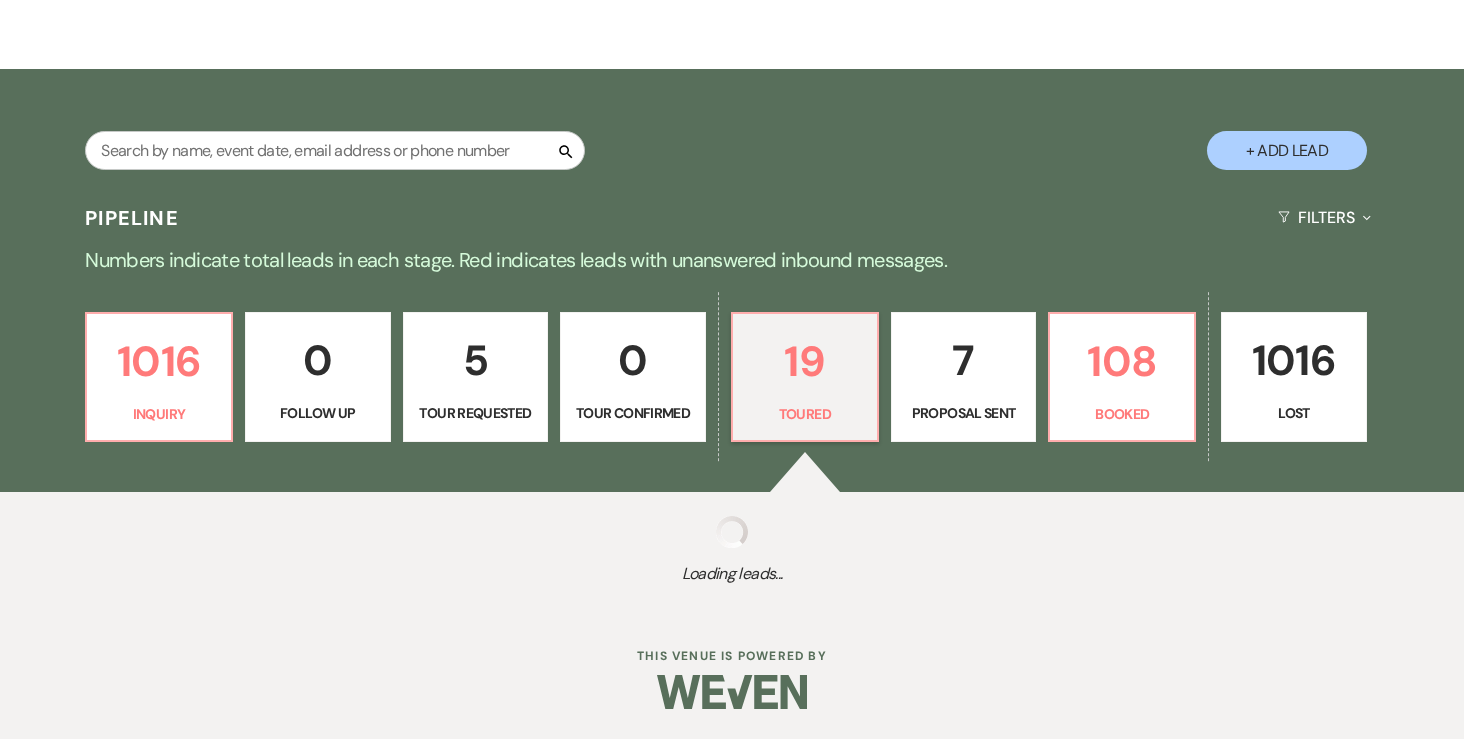 select on "5" 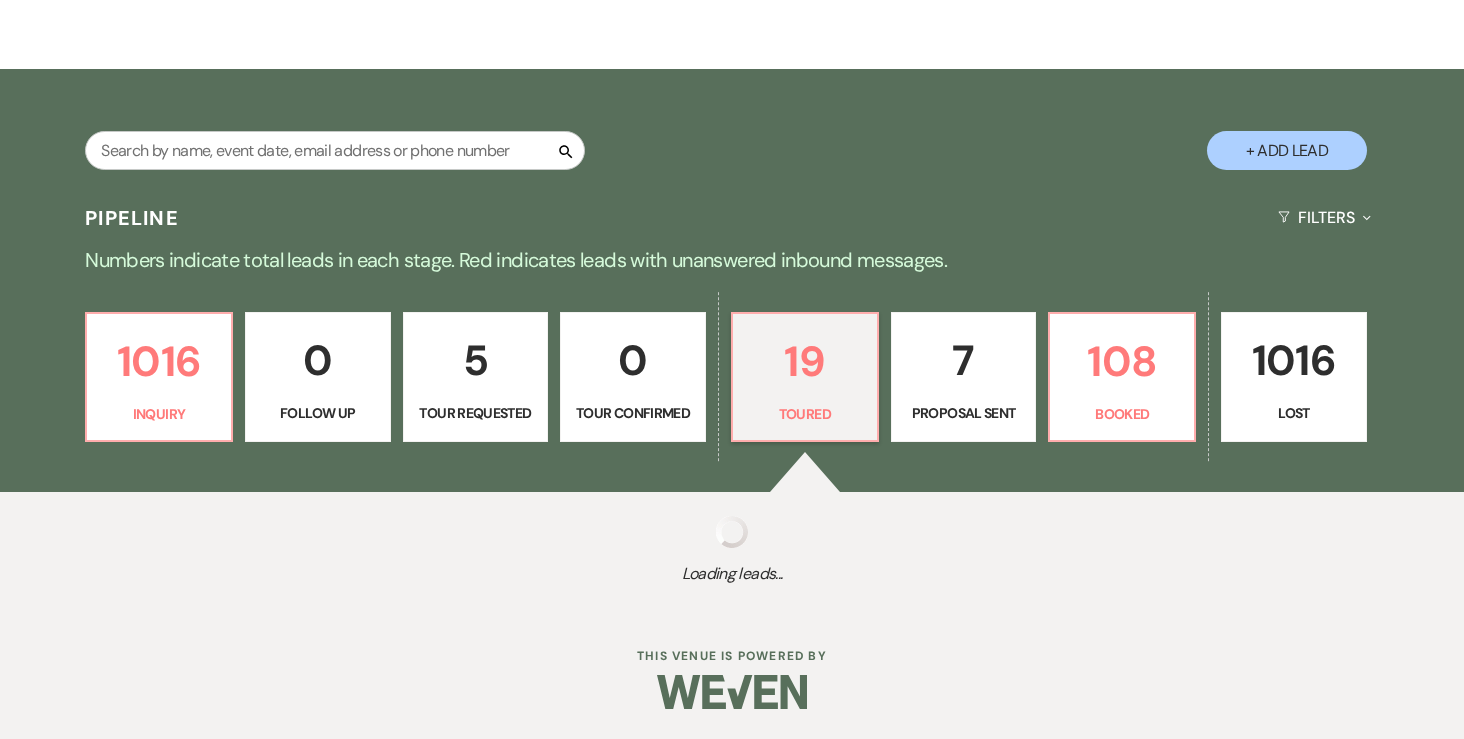 select on "5" 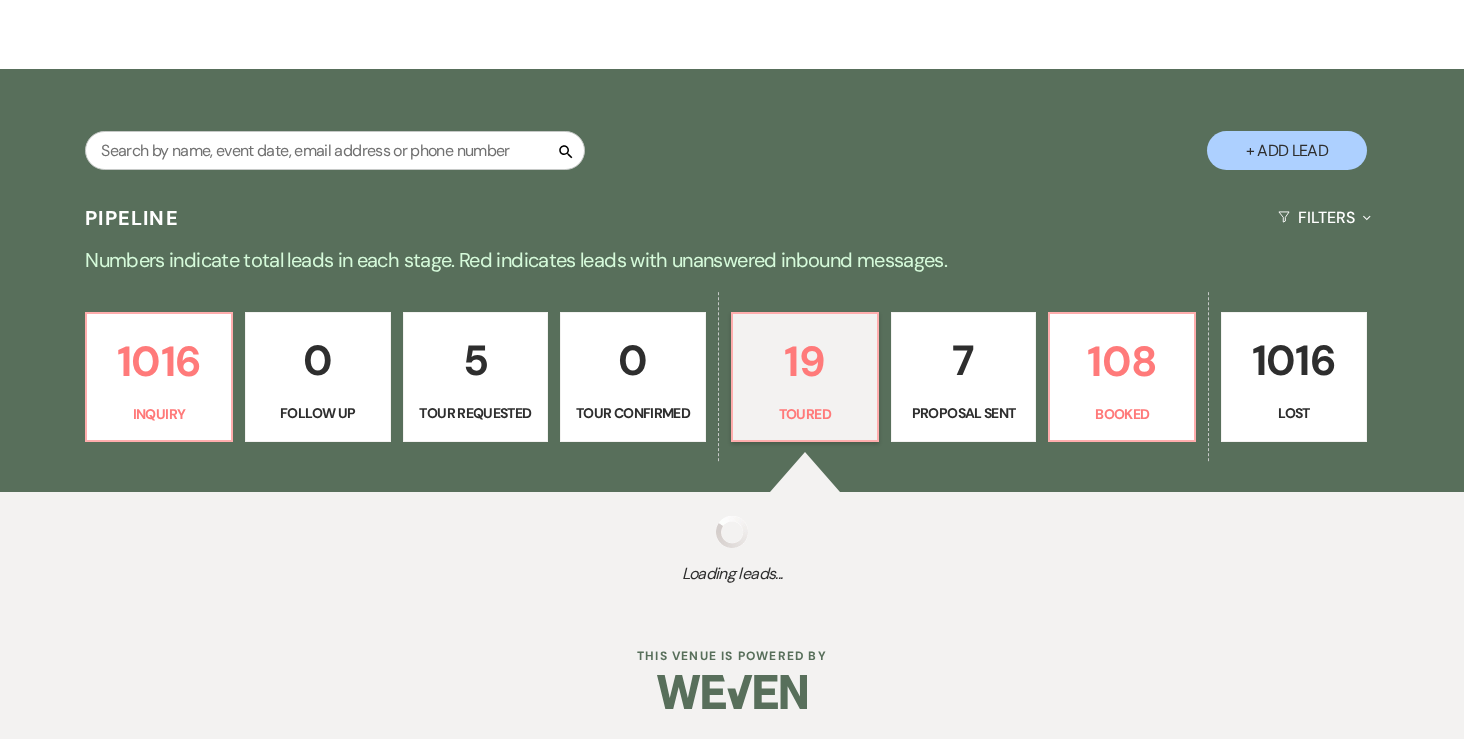 select on "5" 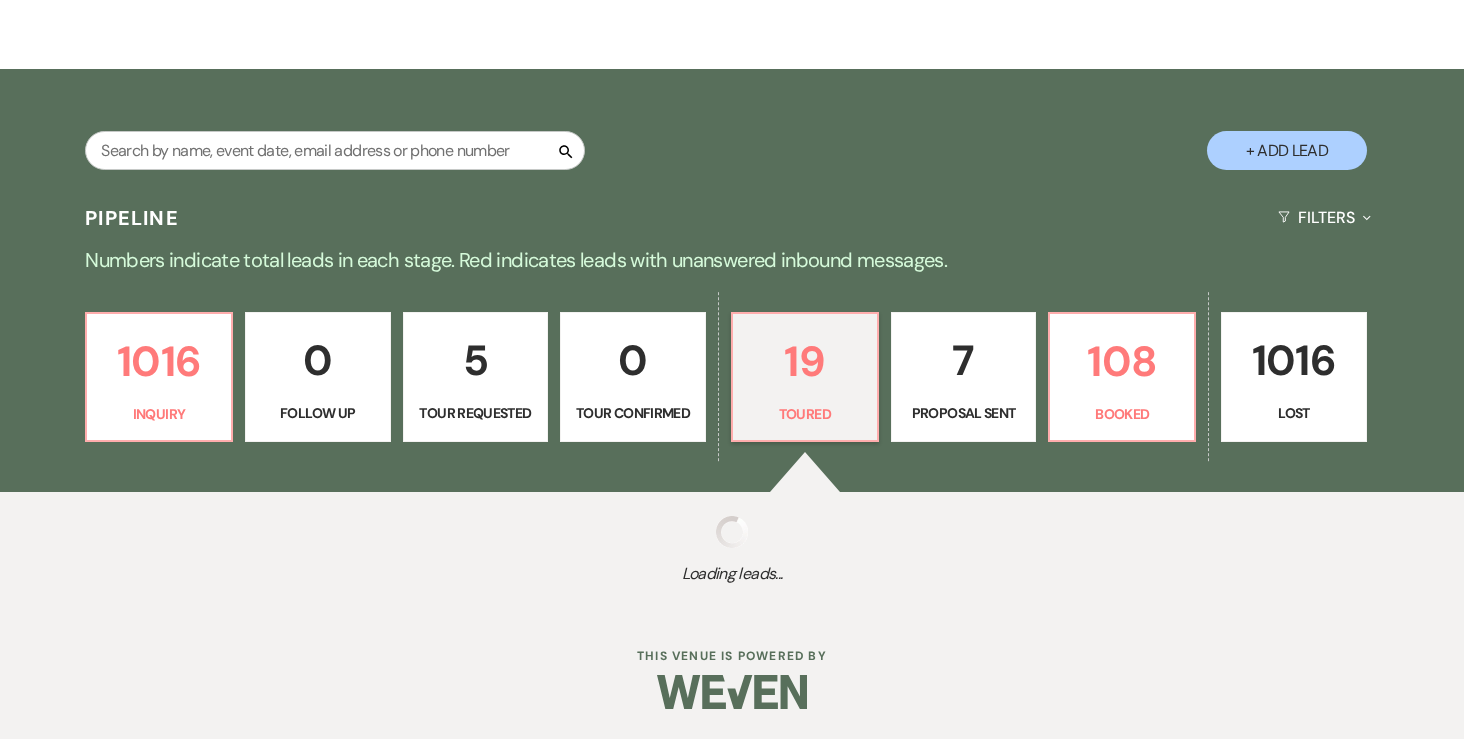 select on "5" 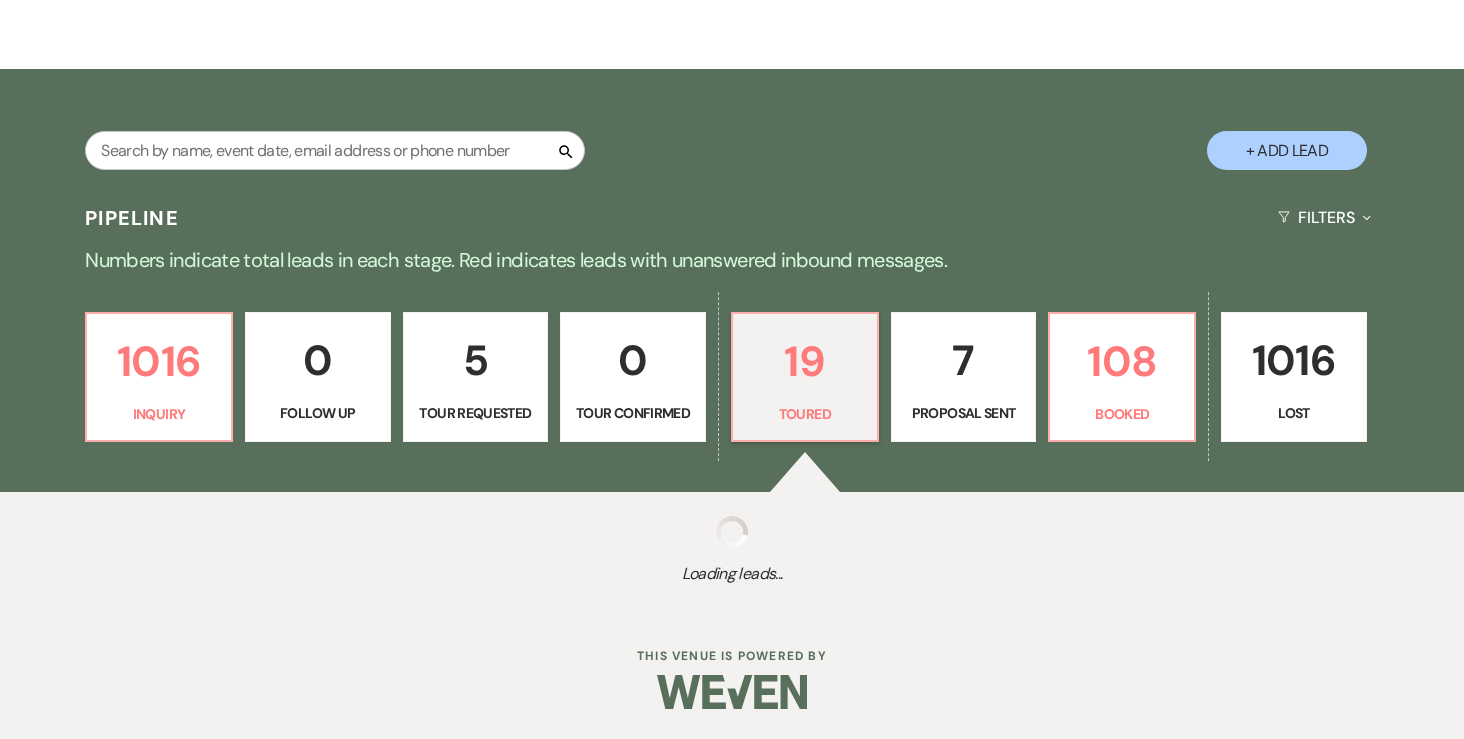 select on "5" 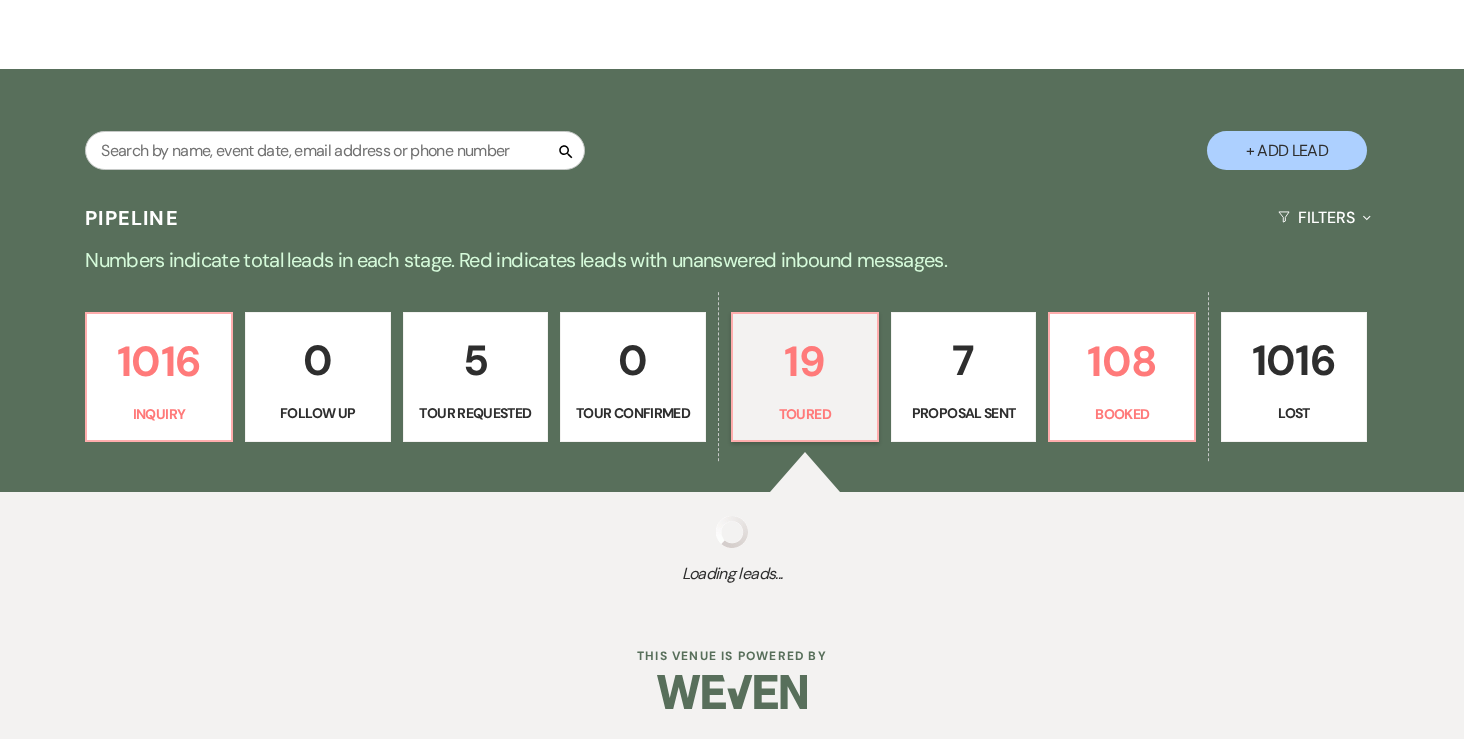 select on "5" 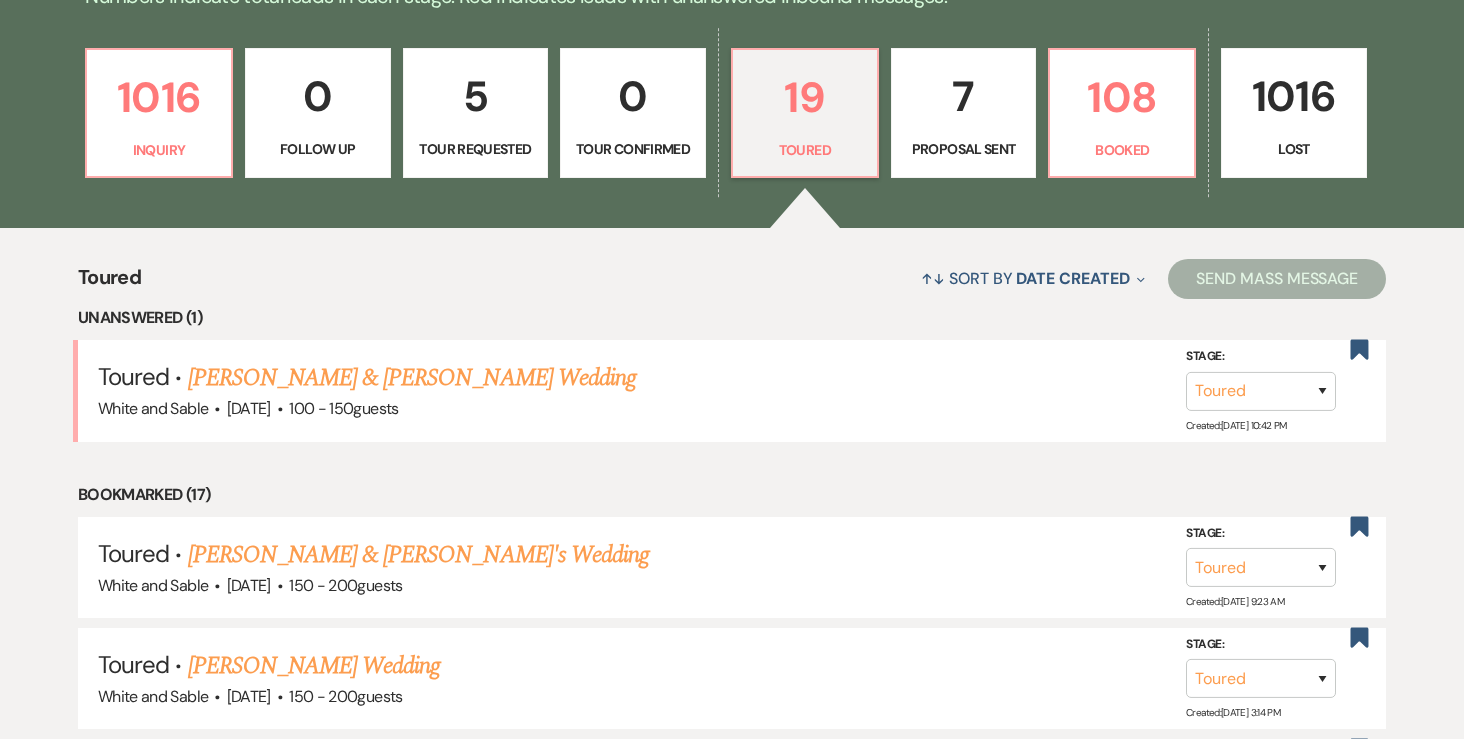 scroll, scrollTop: 550, scrollLeft: 0, axis: vertical 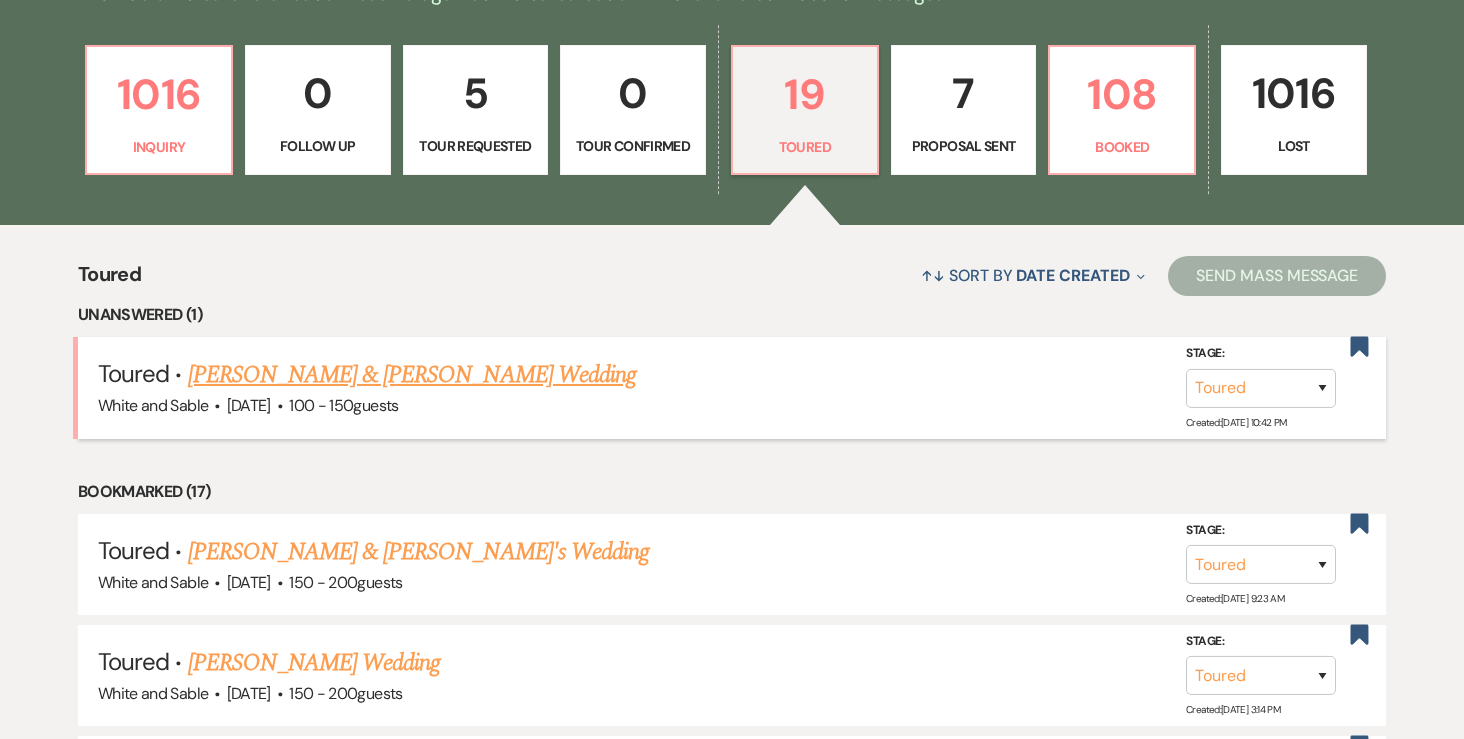 click on "[PERSON_NAME] & [PERSON_NAME] Wedding" at bounding box center [412, 375] 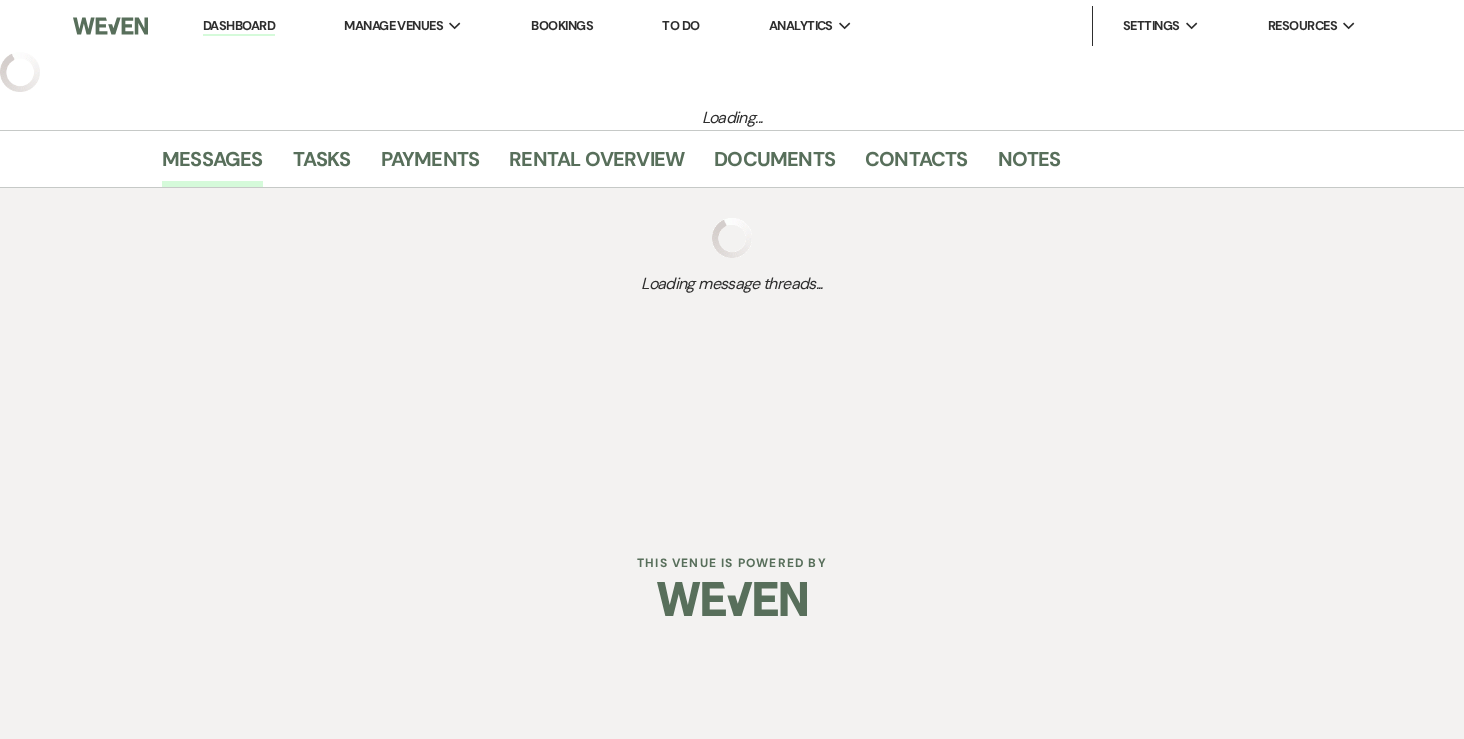 select on "5" 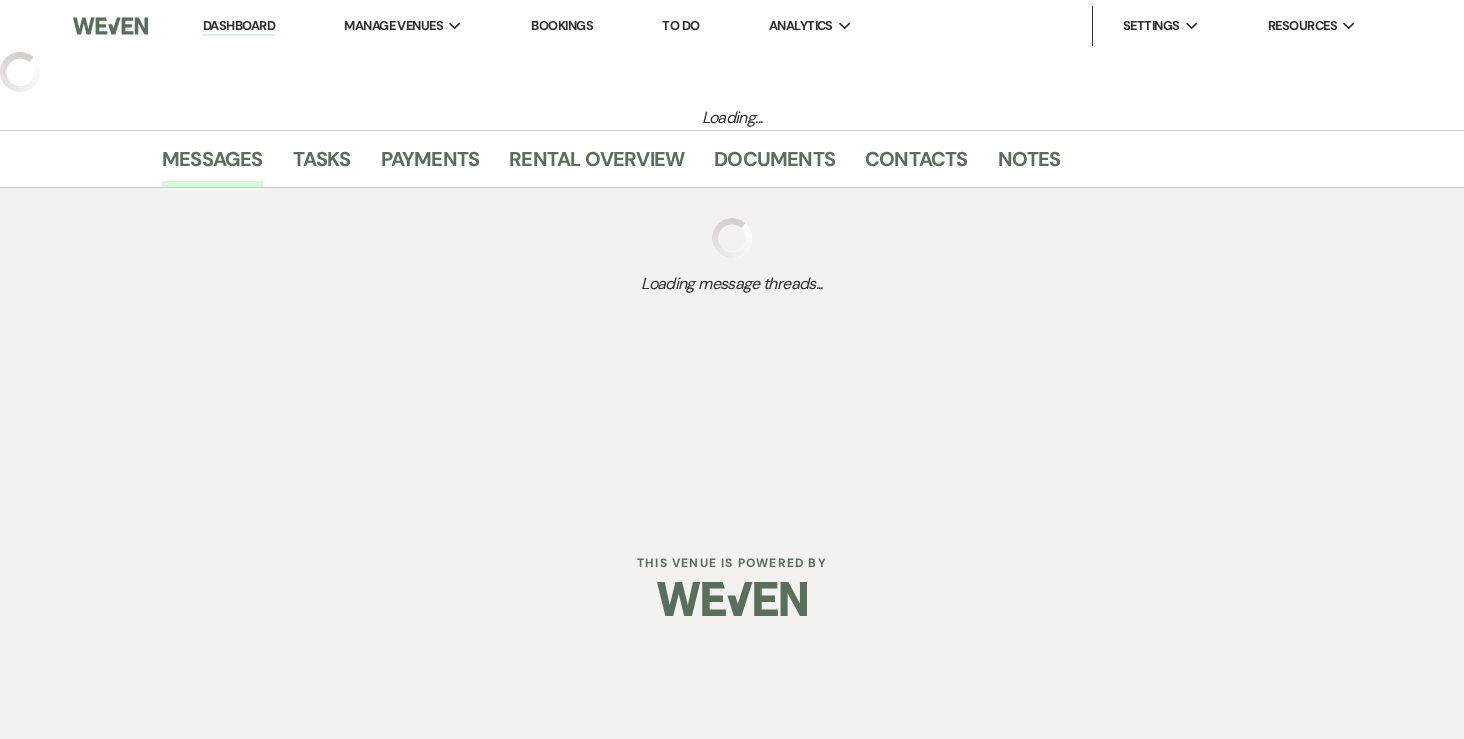 select on "5" 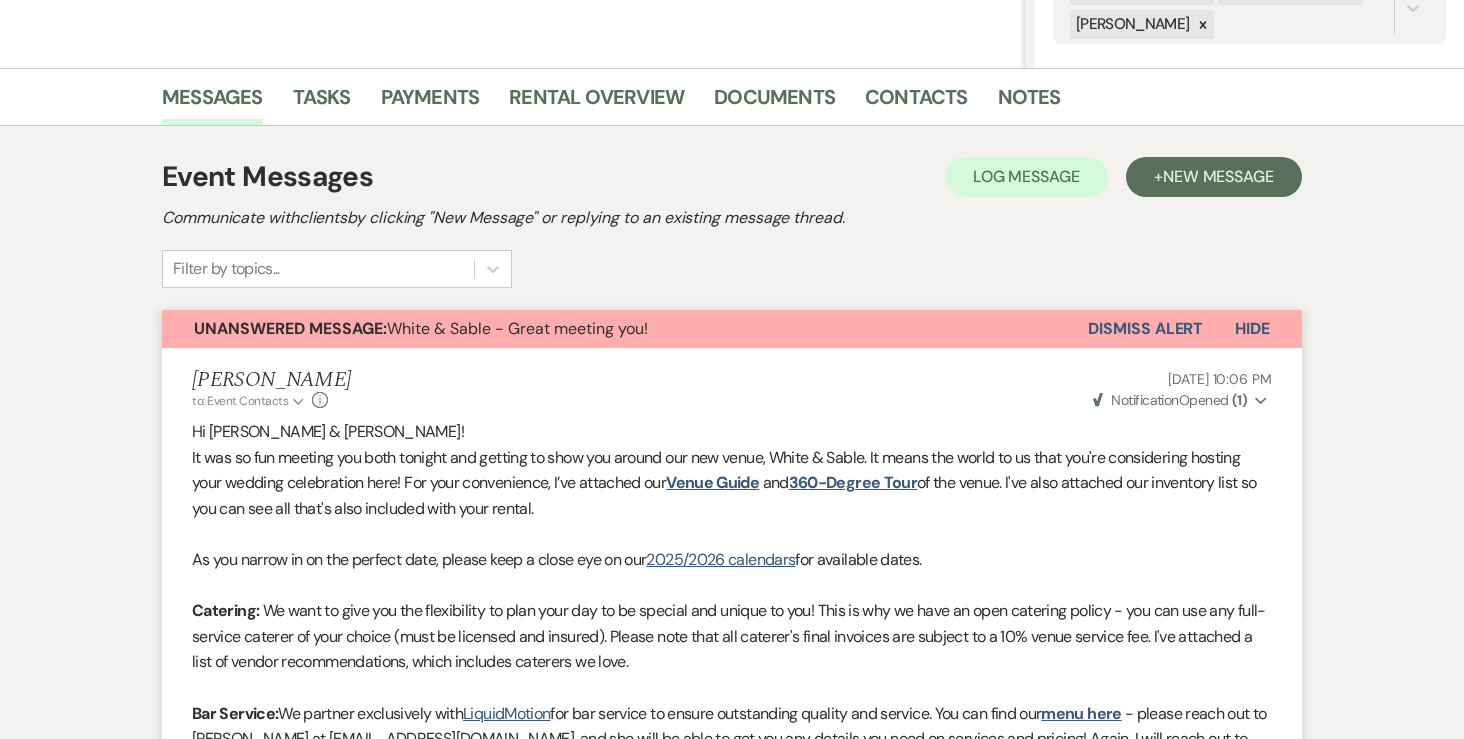 scroll, scrollTop: 0, scrollLeft: 0, axis: both 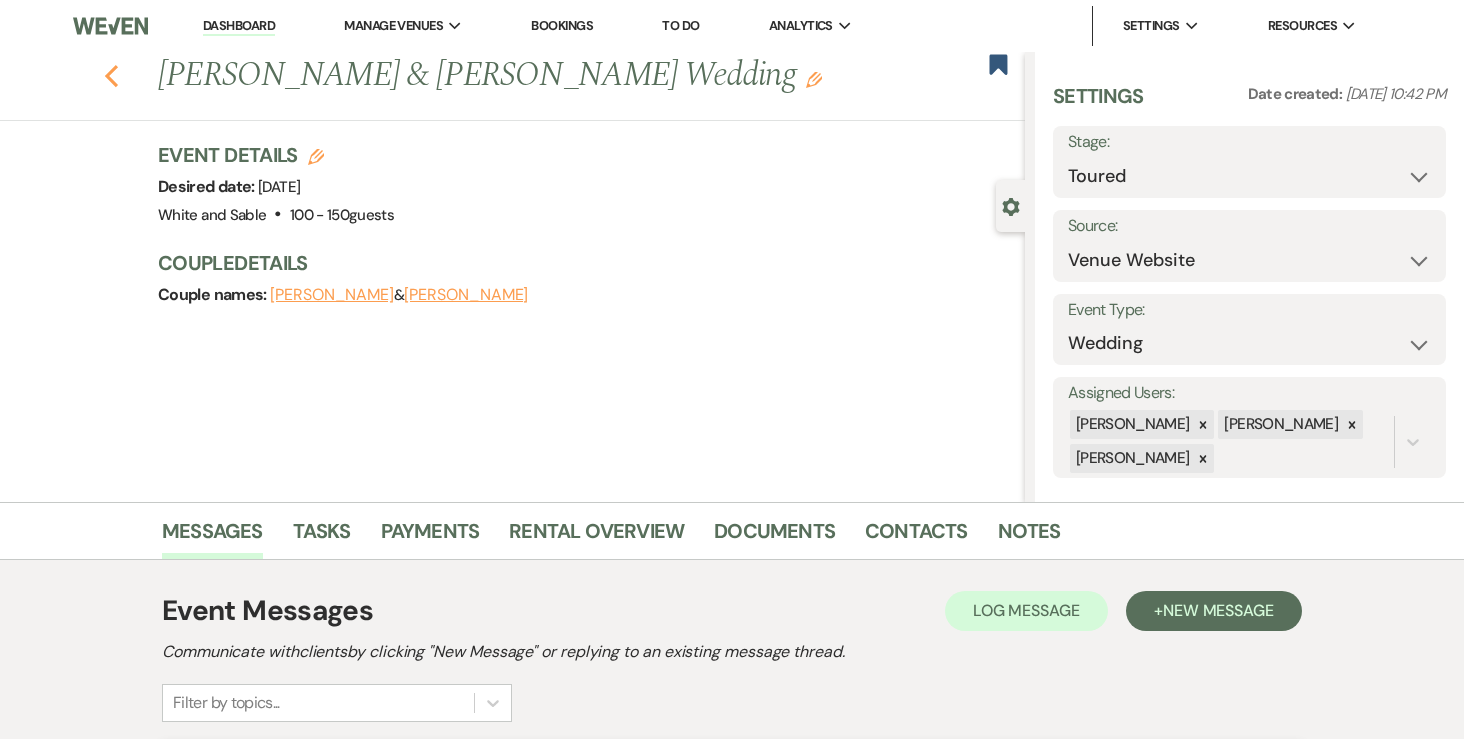 click 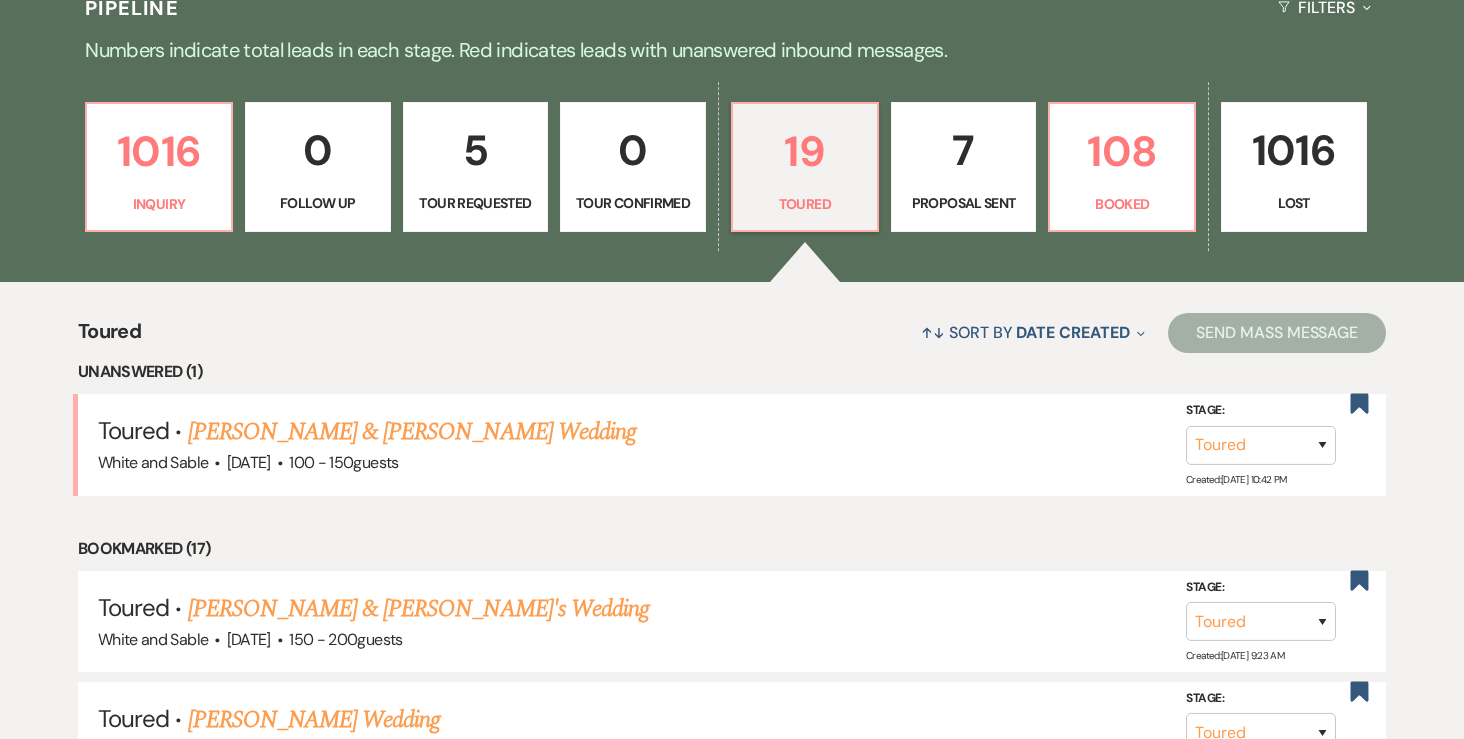 scroll, scrollTop: 488, scrollLeft: 0, axis: vertical 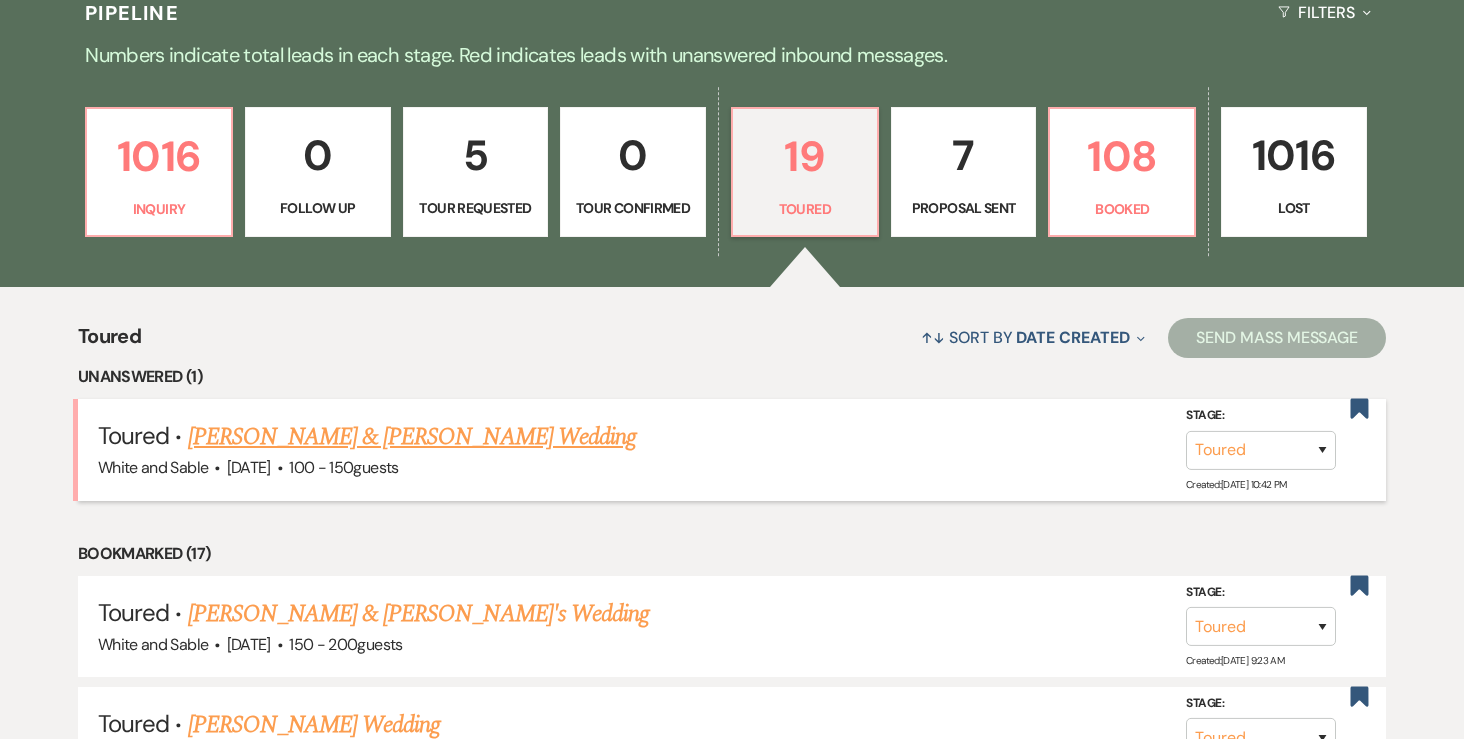 click on "[PERSON_NAME] & [PERSON_NAME] Wedding" at bounding box center [412, 437] 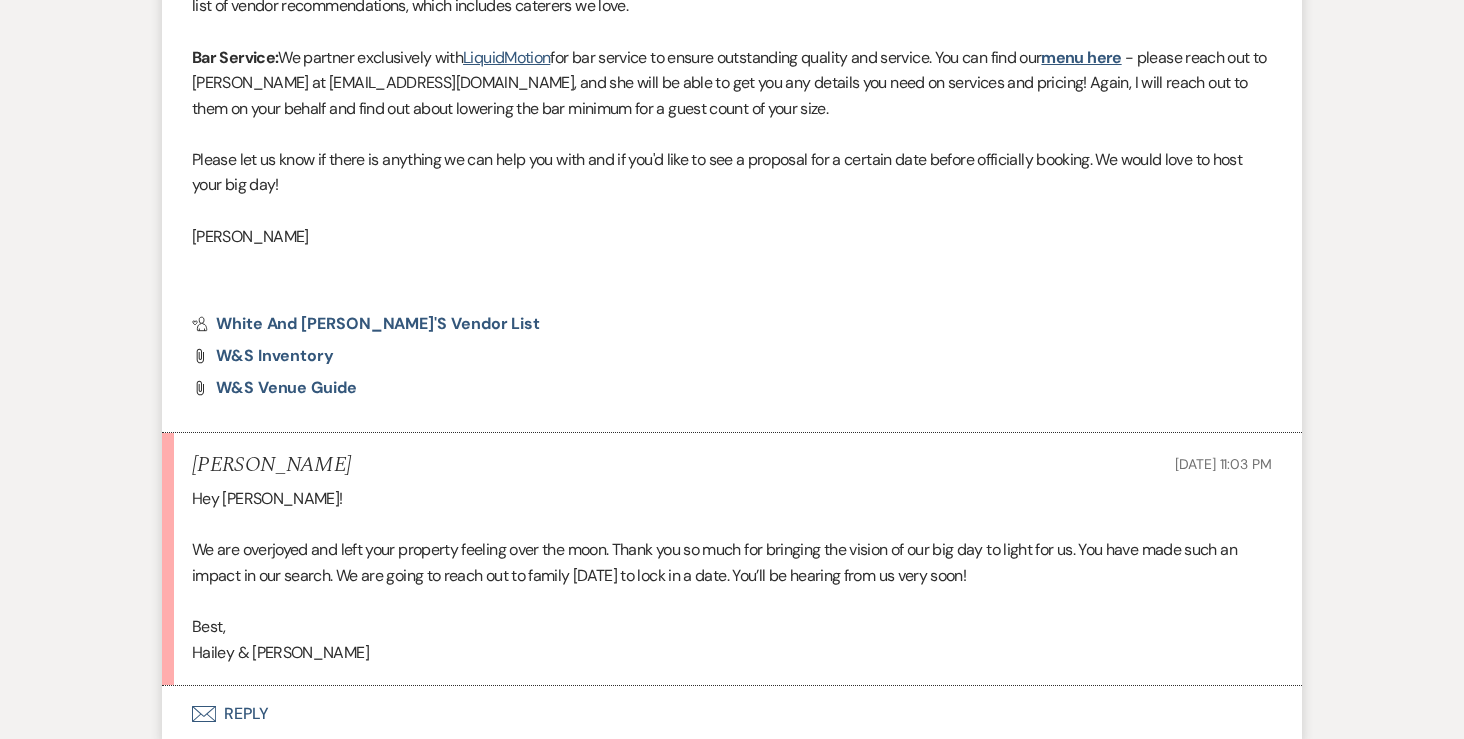 scroll, scrollTop: 1438, scrollLeft: 0, axis: vertical 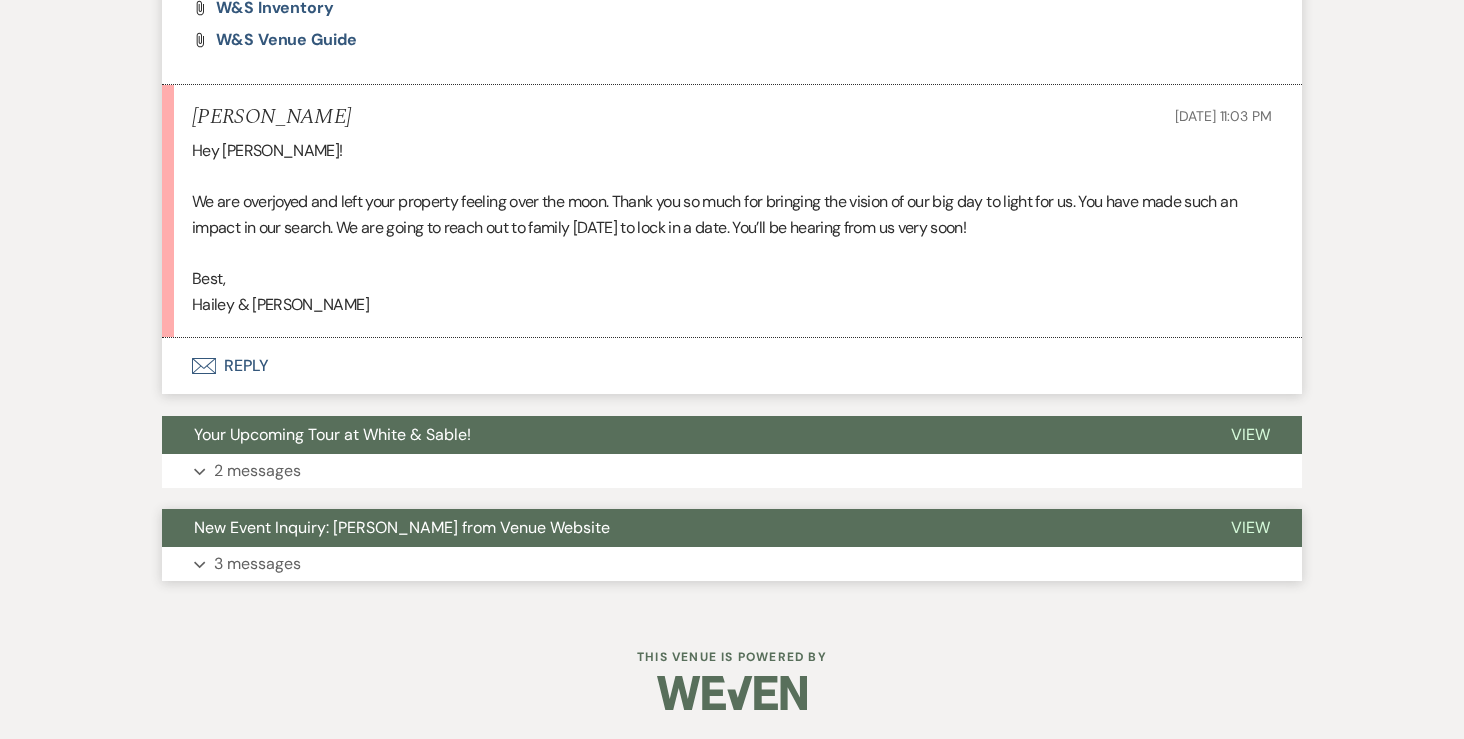 click on "3 messages" at bounding box center (257, 564) 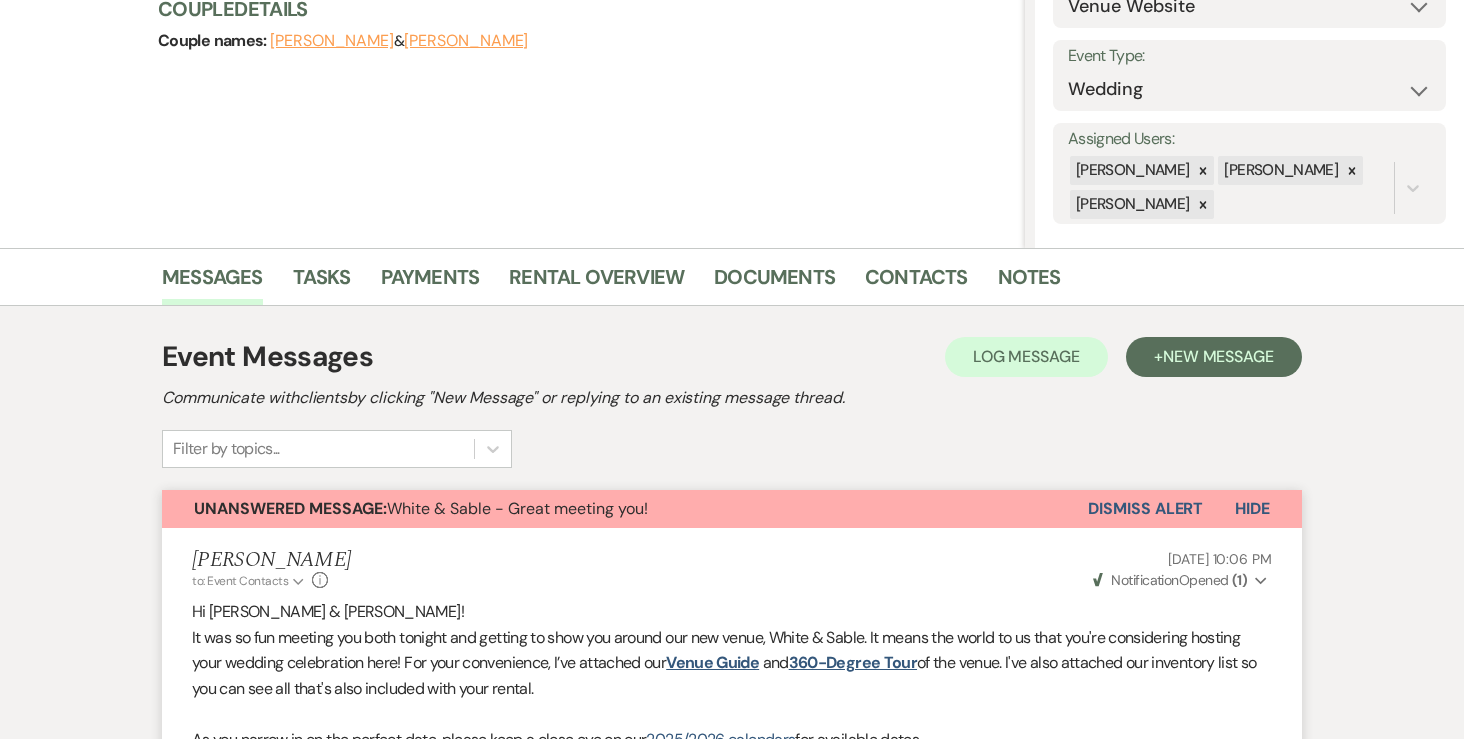 scroll, scrollTop: 253, scrollLeft: 0, axis: vertical 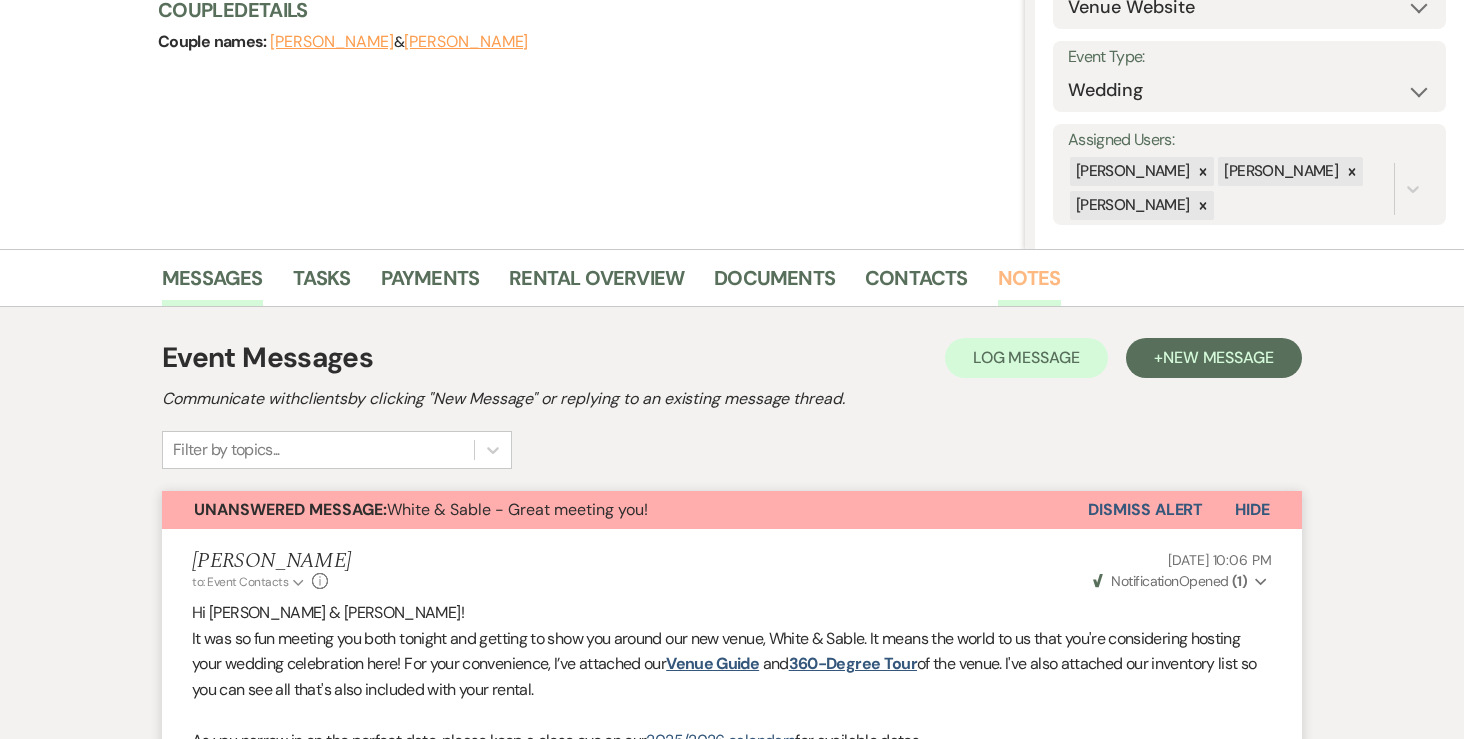 click on "Notes" at bounding box center [1029, 284] 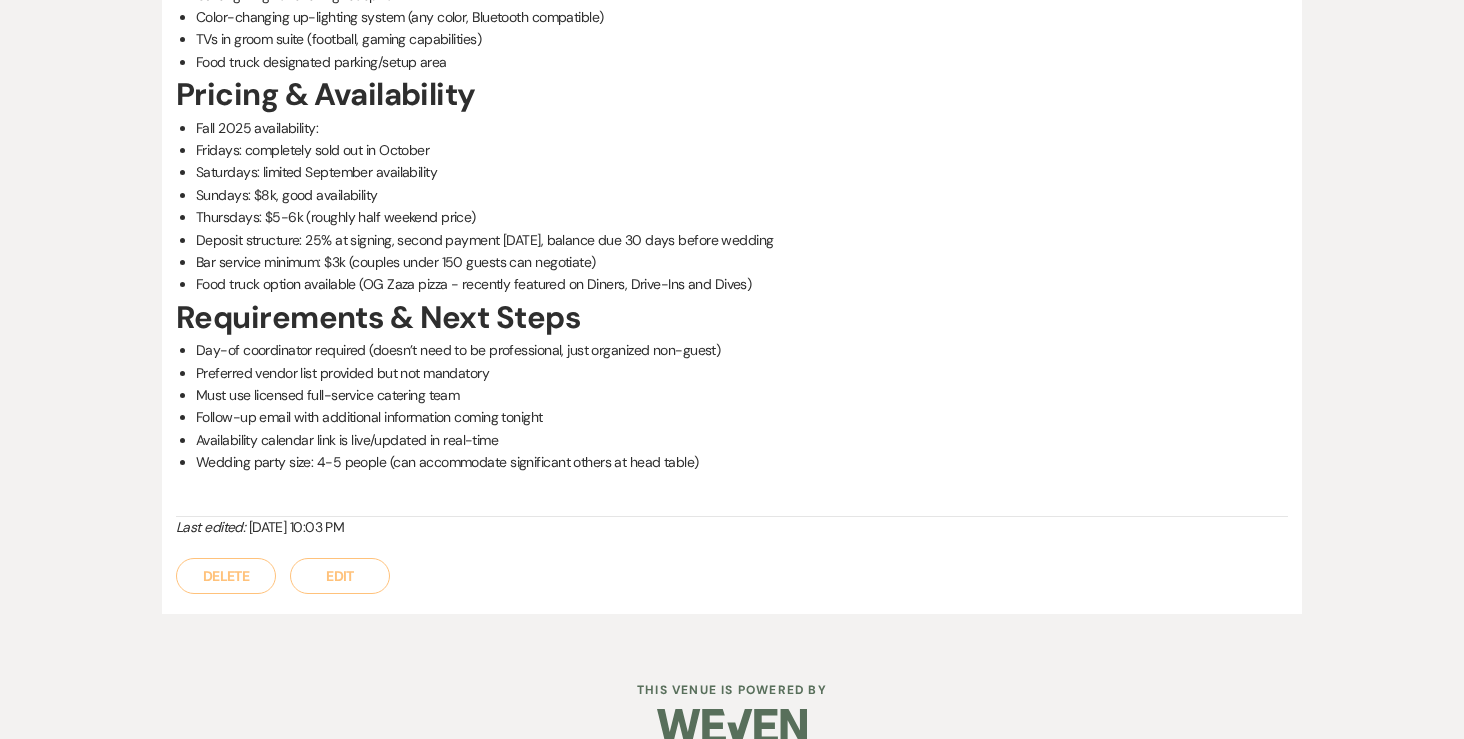 scroll, scrollTop: 1143, scrollLeft: 0, axis: vertical 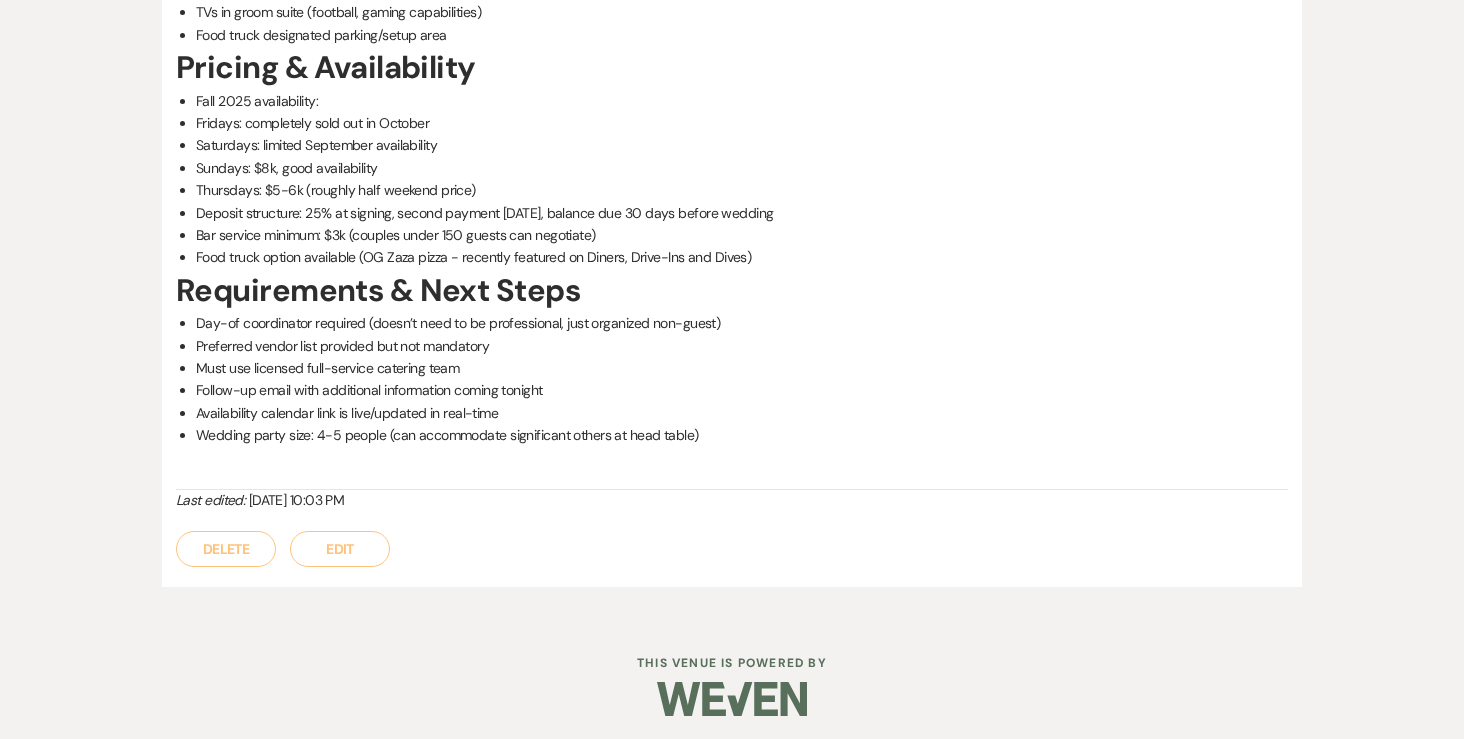 click on "Bar service minimum: $3k (couples under 150 guests can negotiate)" at bounding box center [742, 235] 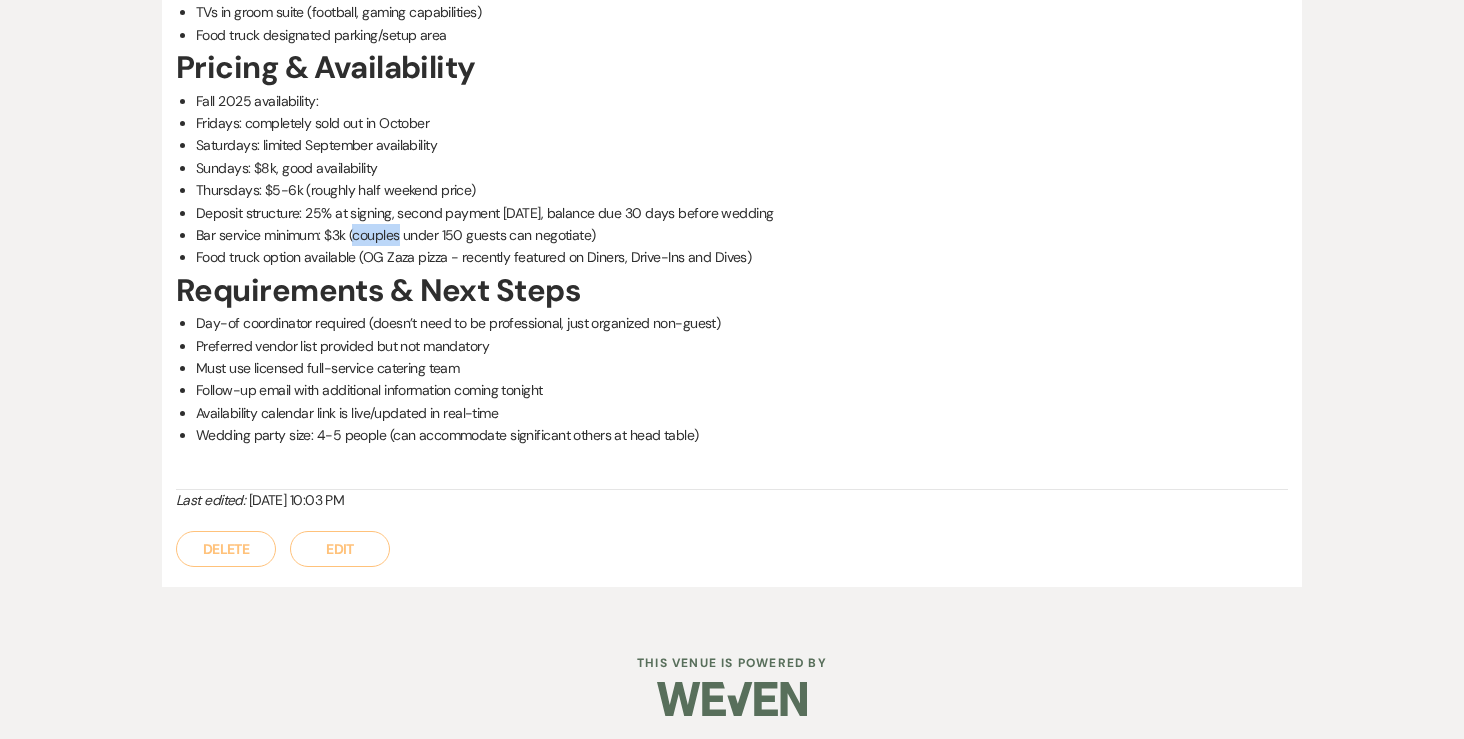 click on "Bar service minimum: $3k (couples under 150 guests can negotiate)" at bounding box center [742, 235] 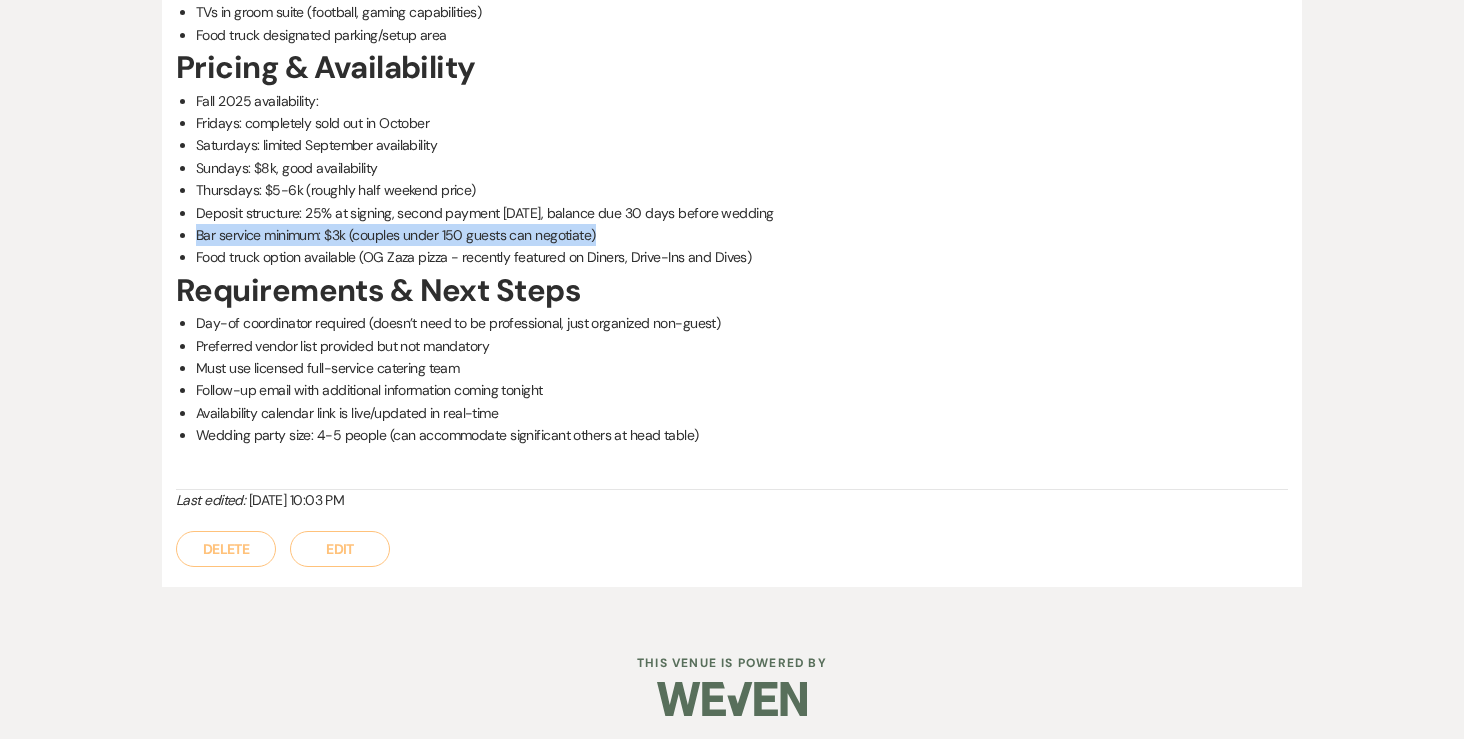 click on "Bar service minimum: $3k (couples under 150 guests can negotiate)" at bounding box center [742, 235] 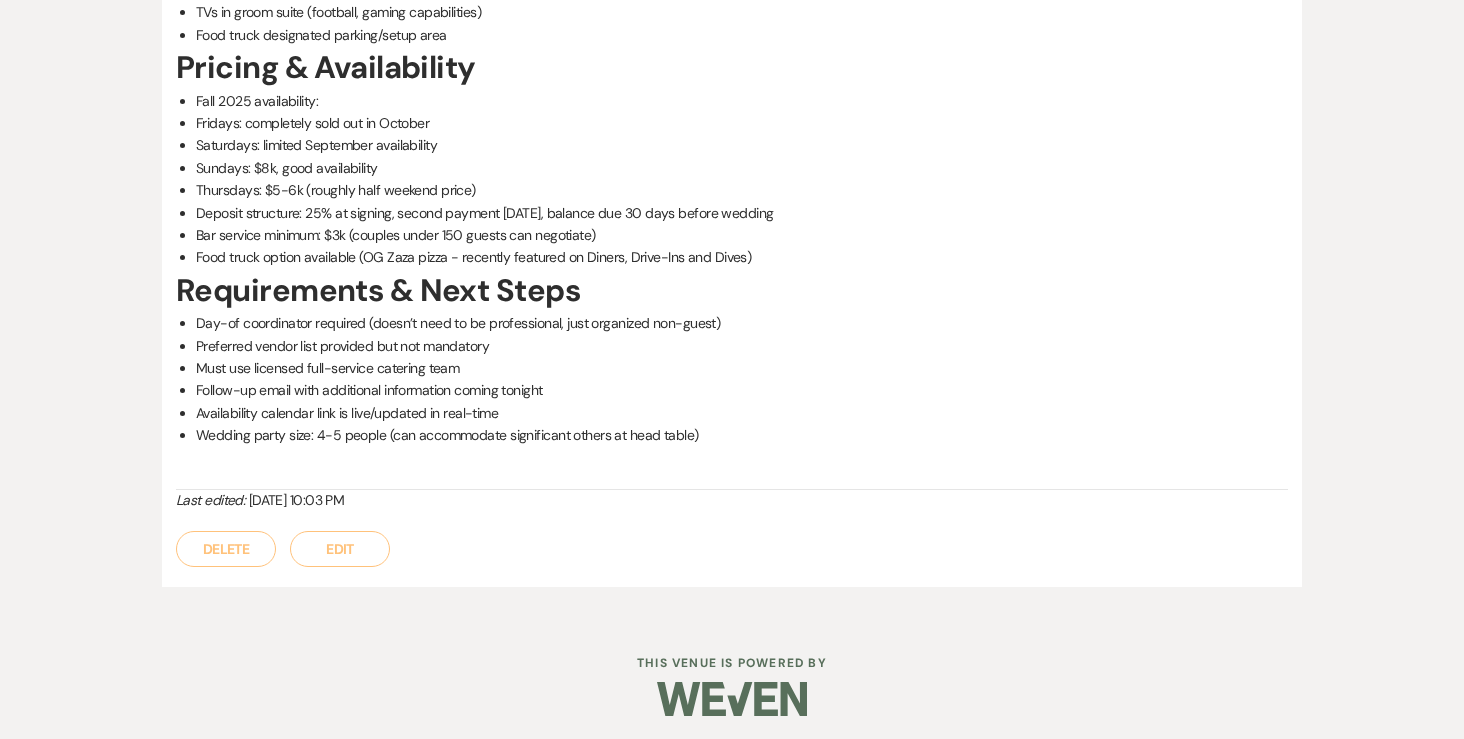 click on "Deposit structure: 25% at signing, second payment [DATE], balance due 30 days before wedding" at bounding box center (742, 213) 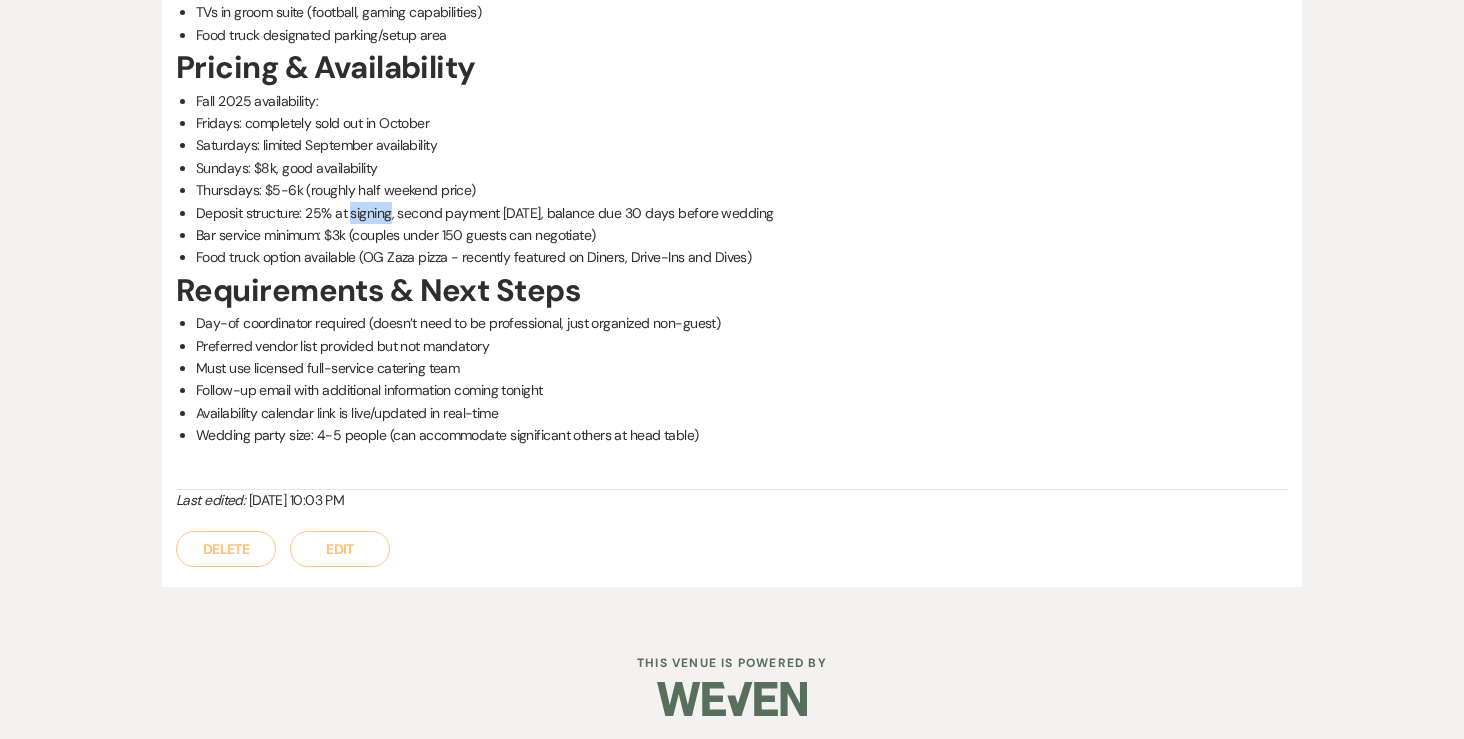 click on "Deposit structure: 25% at signing, second payment [DATE], balance due 30 days before wedding" at bounding box center (742, 213) 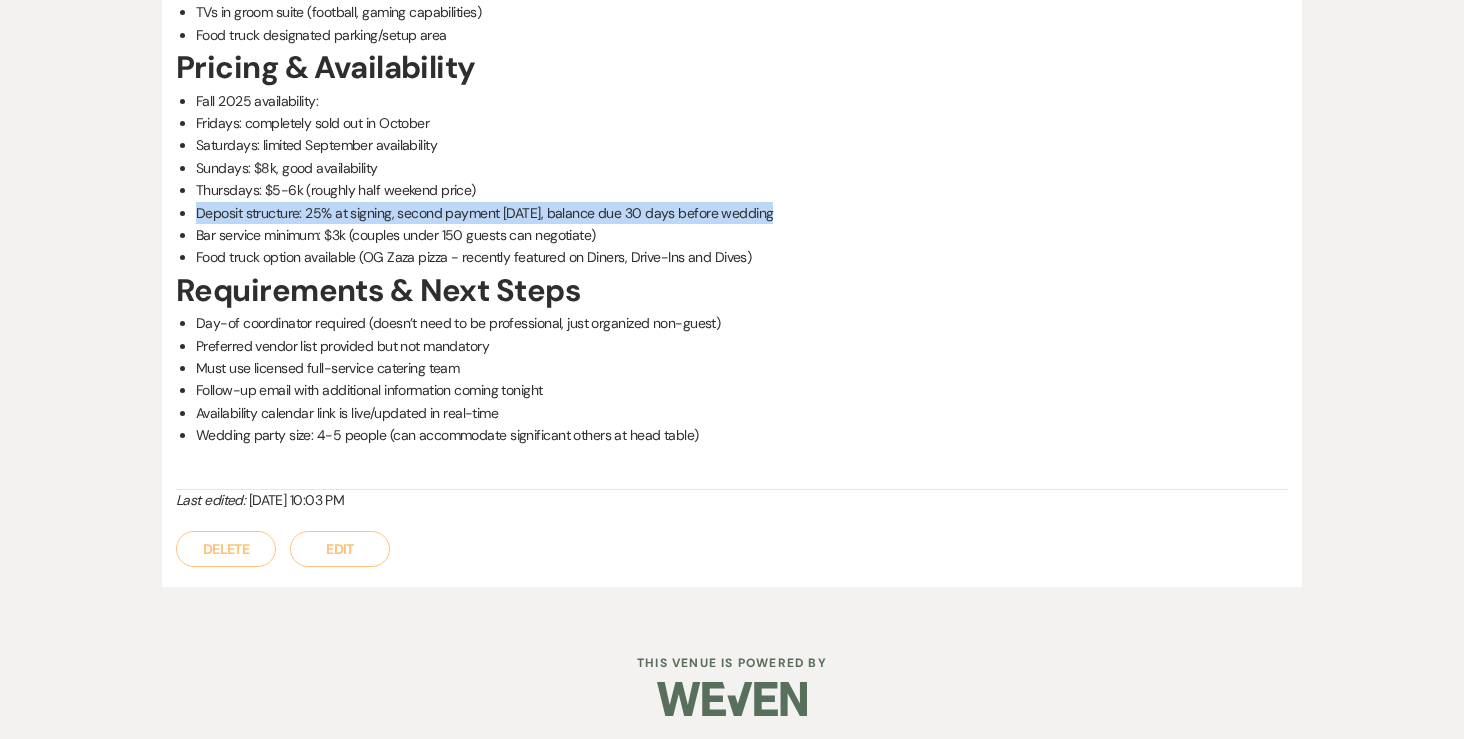 click on "Deposit structure: 25% at signing, second payment [DATE], balance due 30 days before wedding" at bounding box center [742, 213] 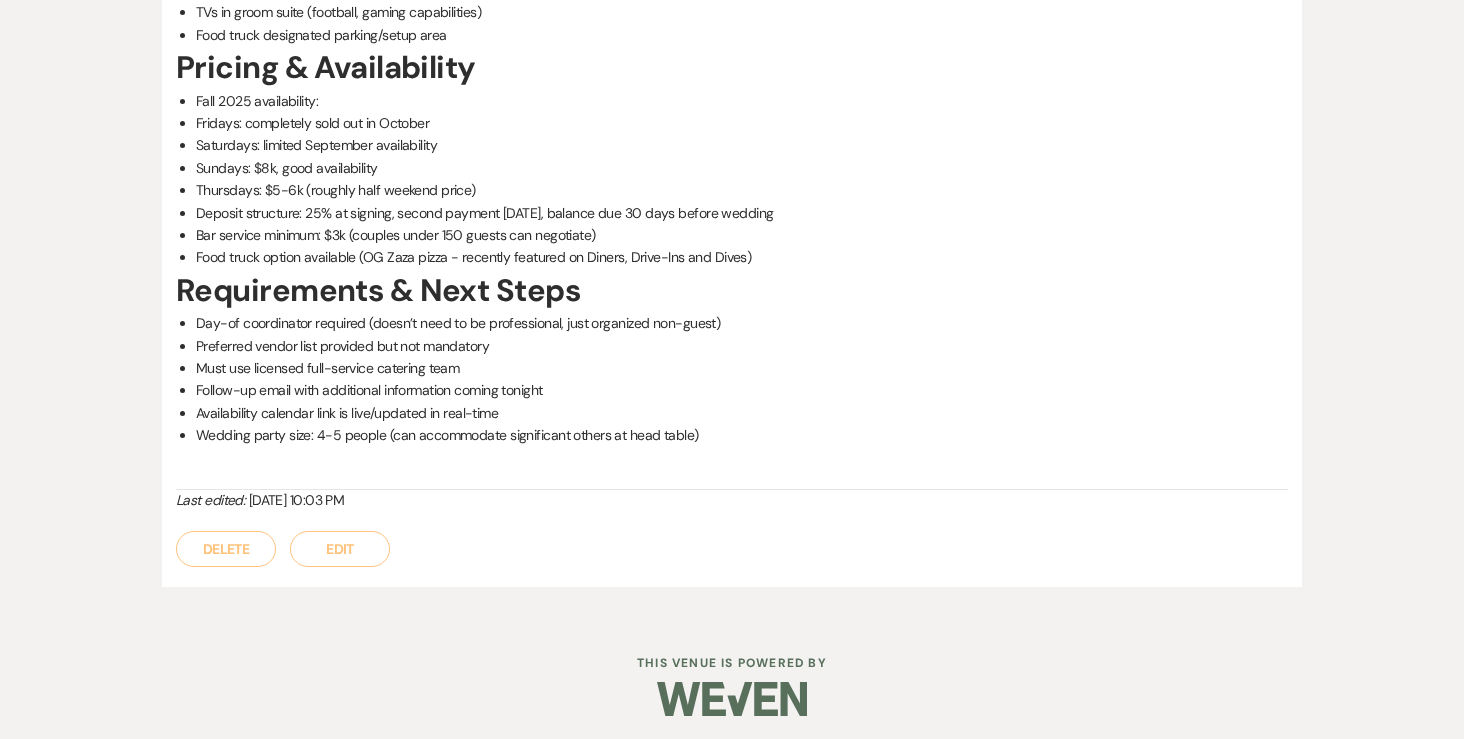 click on "Bar service minimum: $3k (couples under 150 guests can negotiate)" at bounding box center (742, 235) 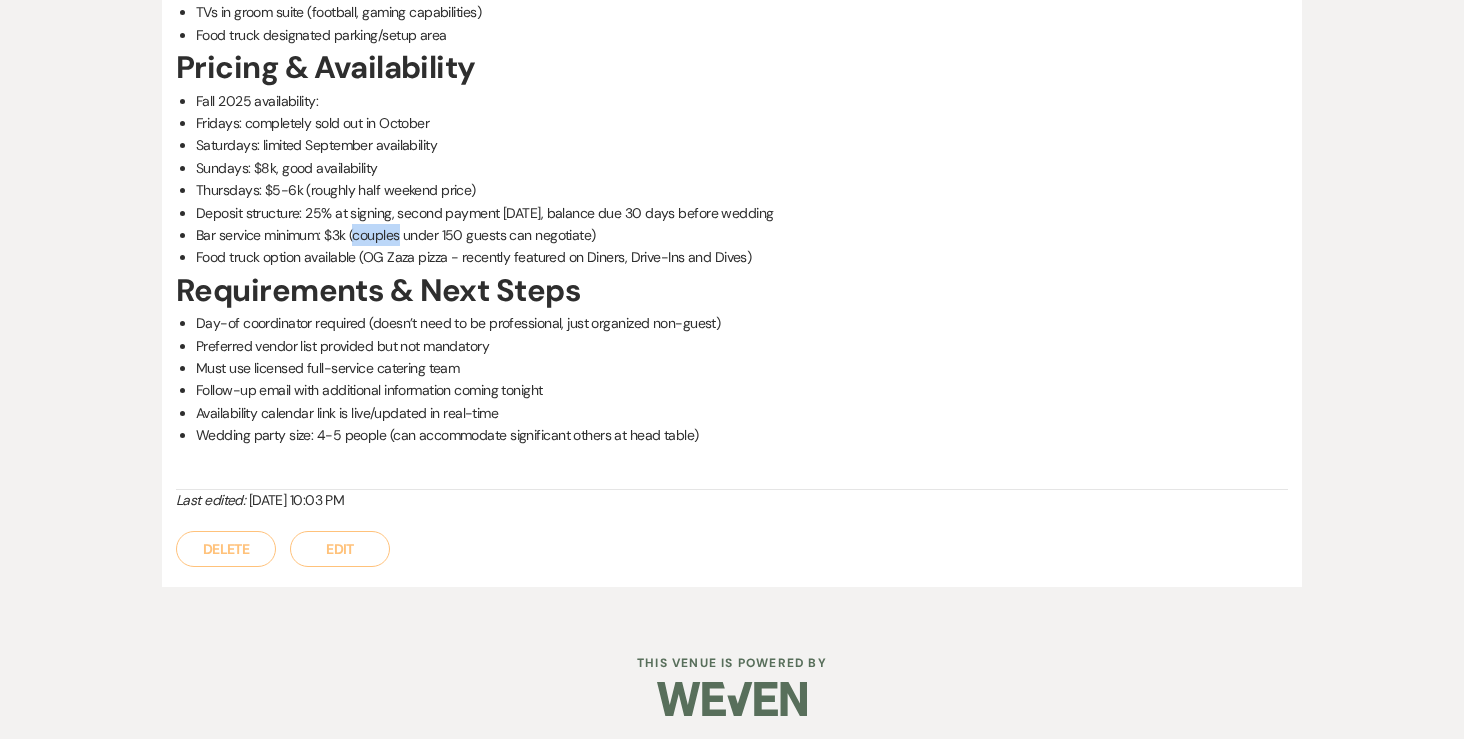 click on "Bar service minimum: $3k (couples under 150 guests can negotiate)" at bounding box center [742, 235] 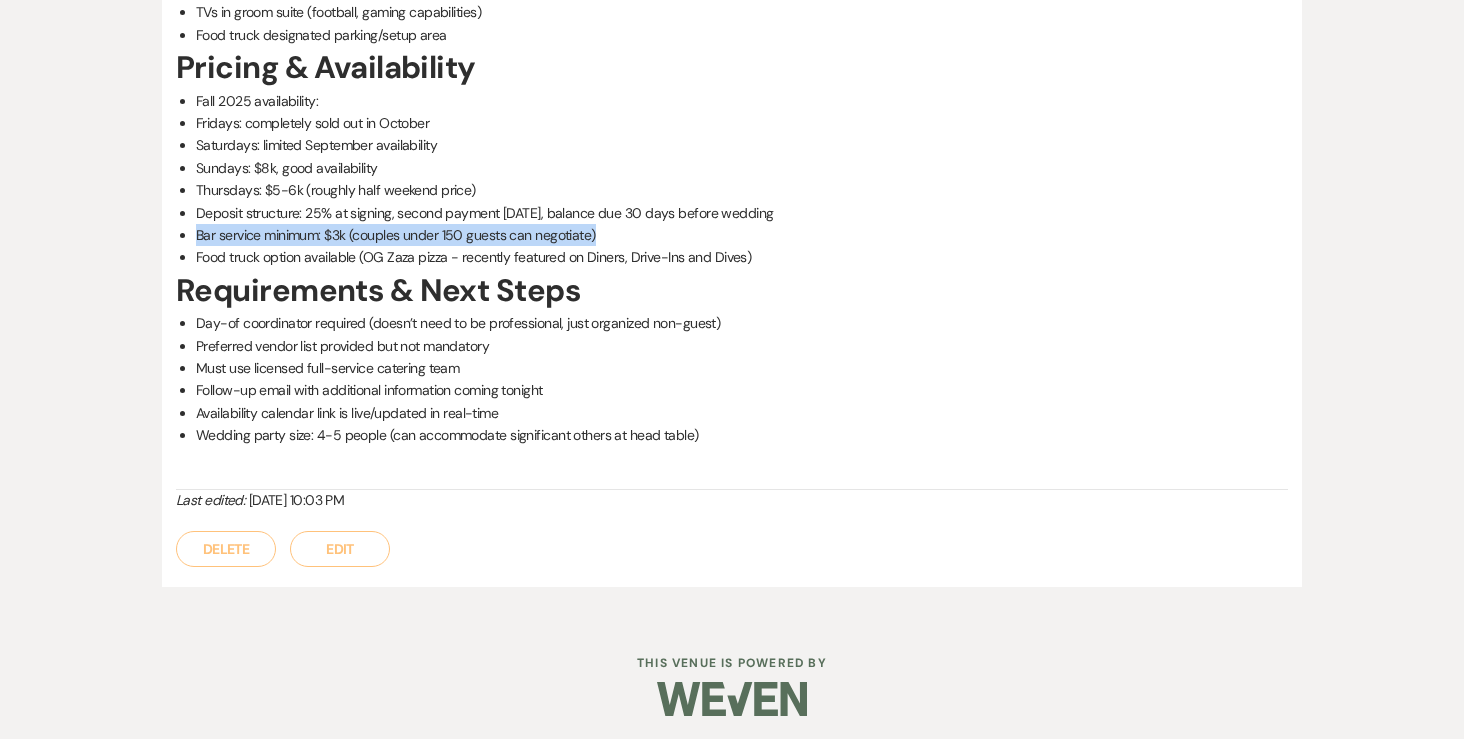 click on "Bar service minimum: $3k (couples under 150 guests can negotiate)" at bounding box center (742, 235) 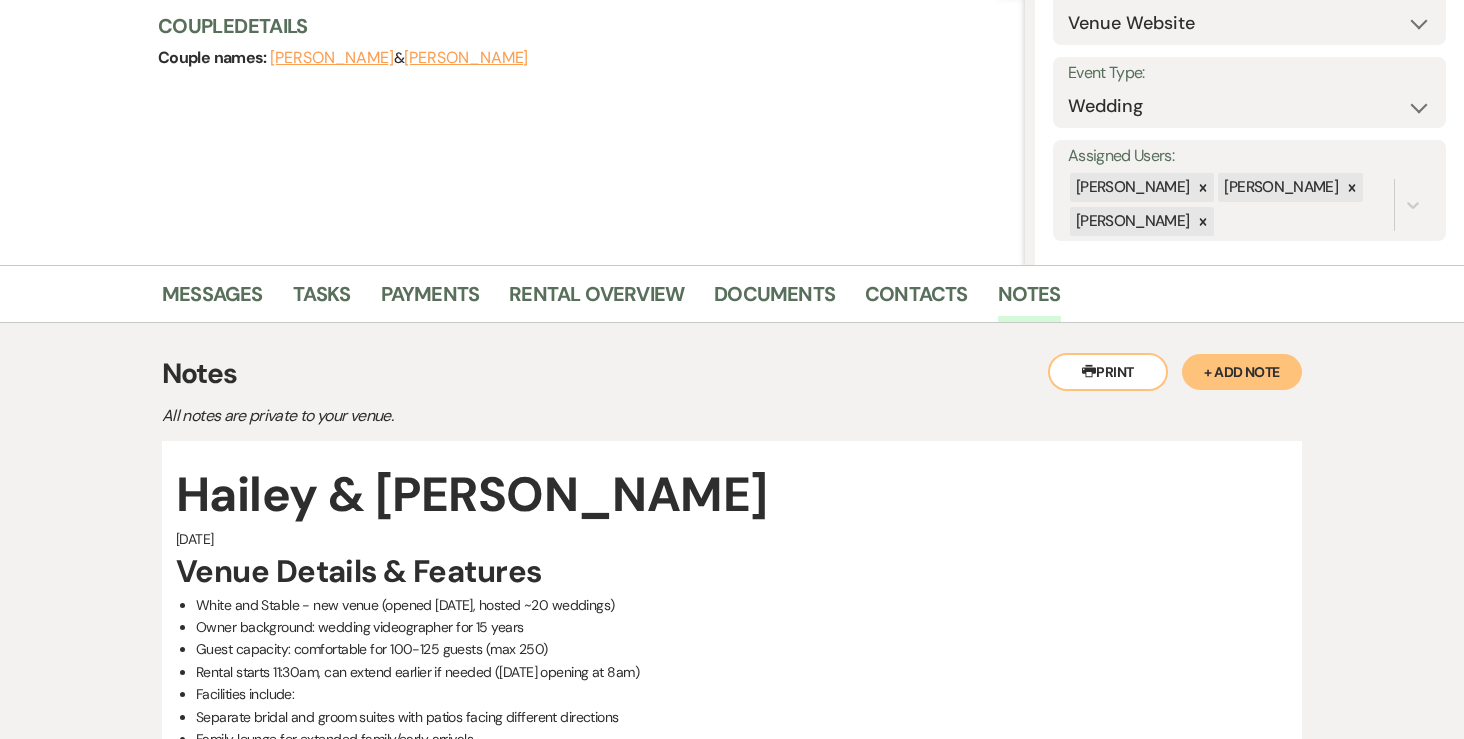 scroll, scrollTop: 269, scrollLeft: 0, axis: vertical 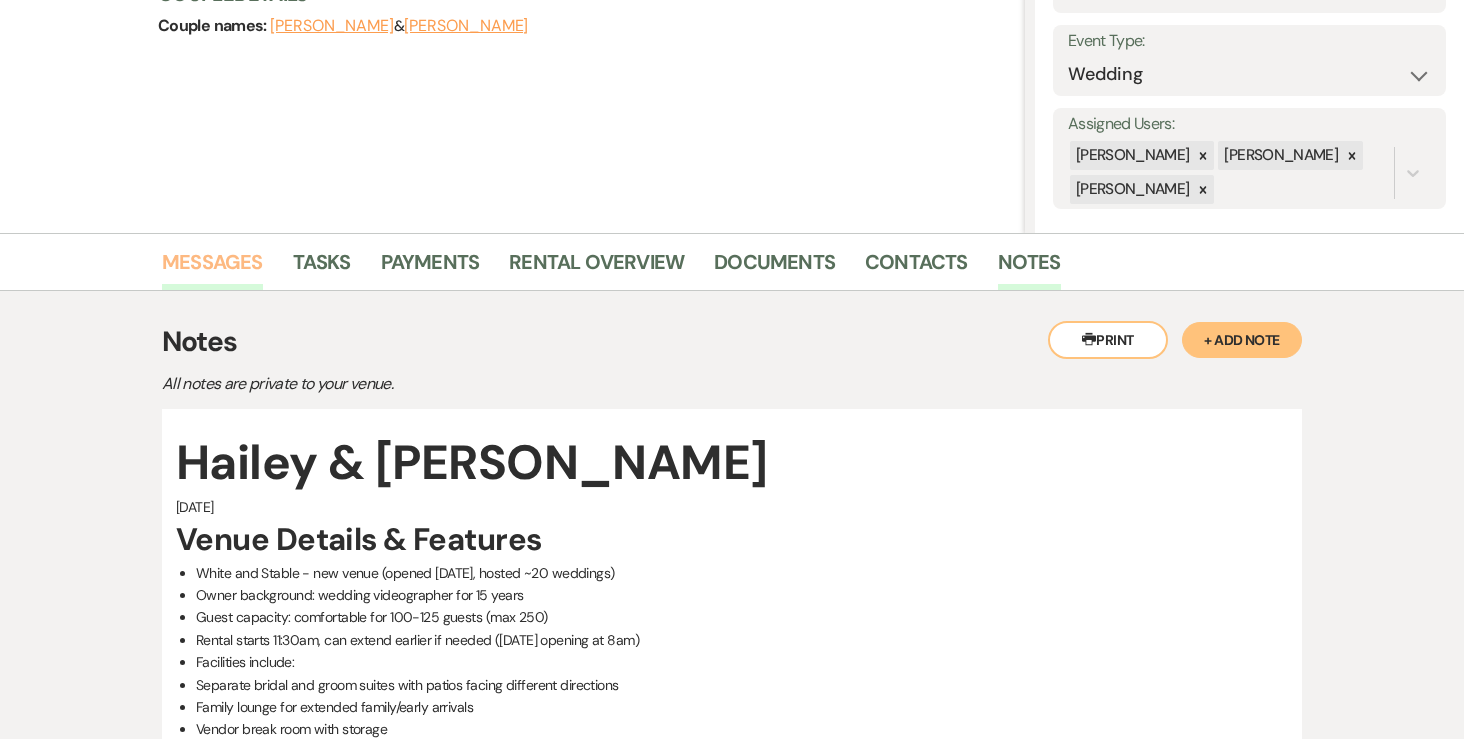 click on "Messages" at bounding box center (212, 268) 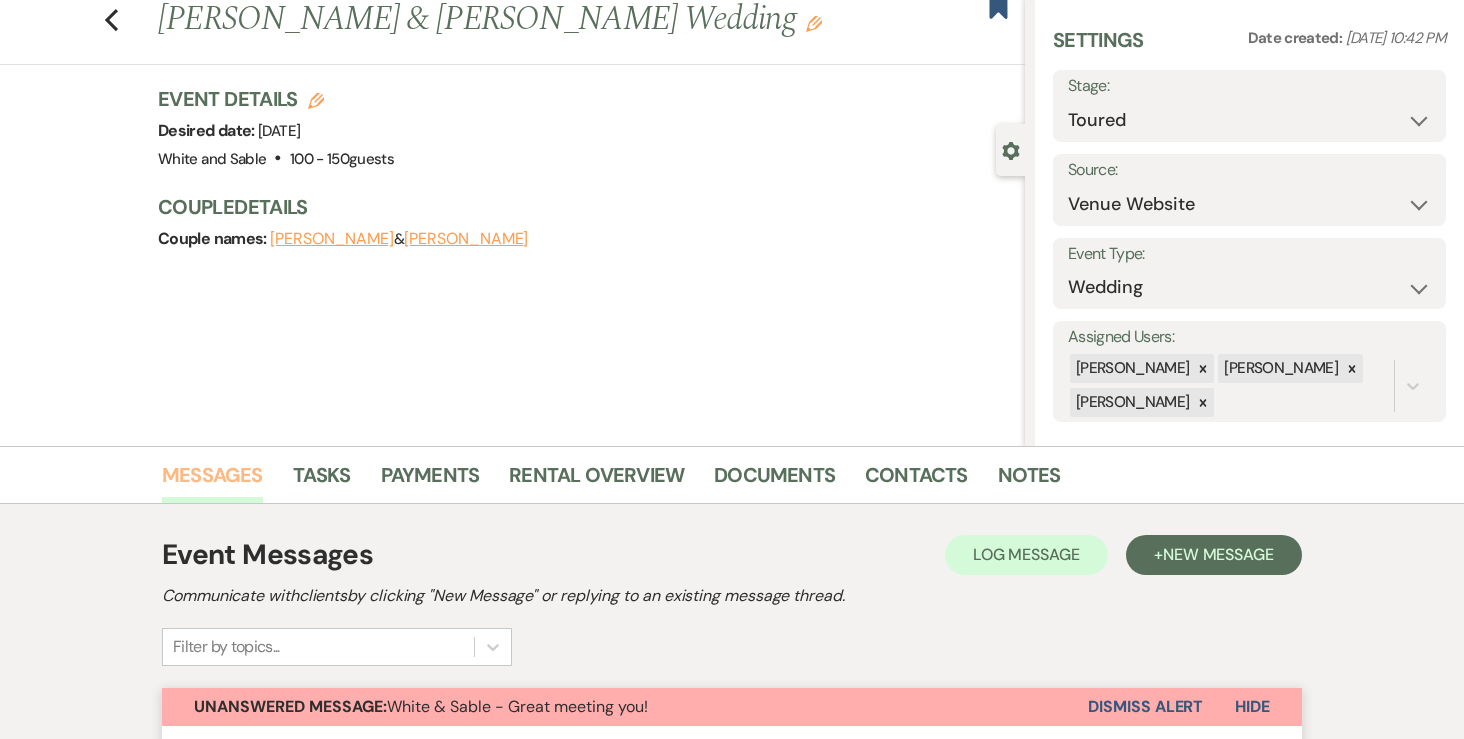 scroll, scrollTop: 0, scrollLeft: 0, axis: both 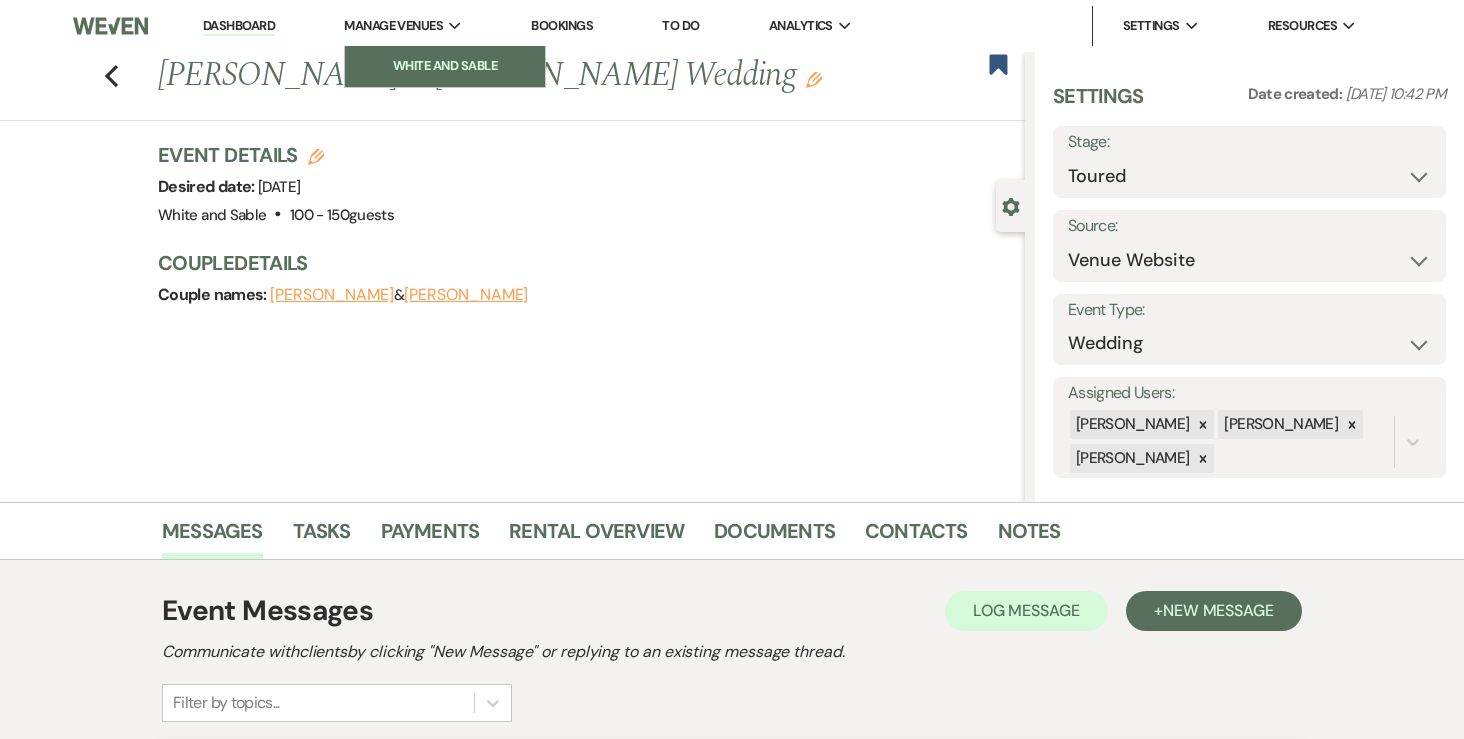 click on "White and Sable" at bounding box center (445, 66) 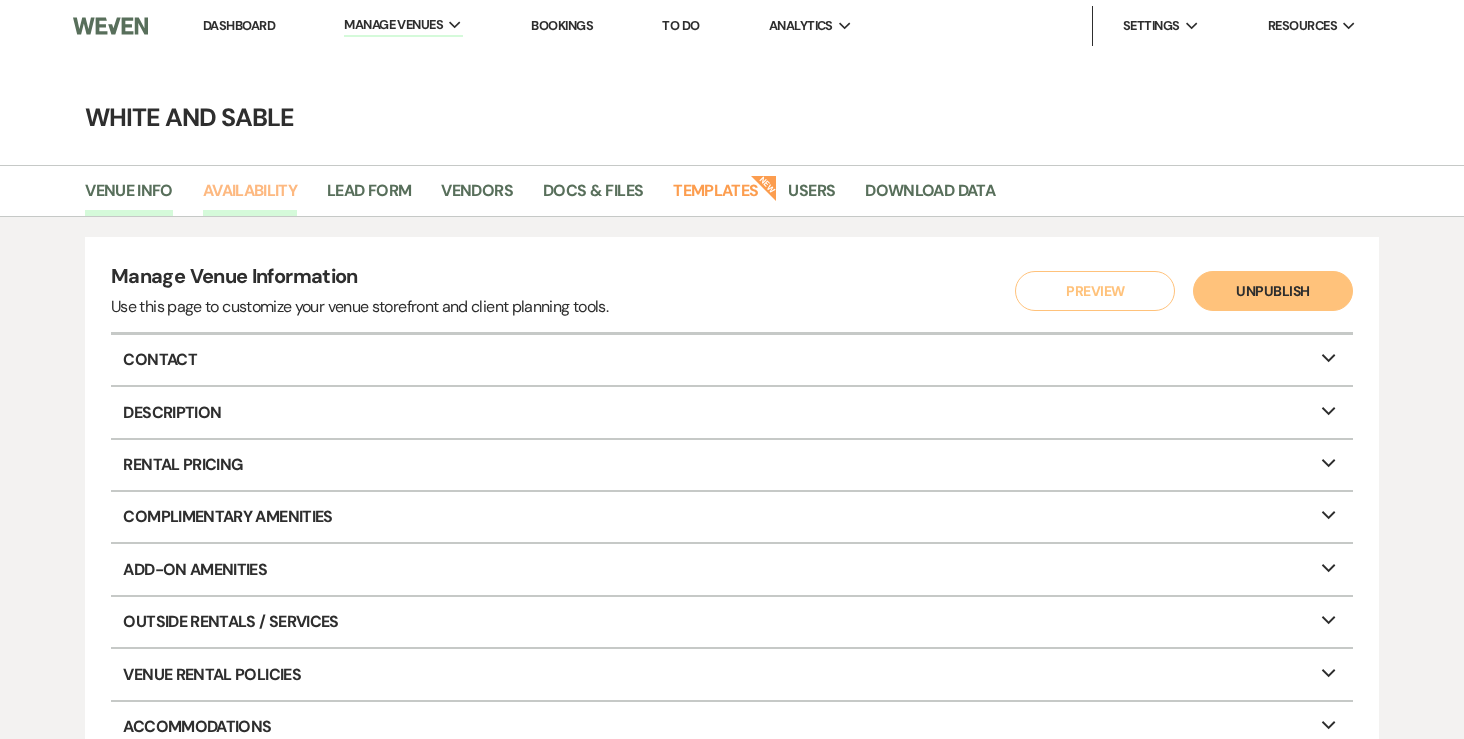 click on "Availability" at bounding box center [250, 197] 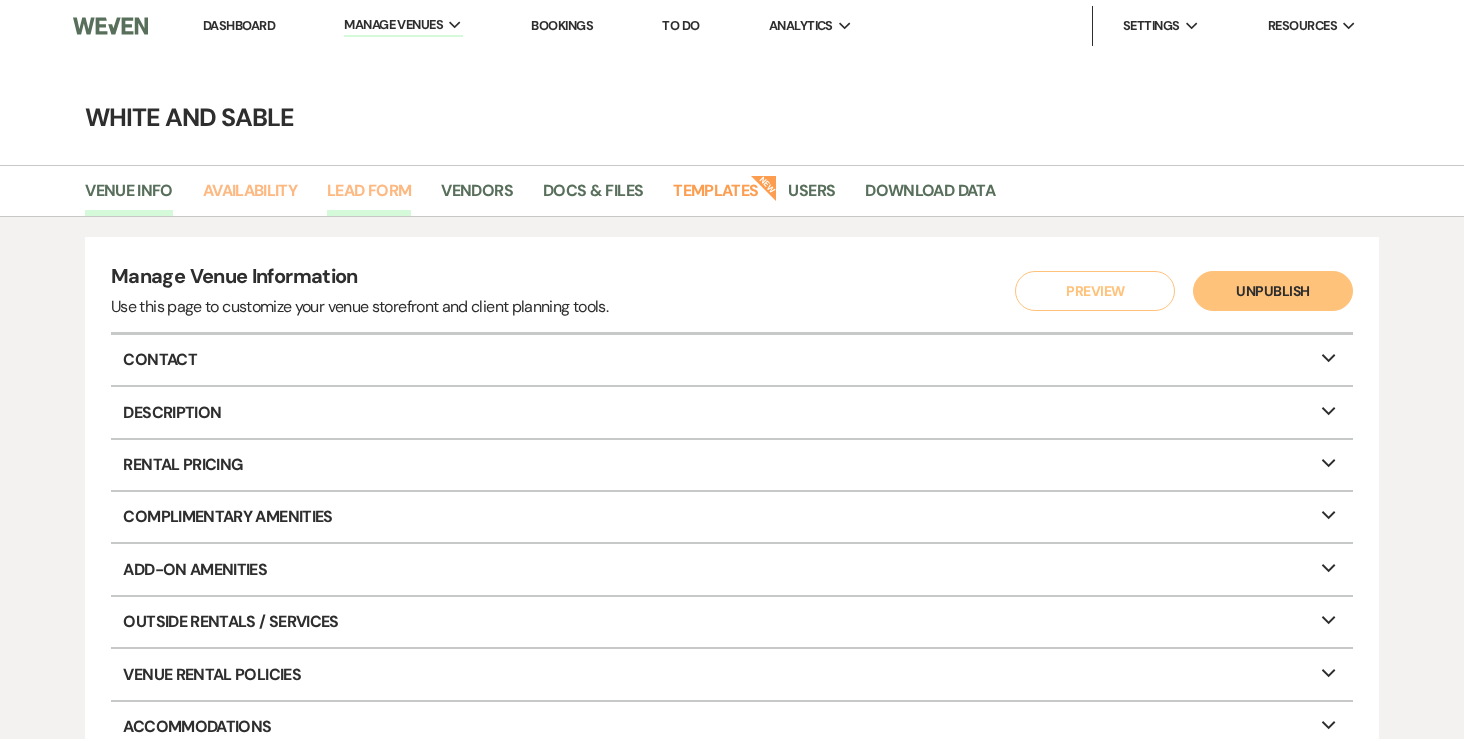 select on "2" 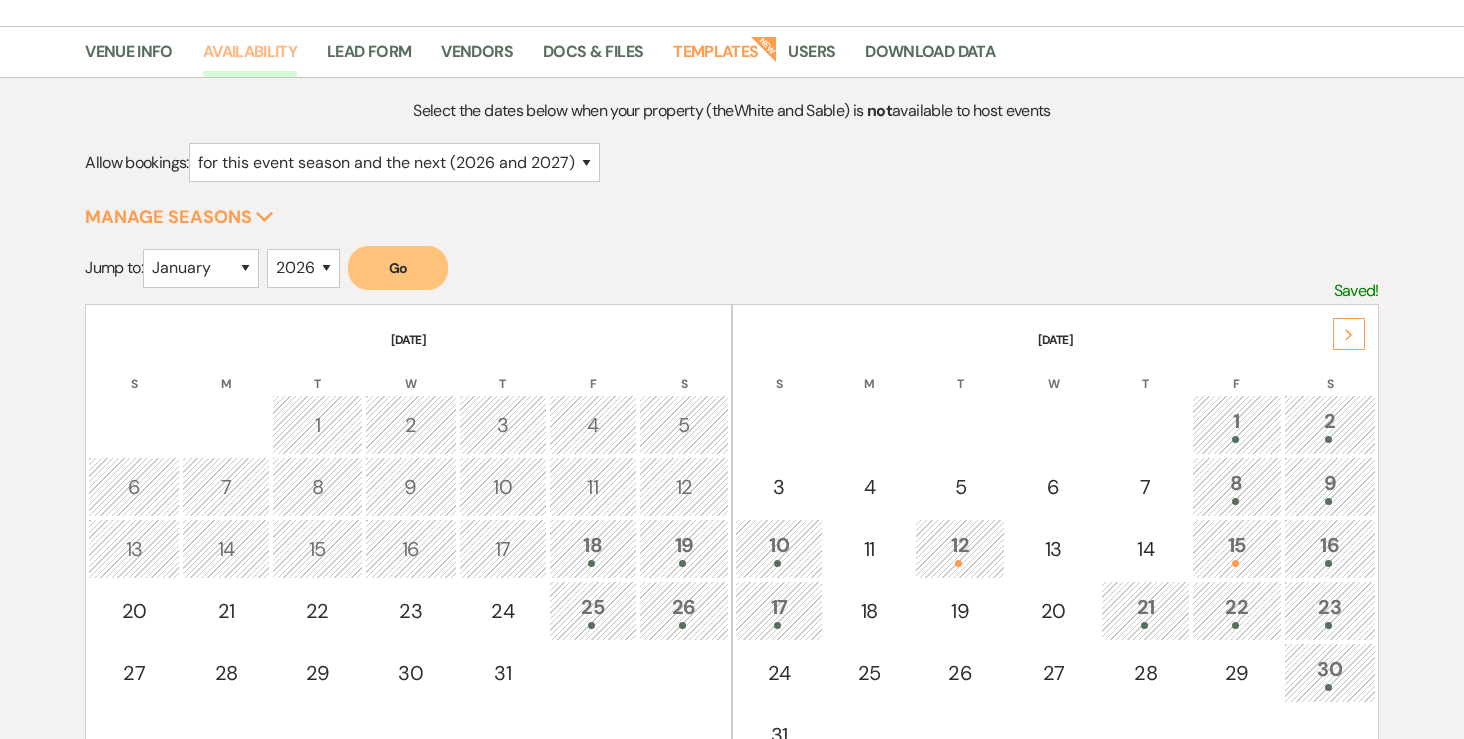 scroll, scrollTop: 157, scrollLeft: 0, axis: vertical 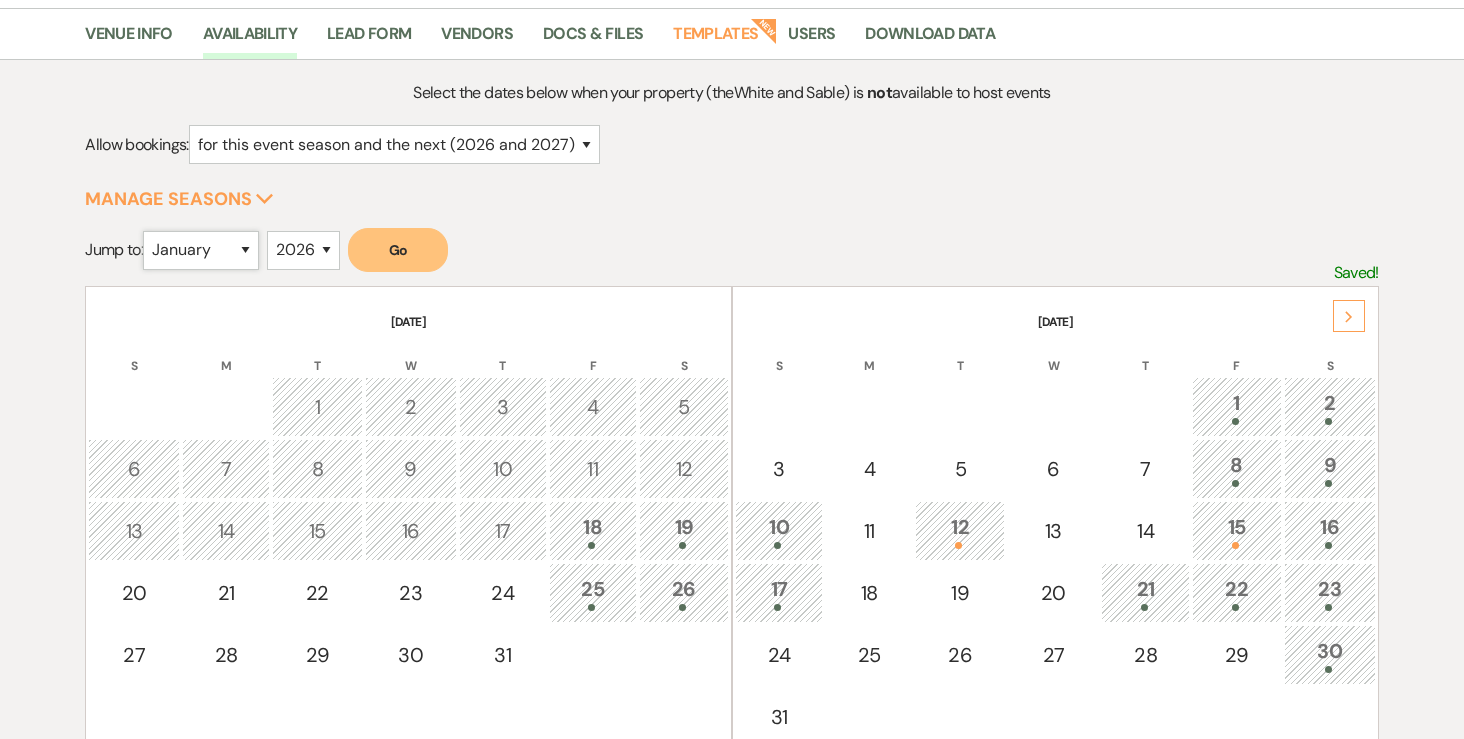 click on "January February March April May June July August September October November December" at bounding box center (201, 250) 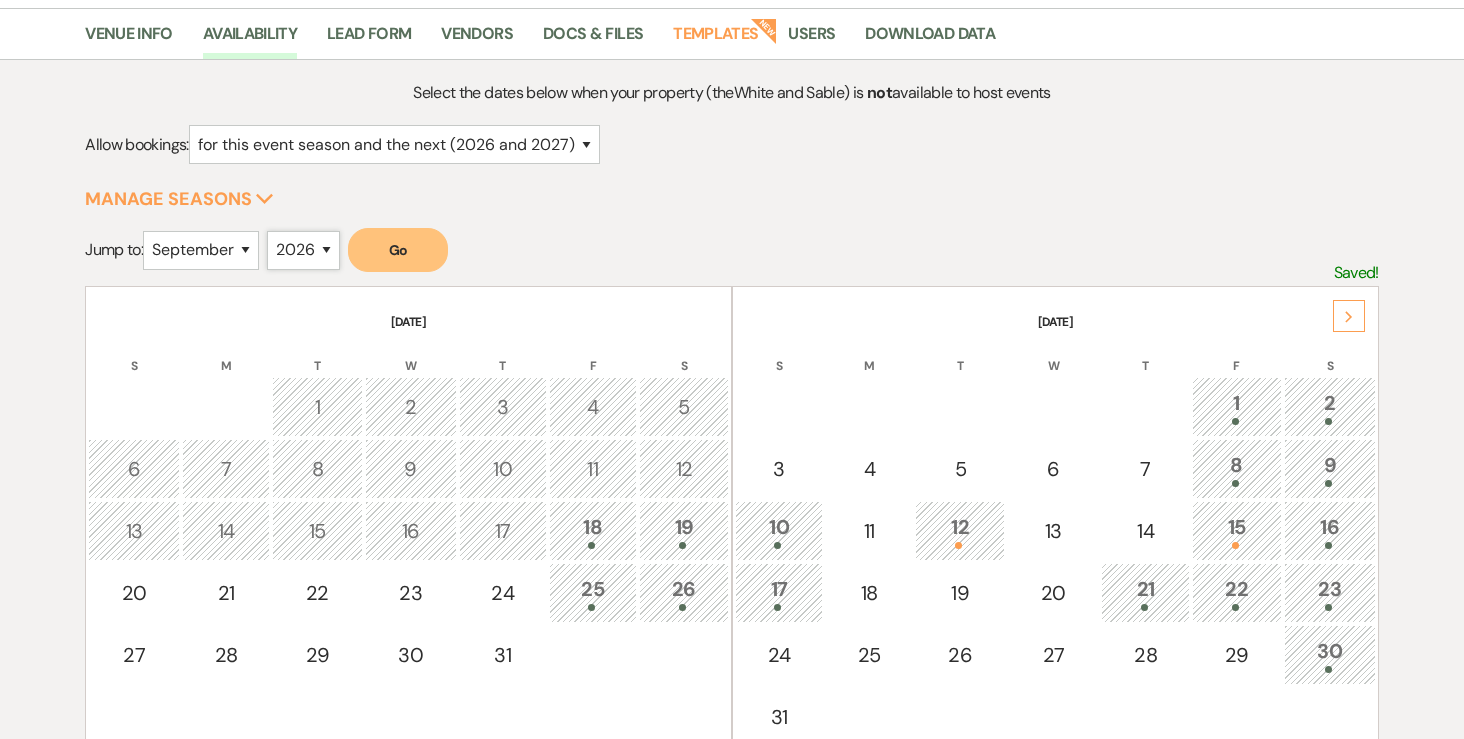 click on "2025 2026 2027 2028 2029" at bounding box center [303, 250] 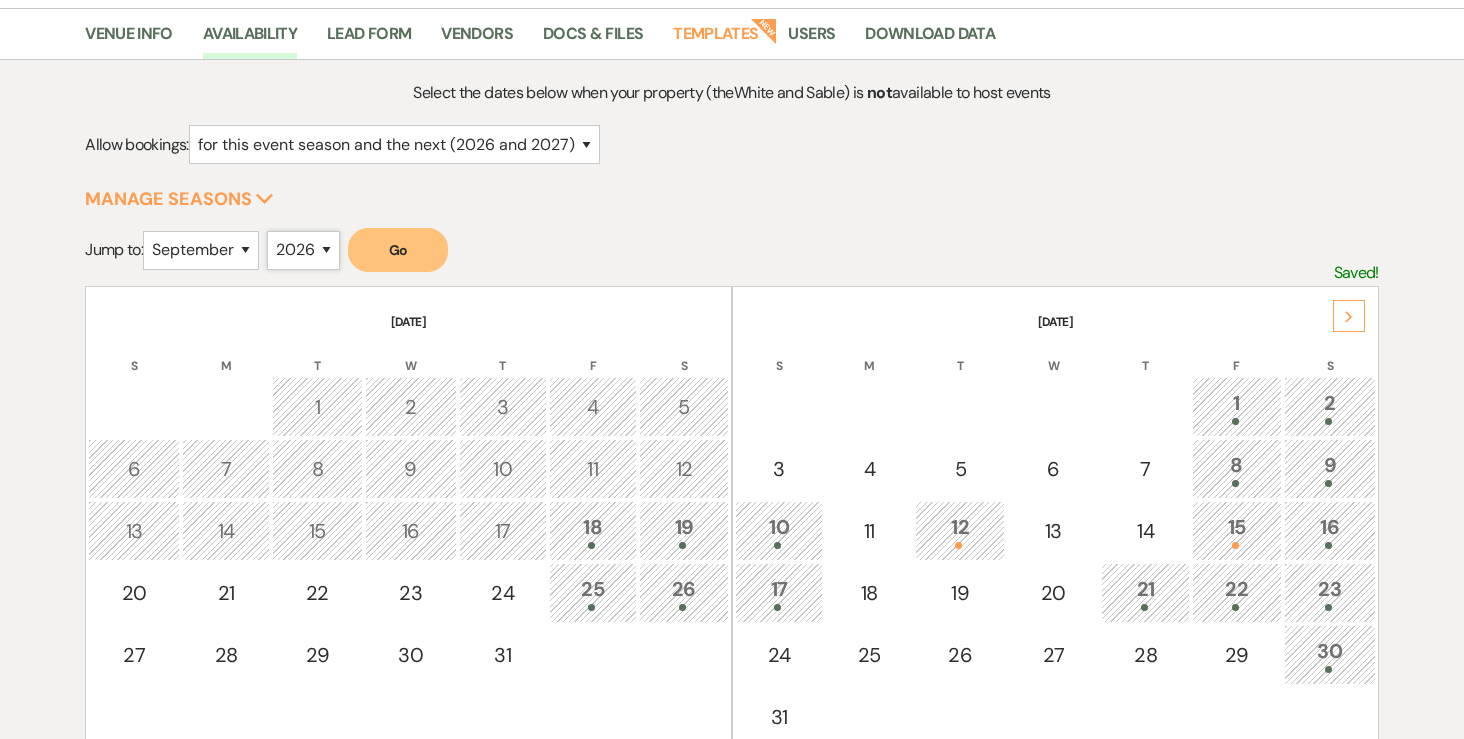 select on "2025" 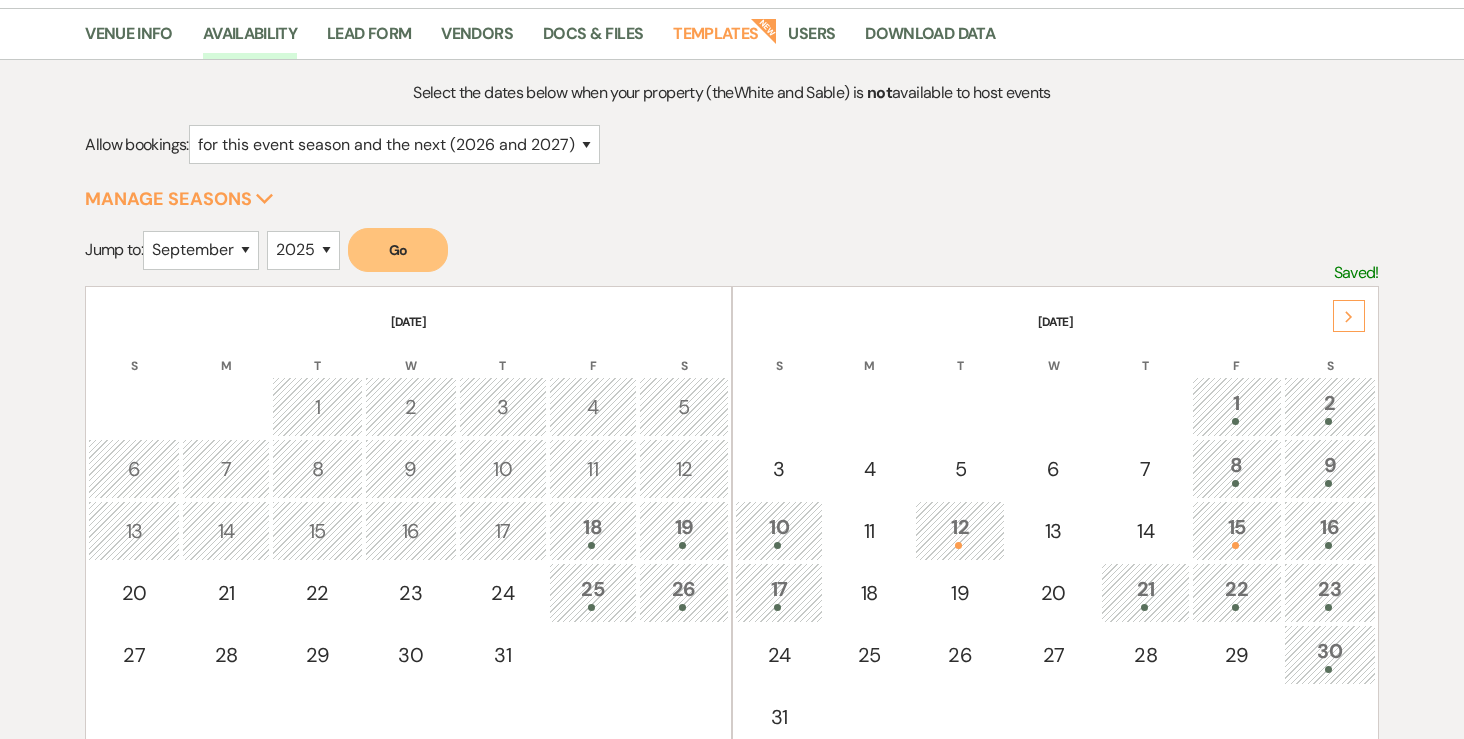 click on "Go" at bounding box center [398, 250] 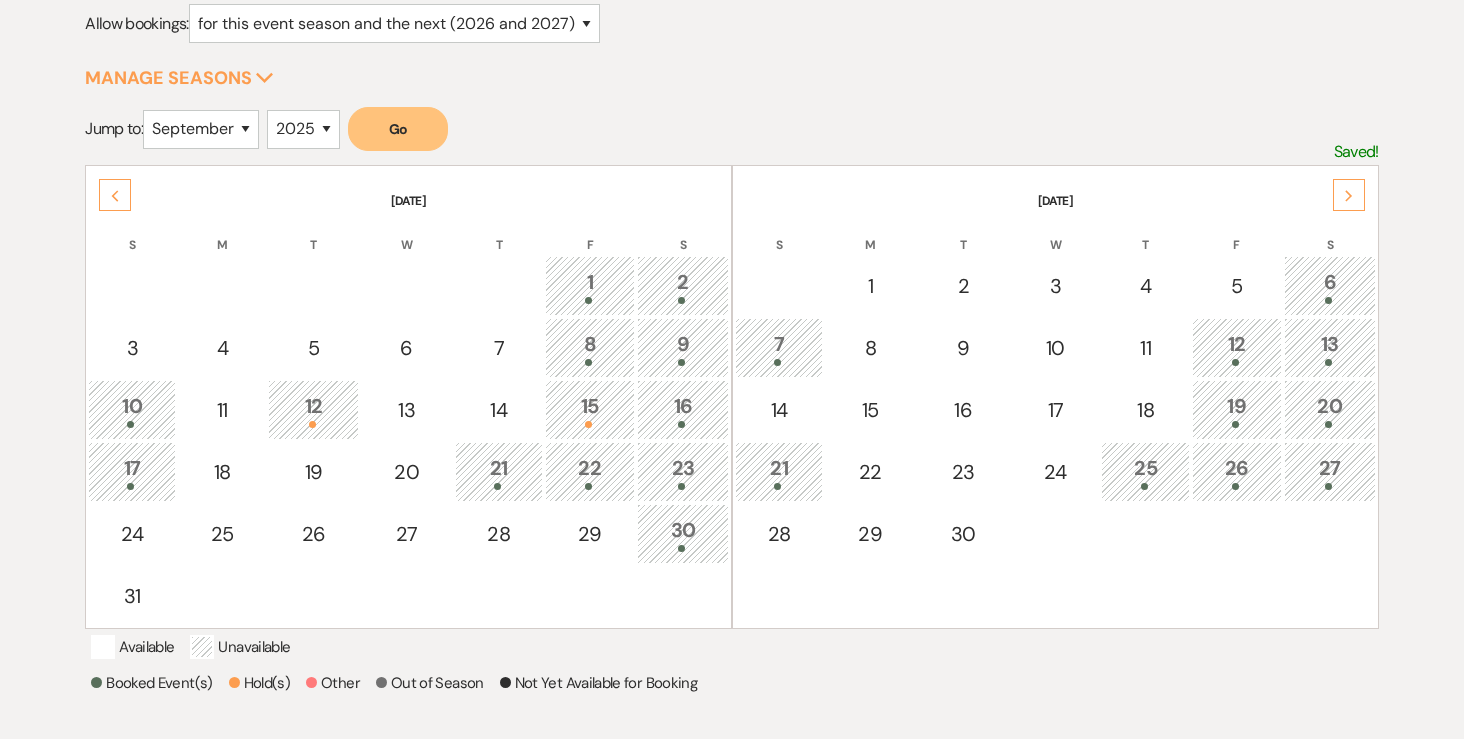 scroll, scrollTop: 280, scrollLeft: 0, axis: vertical 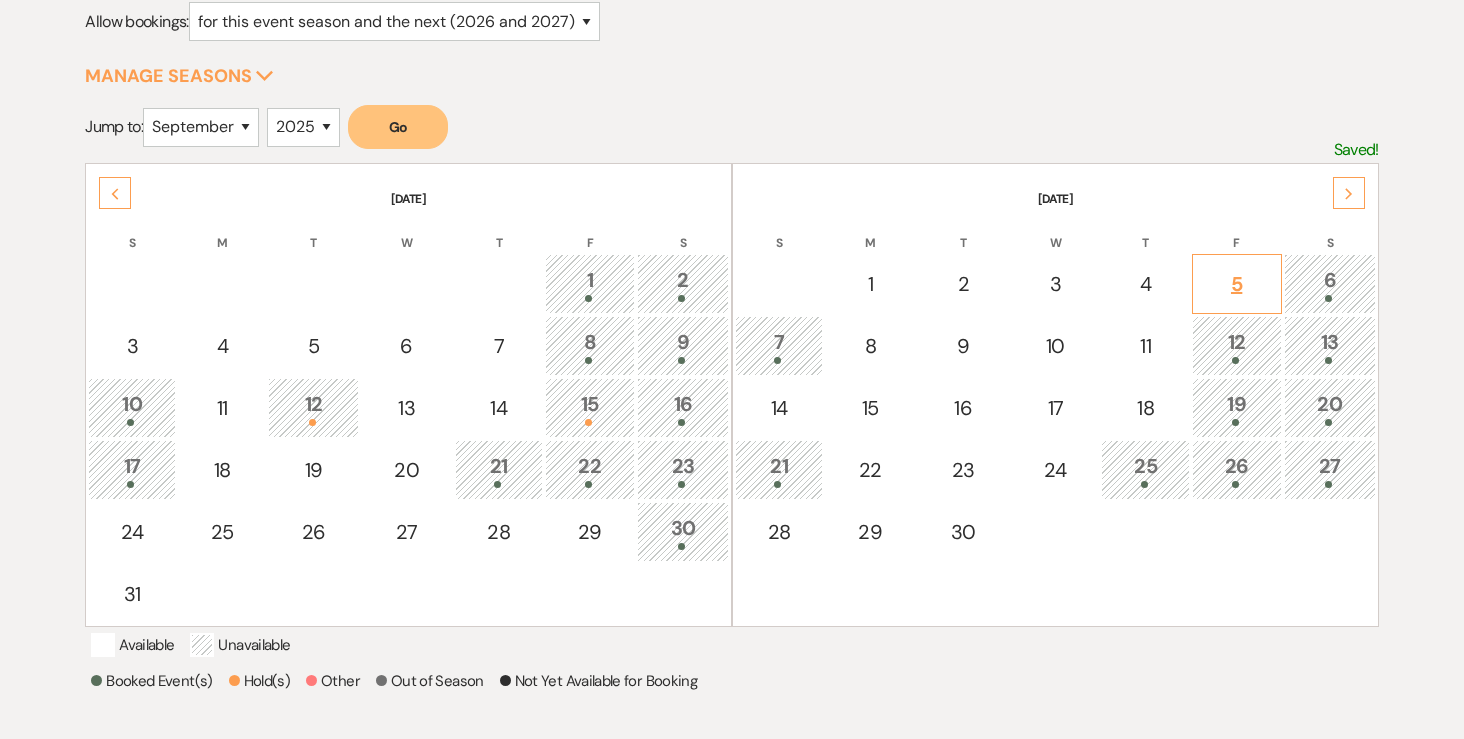 click on "5" at bounding box center [1237, 284] 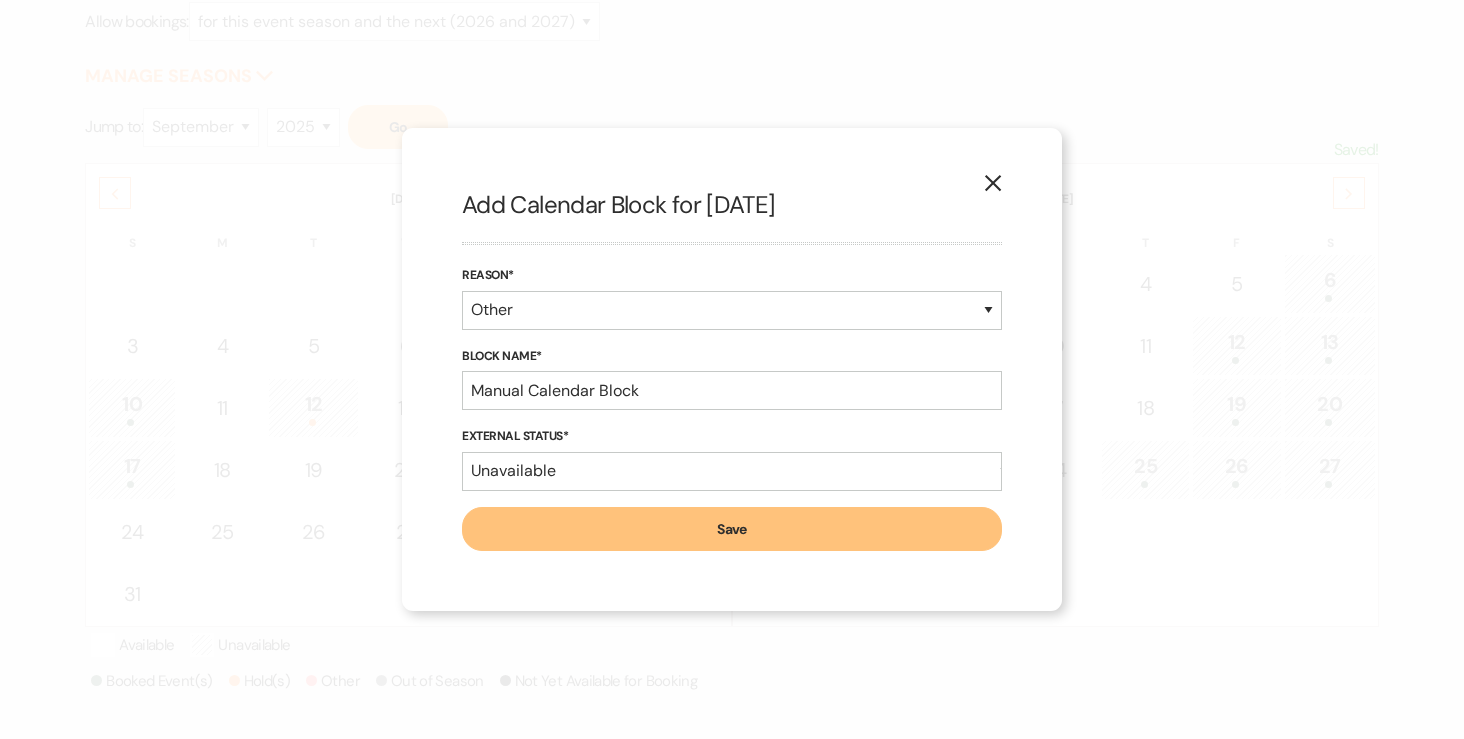 click on "X" 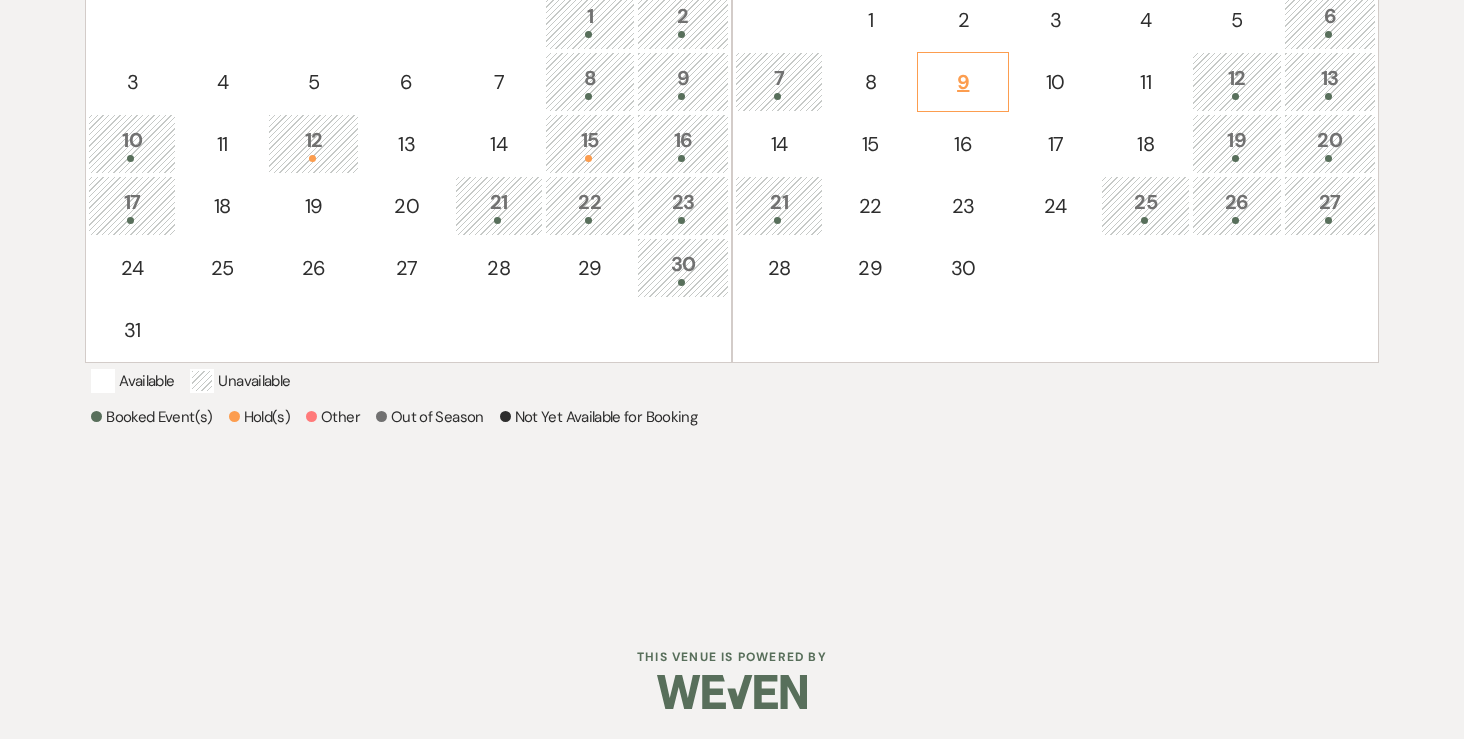 scroll, scrollTop: 378, scrollLeft: 0, axis: vertical 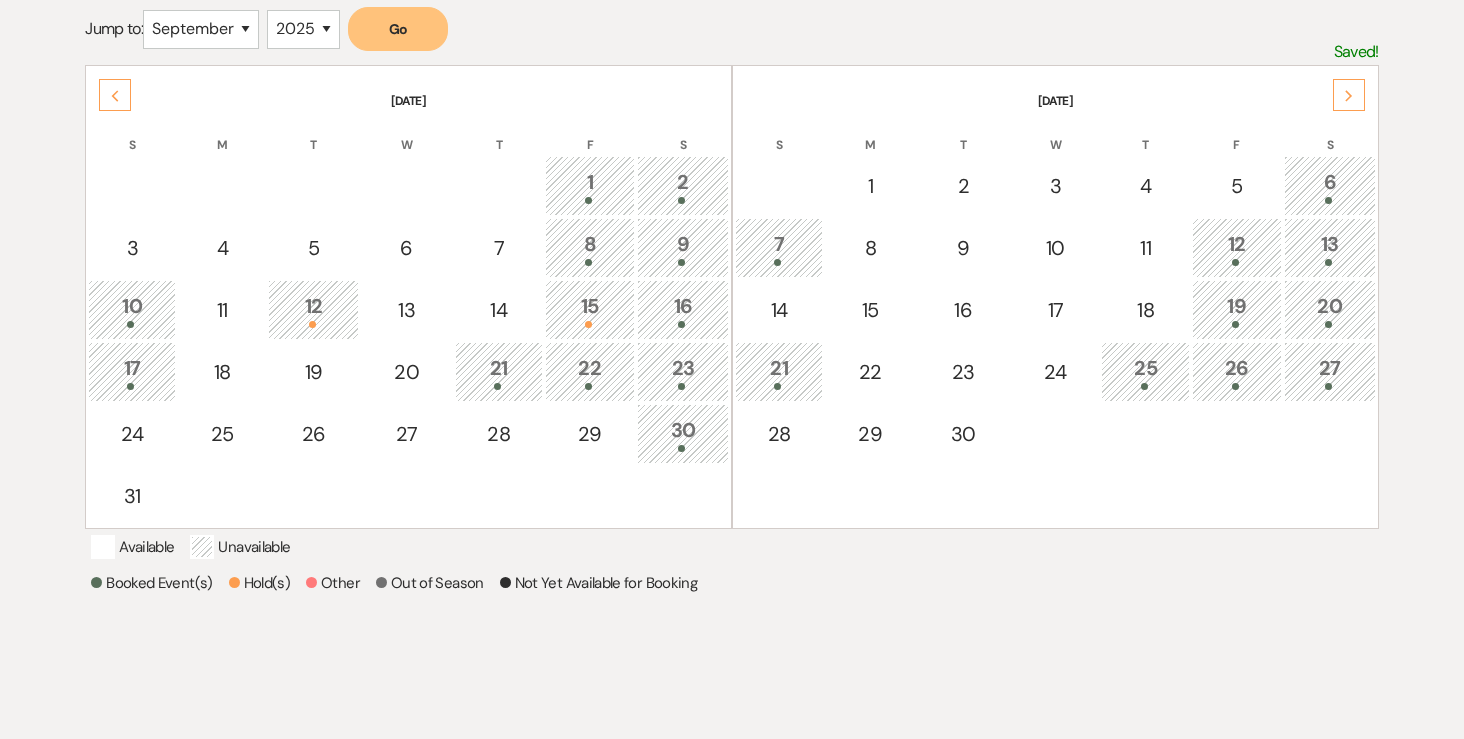 click on "15" at bounding box center (590, 309) 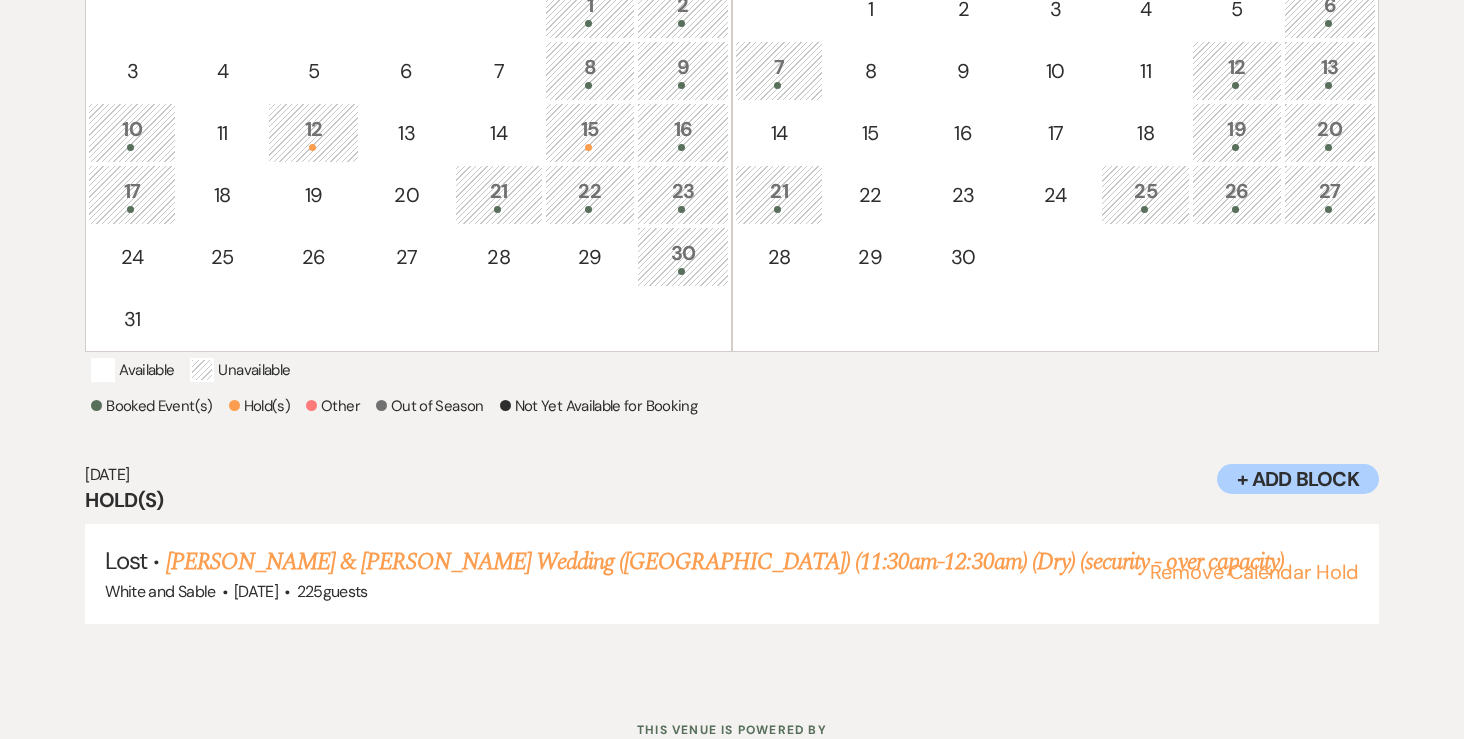 scroll, scrollTop: 556, scrollLeft: 0, axis: vertical 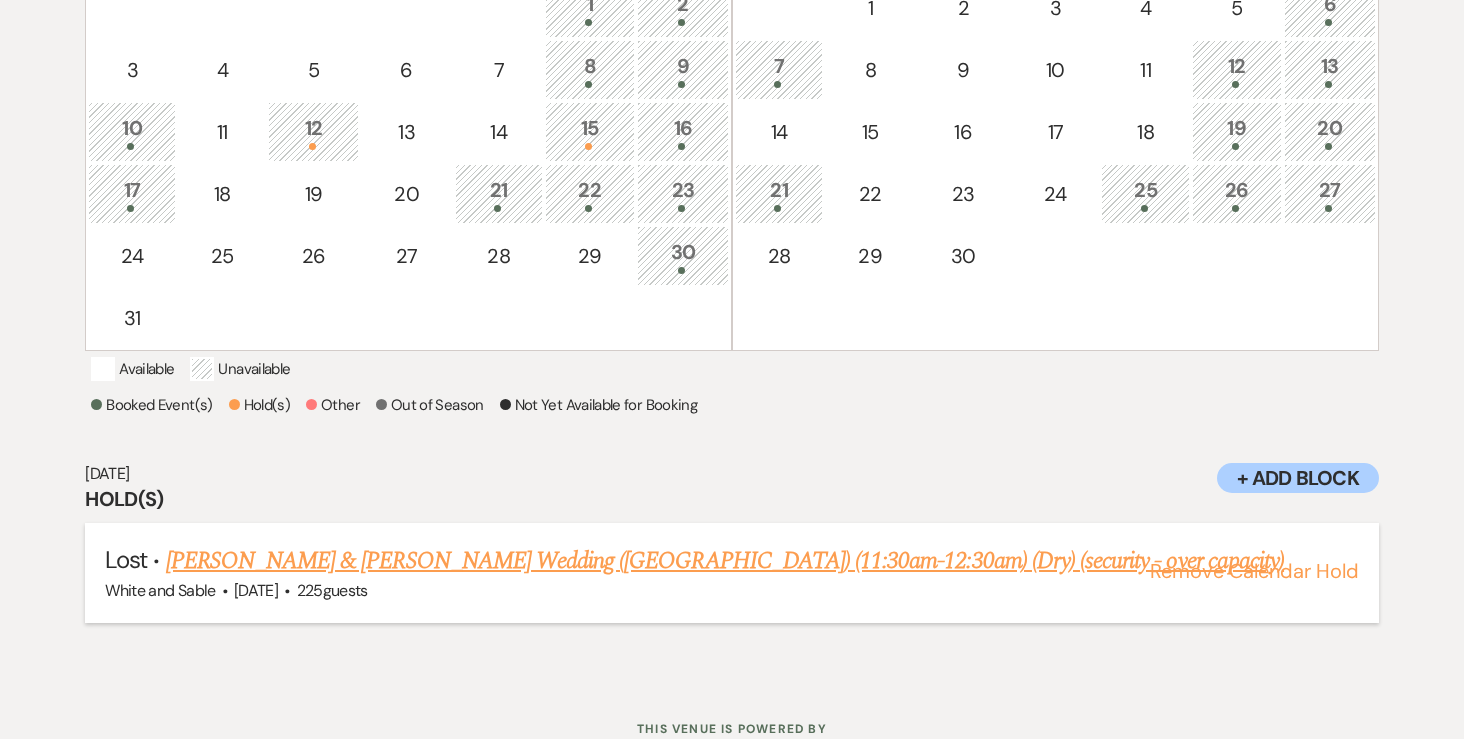 click on "Remove Calendar Hold" at bounding box center [1254, 571] 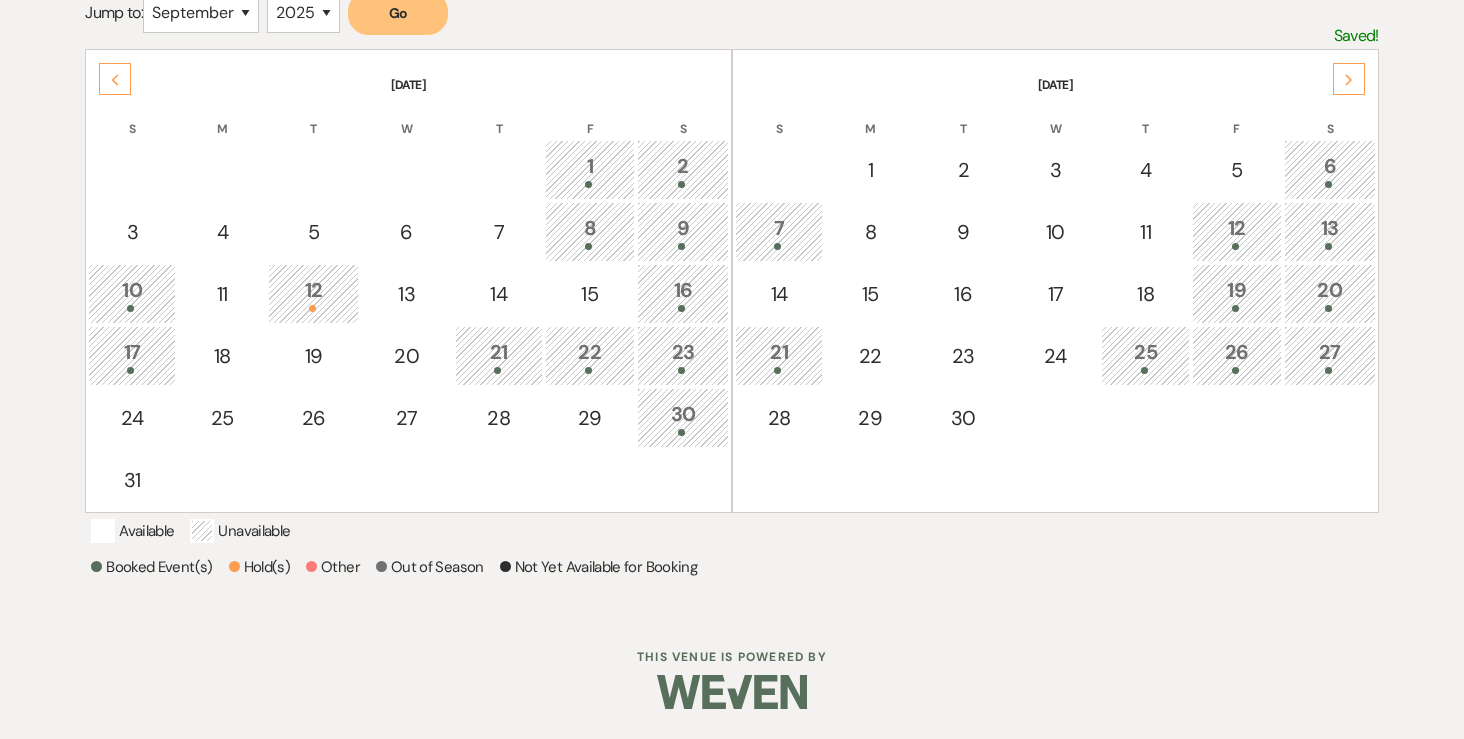 click on "12" at bounding box center [313, 293] 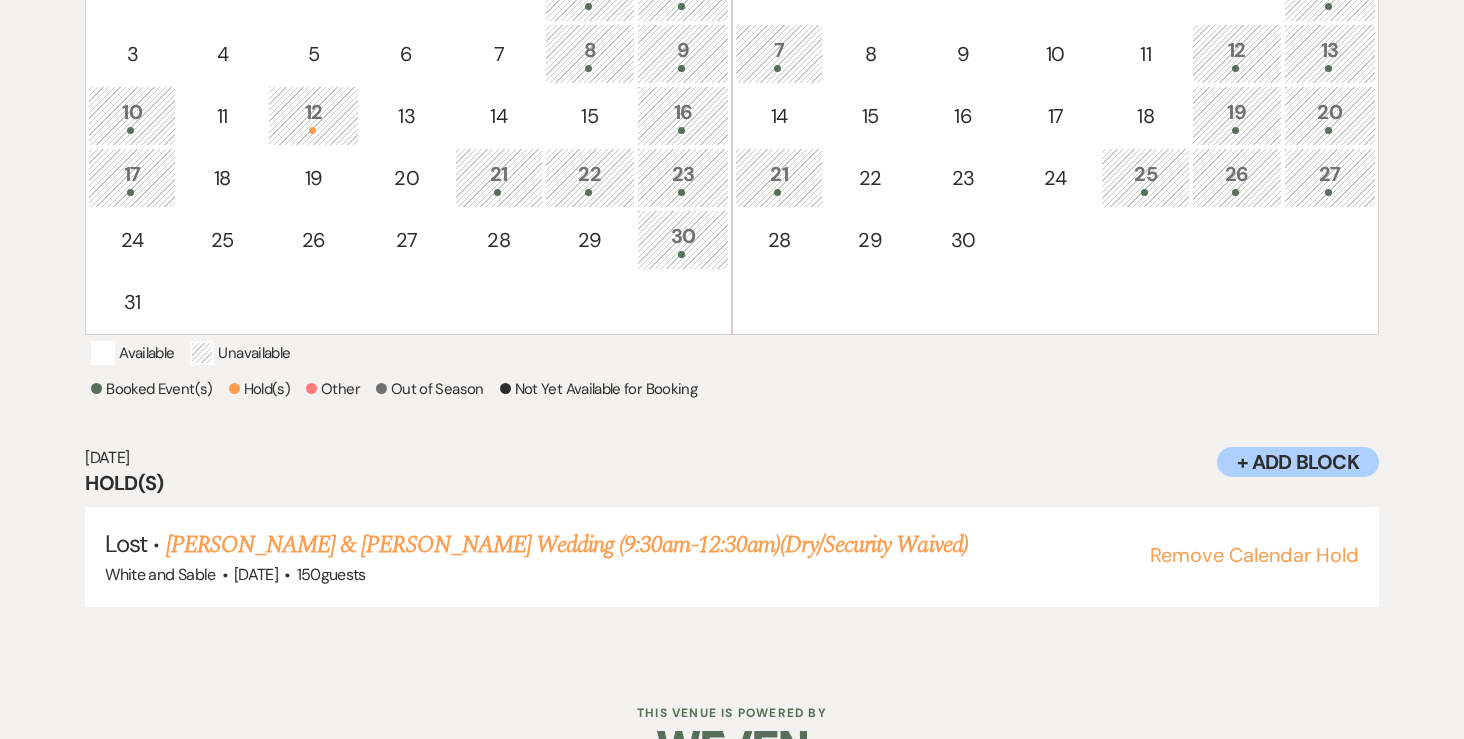scroll, scrollTop: 574, scrollLeft: 0, axis: vertical 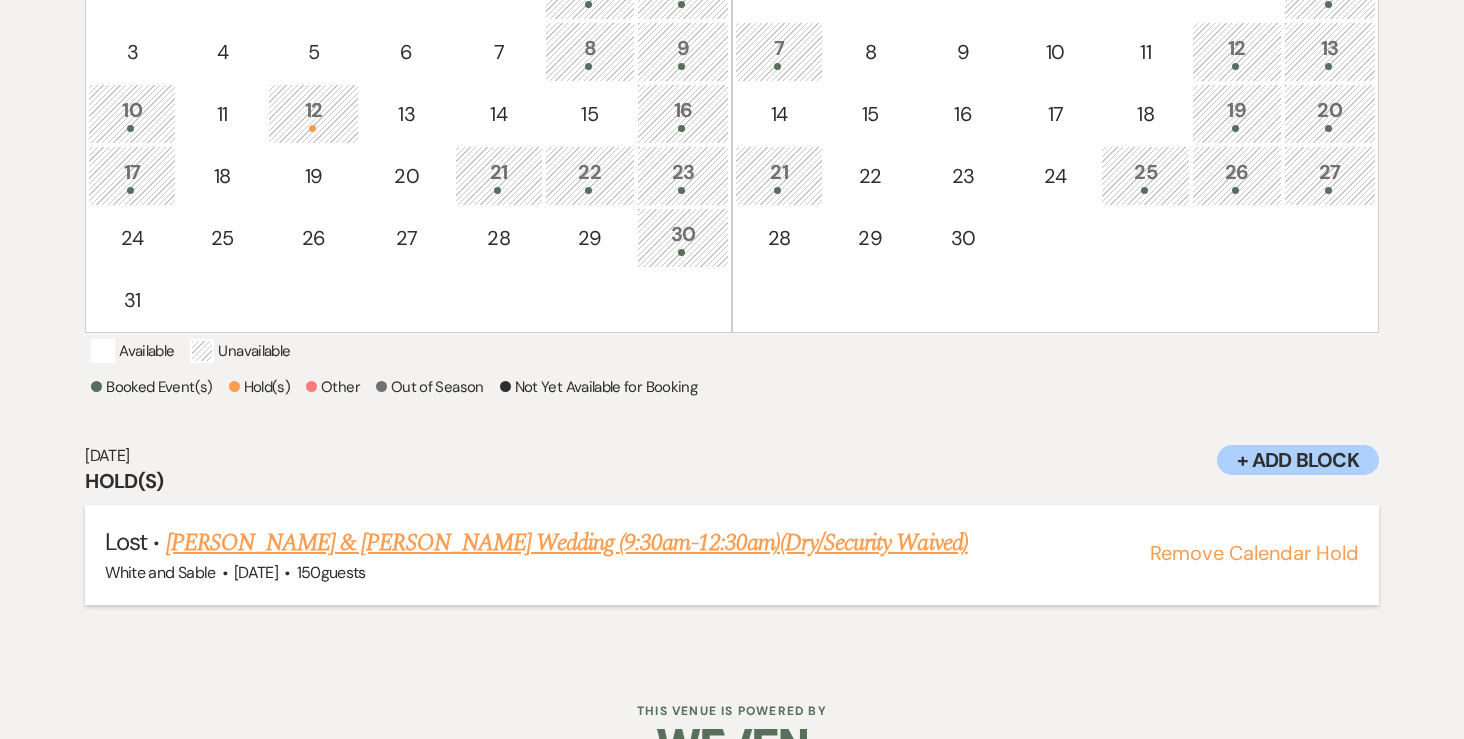 click on "Remove Calendar Hold" at bounding box center [1254, 553] 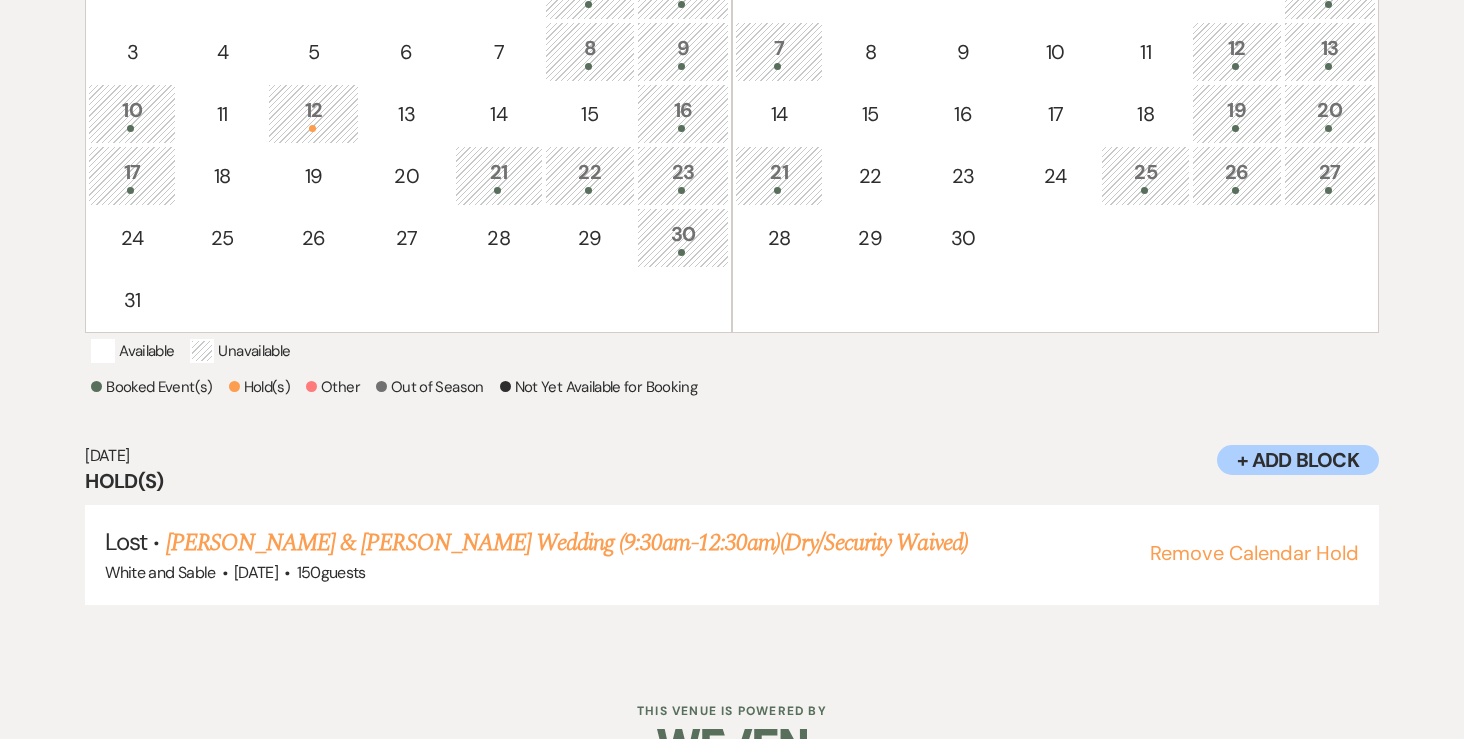 scroll, scrollTop: 419, scrollLeft: 0, axis: vertical 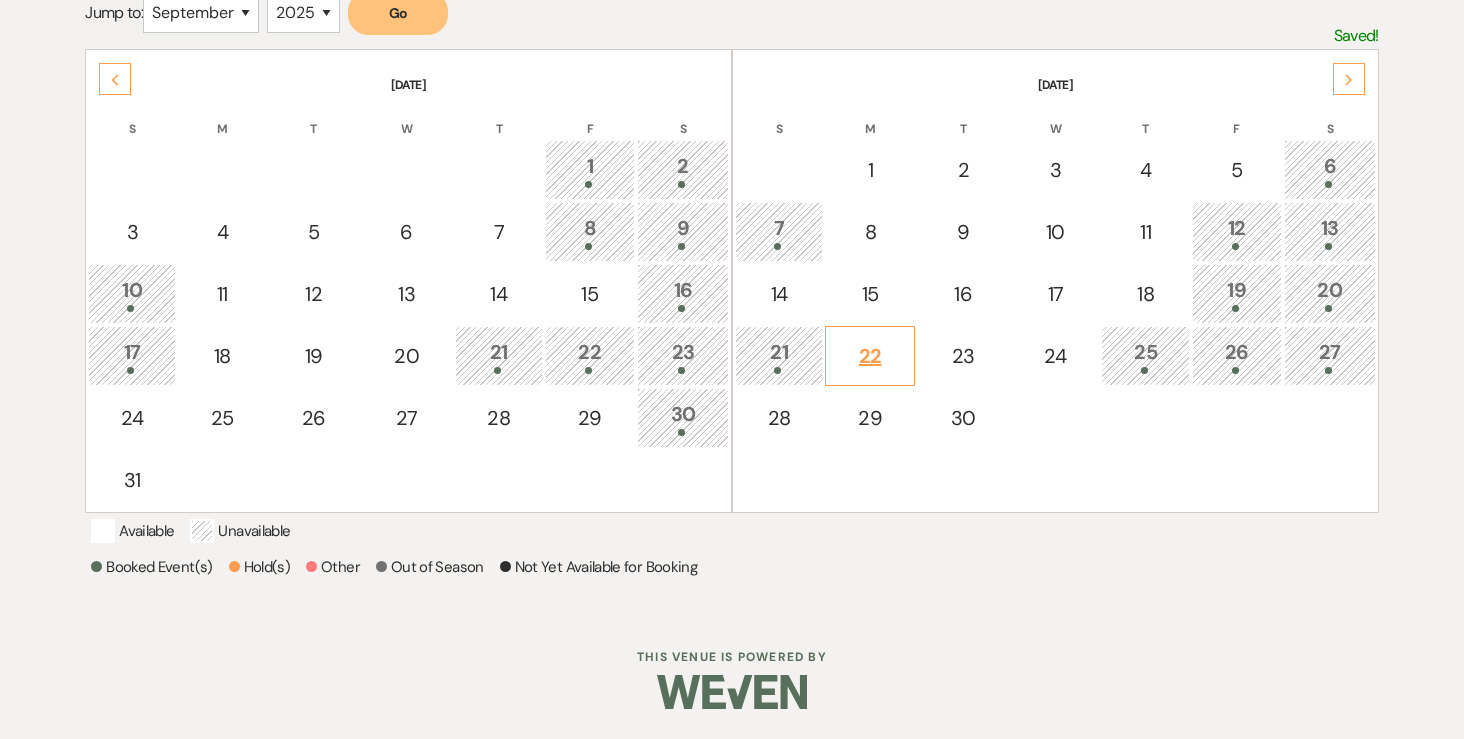 click on "22" at bounding box center (870, 356) 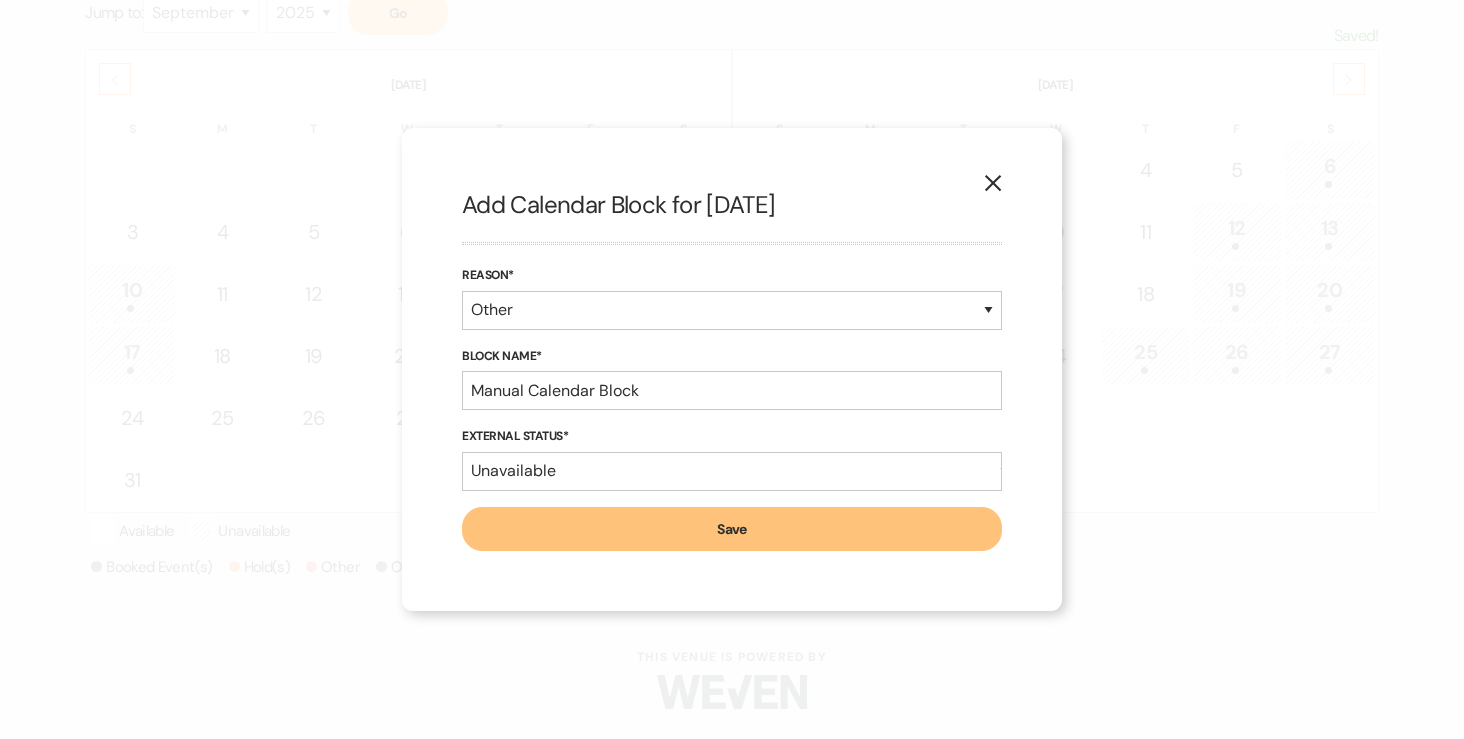 click on "Save" at bounding box center (732, 529) 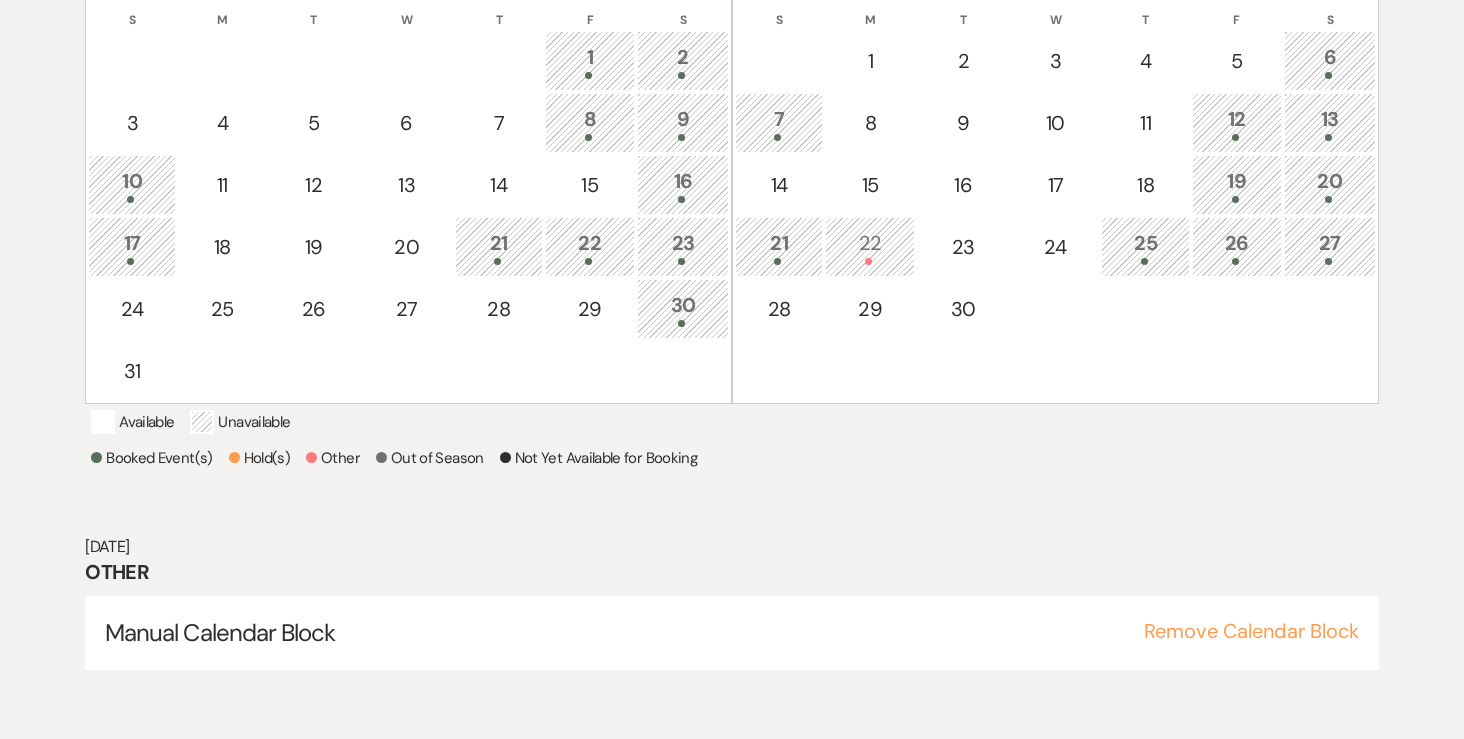 scroll, scrollTop: 504, scrollLeft: 0, axis: vertical 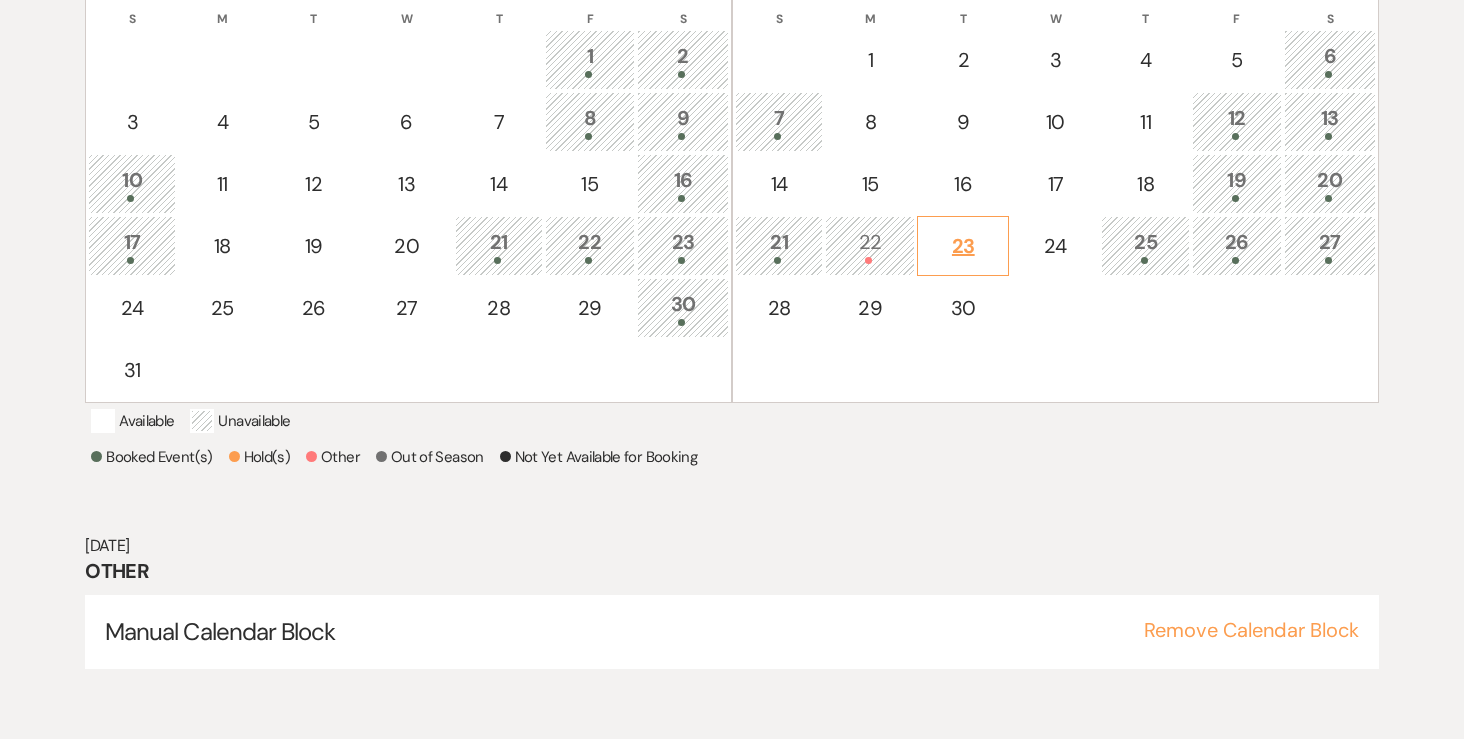 click on "23" at bounding box center (963, 246) 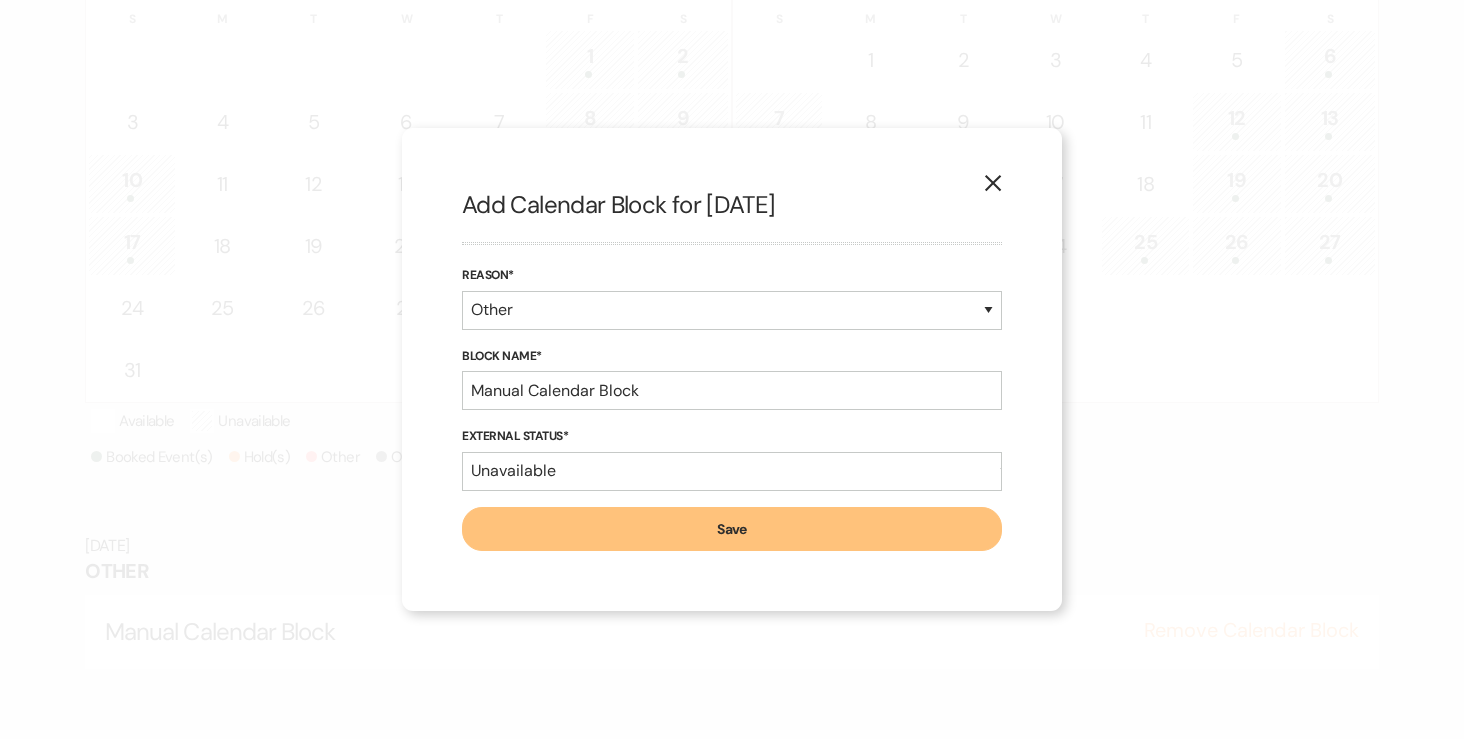 click on "X Add Calendar Block for [DATE] Reason* Booked Event Hold Other Block Name* Manual Calendar Block External Status* Available Unavailable Save" at bounding box center (732, 369) 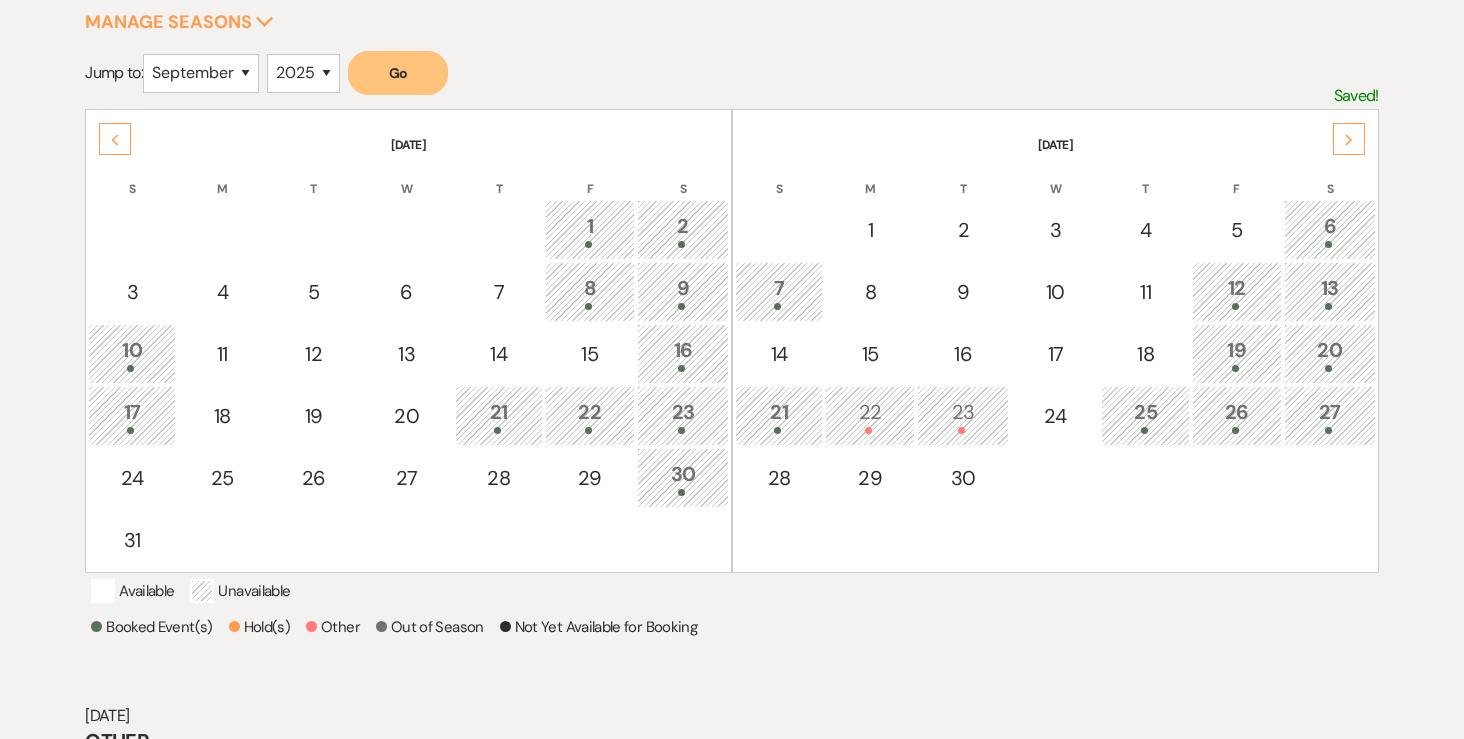 scroll, scrollTop: 332, scrollLeft: 0, axis: vertical 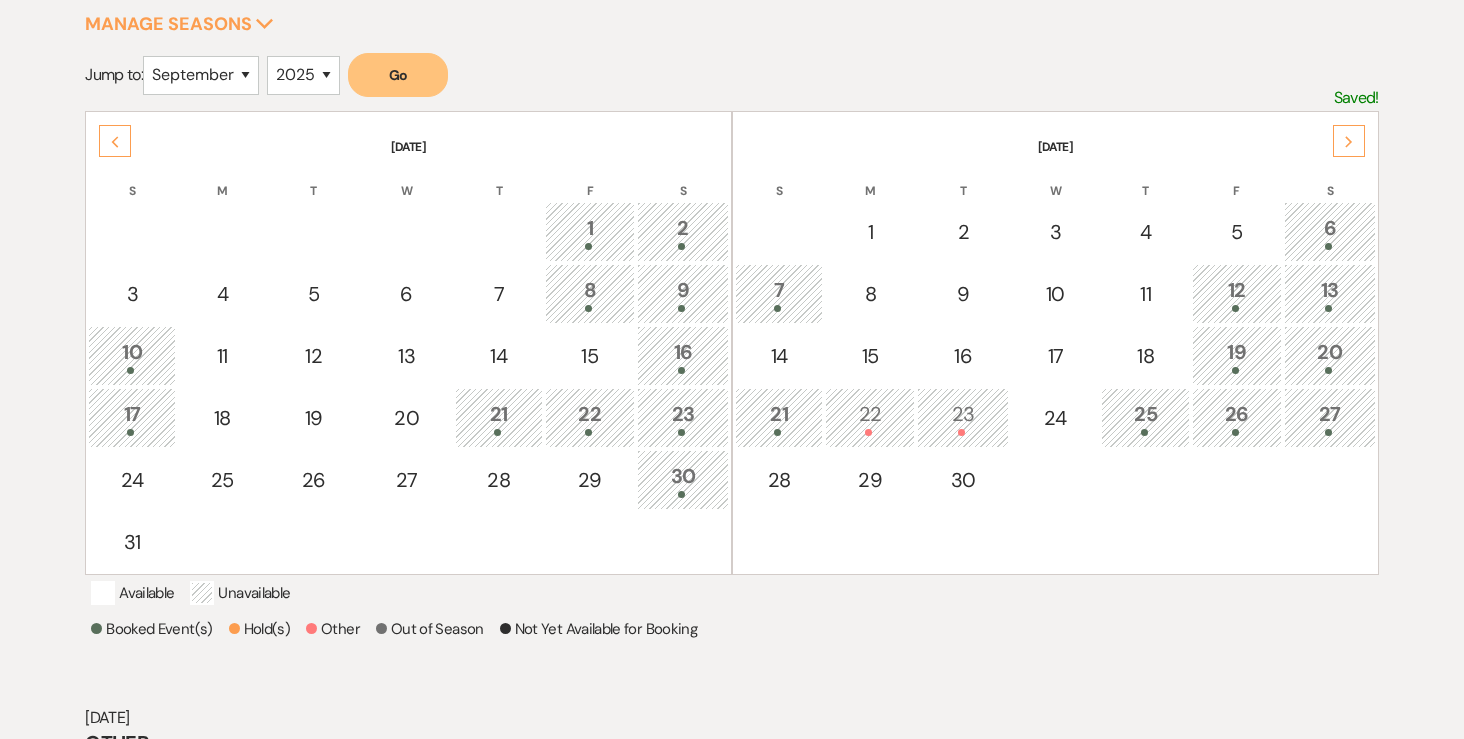 click on "Next" 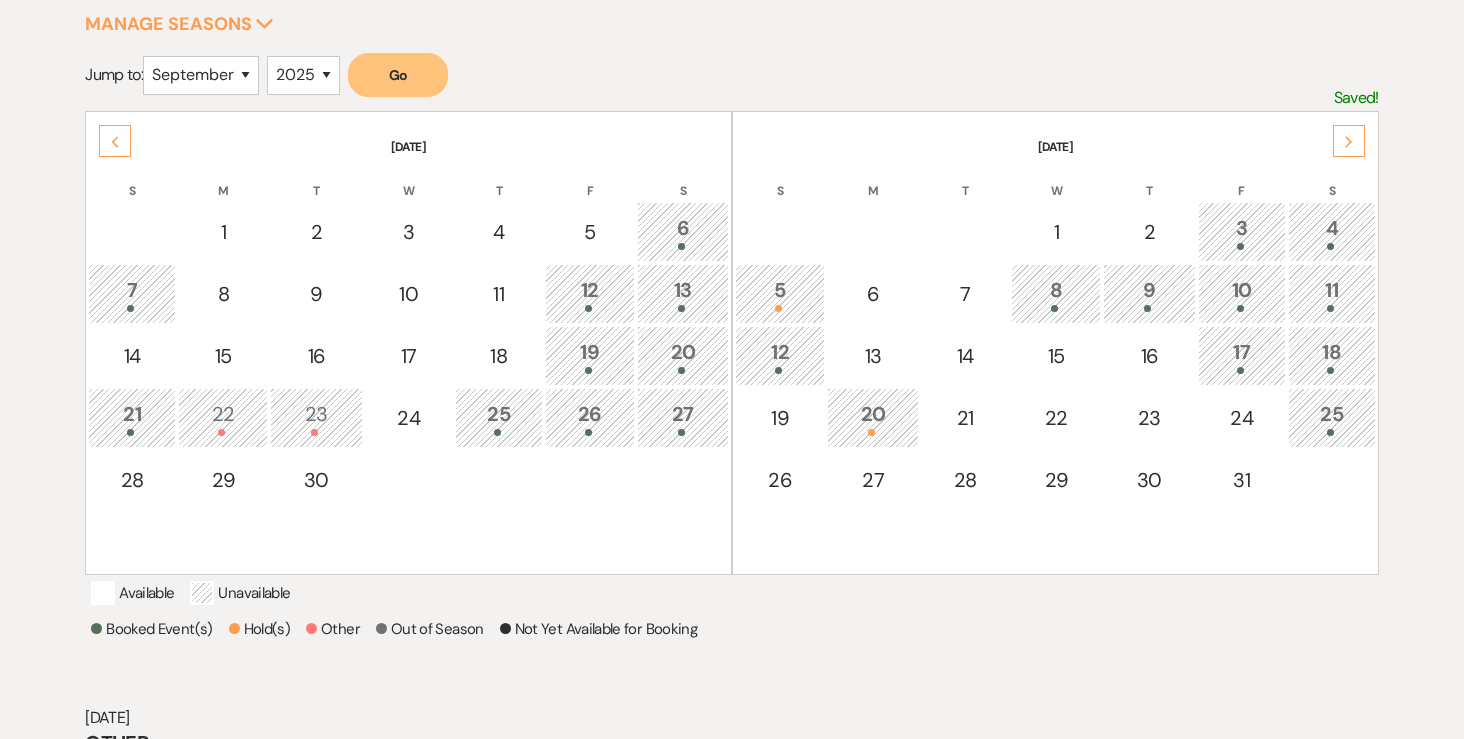 click at bounding box center (780, 308) 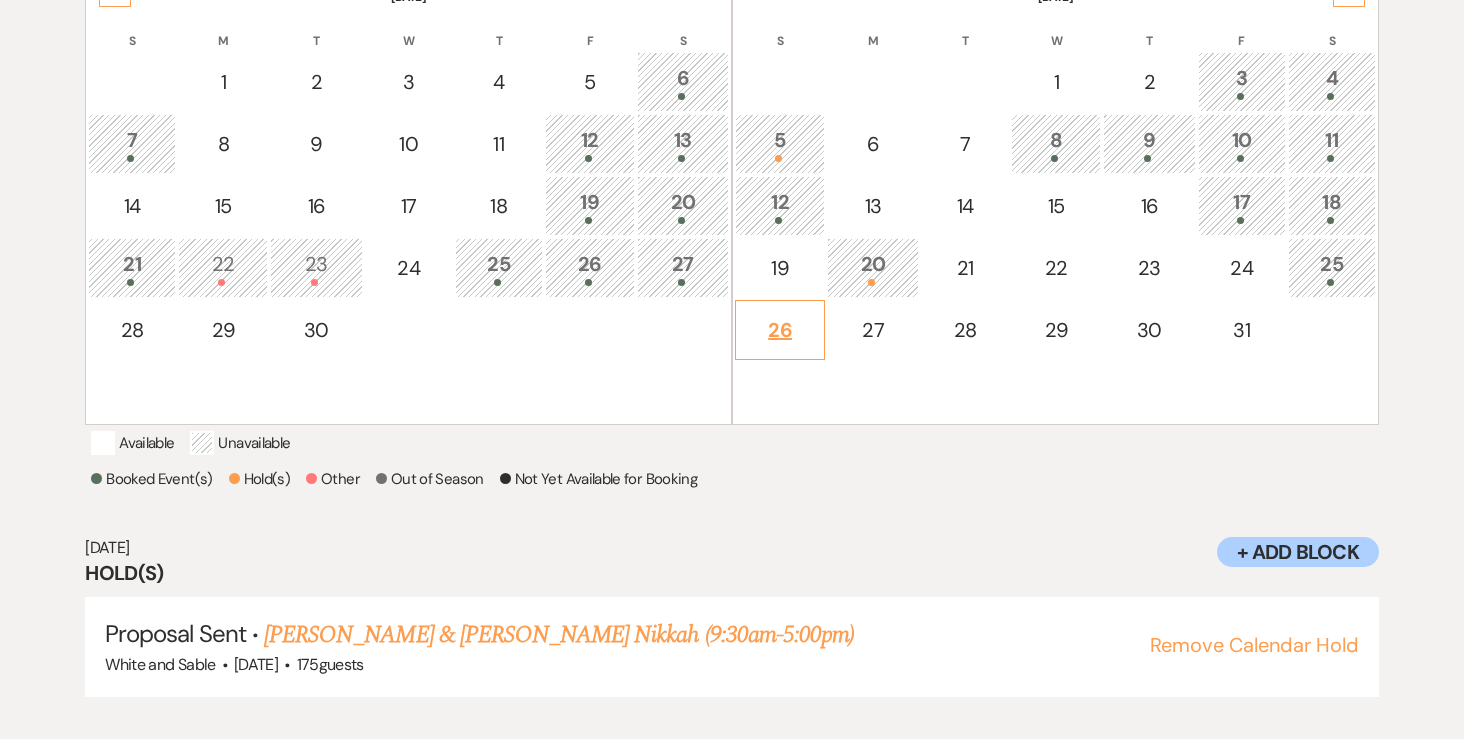 scroll, scrollTop: 504, scrollLeft: 0, axis: vertical 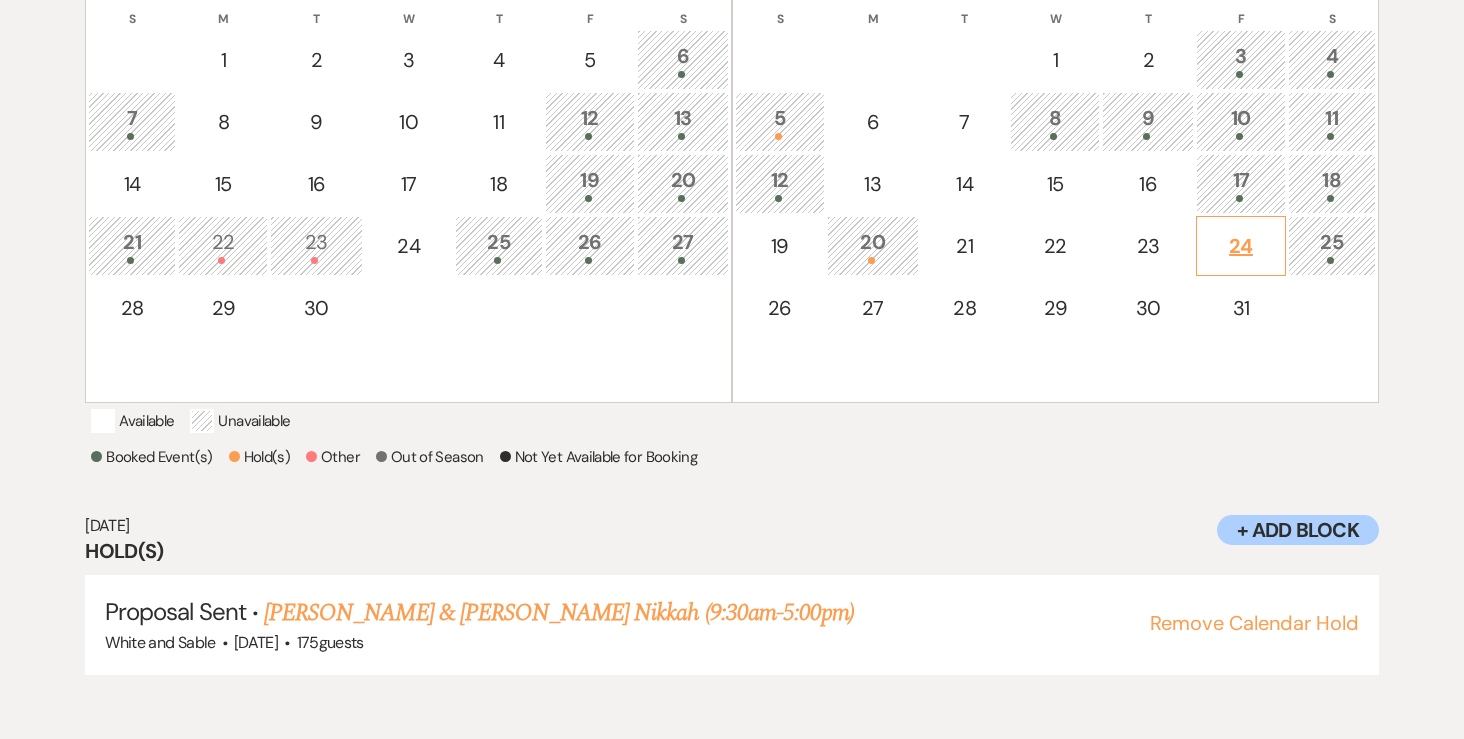 click on "24" at bounding box center (1241, 246) 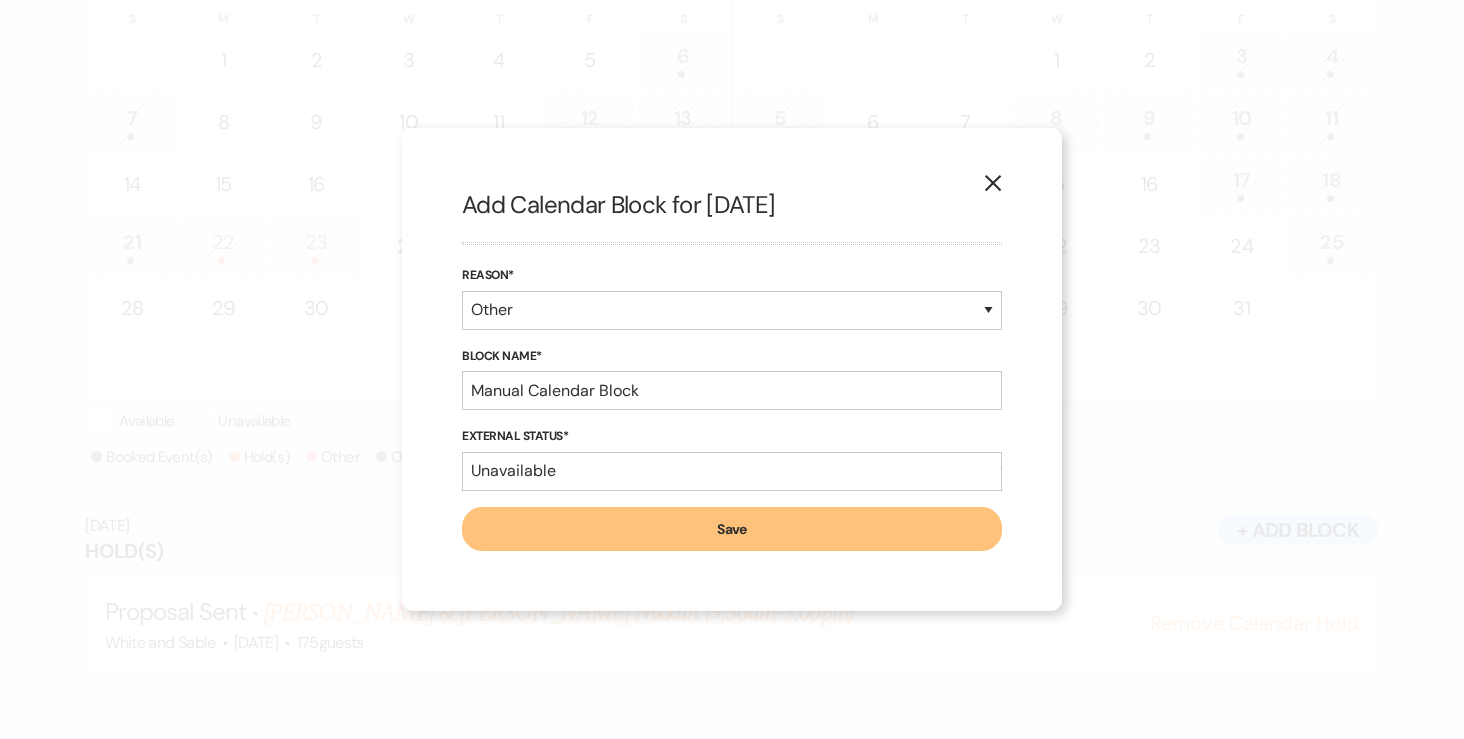 click on "X" at bounding box center (993, 181) 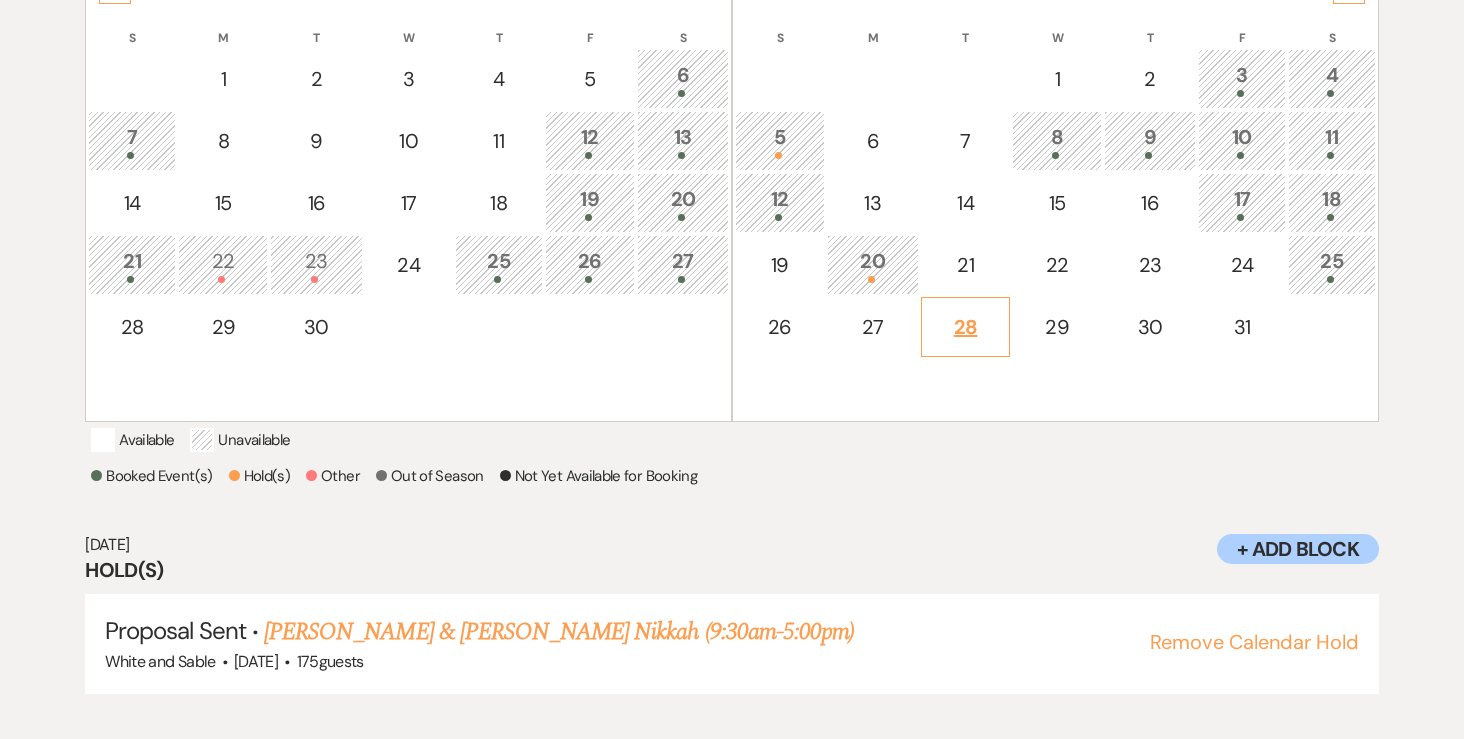 scroll, scrollTop: 479, scrollLeft: 0, axis: vertical 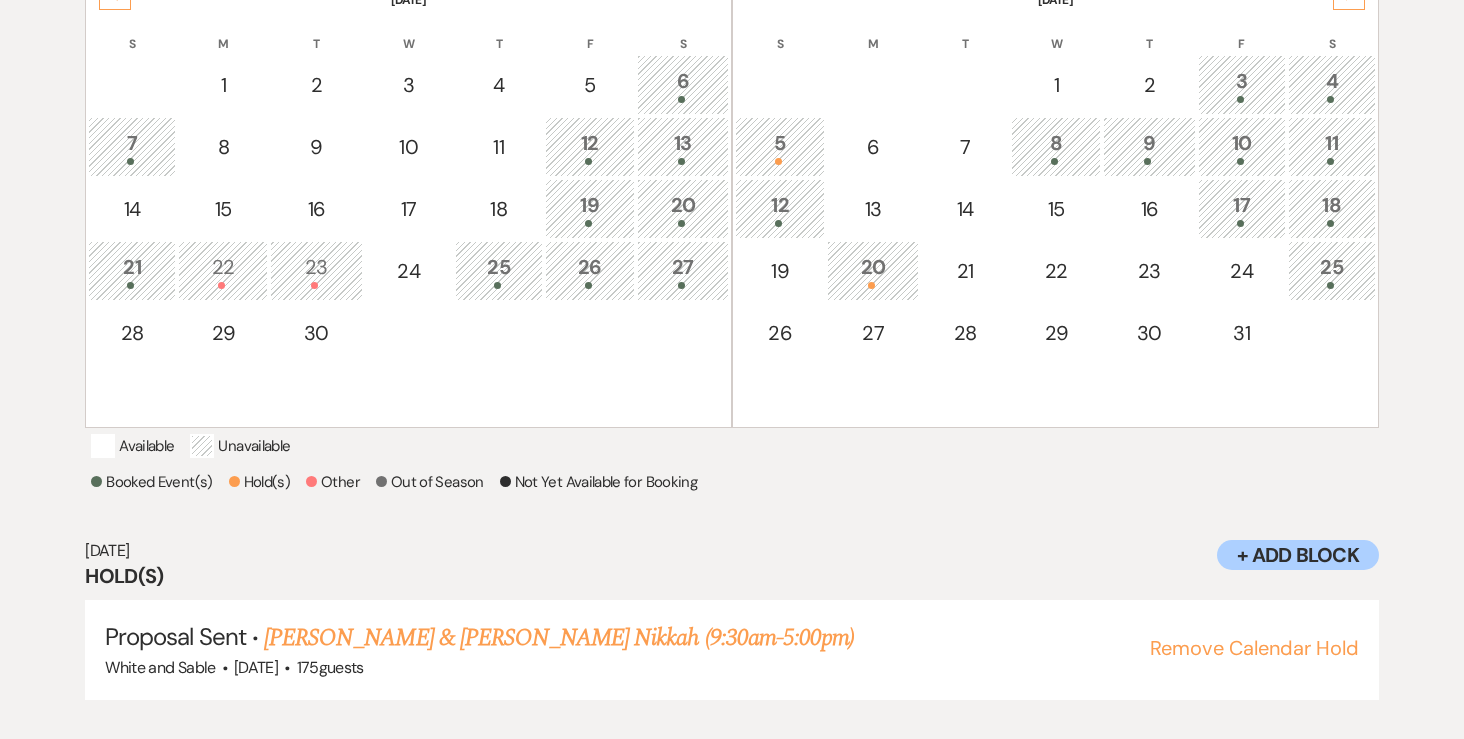 click at bounding box center (873, 285) 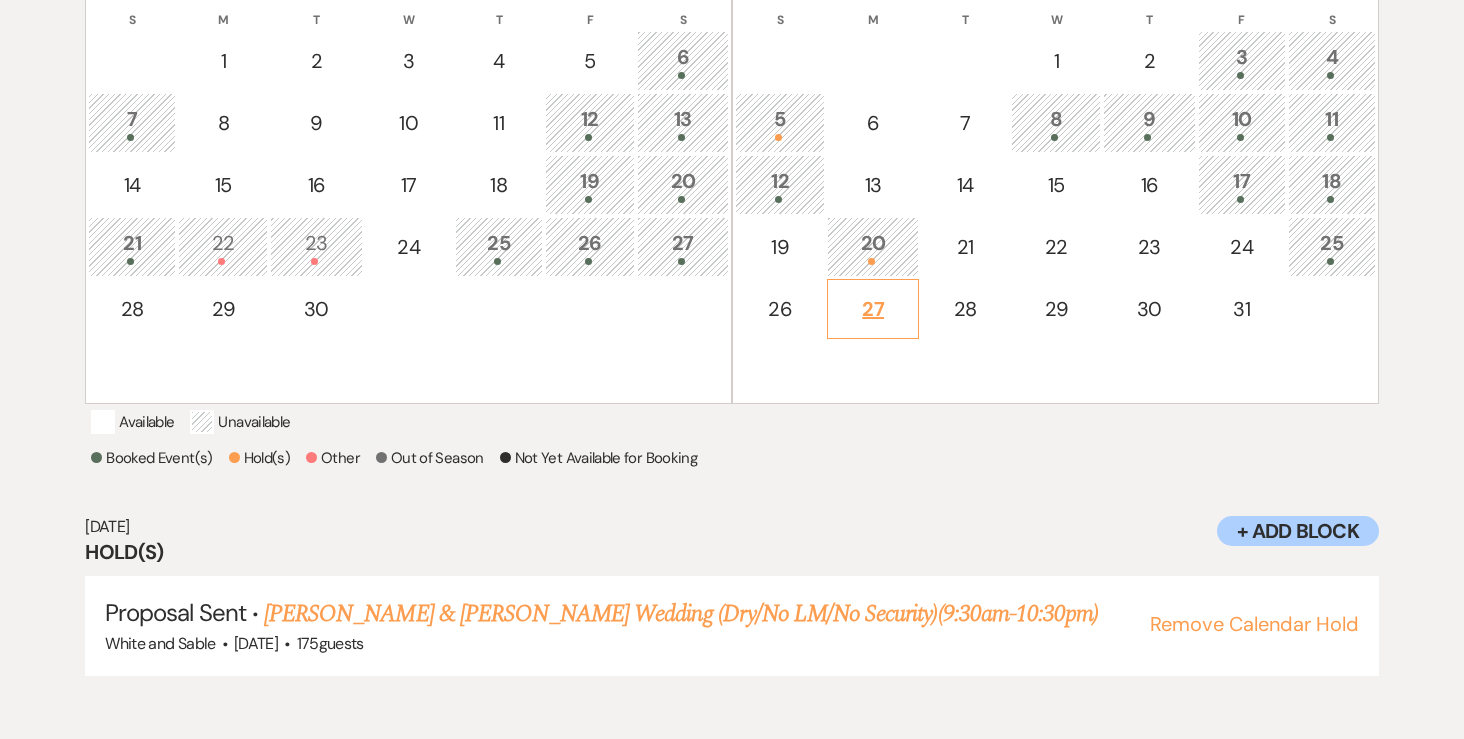 scroll, scrollTop: 504, scrollLeft: 0, axis: vertical 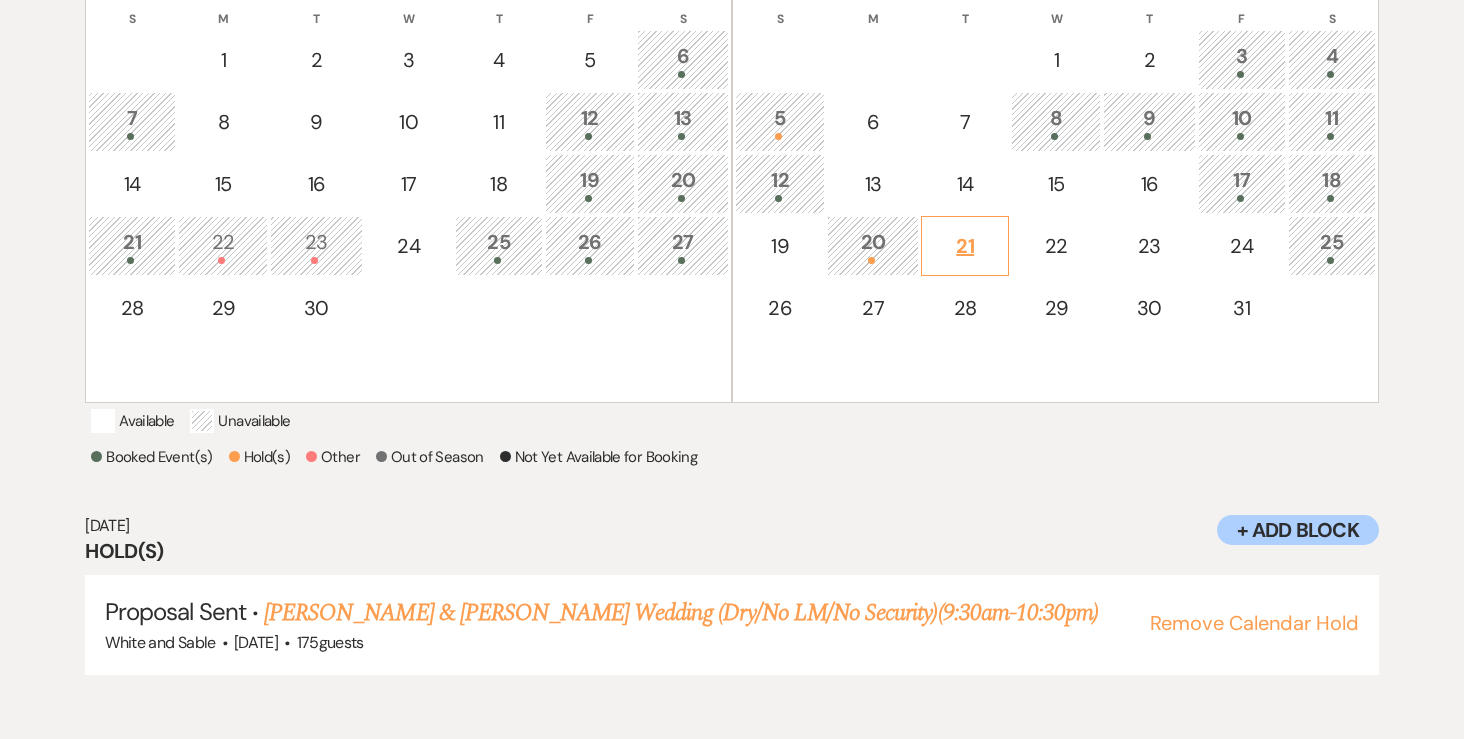 click on "21" at bounding box center (965, 246) 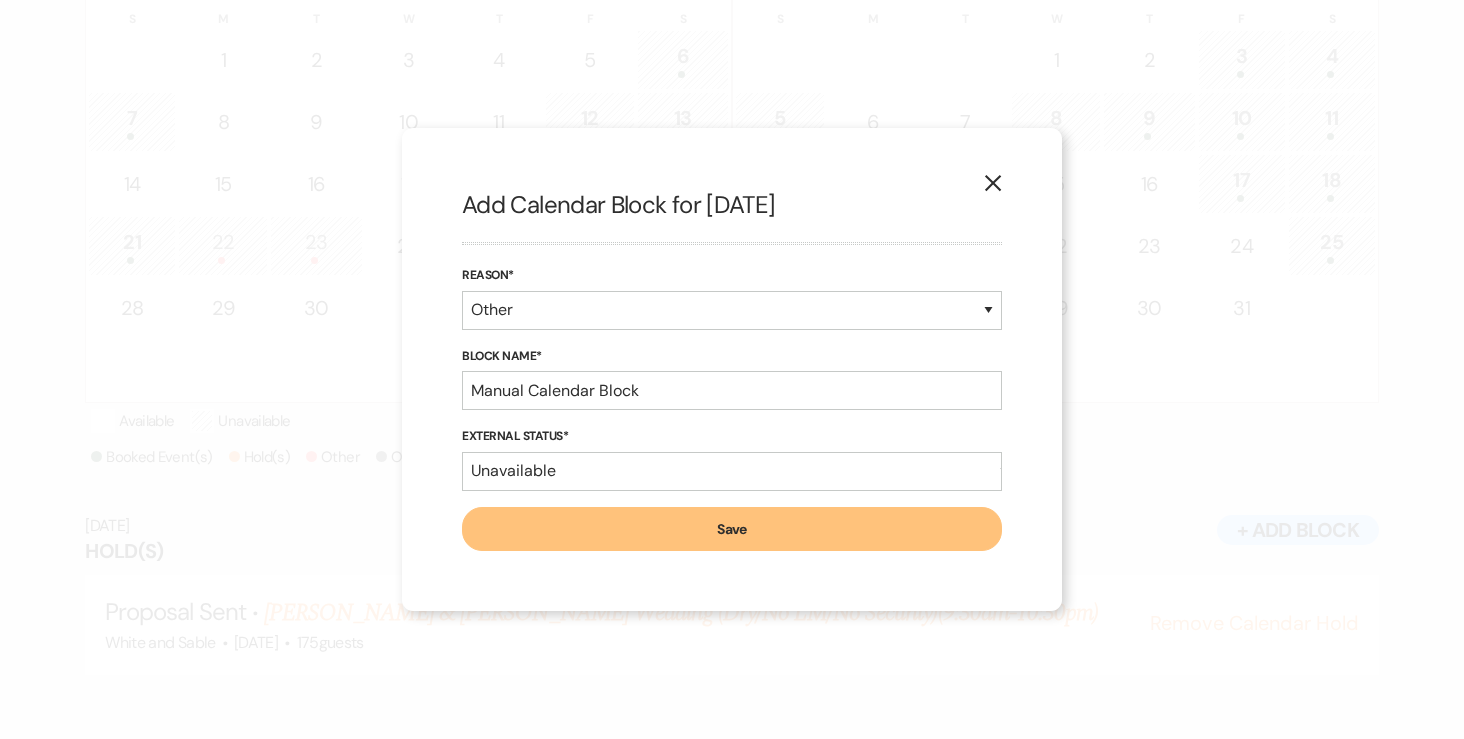 click on "Save" at bounding box center (732, 529) 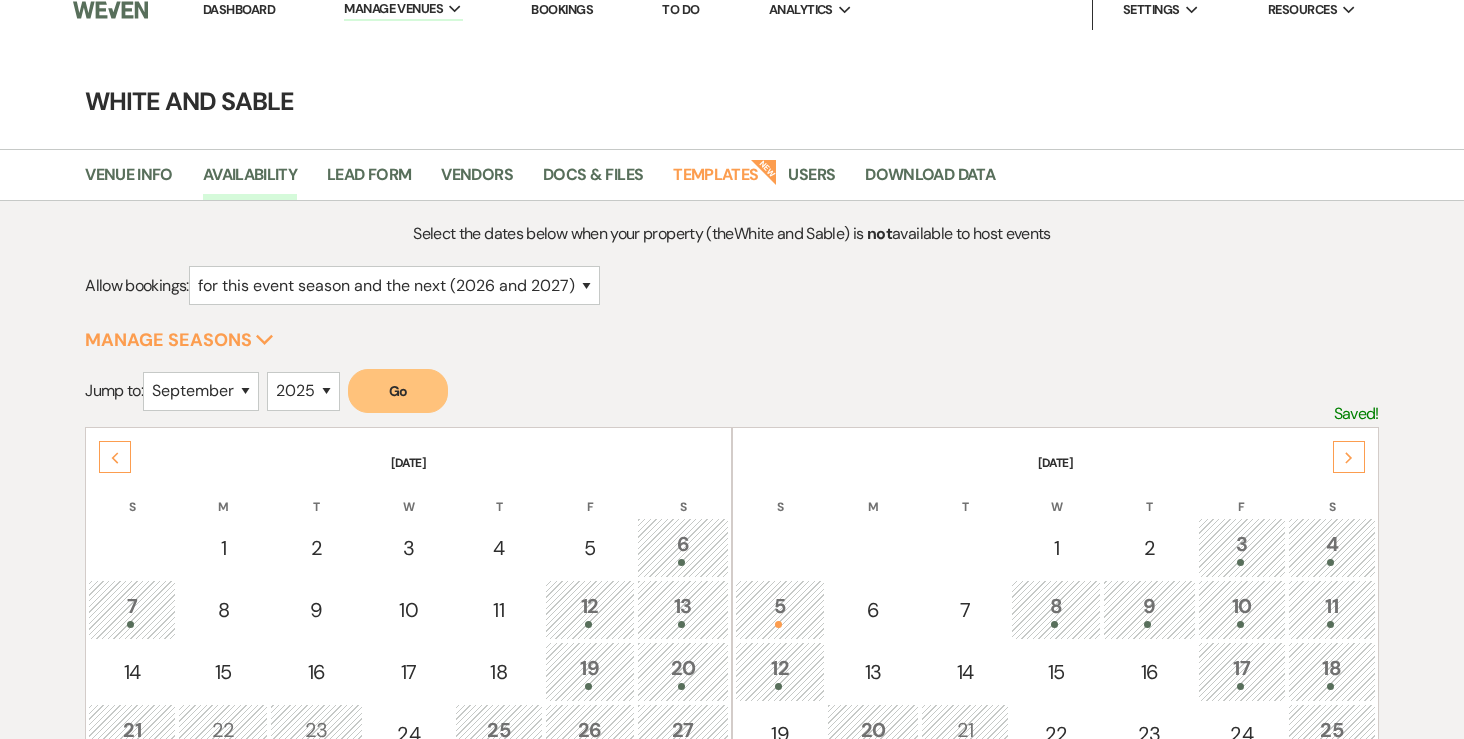 scroll, scrollTop: 25, scrollLeft: 0, axis: vertical 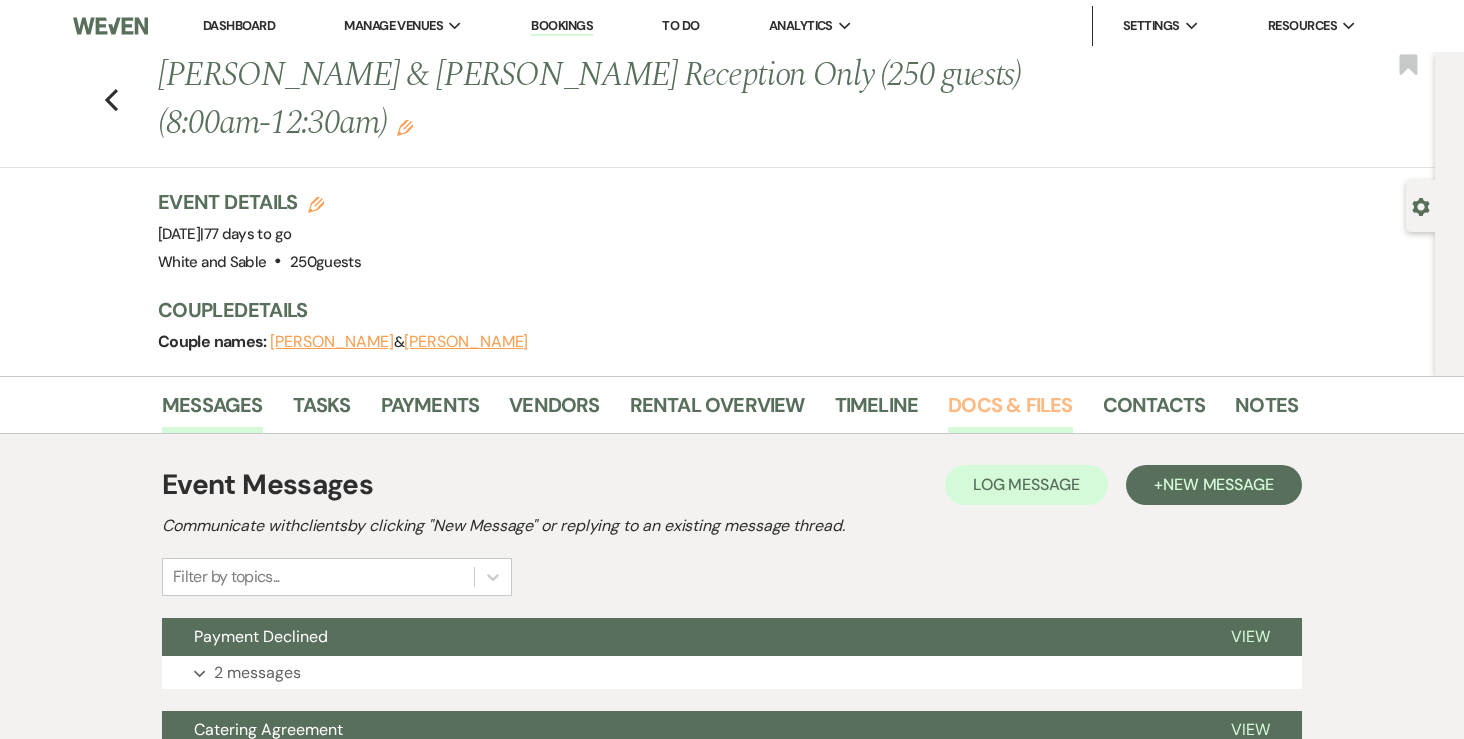 click on "Docs & Files" at bounding box center [1010, 411] 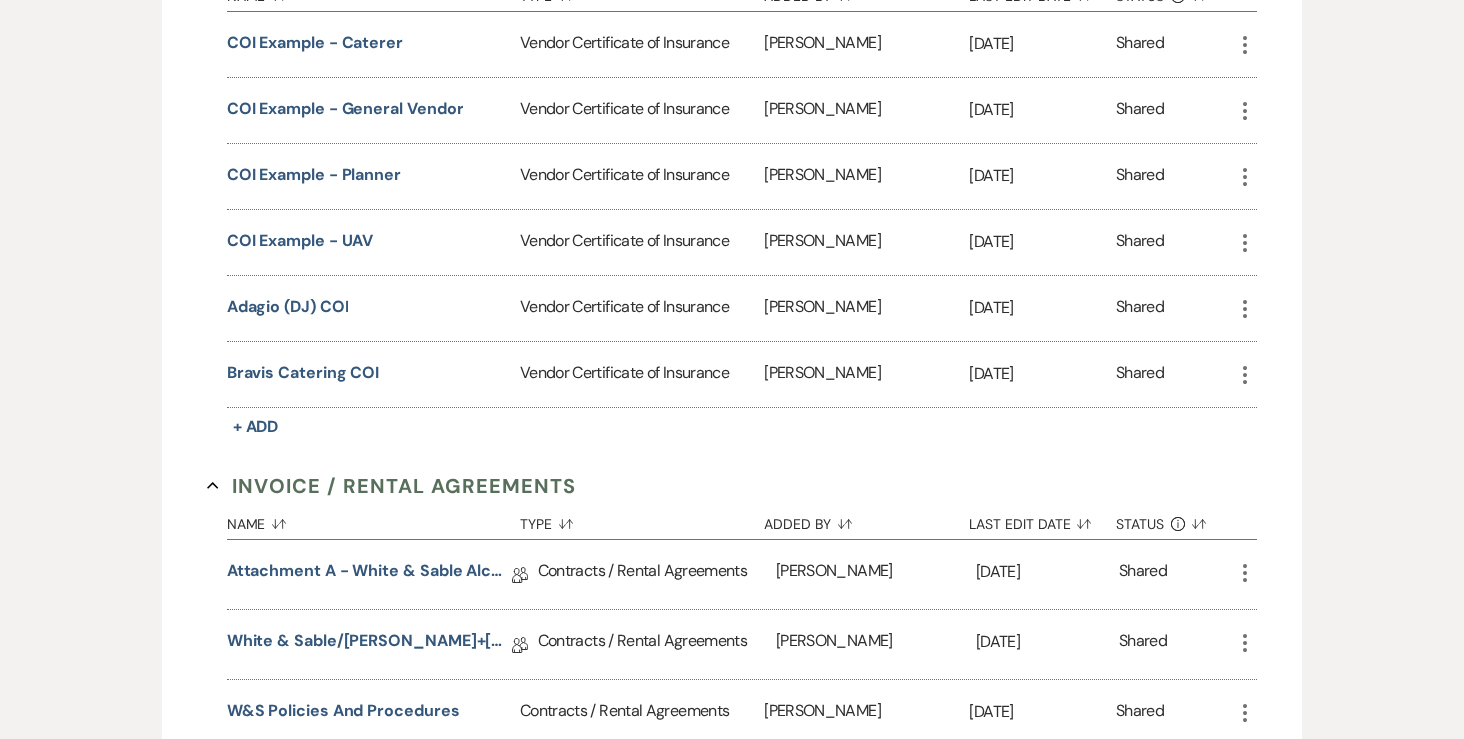 scroll, scrollTop: 693, scrollLeft: 0, axis: vertical 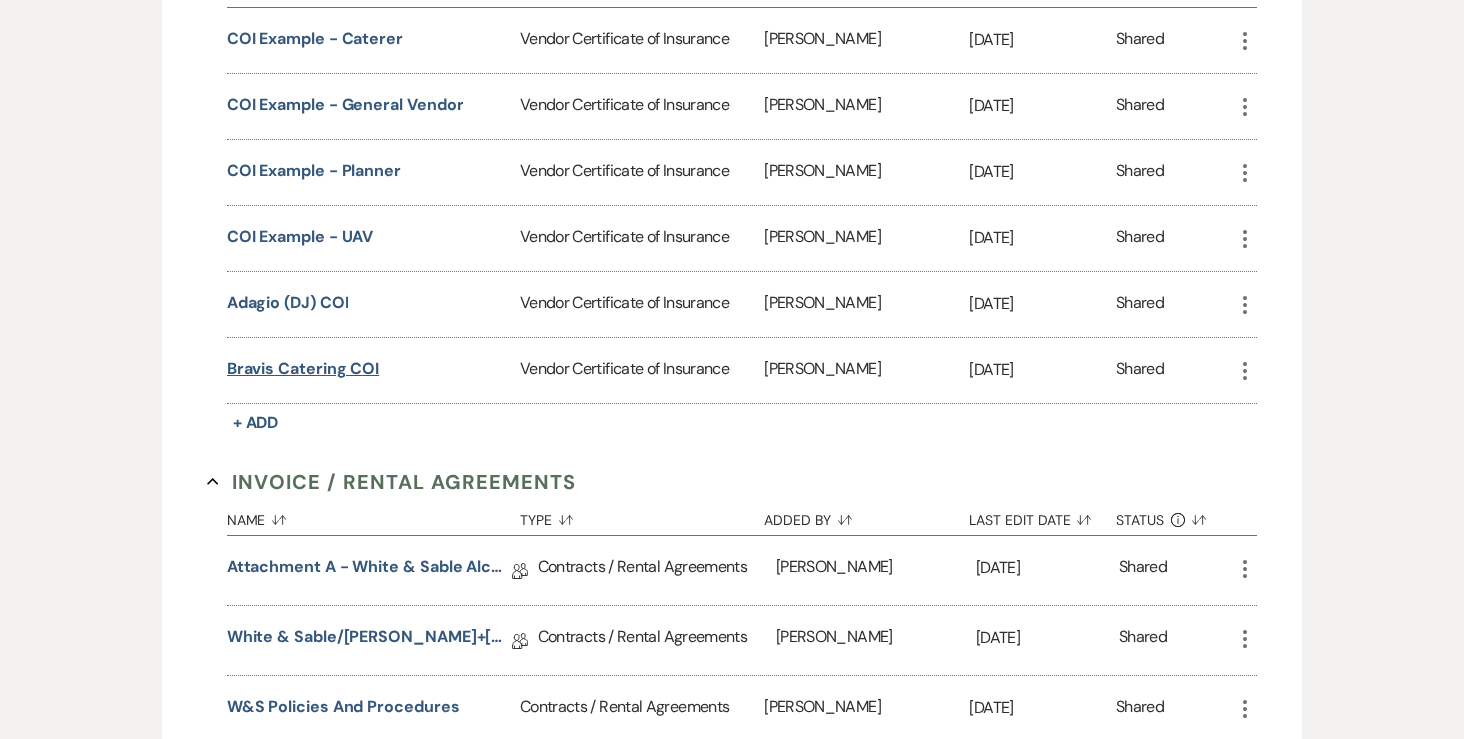 click on "Bravis Catering COI" at bounding box center [303, 369] 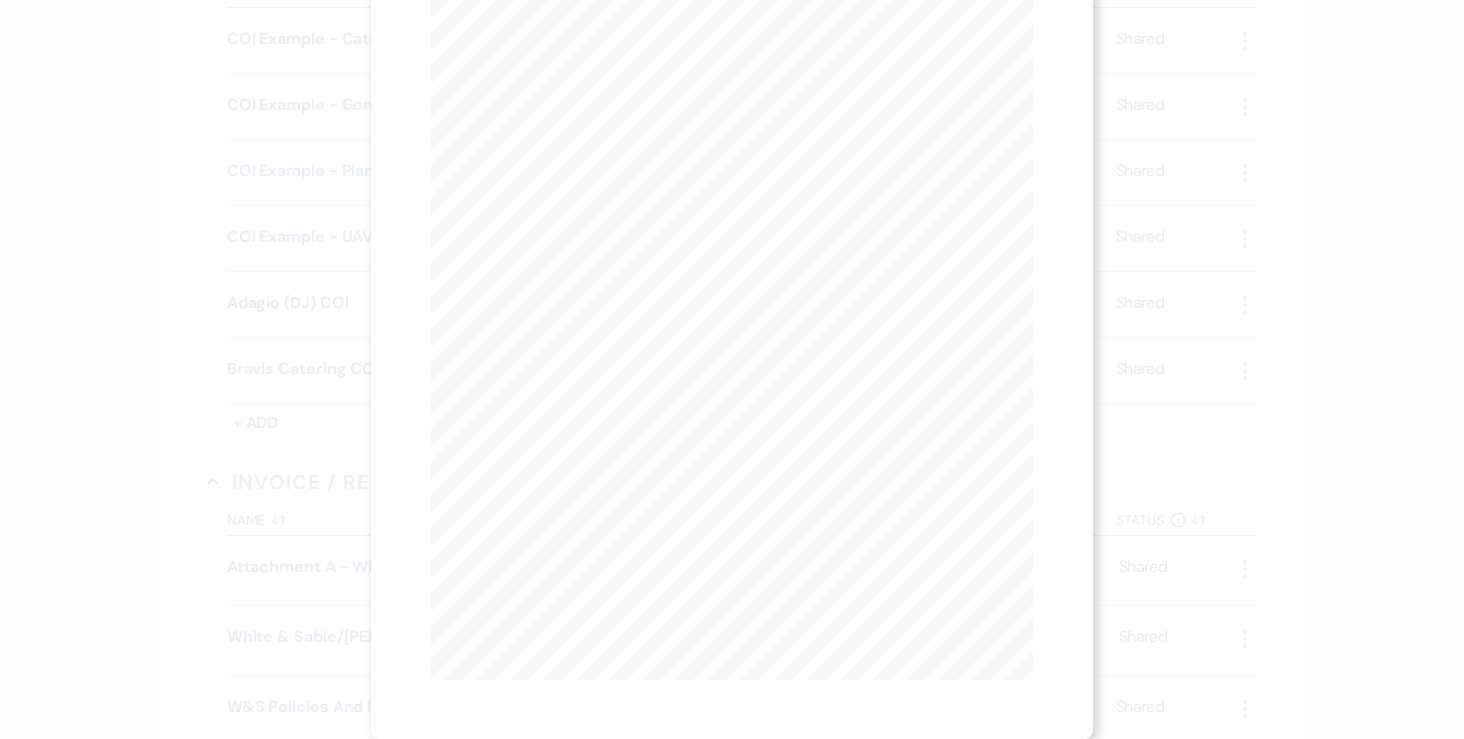 scroll, scrollTop: 0, scrollLeft: 0, axis: both 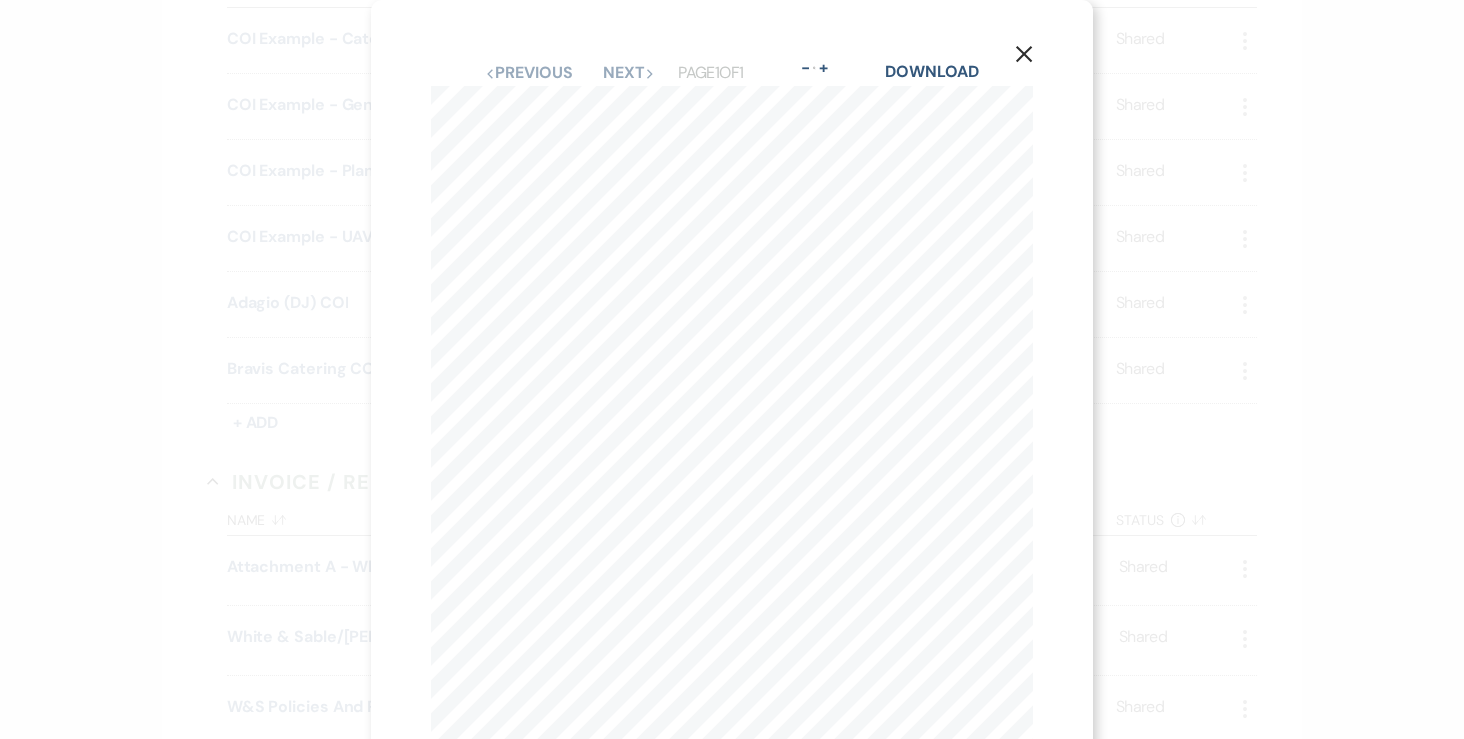 click 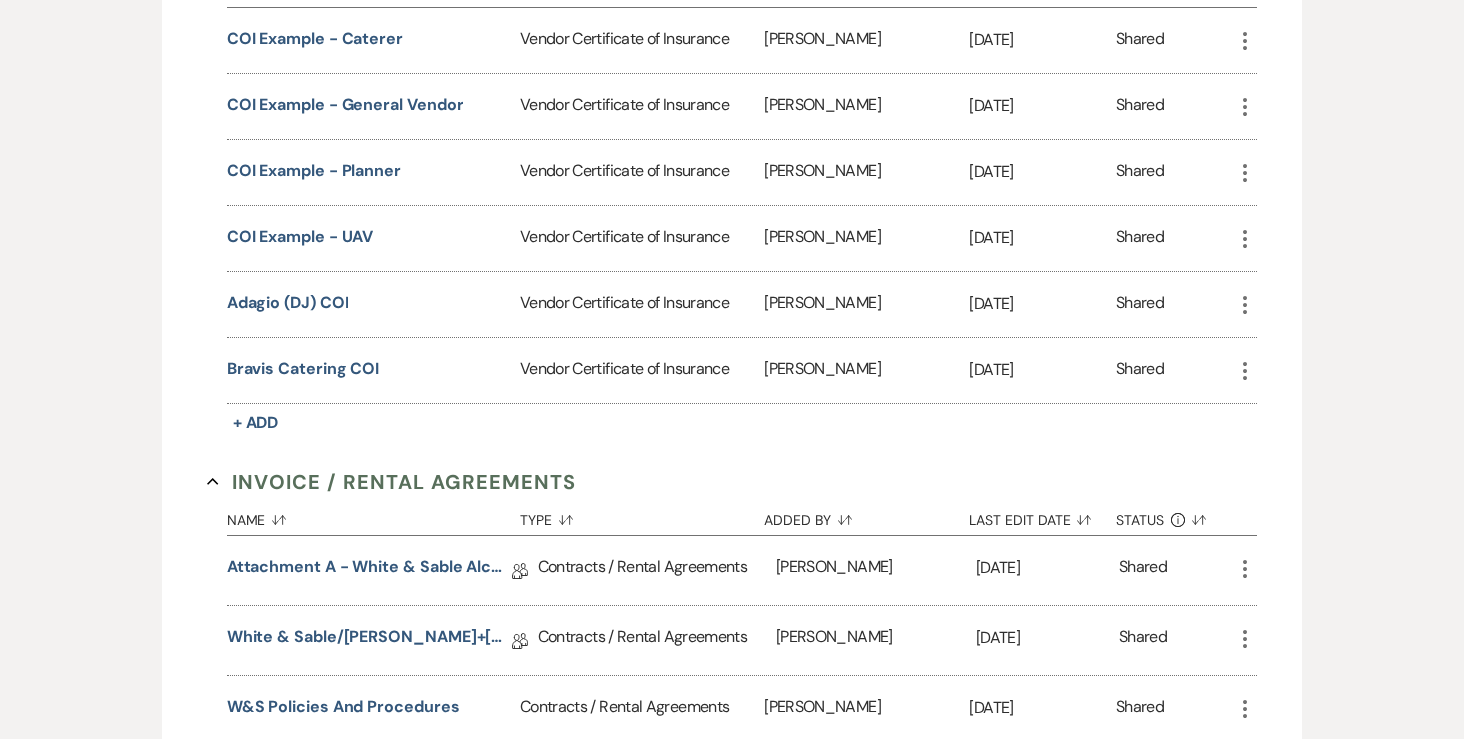 scroll, scrollTop: 0, scrollLeft: 0, axis: both 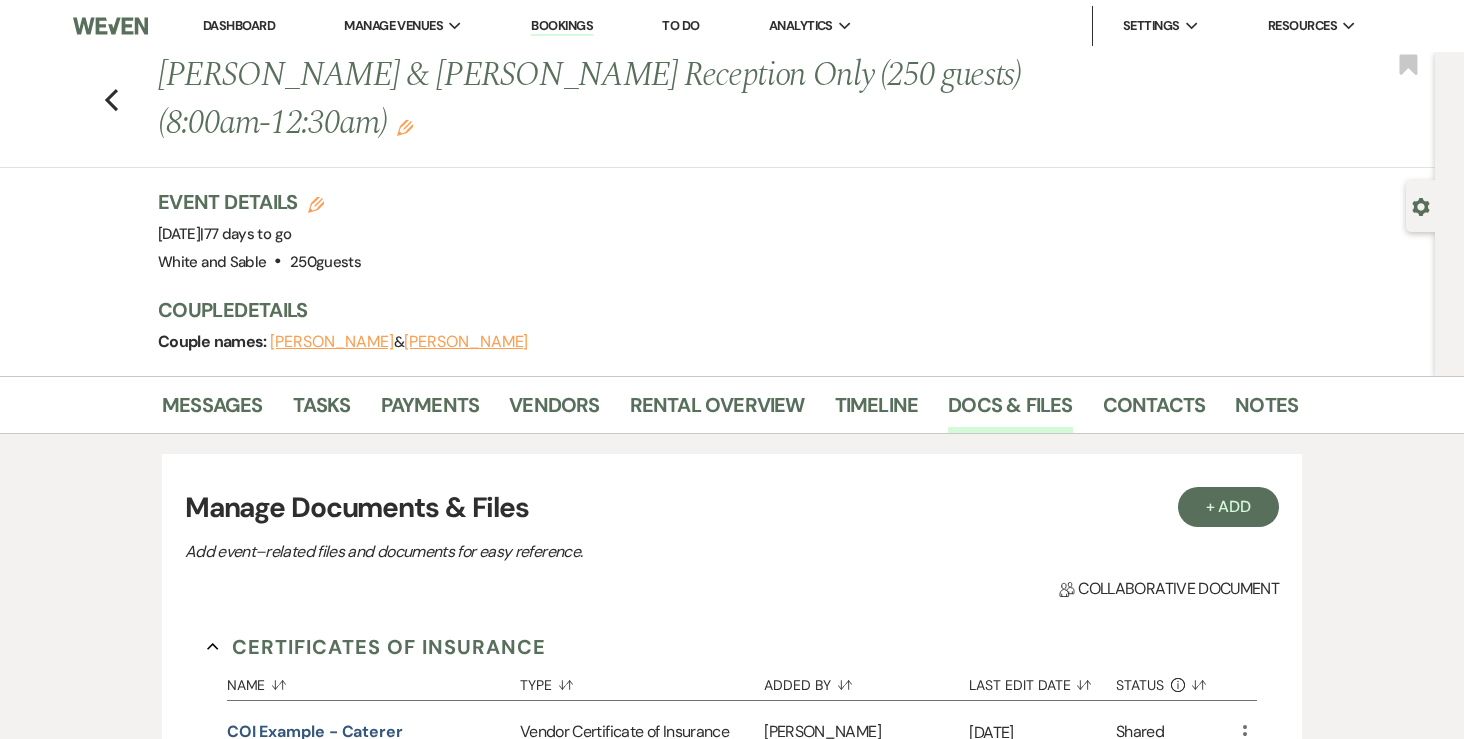 click on "Dashboard" at bounding box center [239, 25] 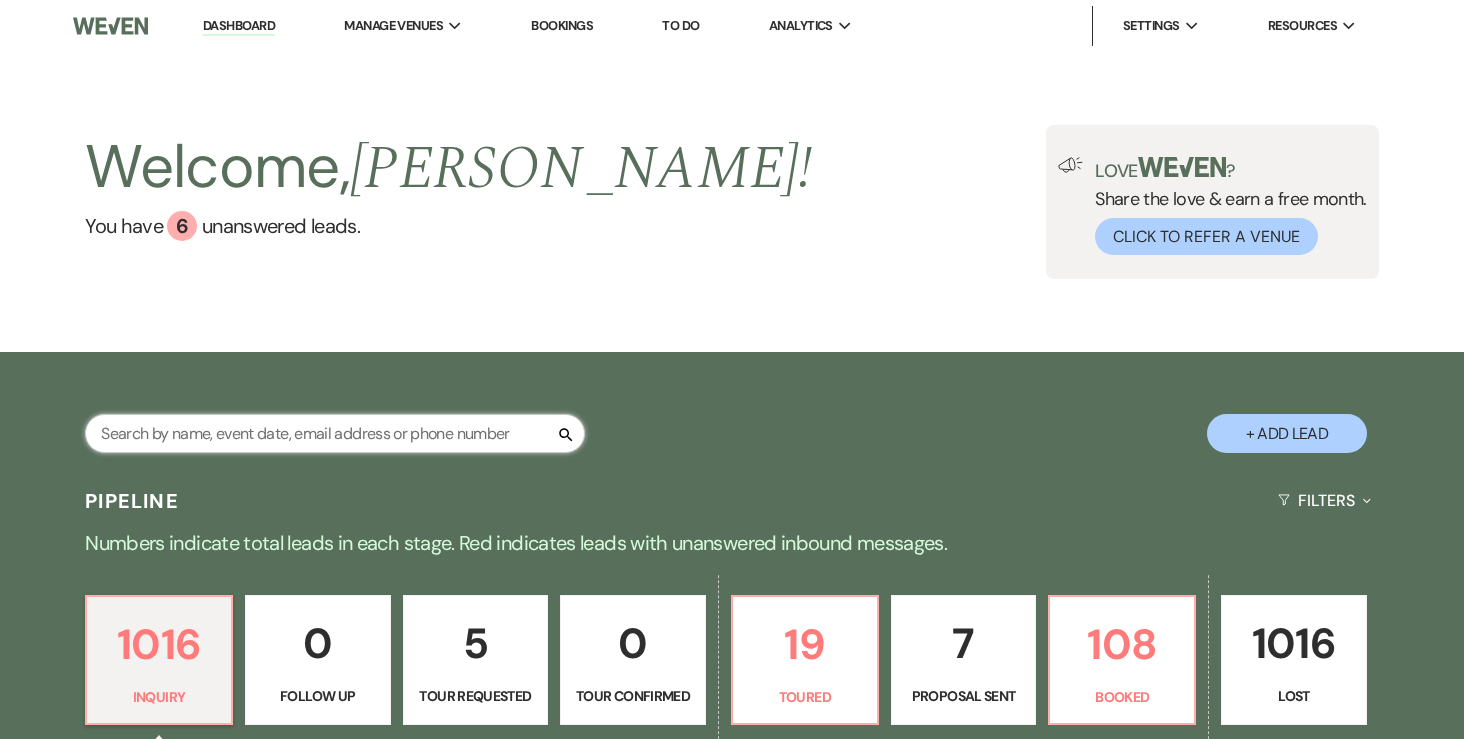 click at bounding box center [335, 433] 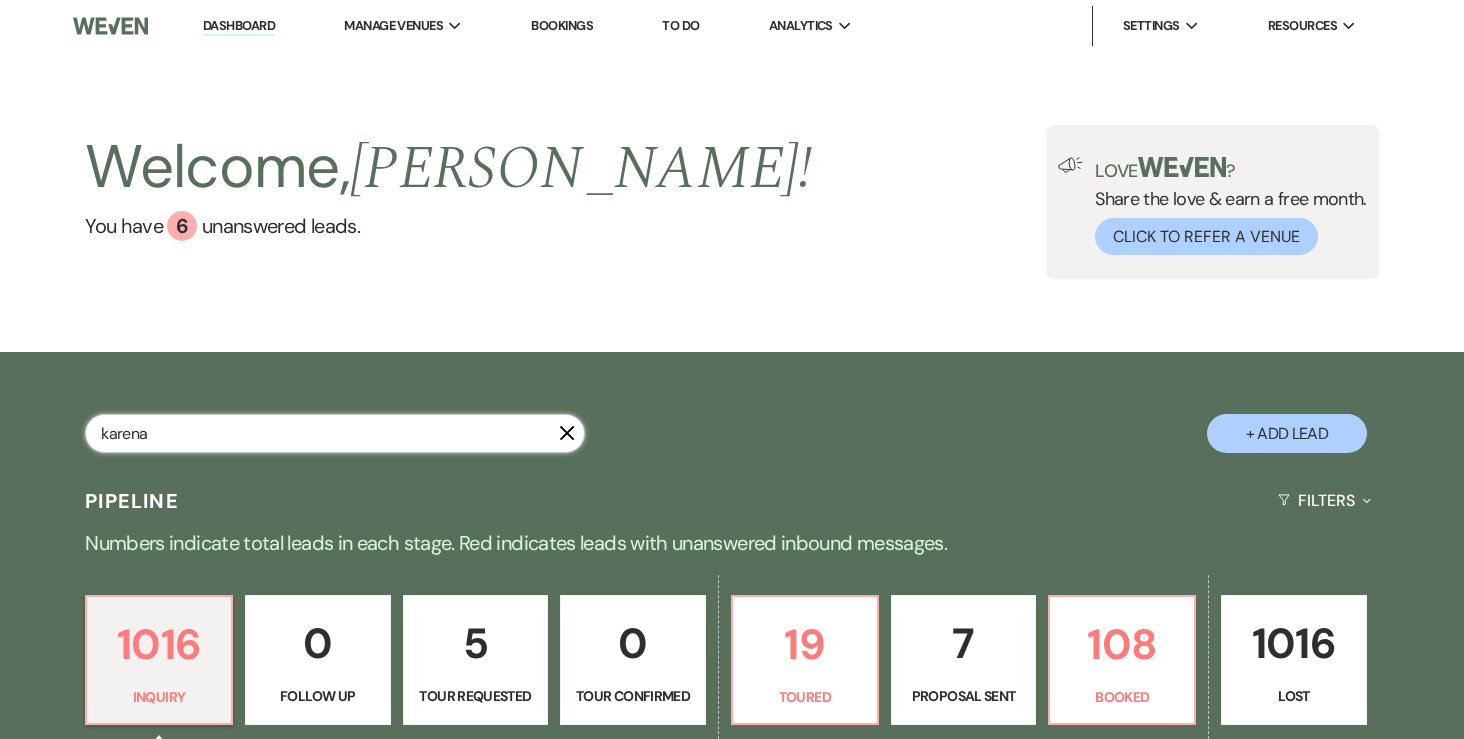 type on "karena" 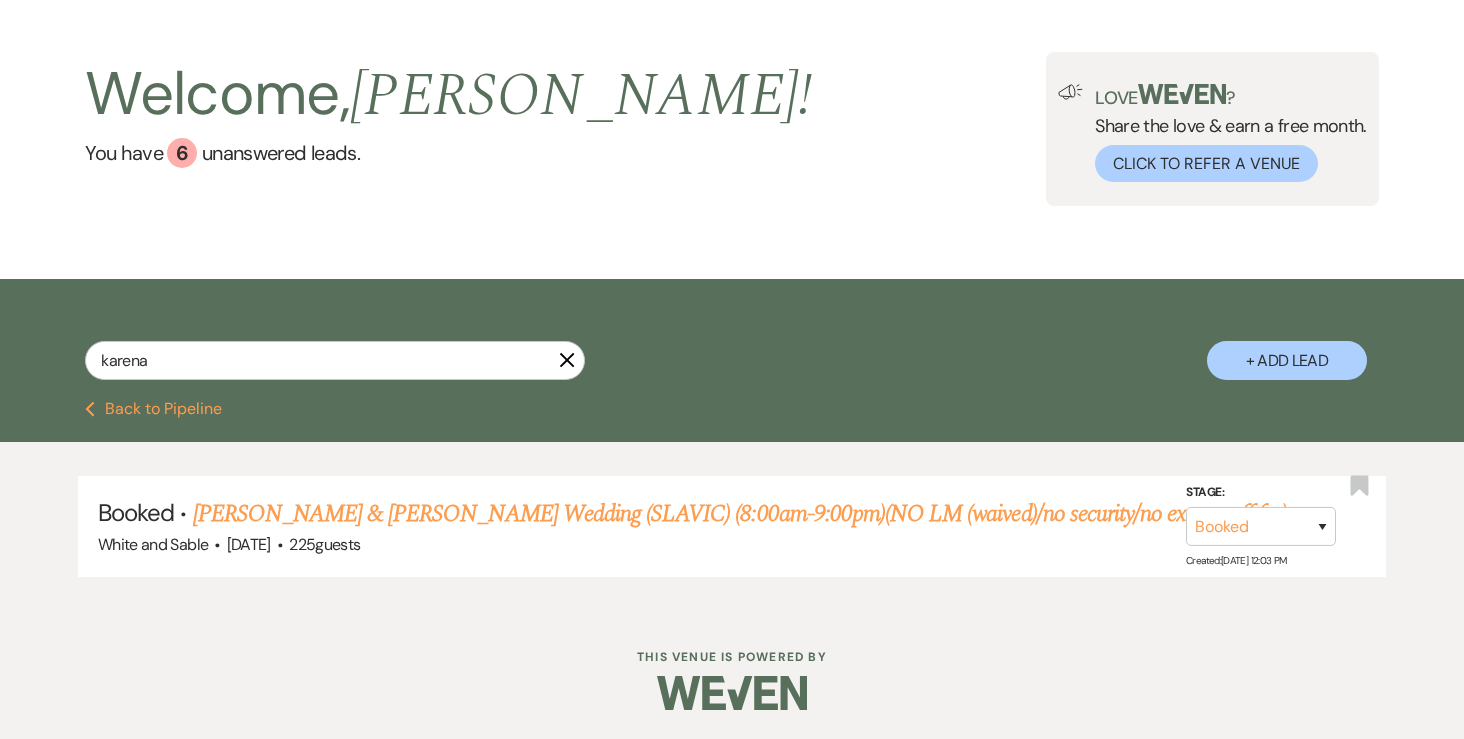 scroll, scrollTop: 61, scrollLeft: 0, axis: vertical 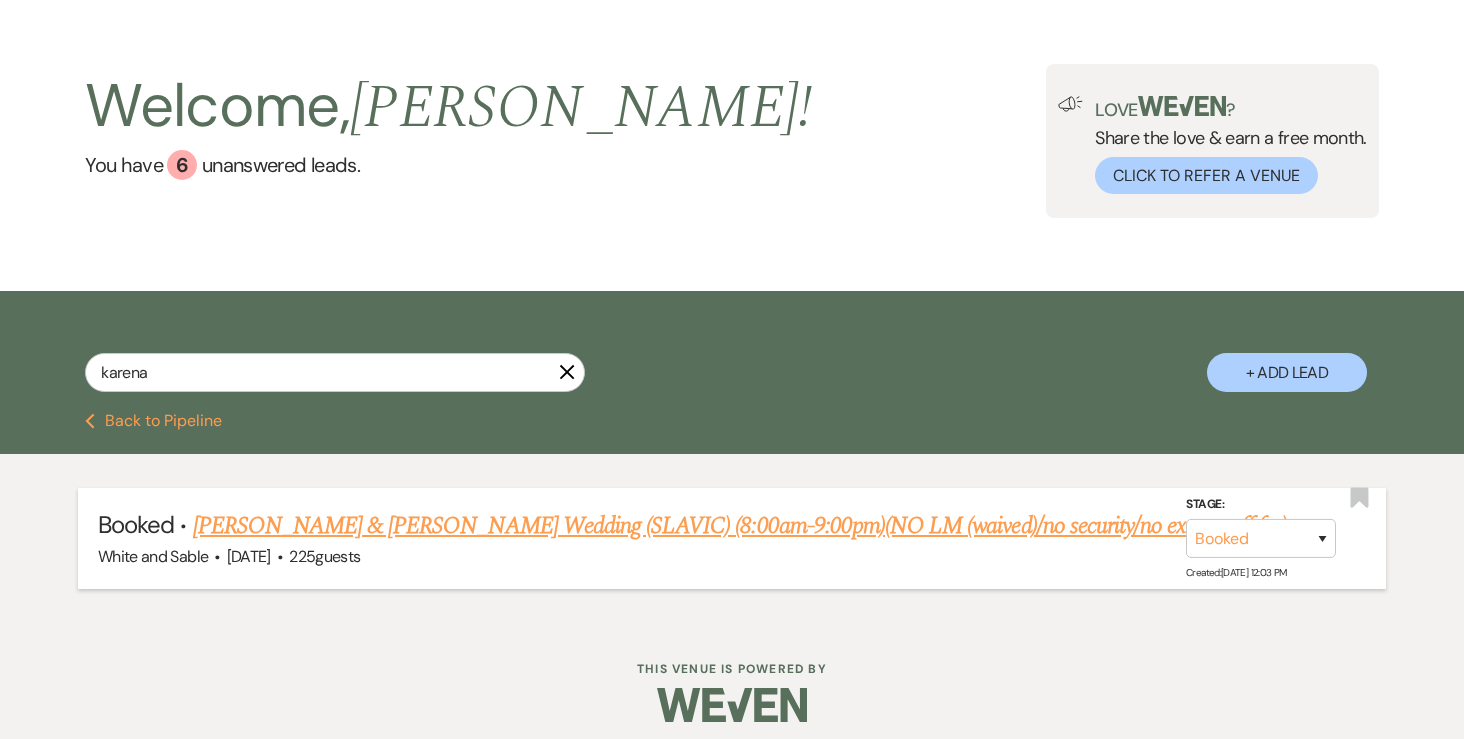 click on "[PERSON_NAME] & [PERSON_NAME] Wedding (SLAVIC) (8:00am-9:00pm)(NO LM (waived)/no security/no extra staff fee)" at bounding box center [740, 526] 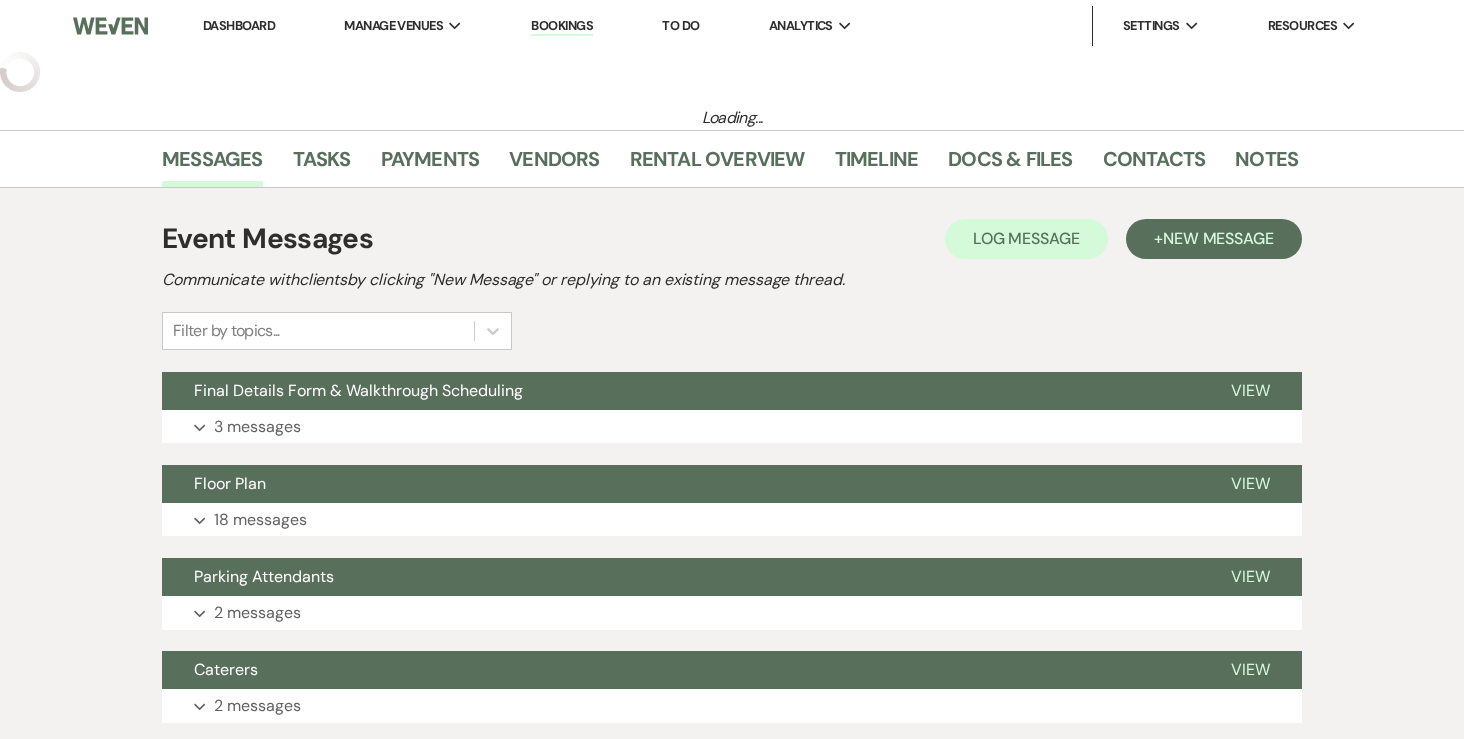 scroll, scrollTop: 31, scrollLeft: 0, axis: vertical 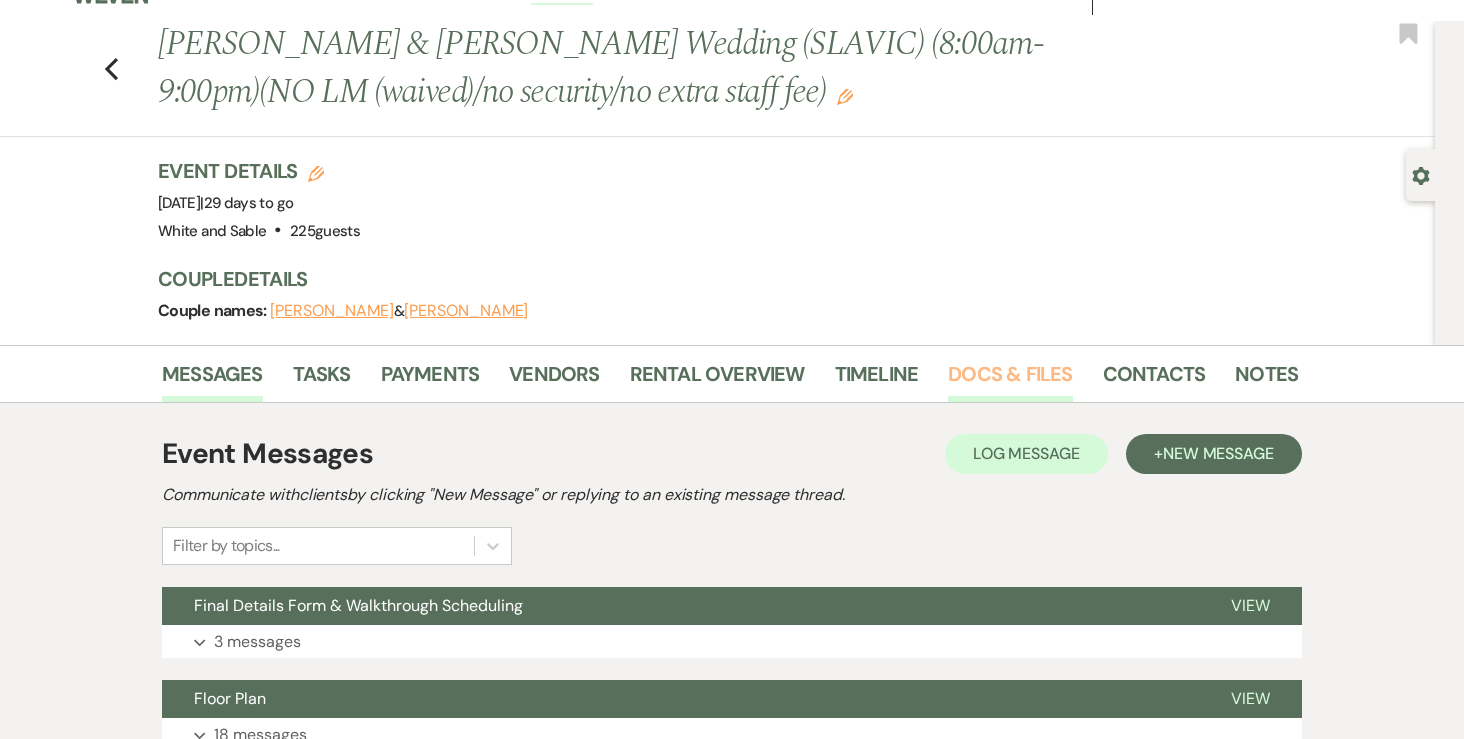 click on "Docs & Files" at bounding box center [1010, 380] 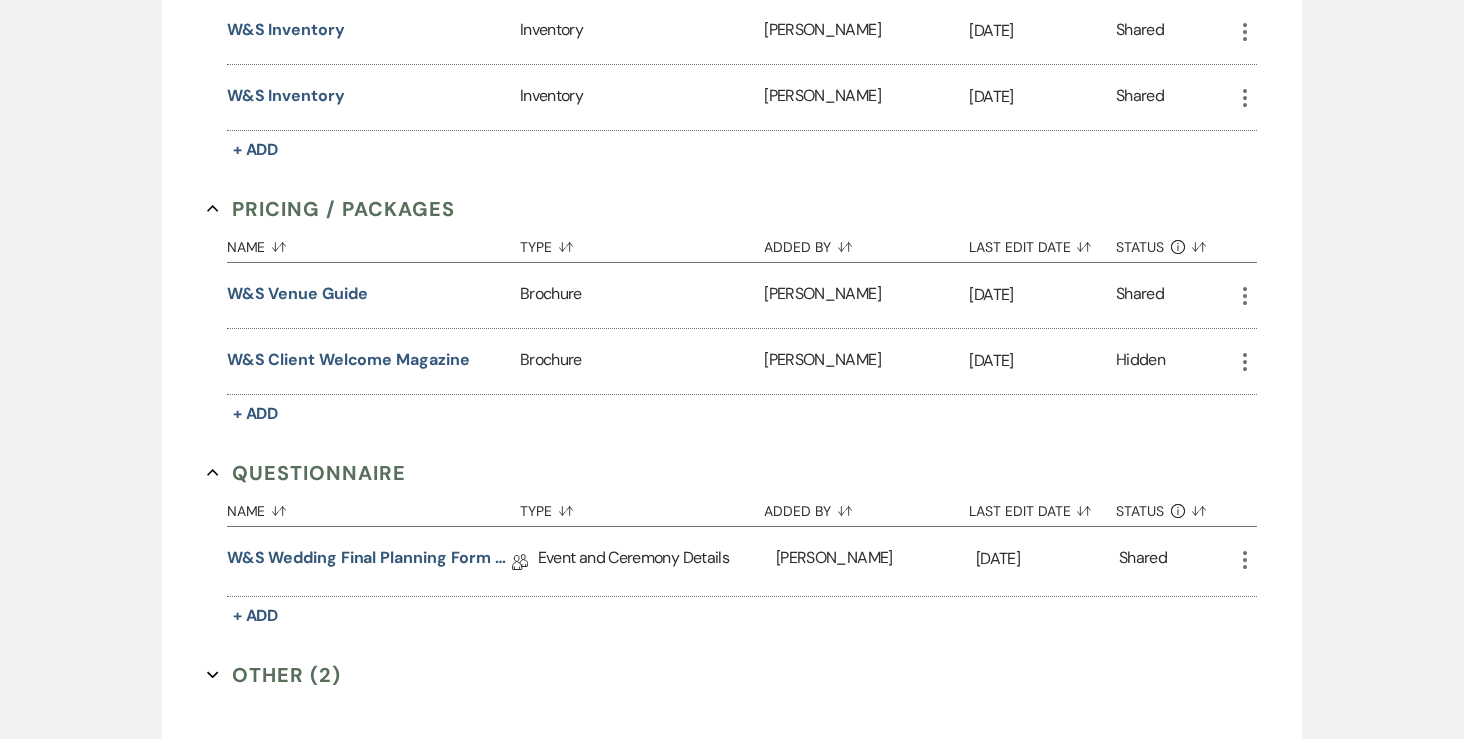 scroll, scrollTop: 2823, scrollLeft: 0, axis: vertical 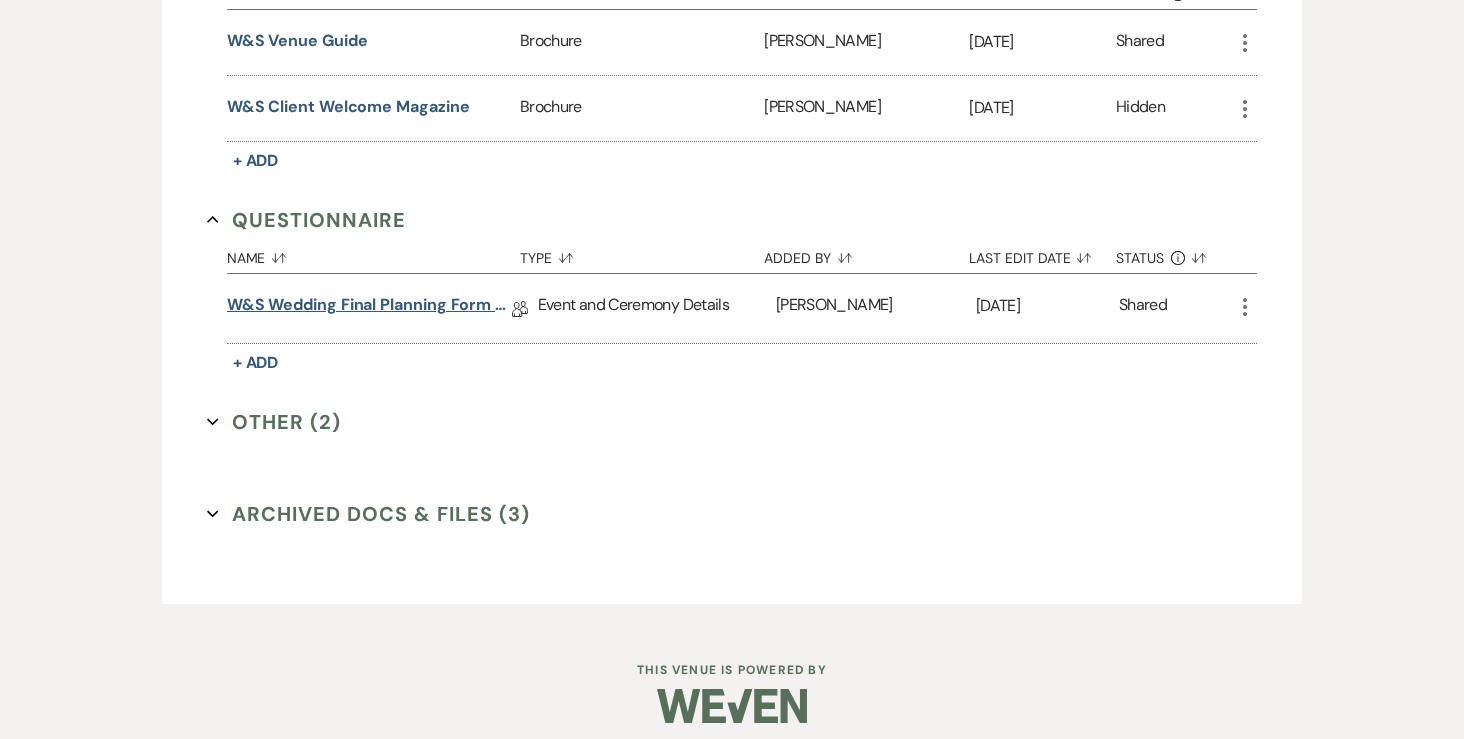 click on "W&S Wedding Final Planning Form - Karena & Paul" at bounding box center (369, 308) 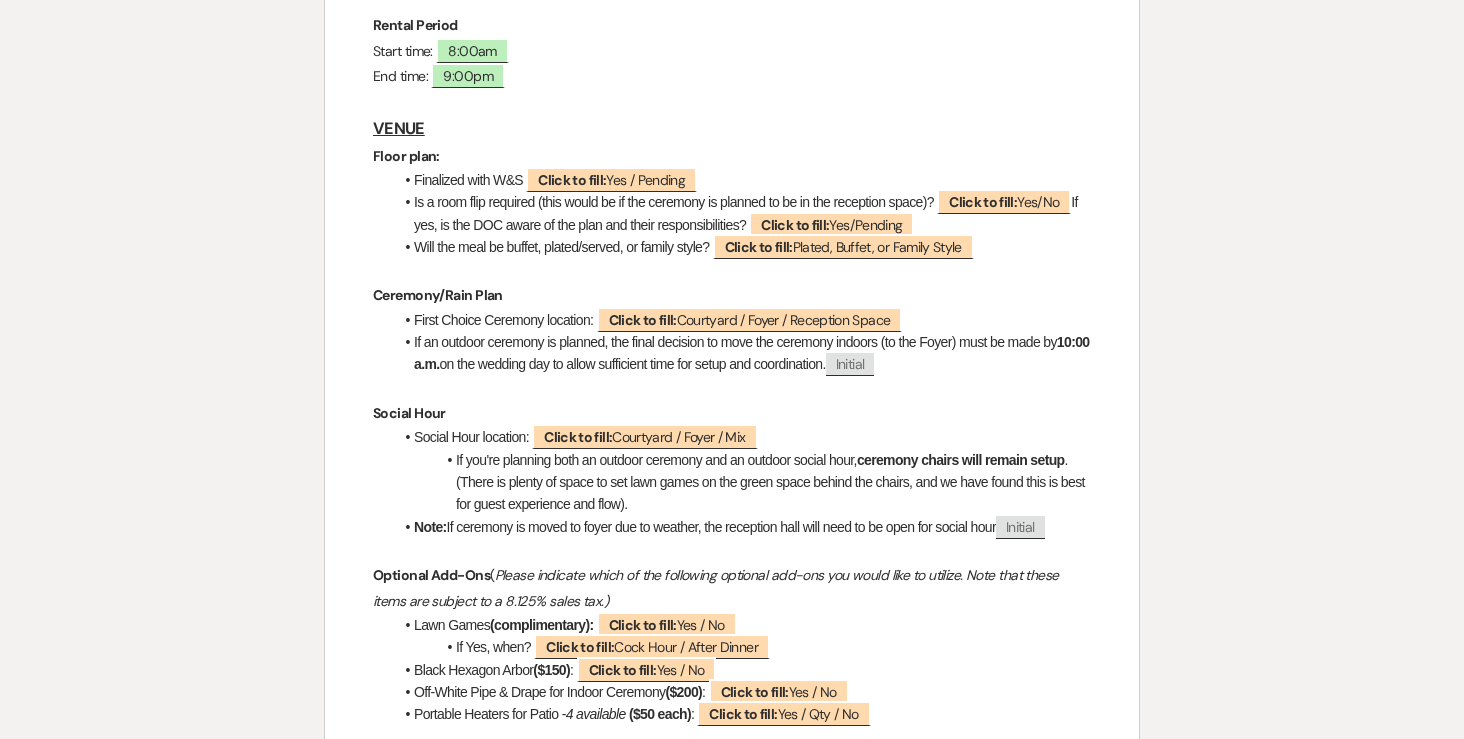 scroll, scrollTop: 0, scrollLeft: 0, axis: both 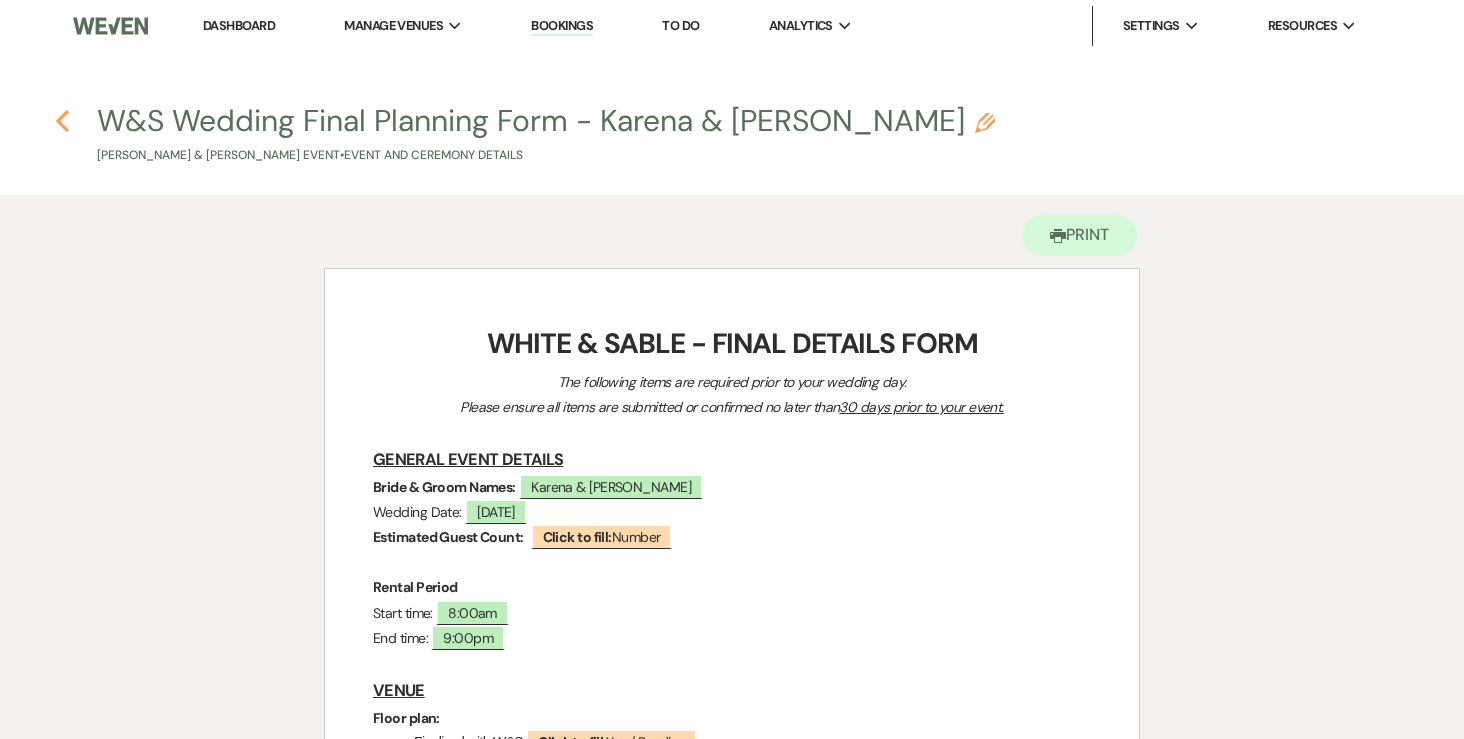 click on "Previous" 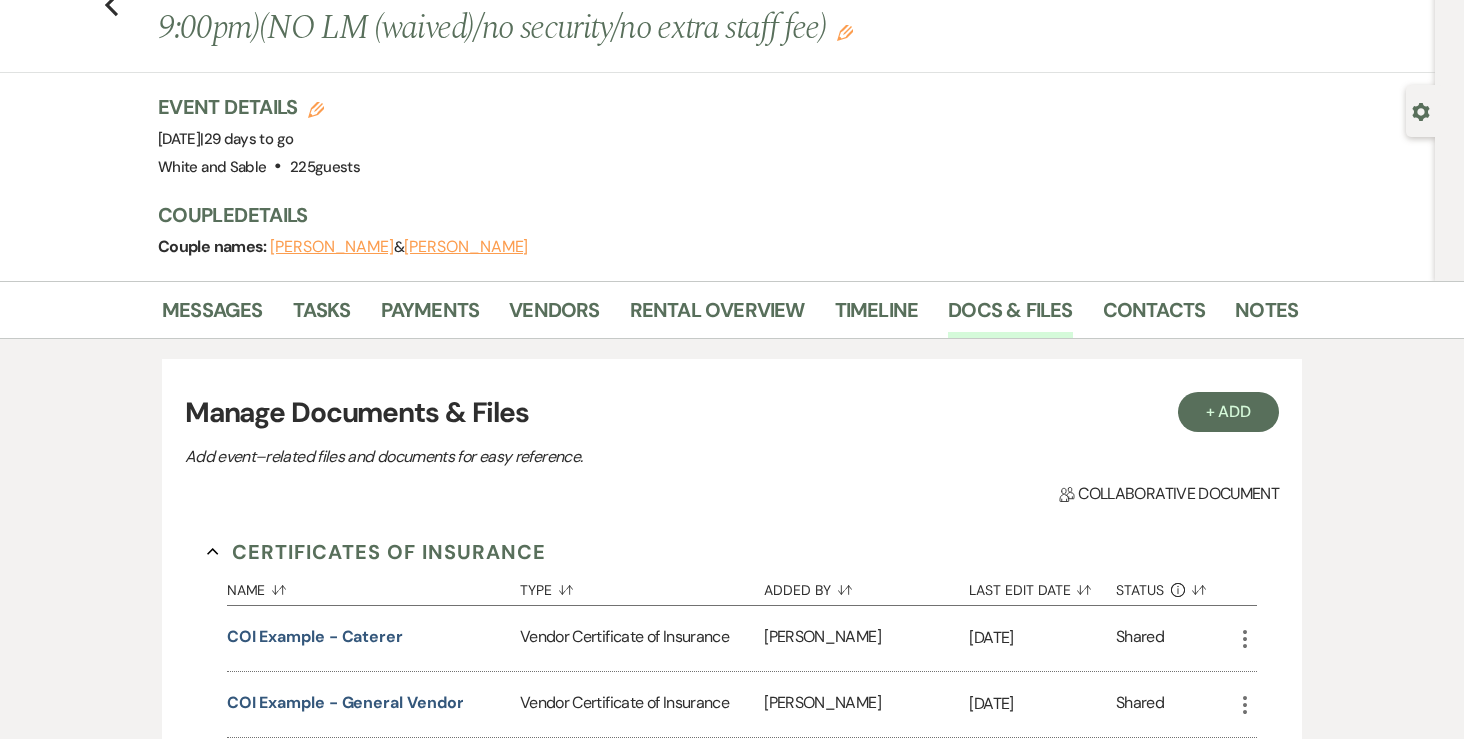 scroll, scrollTop: 0, scrollLeft: 0, axis: both 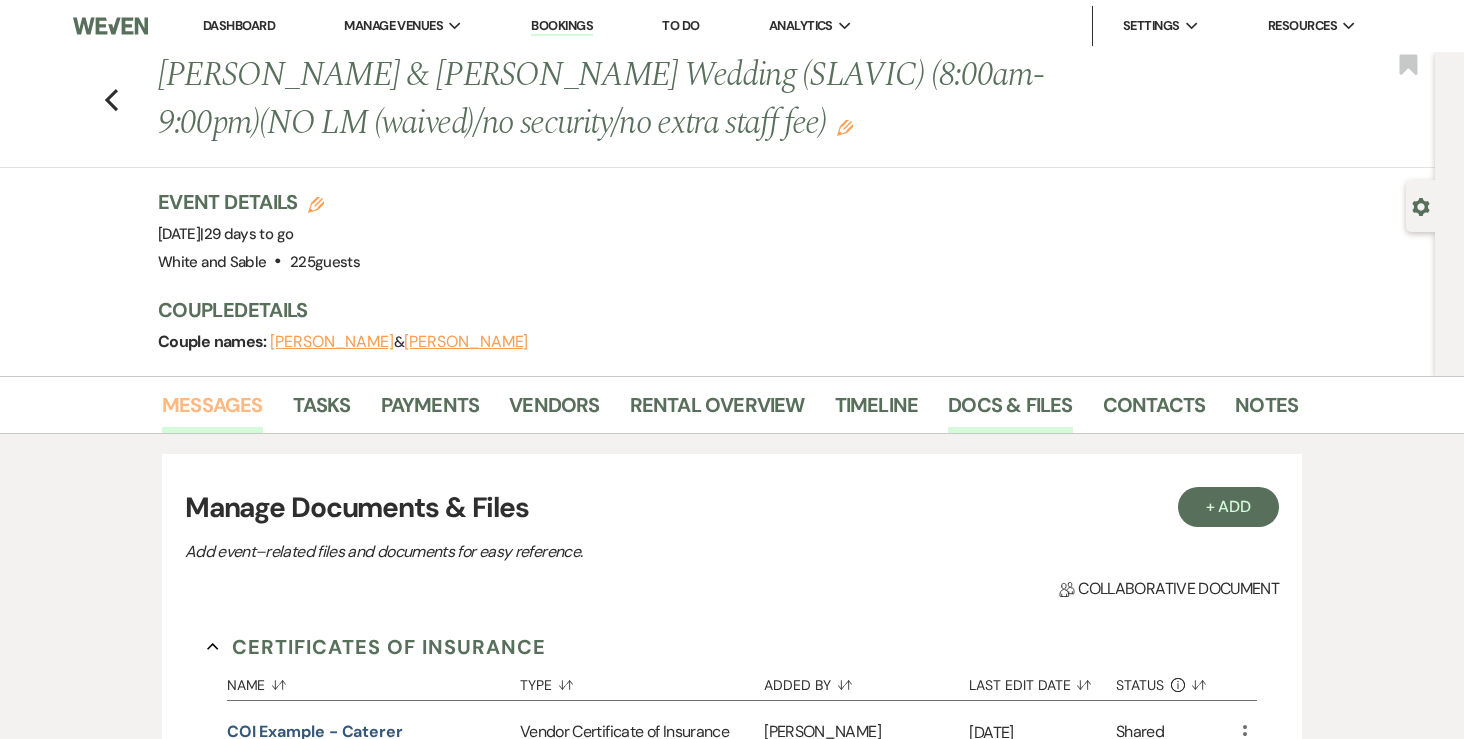 click on "Messages" at bounding box center (212, 411) 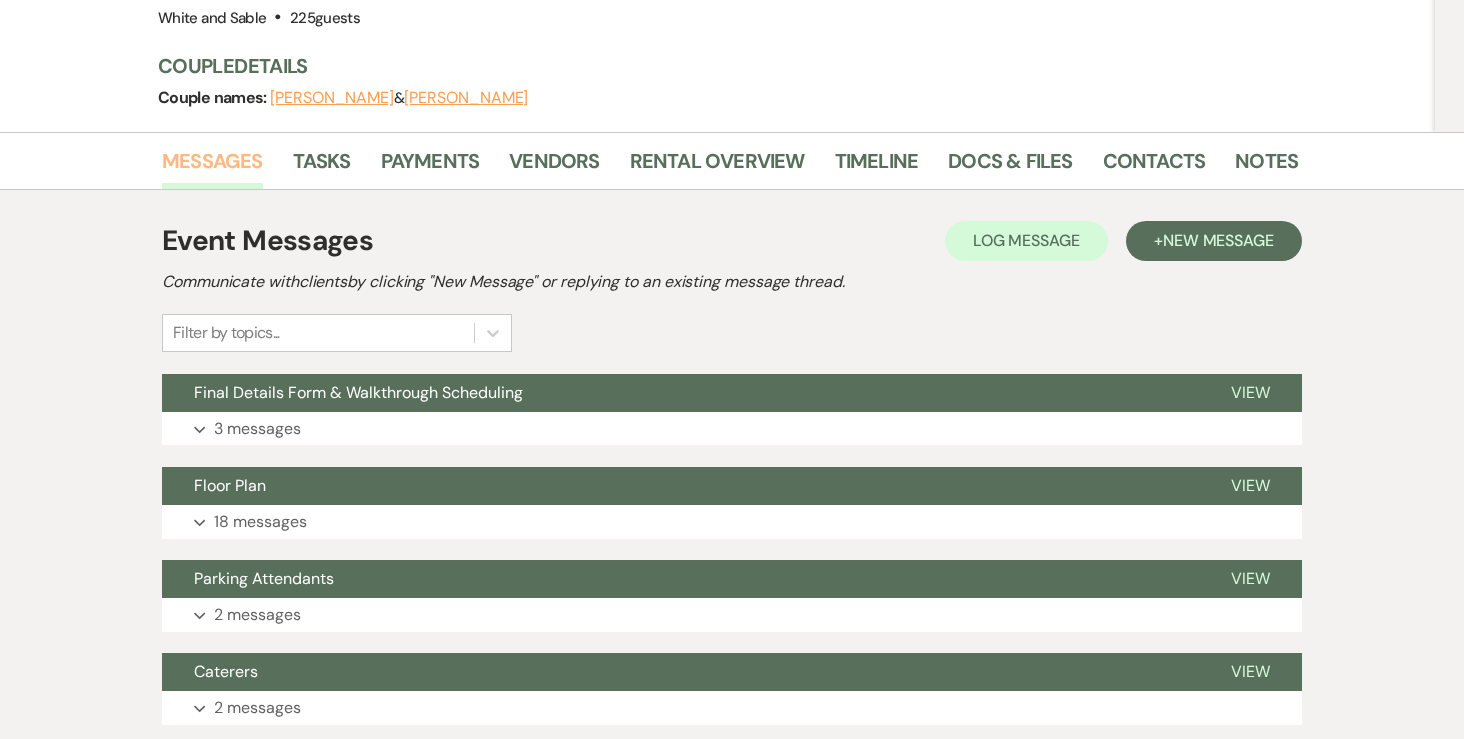 scroll, scrollTop: 250, scrollLeft: 0, axis: vertical 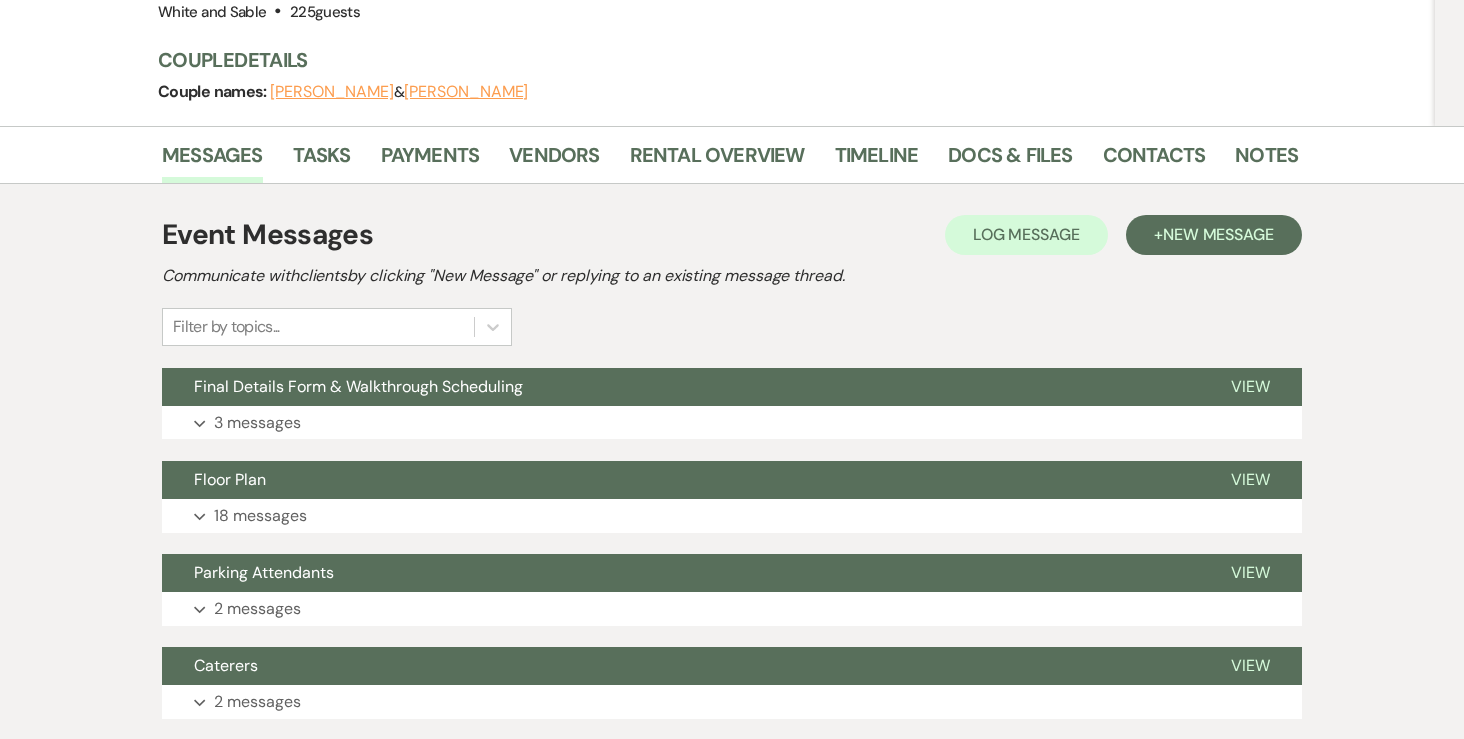 click on "Couple names:   Karena Chinikailo  &  Paul Stepanyuk" at bounding box center (718, 92) 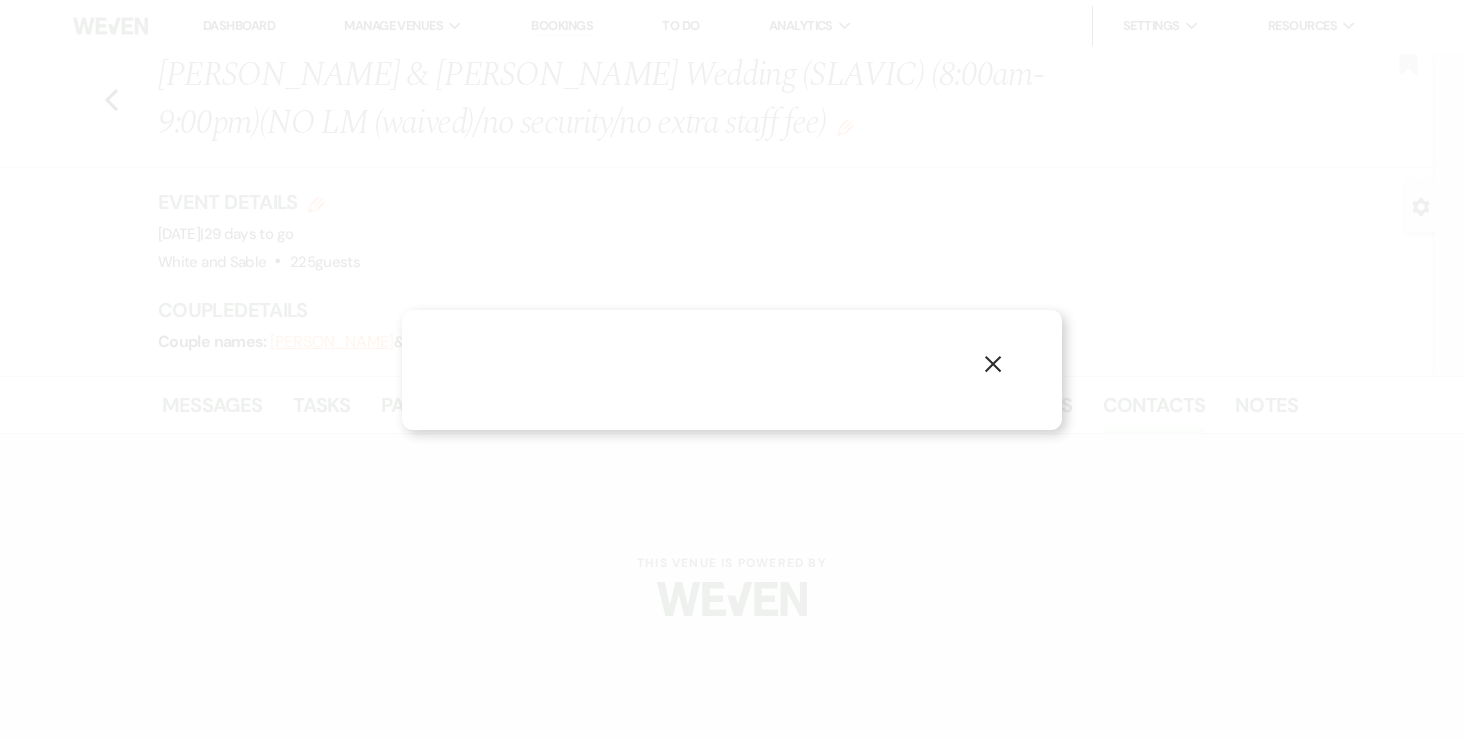 scroll, scrollTop: 0, scrollLeft: 0, axis: both 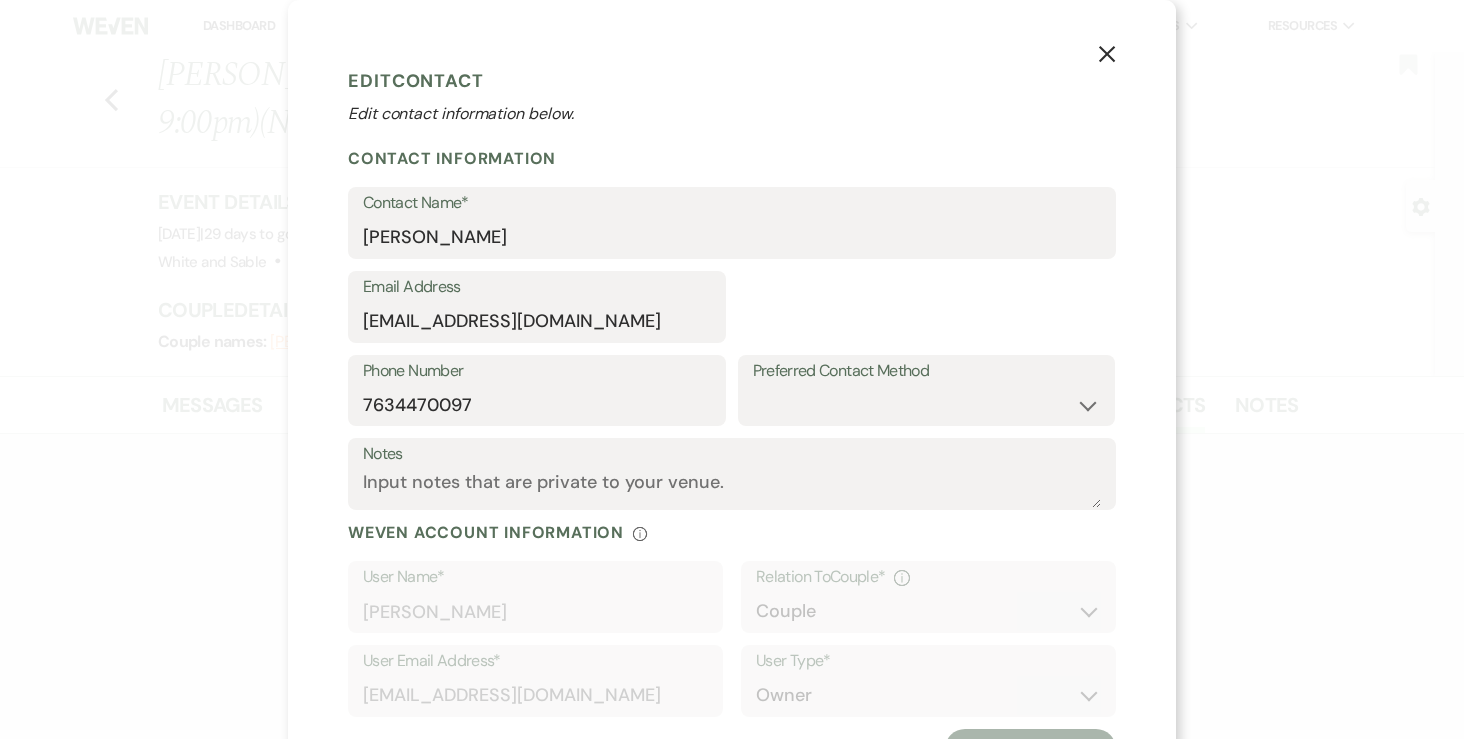 select on "1" 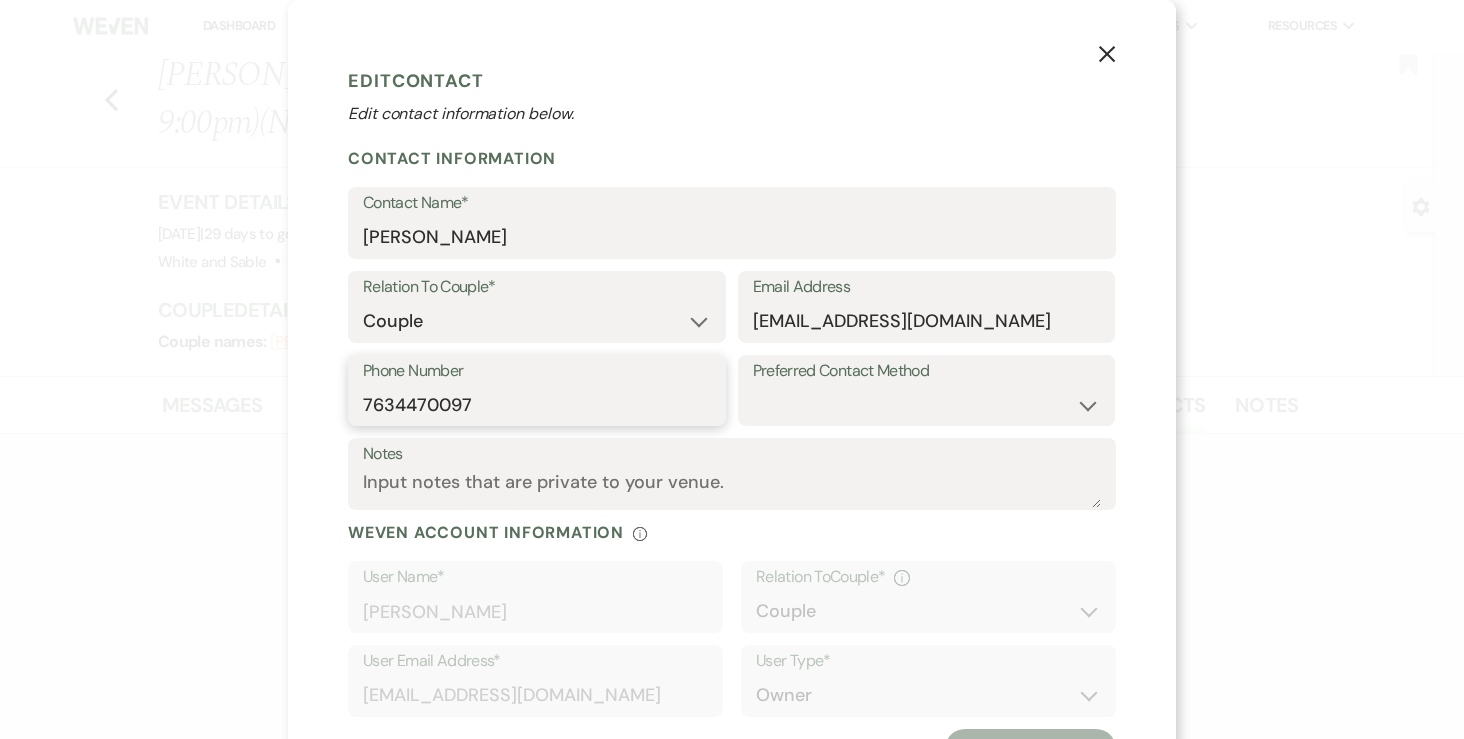 click on "7634470097" at bounding box center (537, 404) 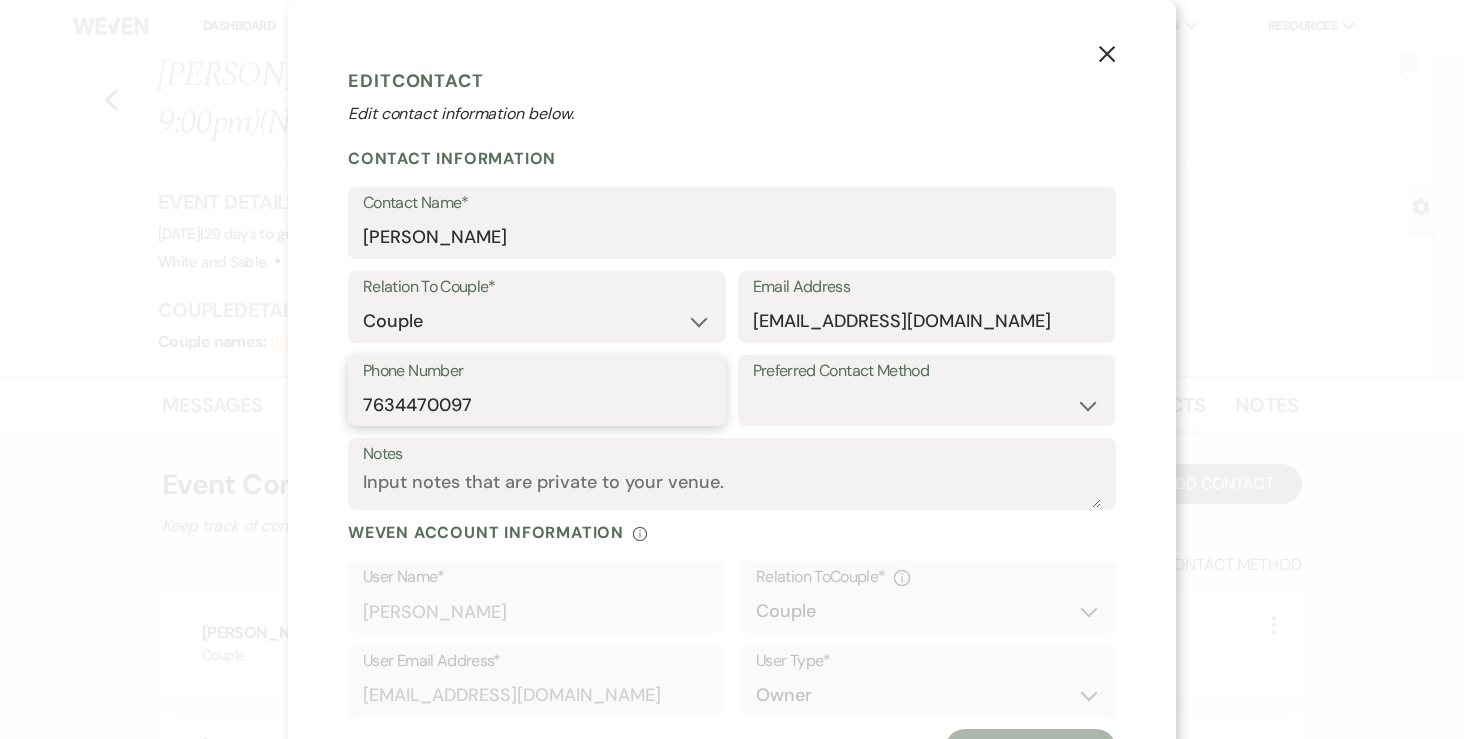 click on "7634470097" at bounding box center (537, 404) 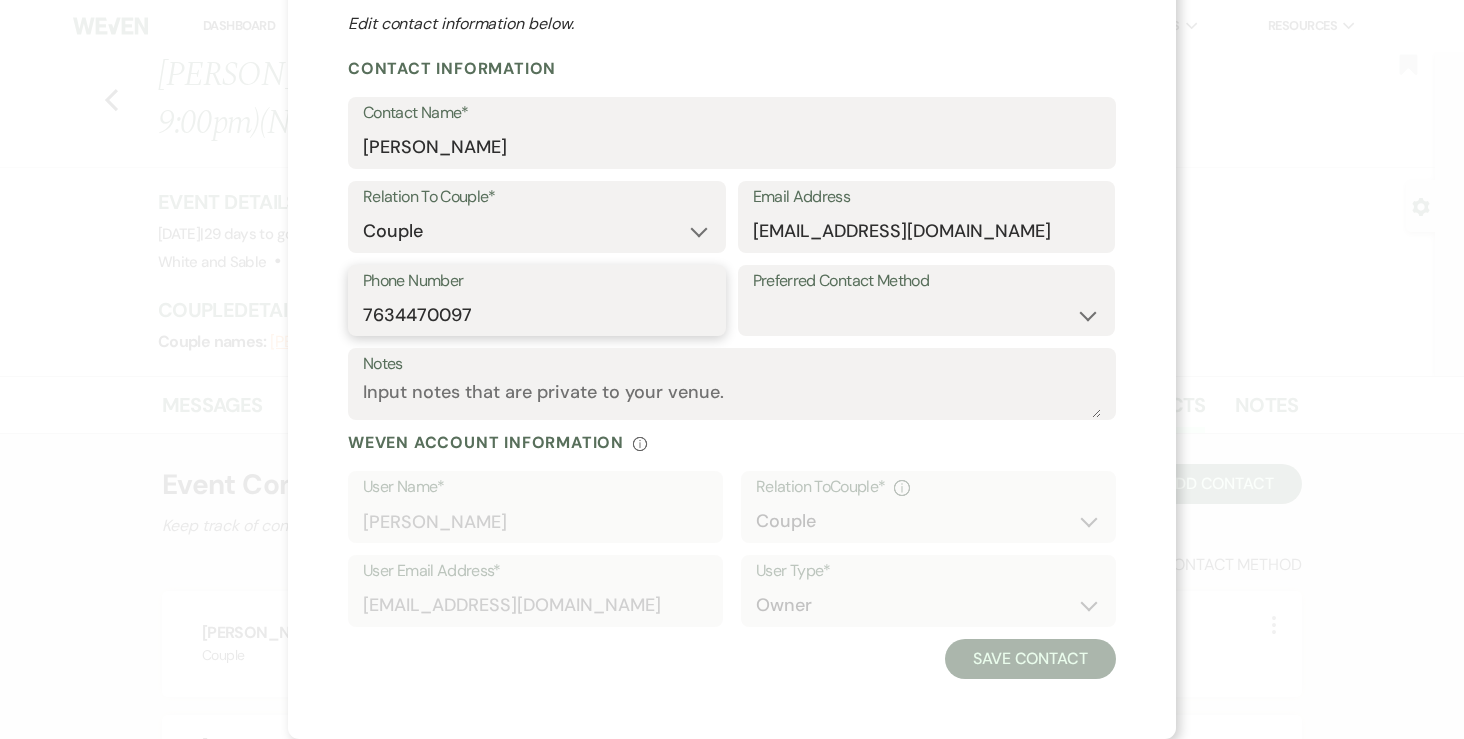 scroll, scrollTop: 0, scrollLeft: 0, axis: both 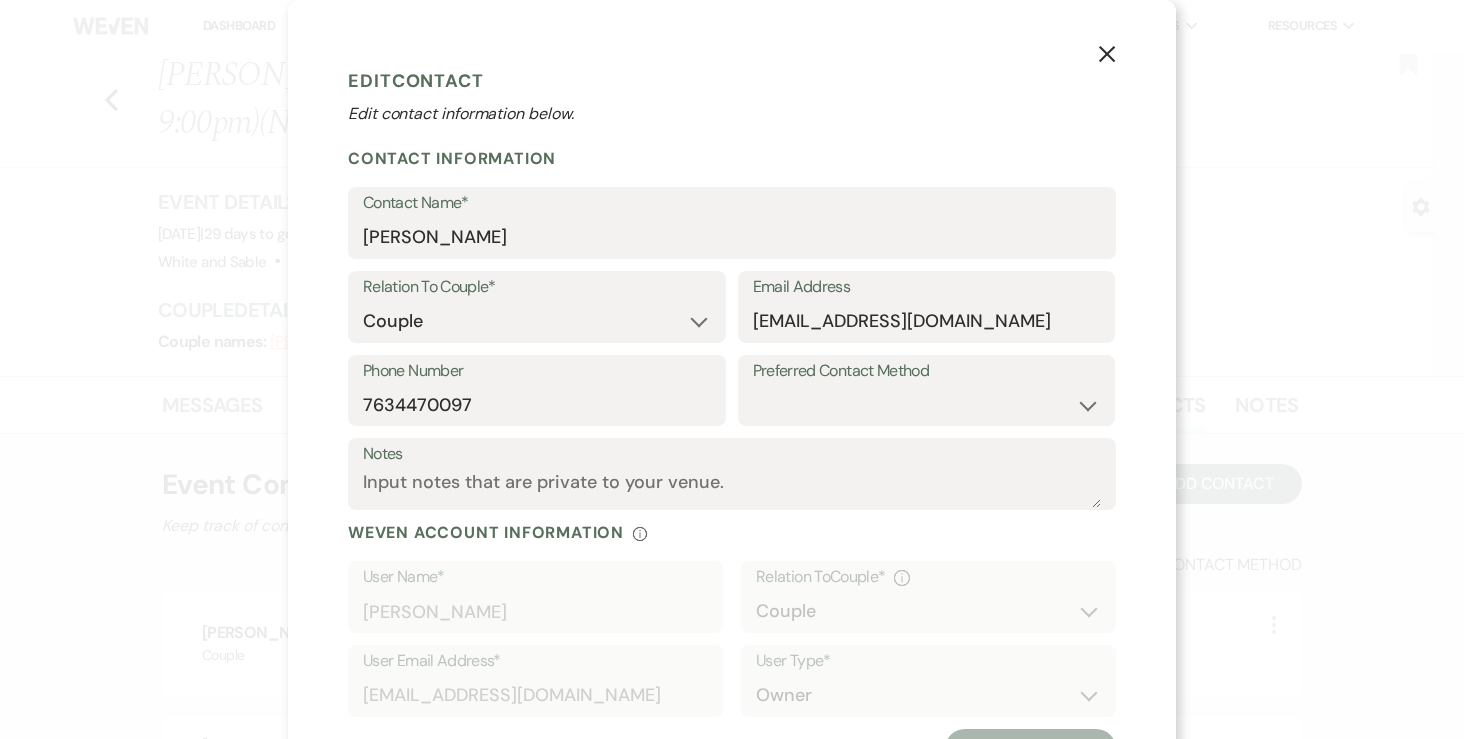 click on "X" 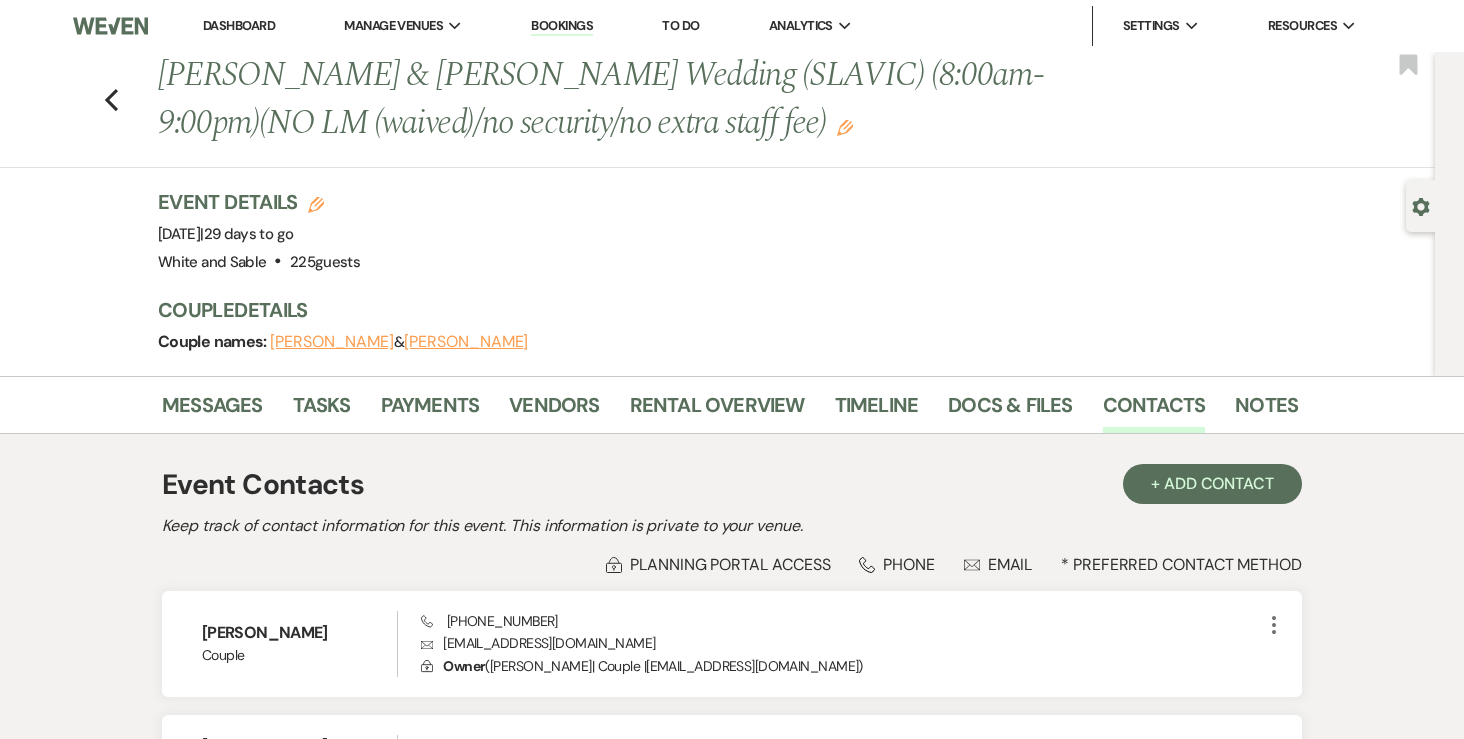 click on "Dashboard" at bounding box center [239, 26] 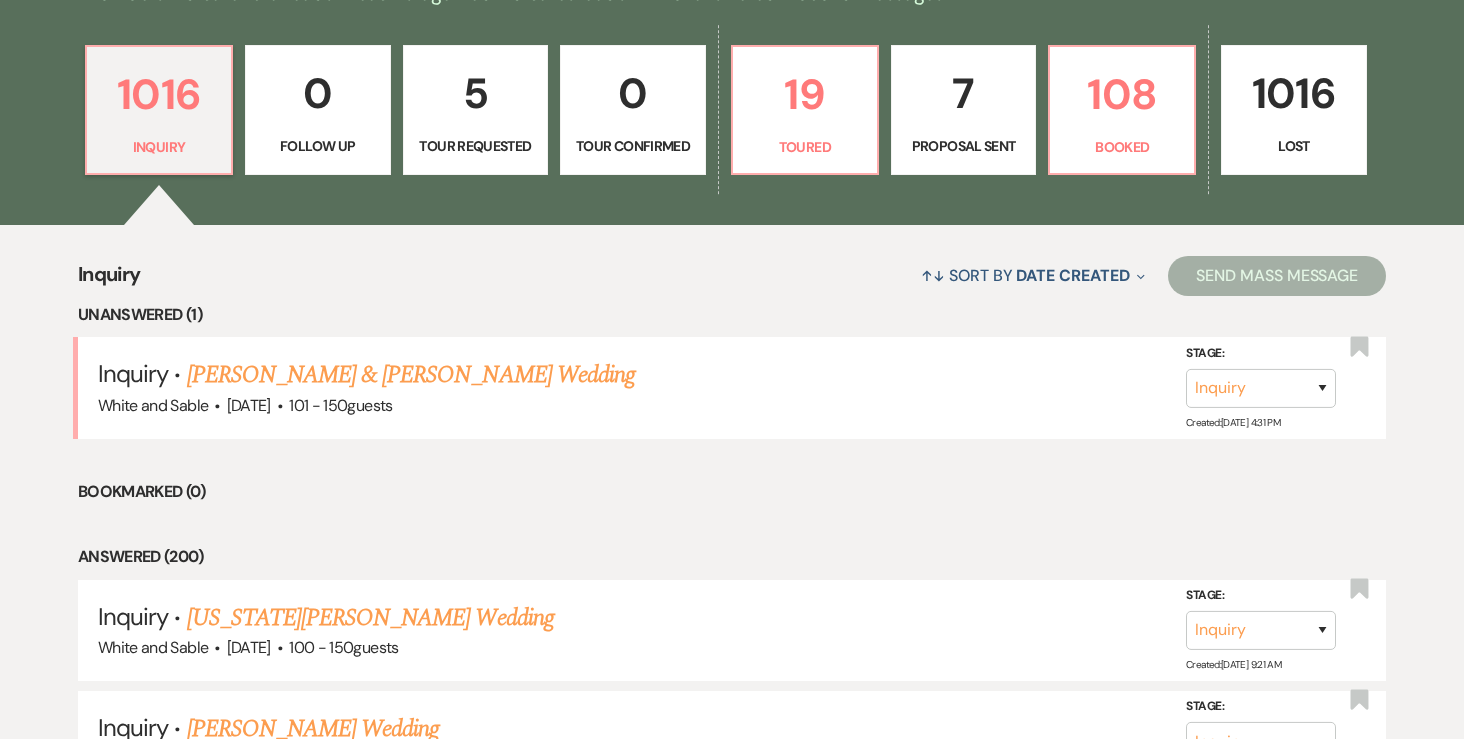 scroll, scrollTop: 444, scrollLeft: 0, axis: vertical 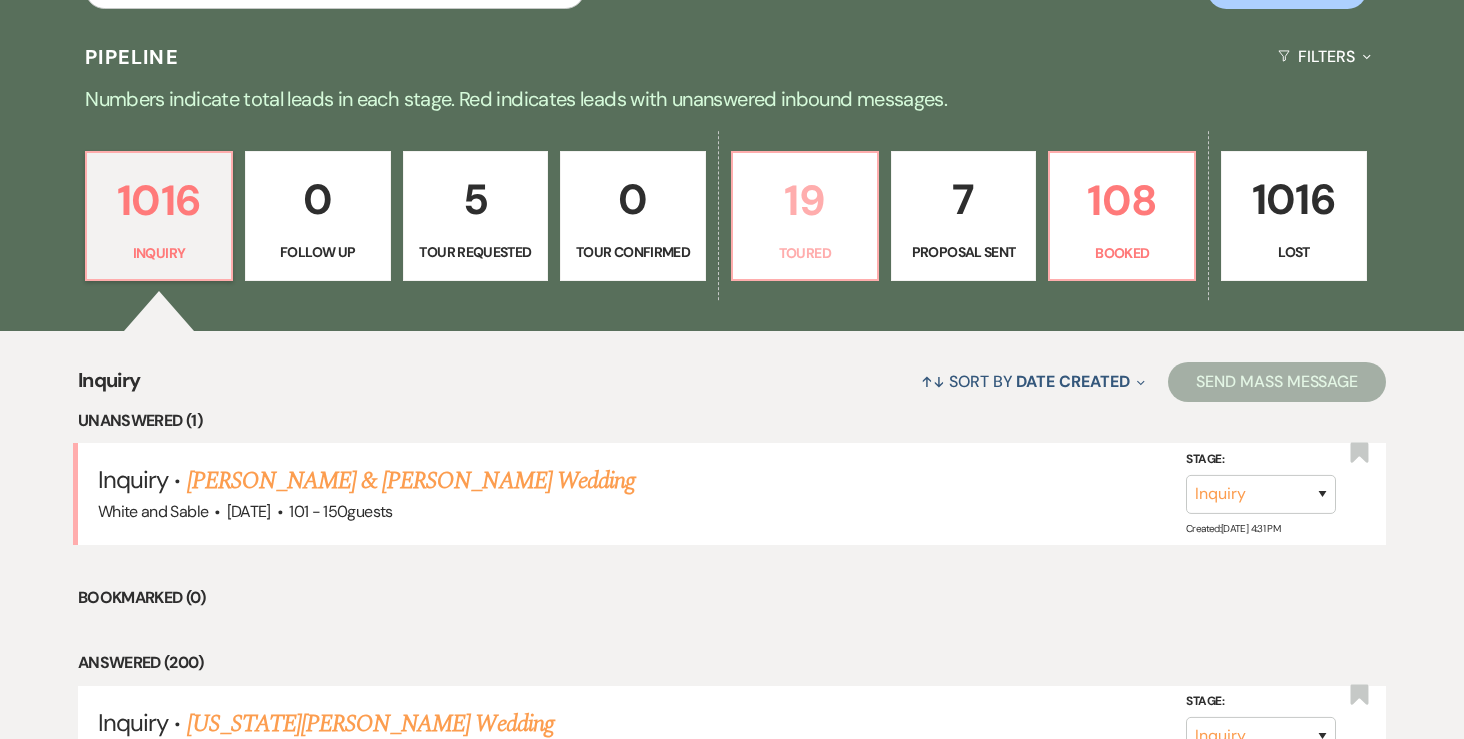 click on "19" at bounding box center [805, 200] 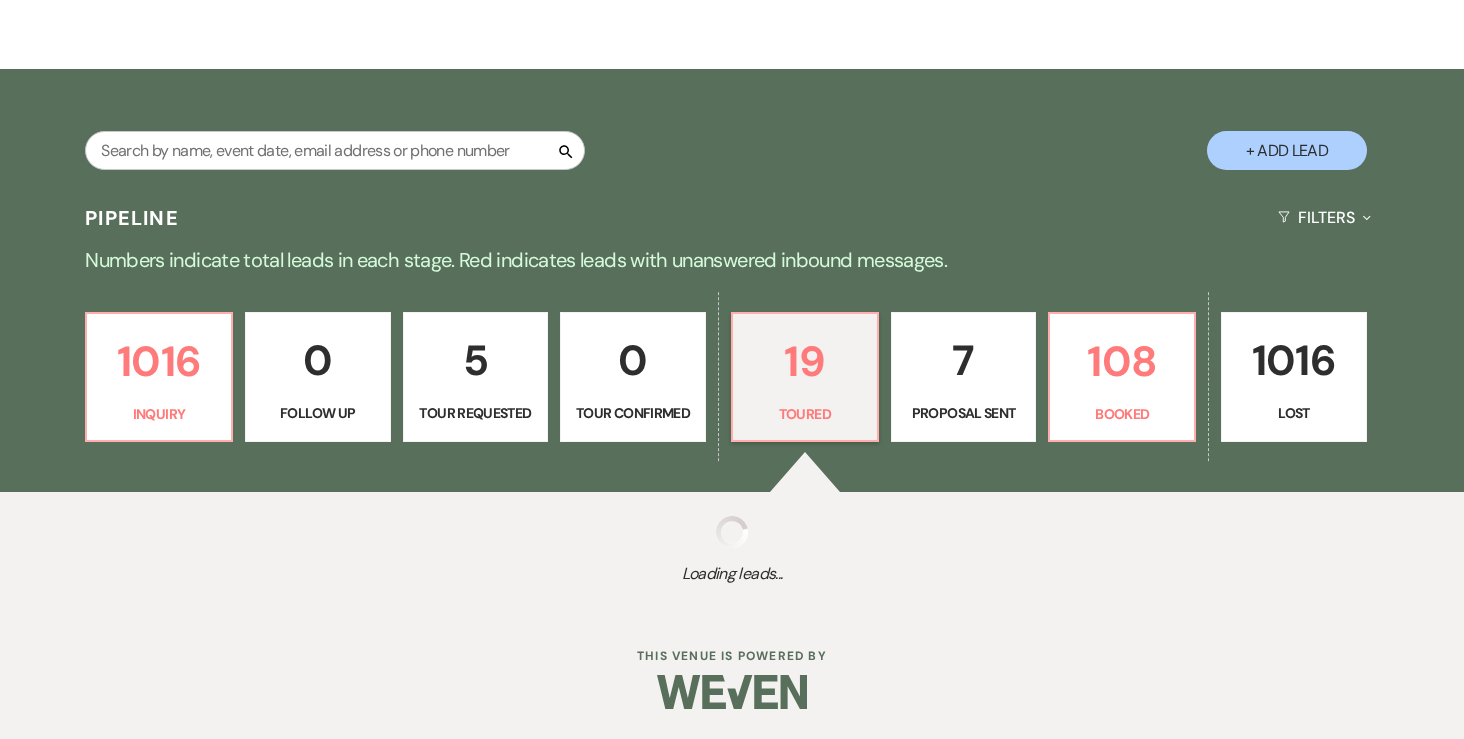 select on "5" 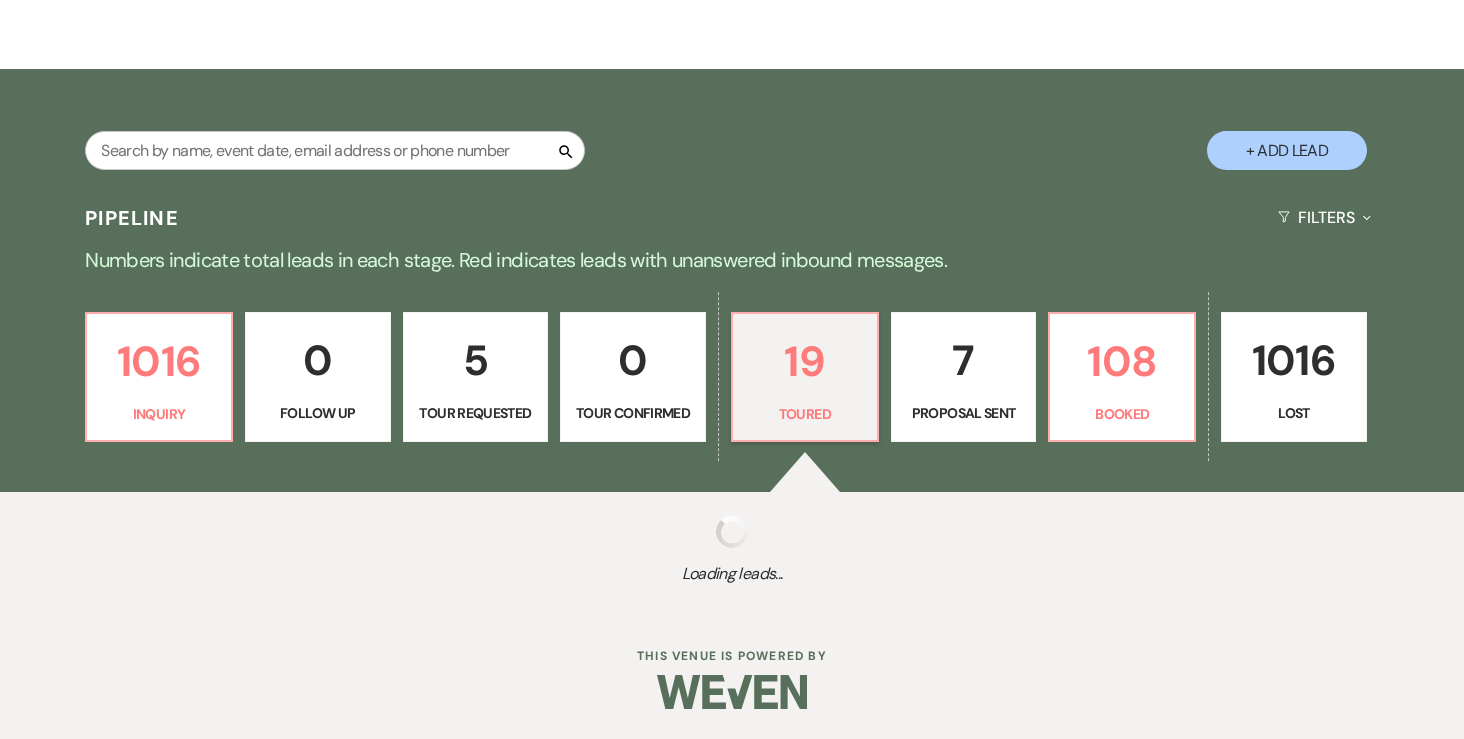 select on "5" 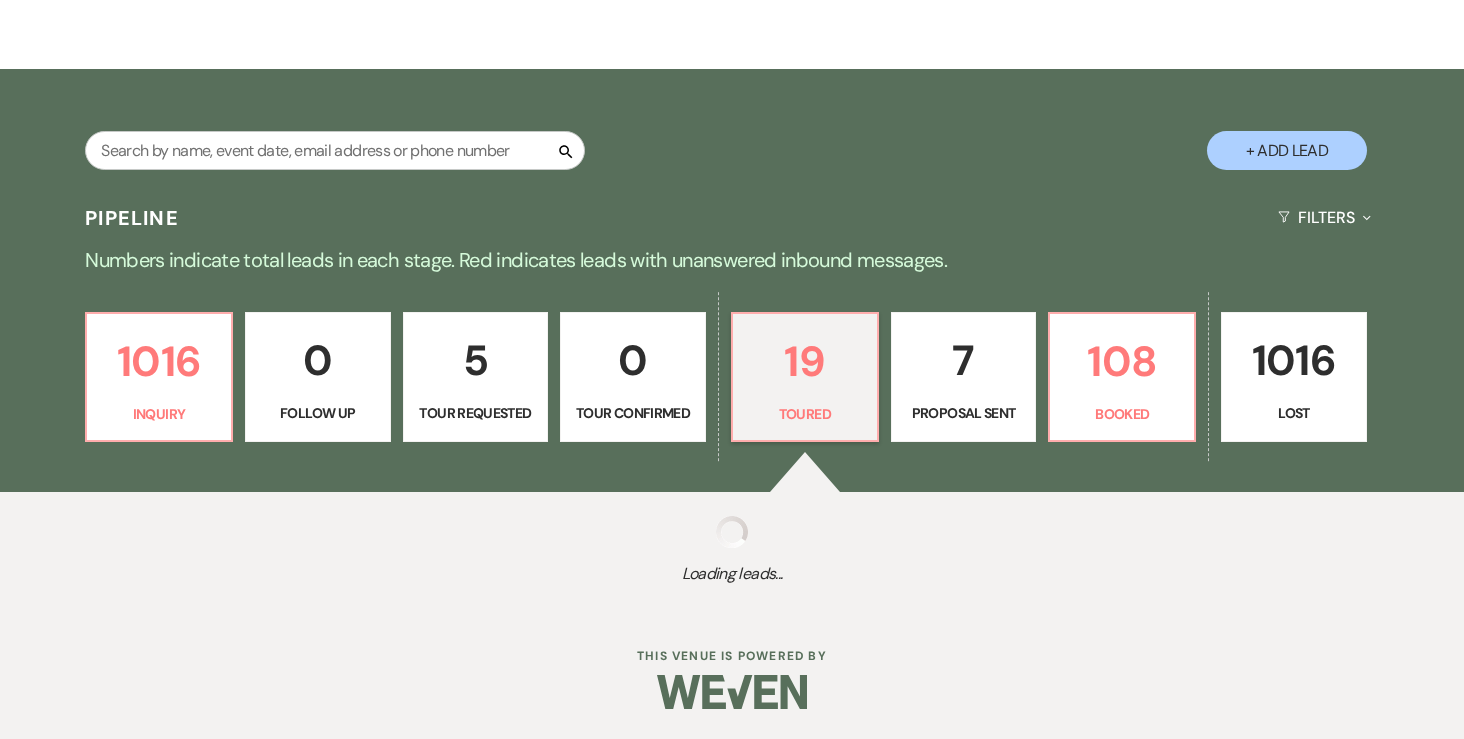 select on "5" 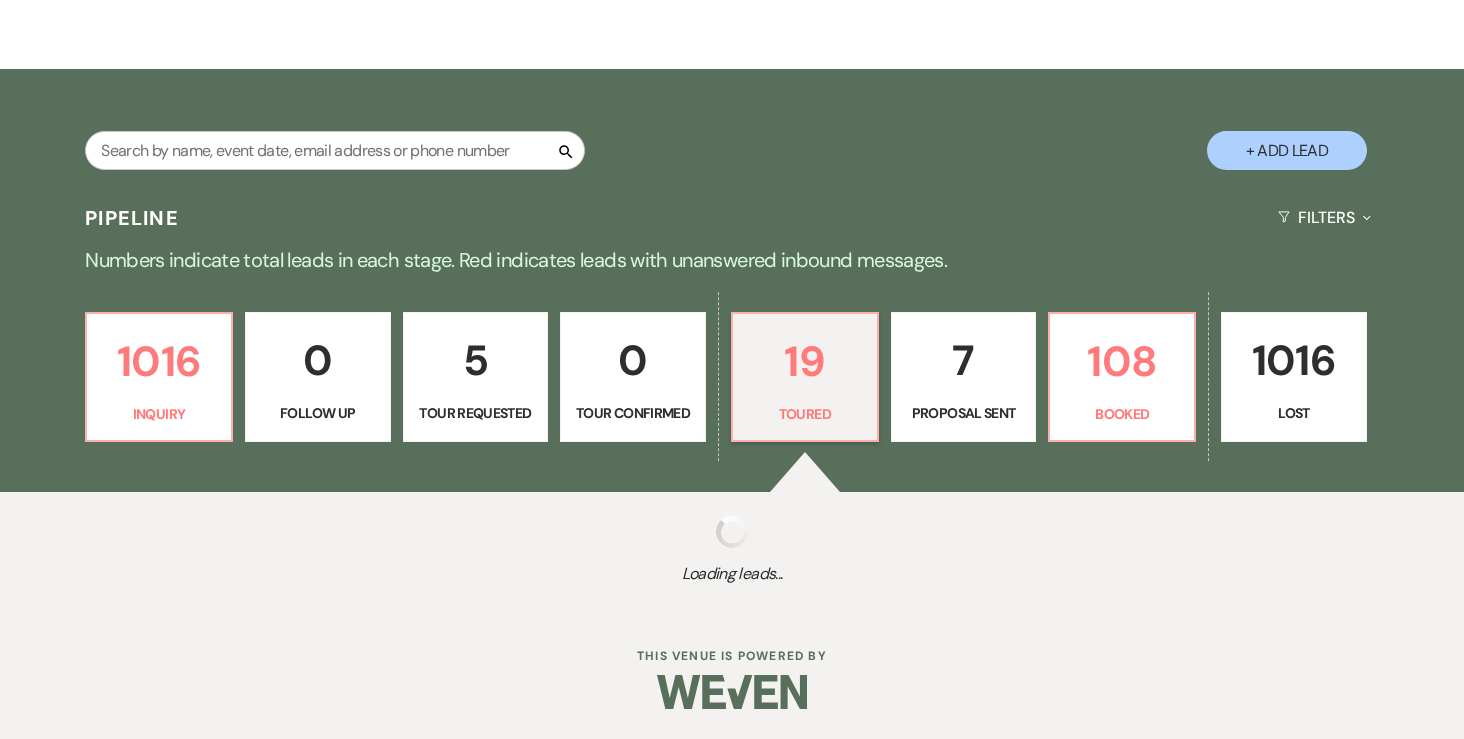 select on "5" 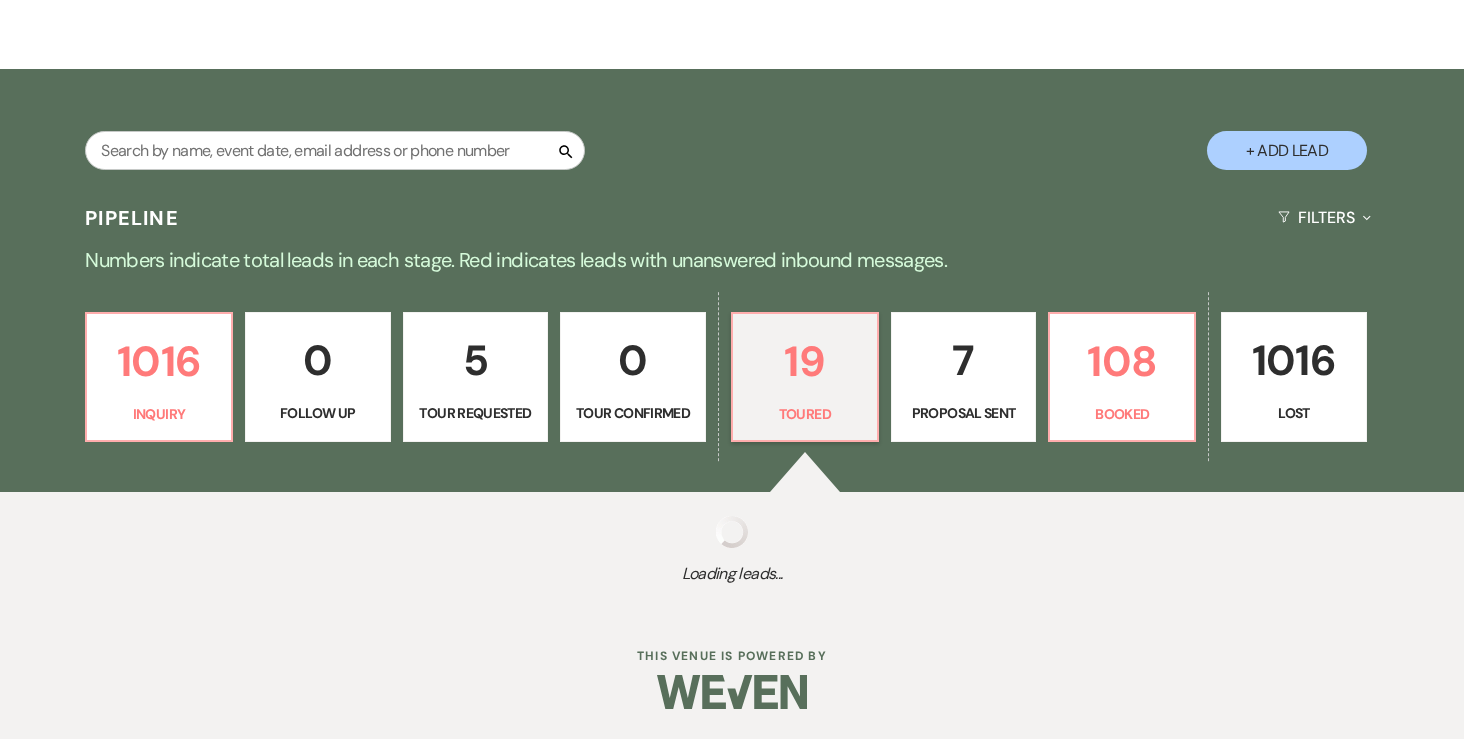 select on "5" 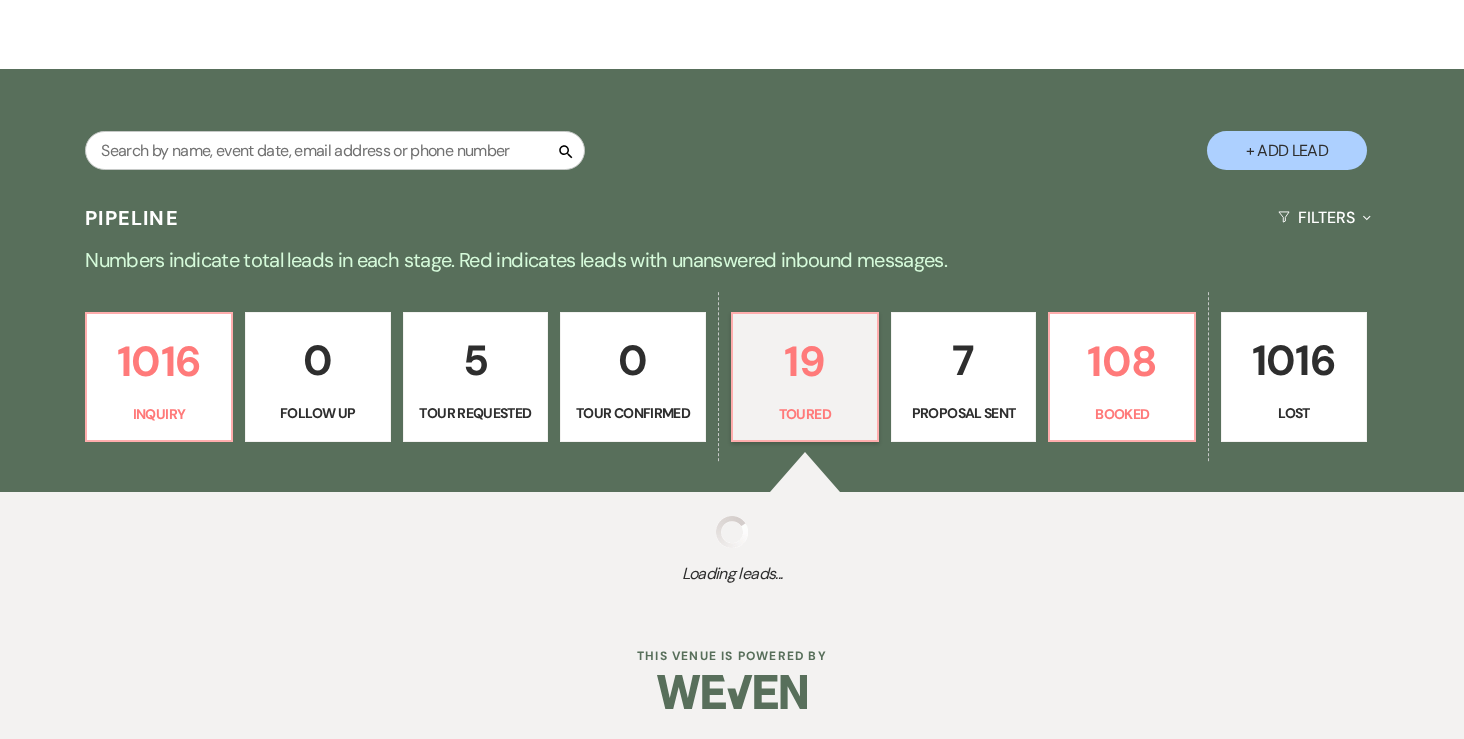 select on "5" 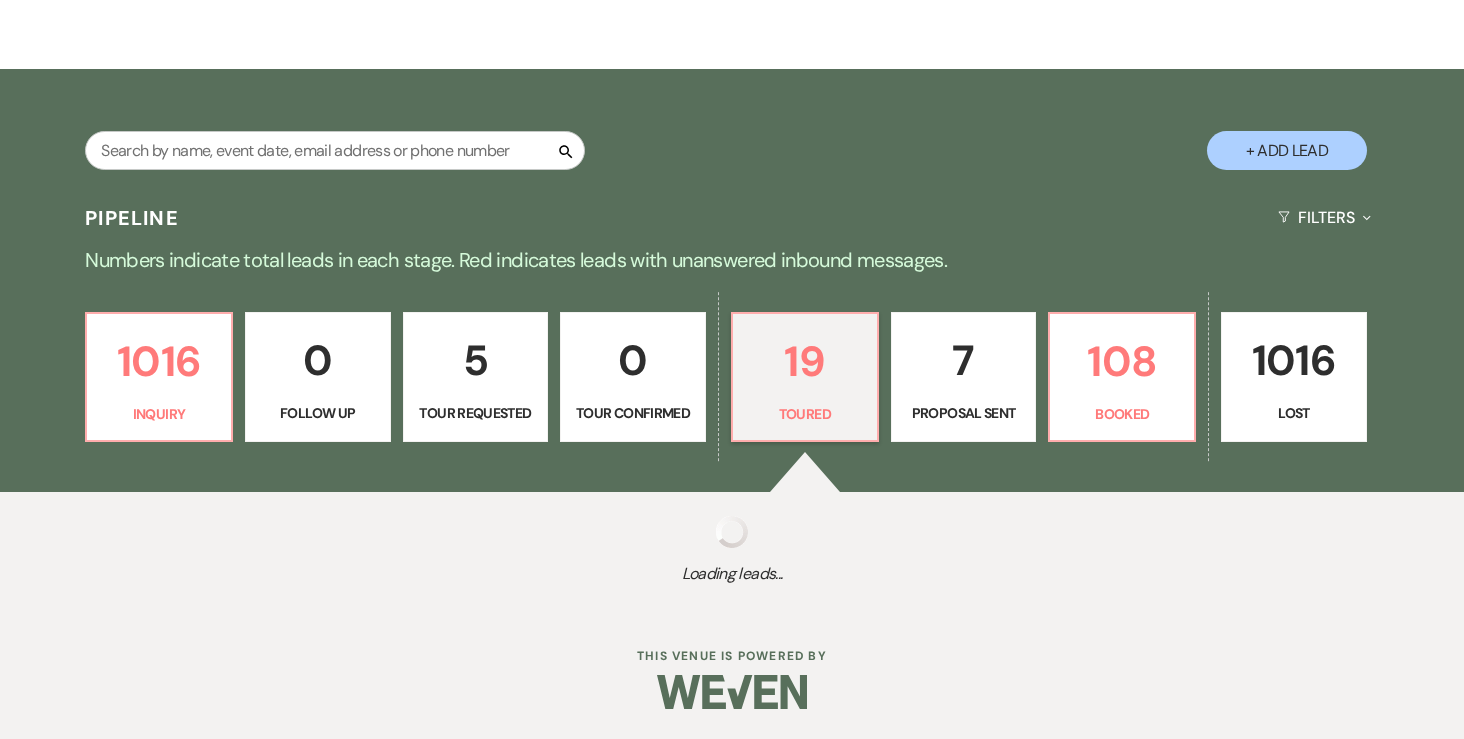 select on "5" 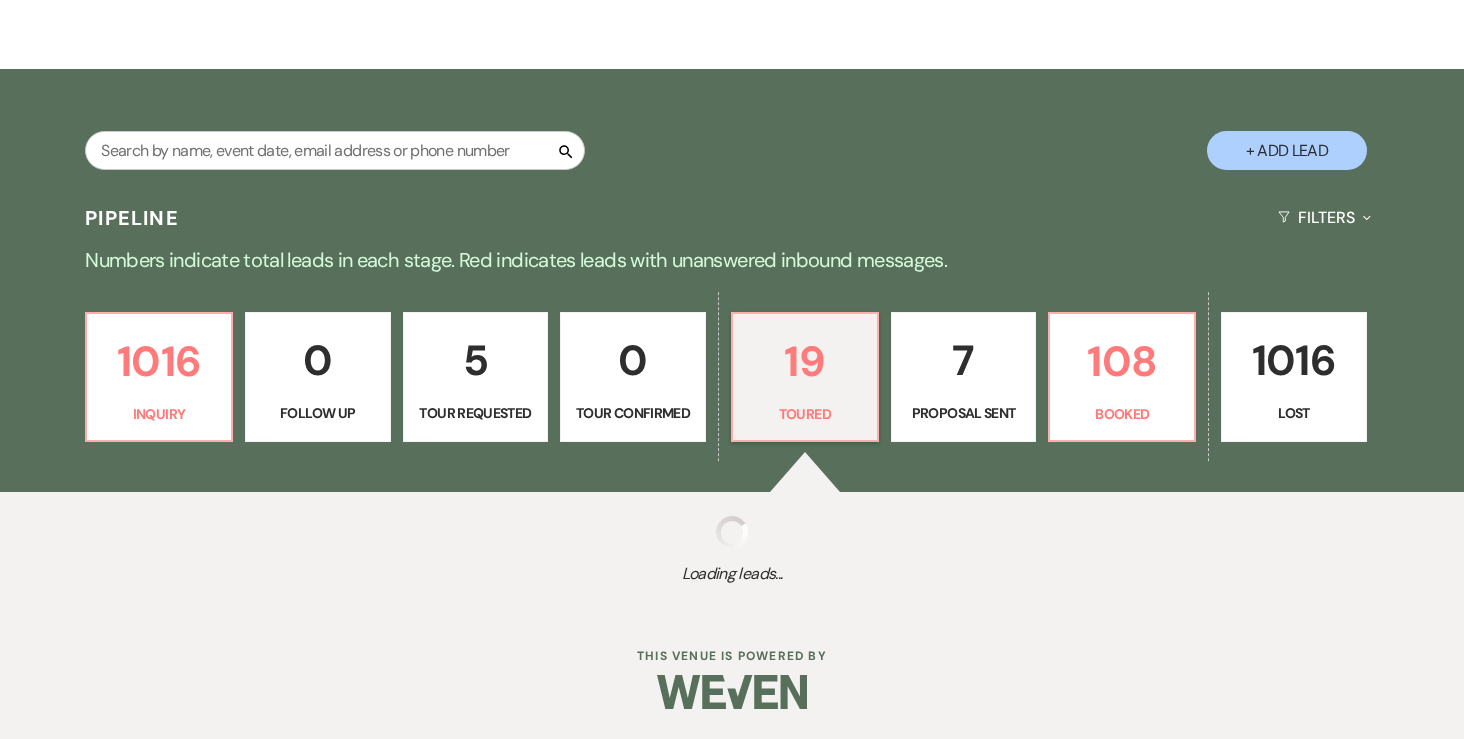select on "5" 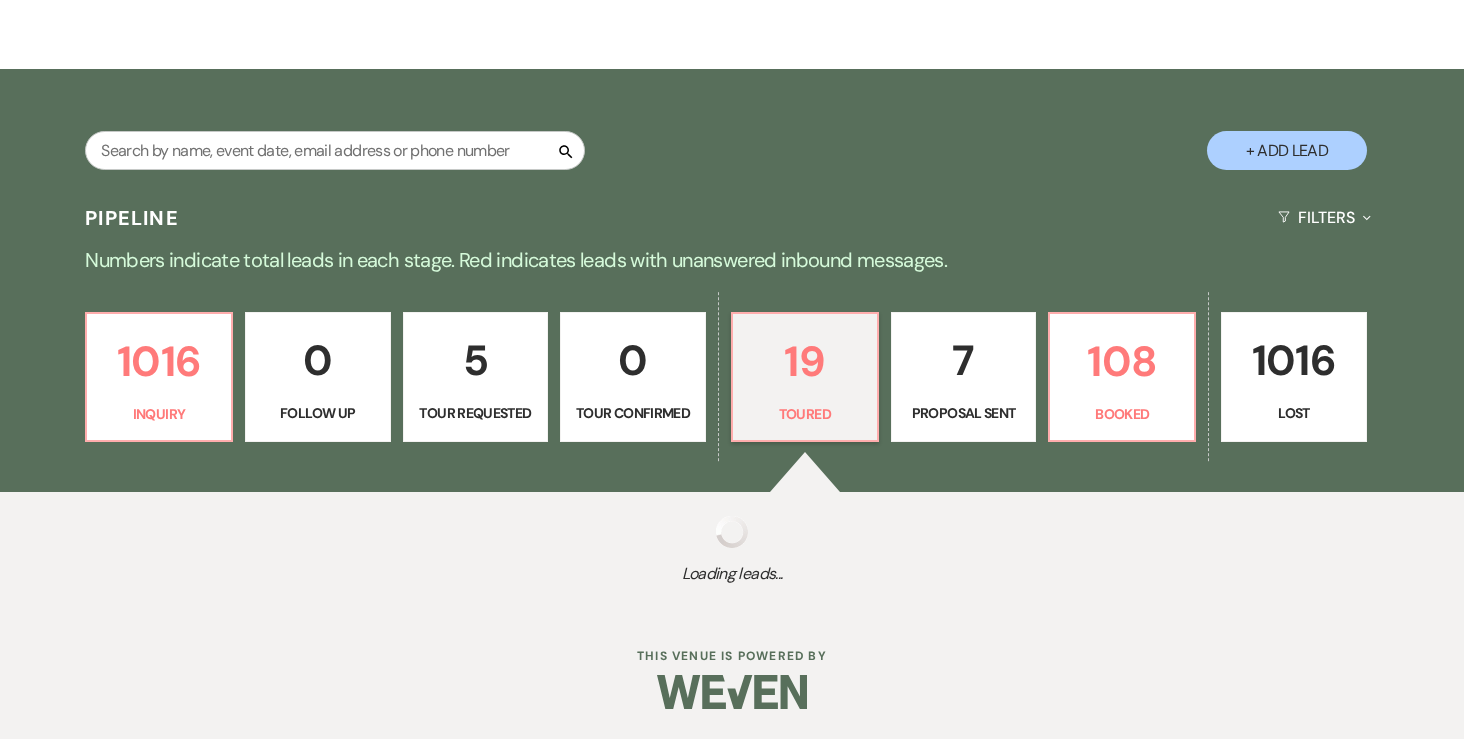 select on "5" 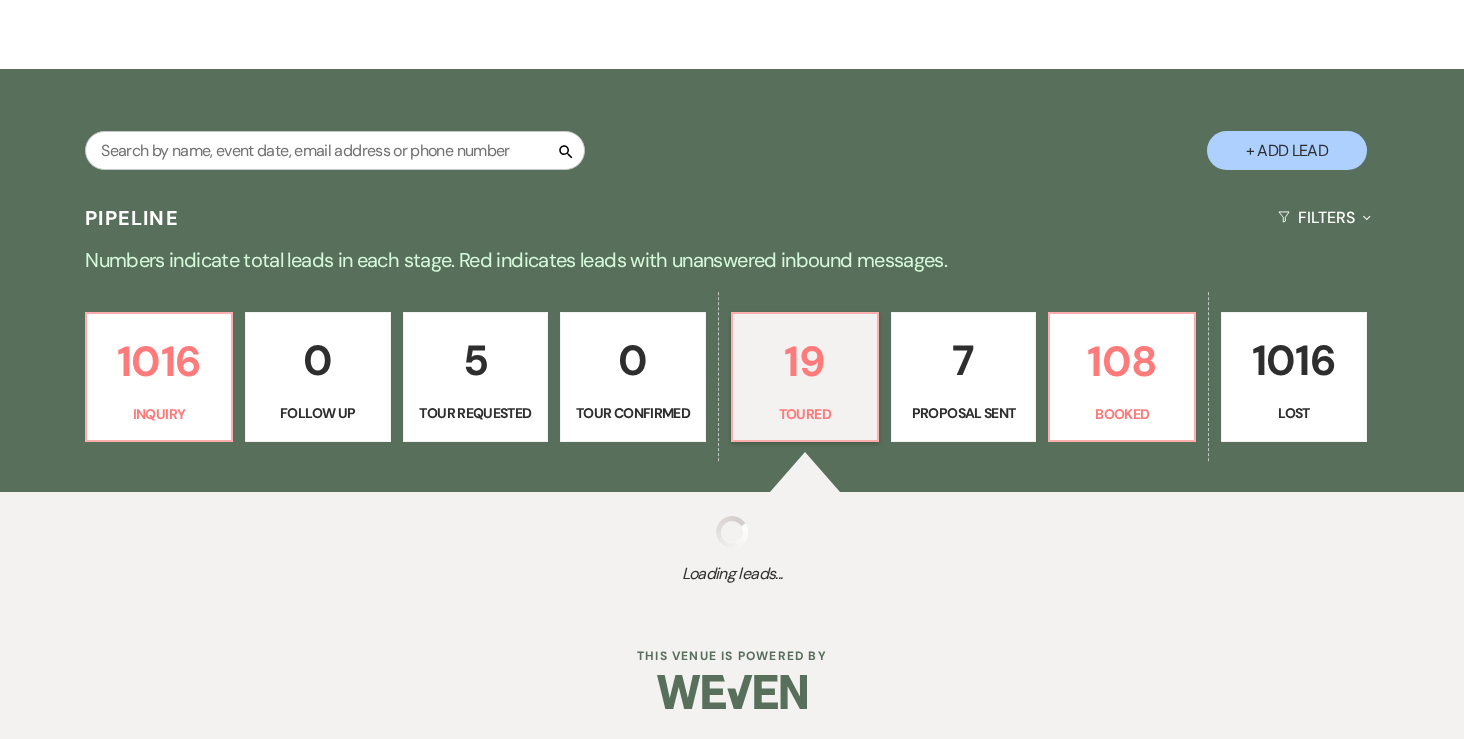 select on "5" 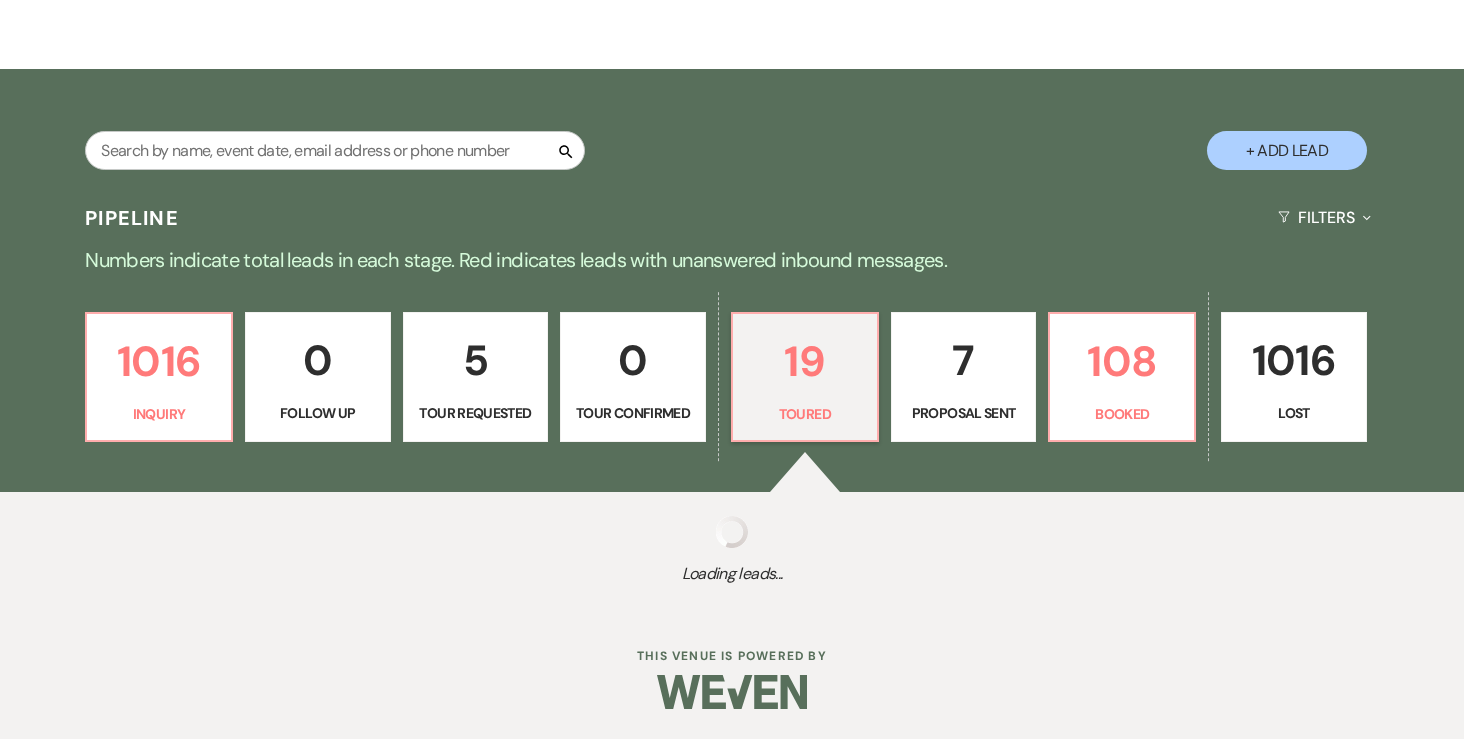 select on "5" 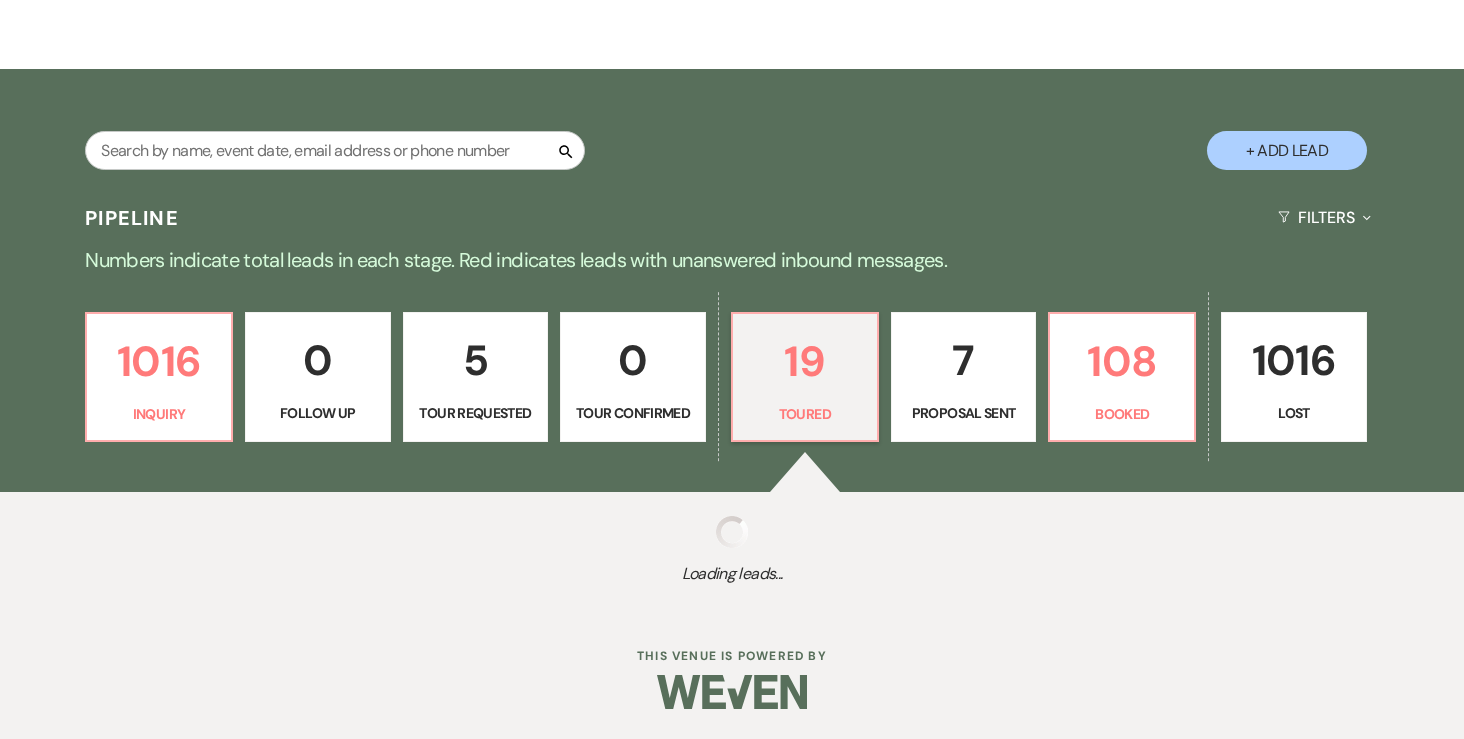 select on "5" 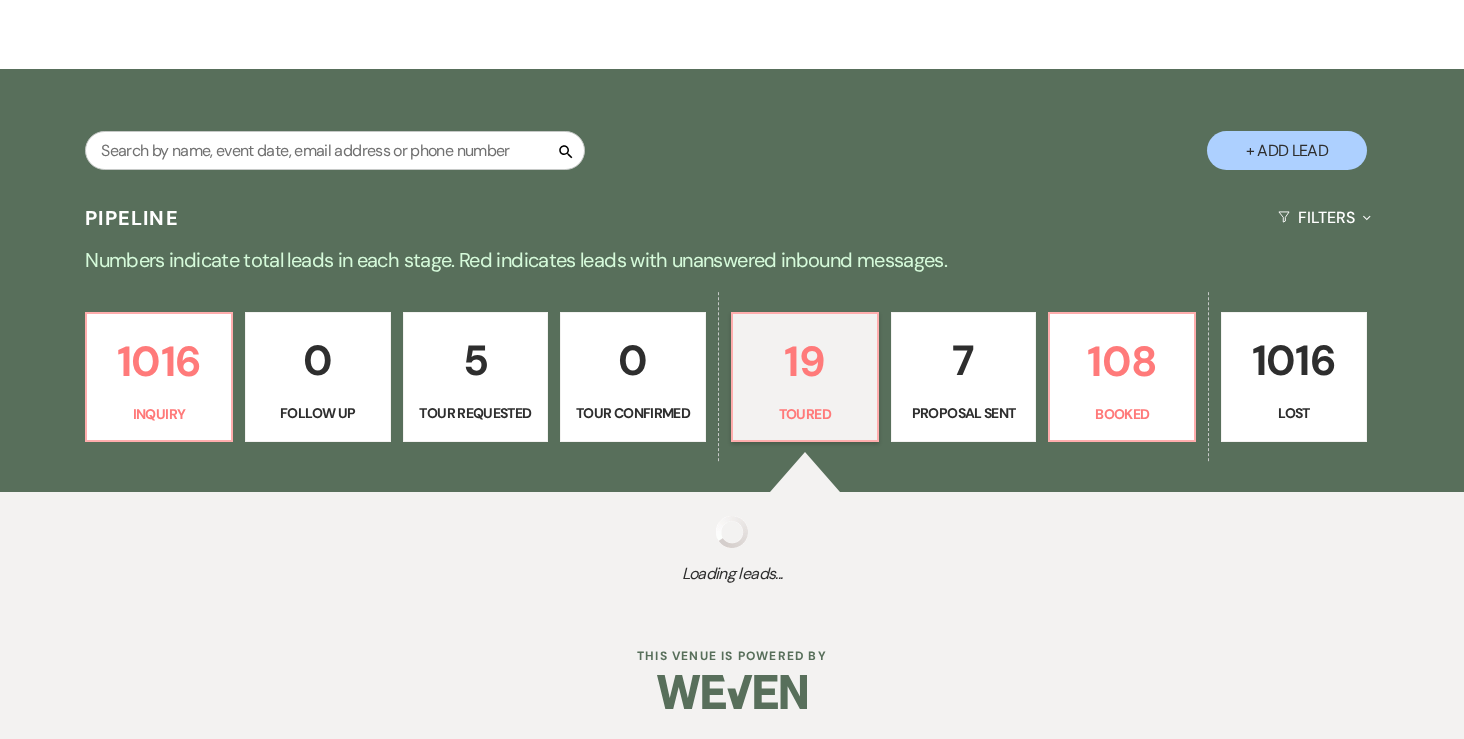 select on "5" 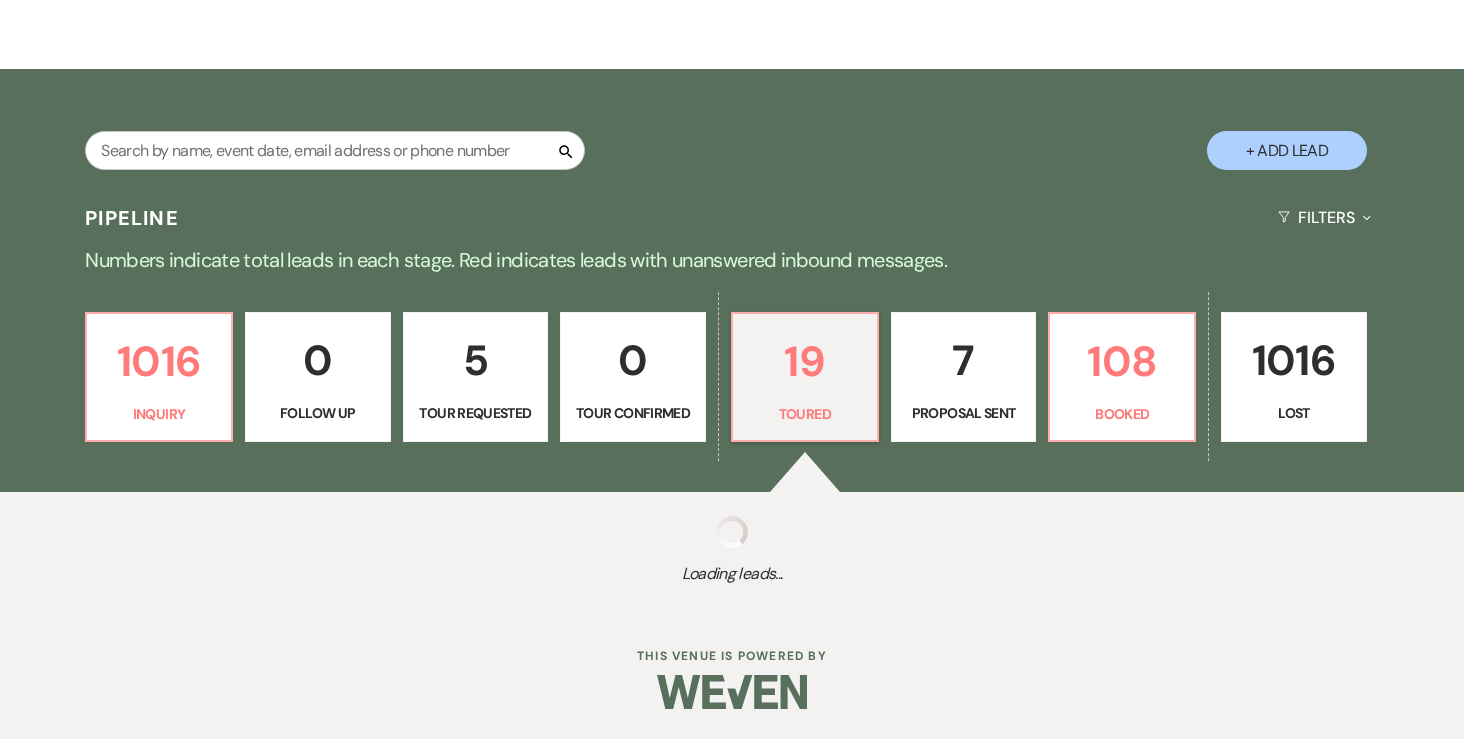 select on "5" 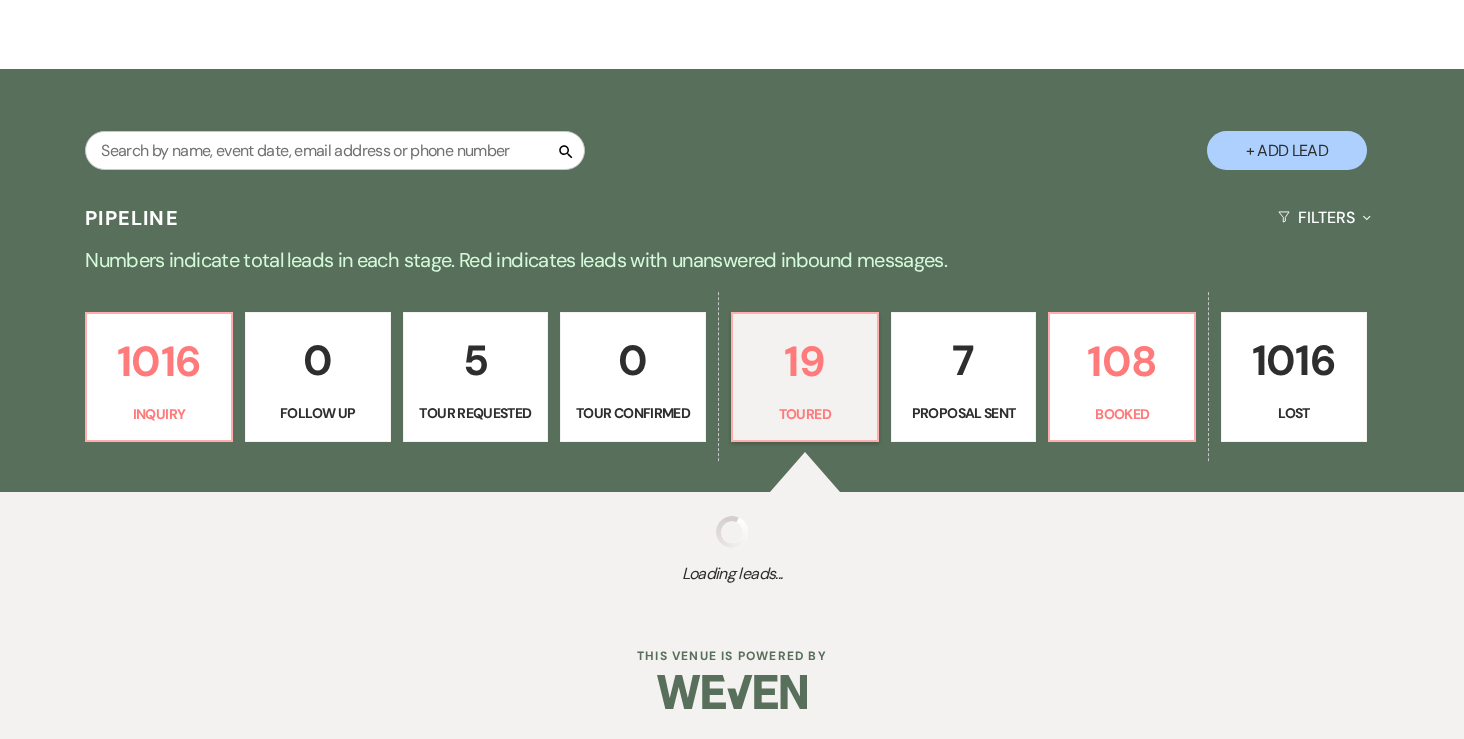 select on "5" 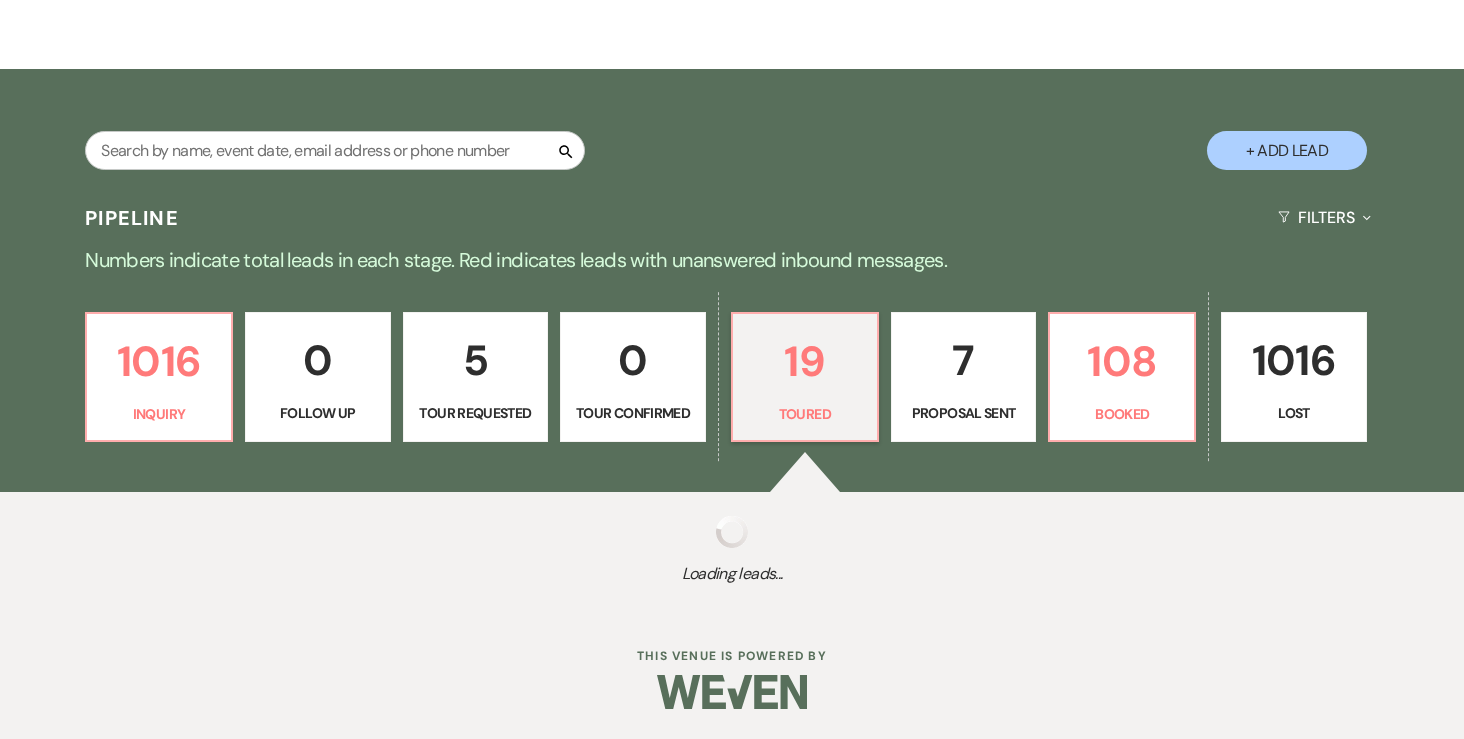 select on "5" 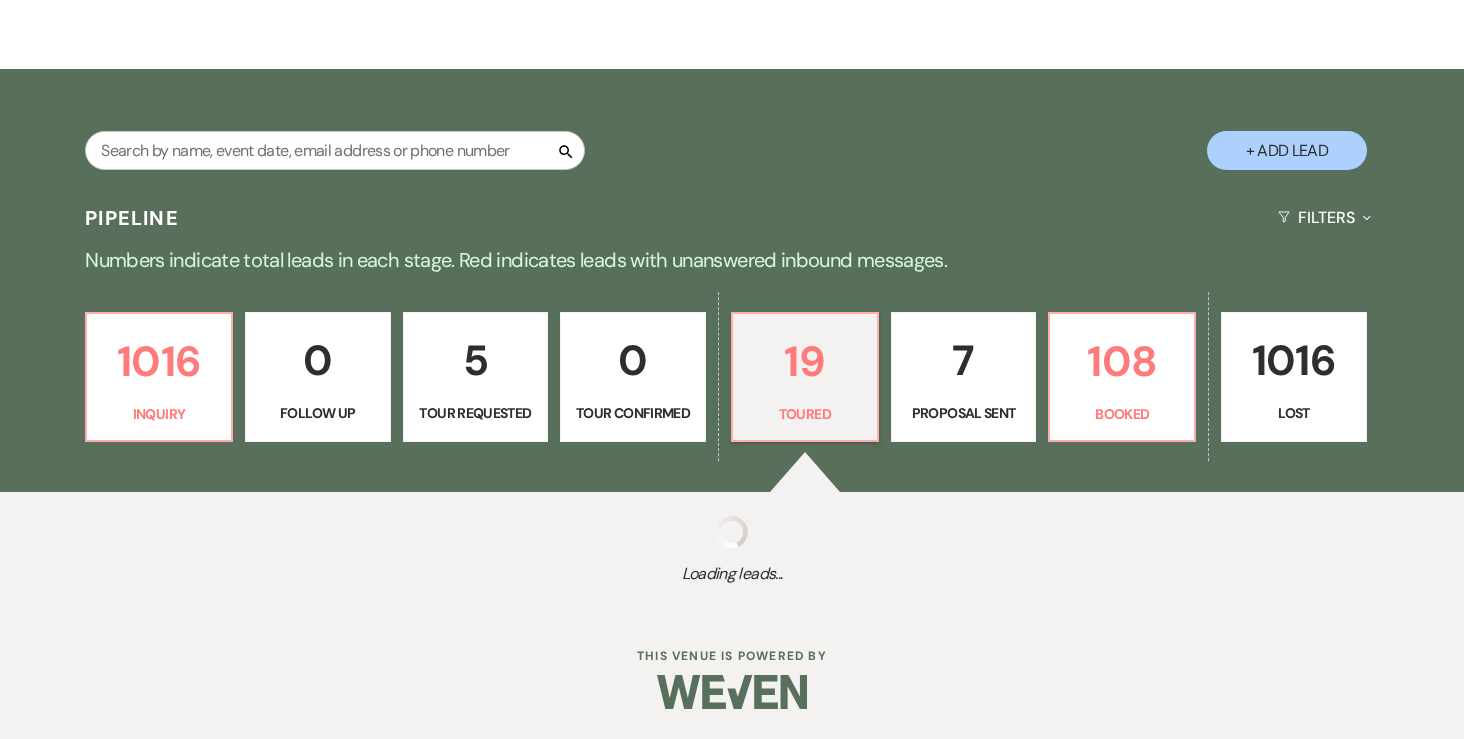 select on "5" 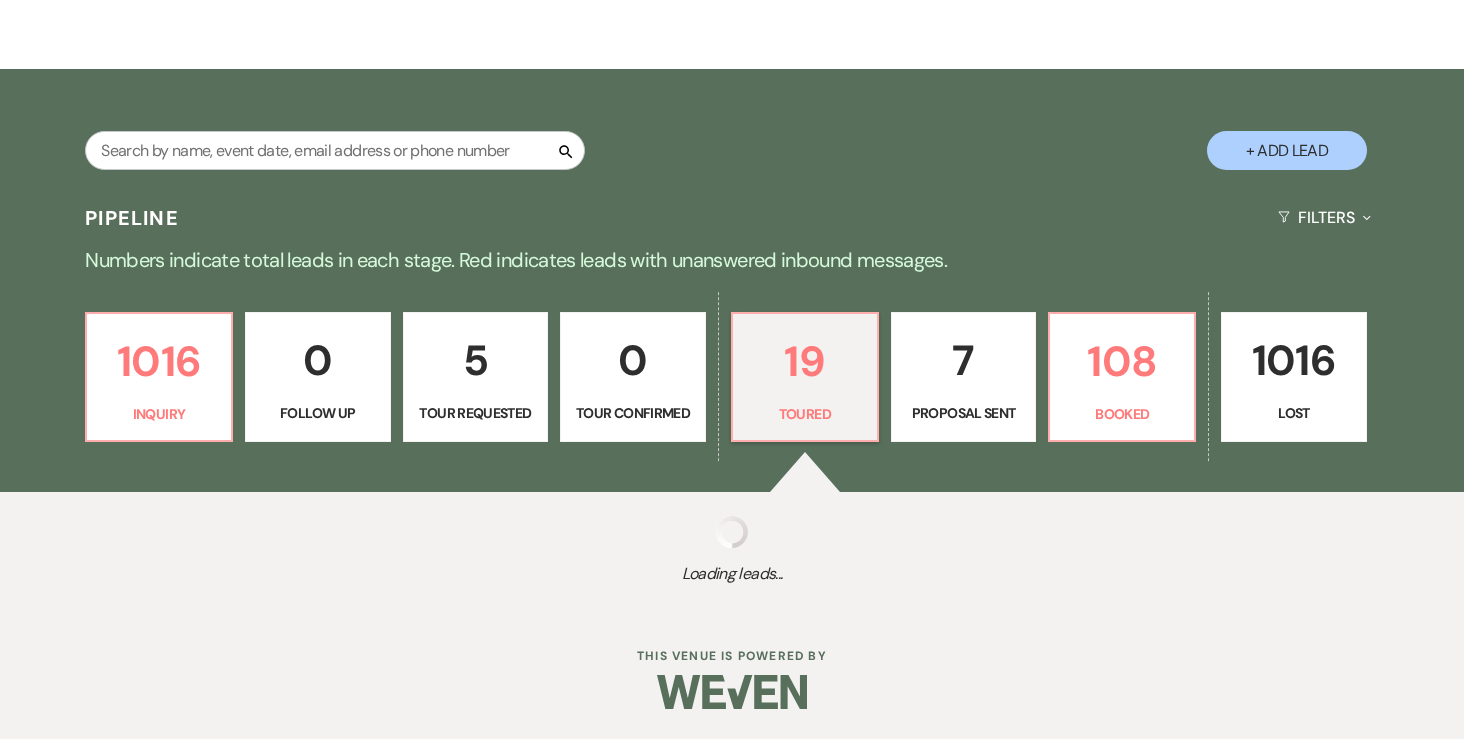 select on "5" 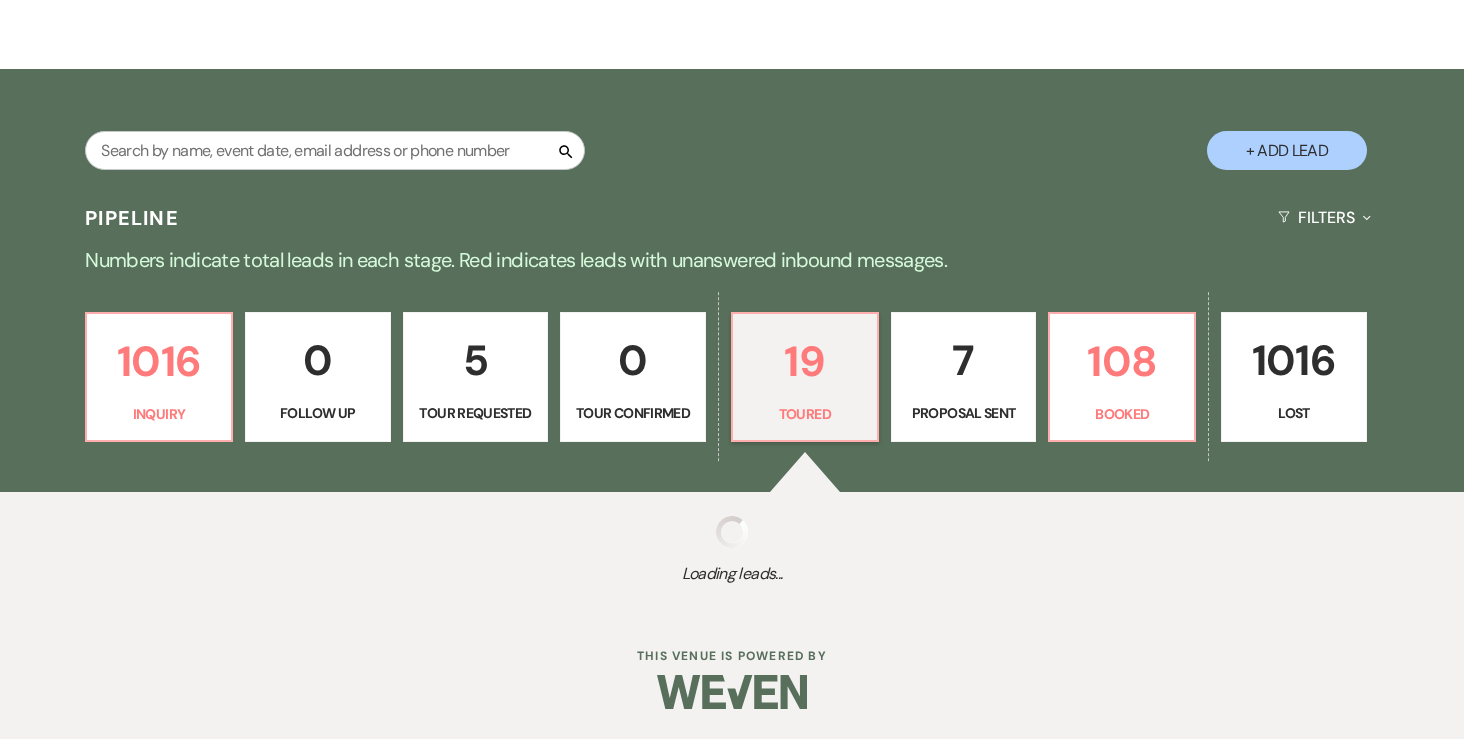 select on "5" 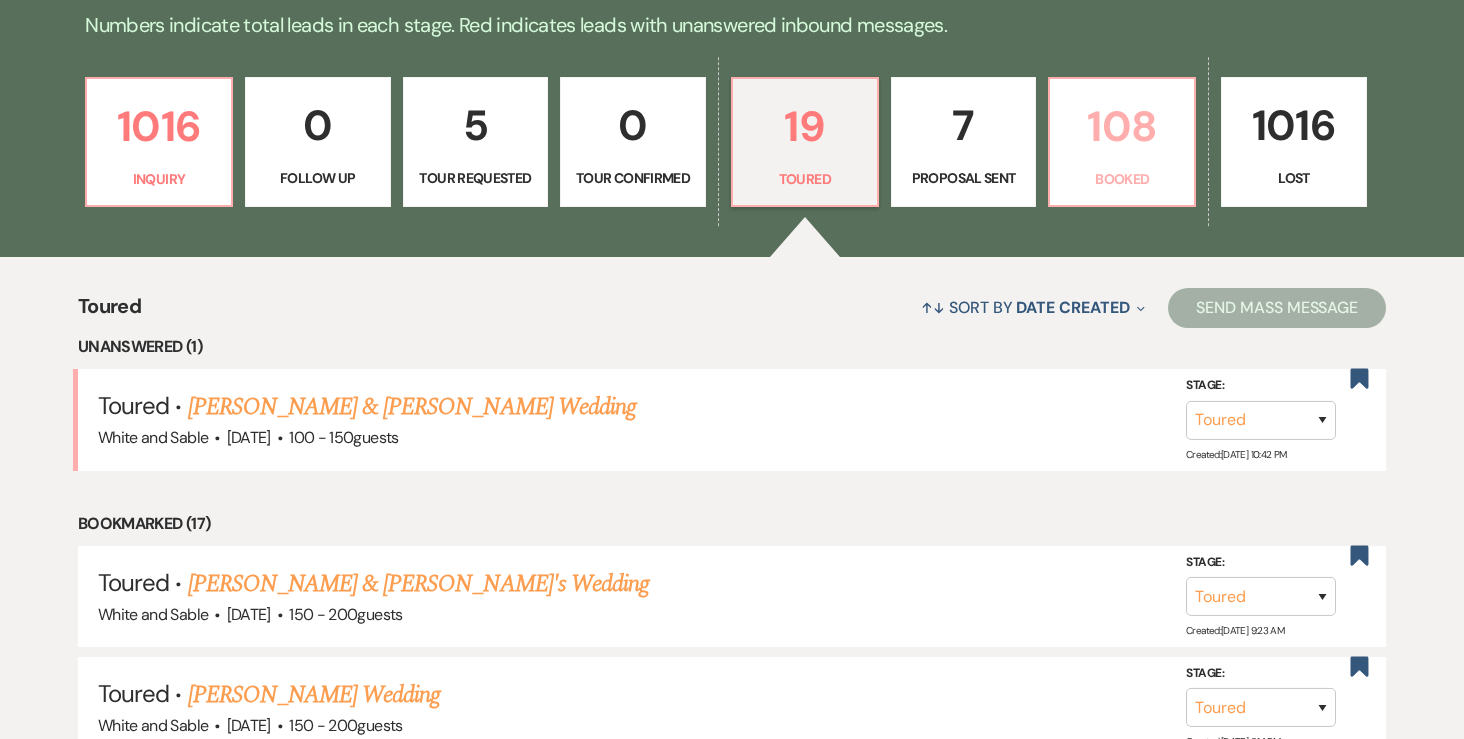 click on "108" at bounding box center [1122, 126] 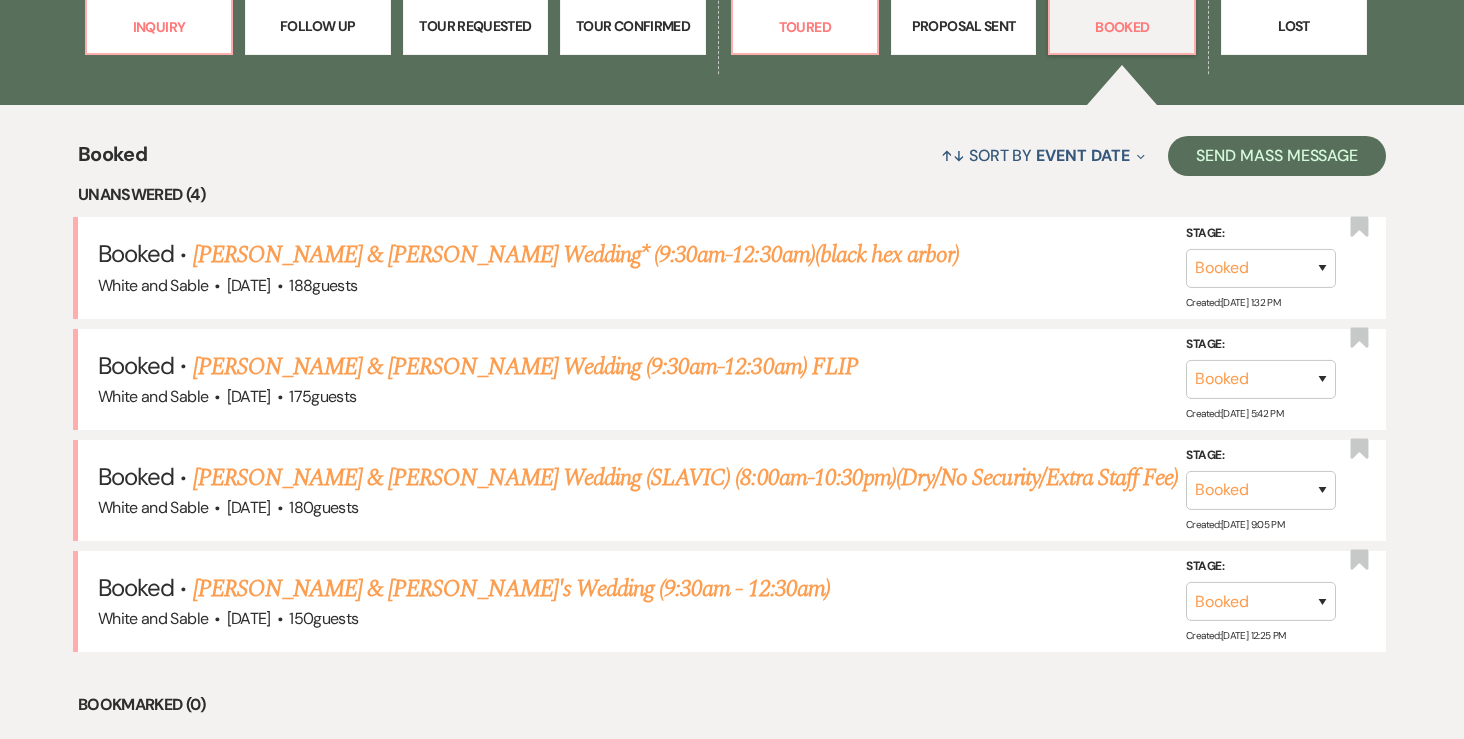 scroll, scrollTop: 689, scrollLeft: 0, axis: vertical 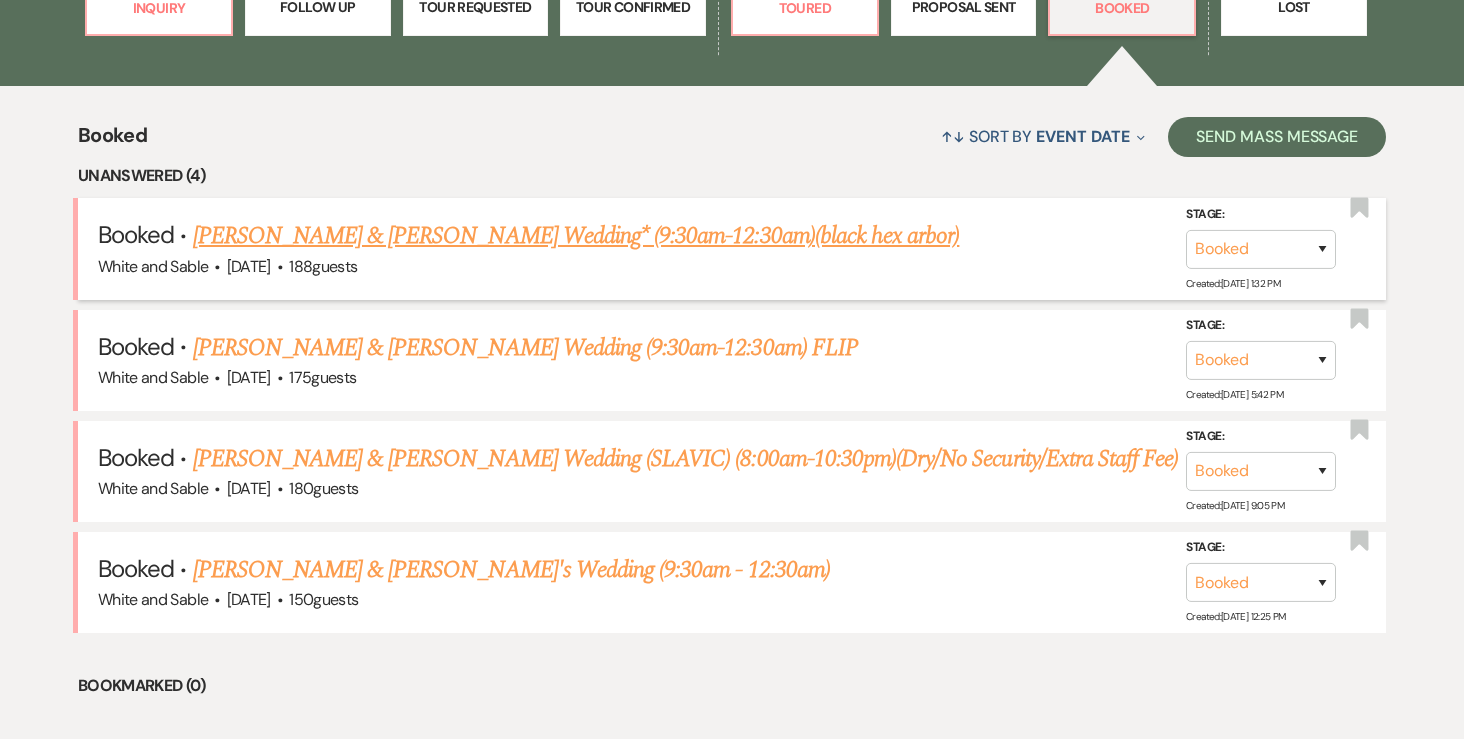 click on "White and Sable · Aug 1, 2025 · 188  guests" at bounding box center (732, 267) 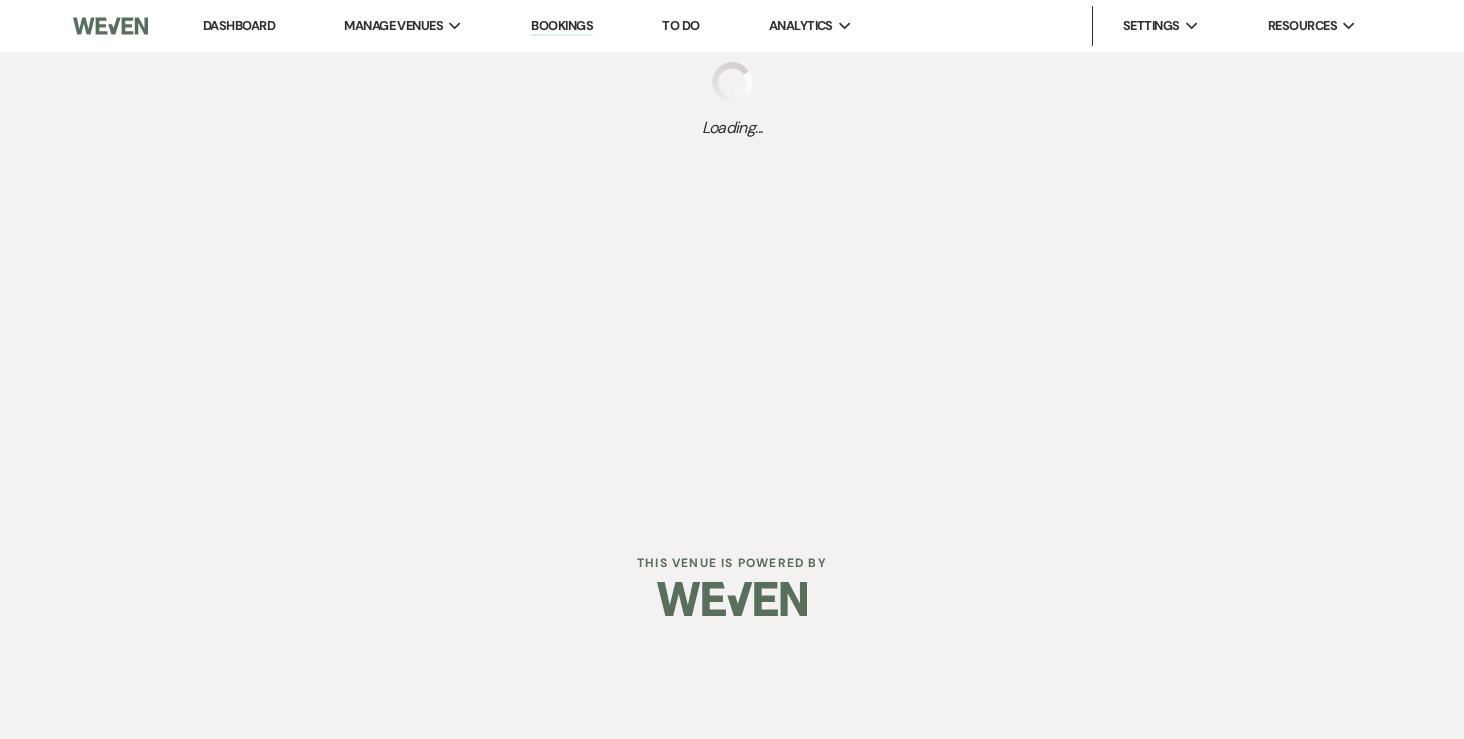 scroll, scrollTop: 0, scrollLeft: 0, axis: both 